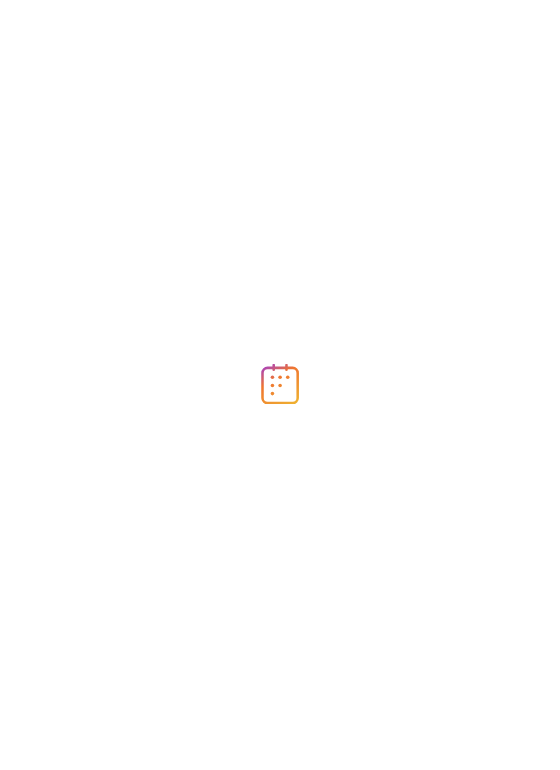 scroll, scrollTop: 0, scrollLeft: 0, axis: both 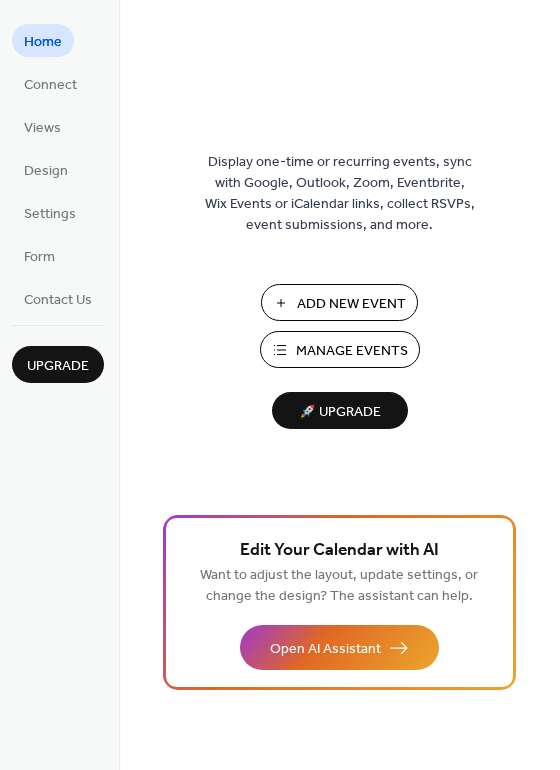click on "Add New Event" at bounding box center [351, 304] 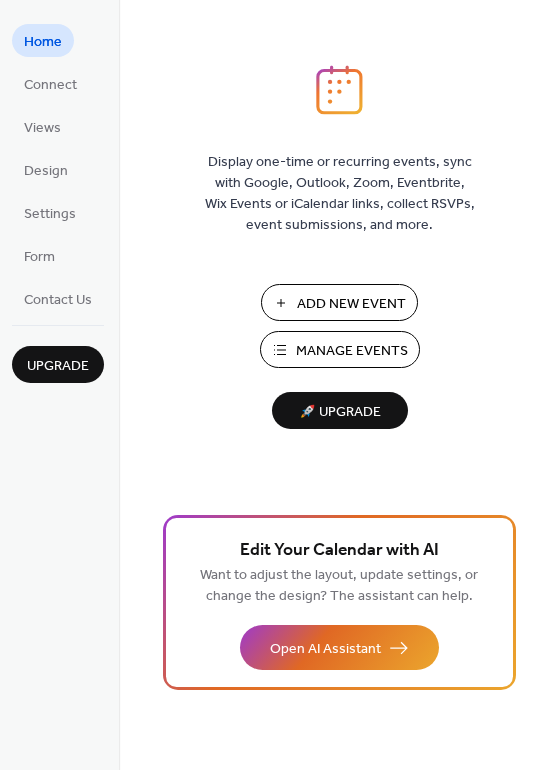 click on "Add New Event" at bounding box center [351, 304] 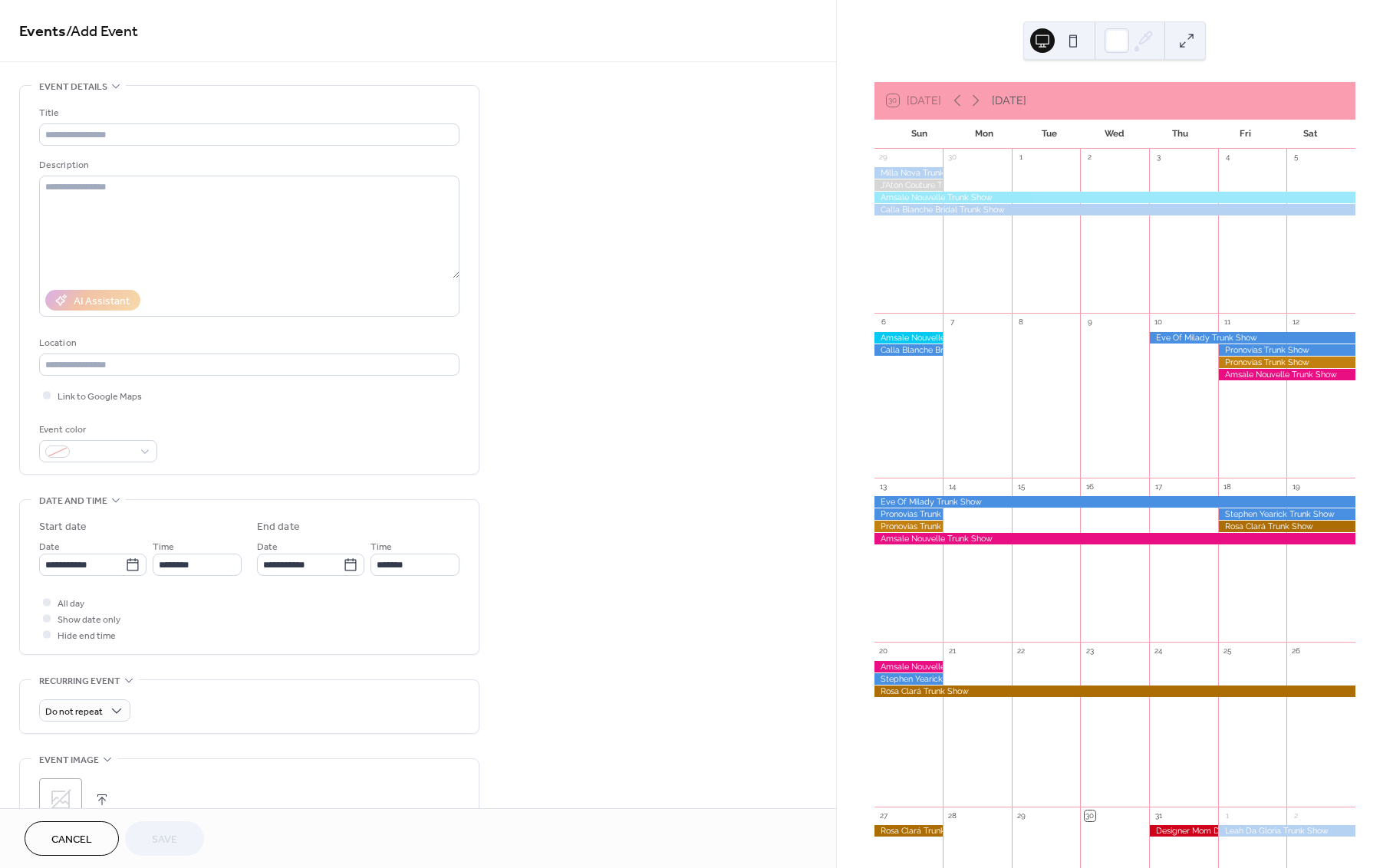 scroll, scrollTop: 0, scrollLeft: 0, axis: both 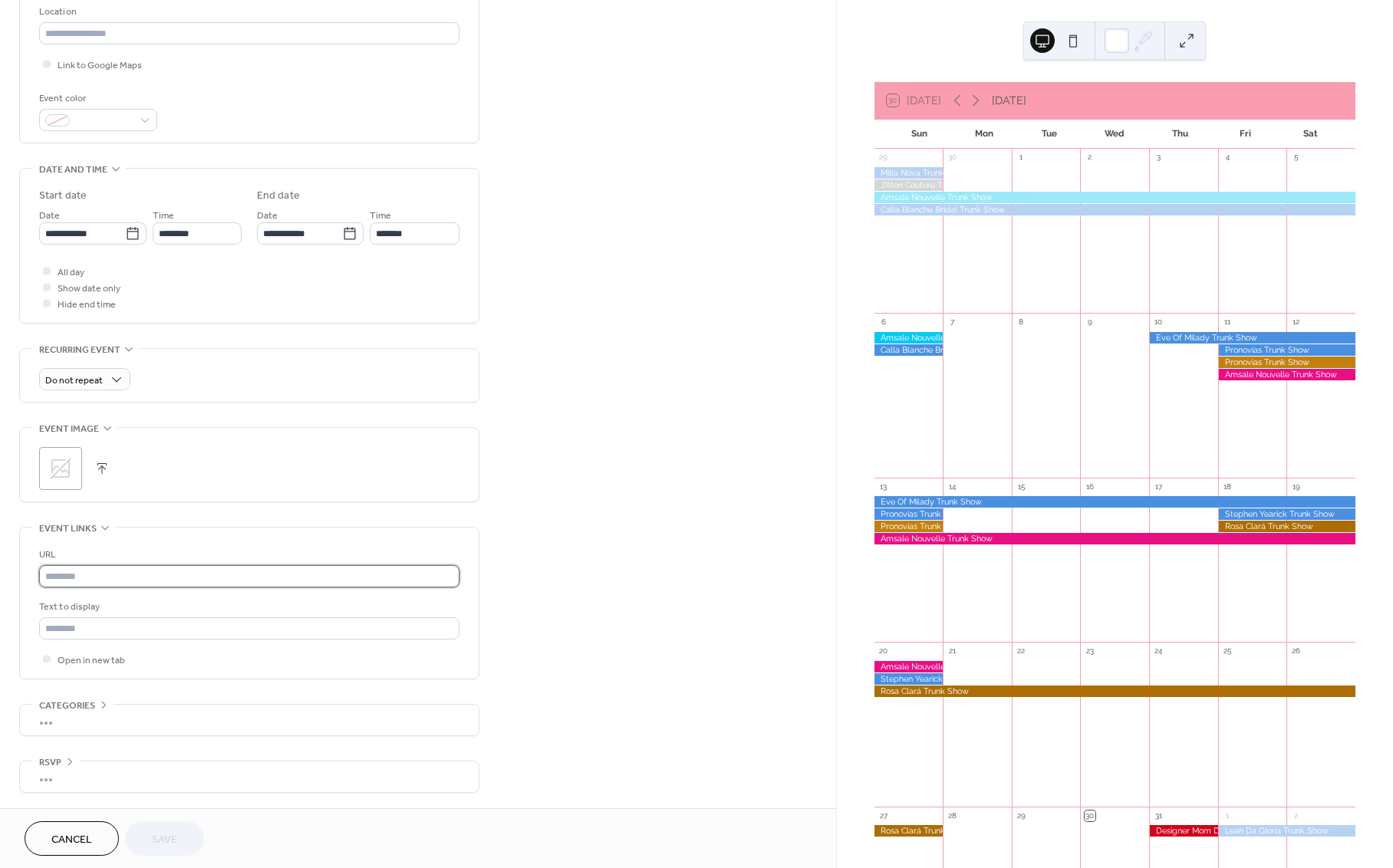 click at bounding box center [249, 576] 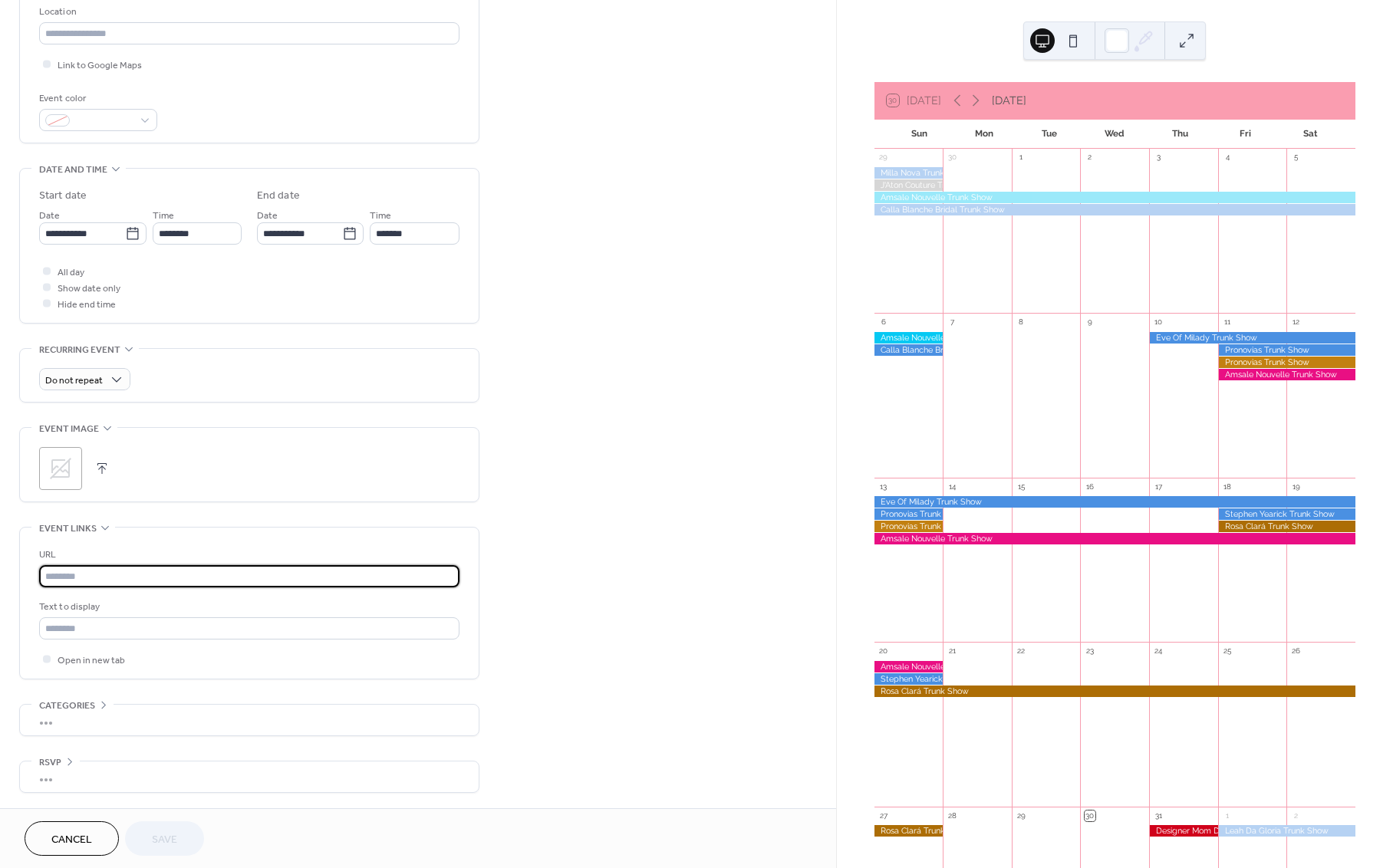 paste on "**********" 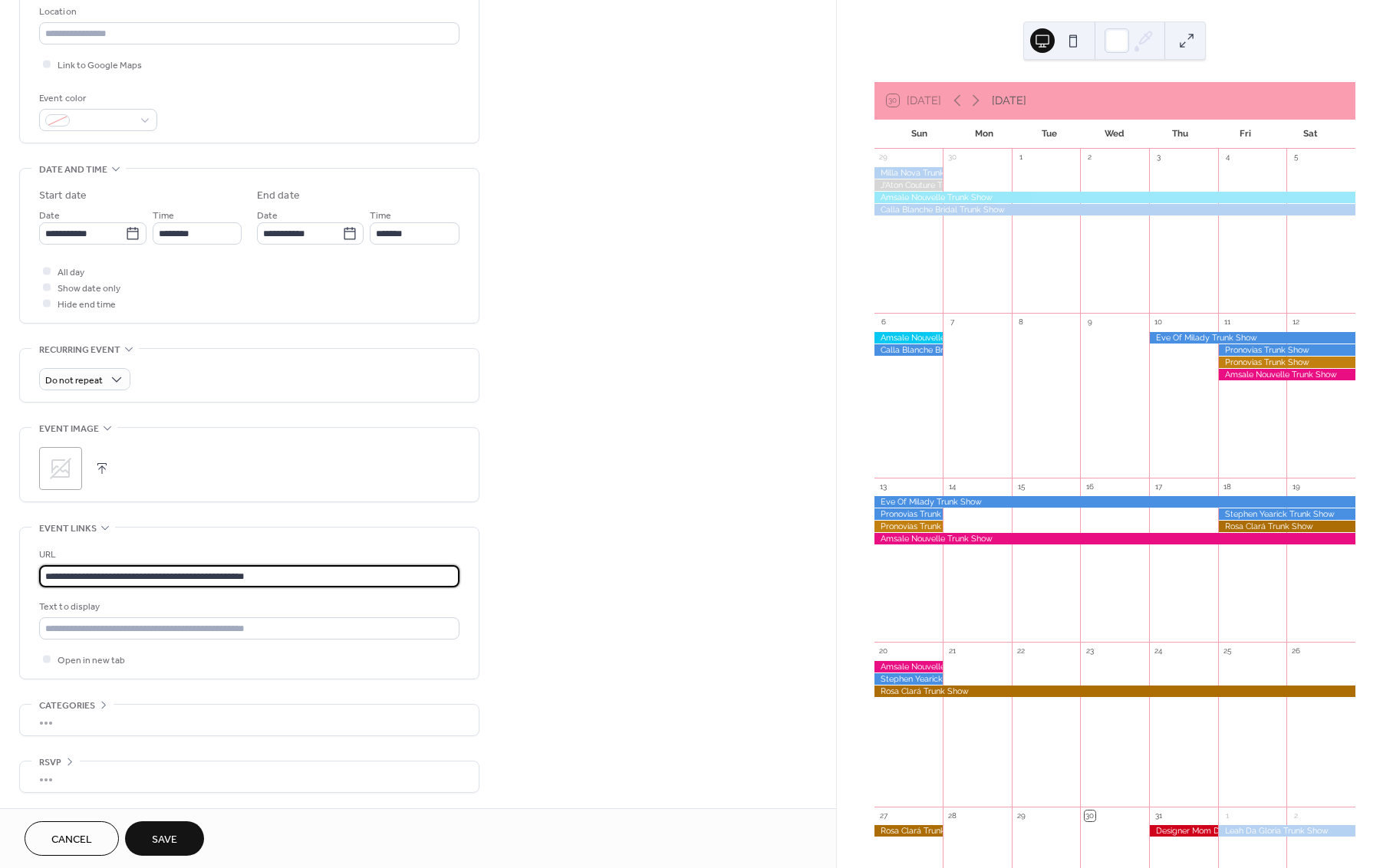 scroll, scrollTop: 0, scrollLeft: 0, axis: both 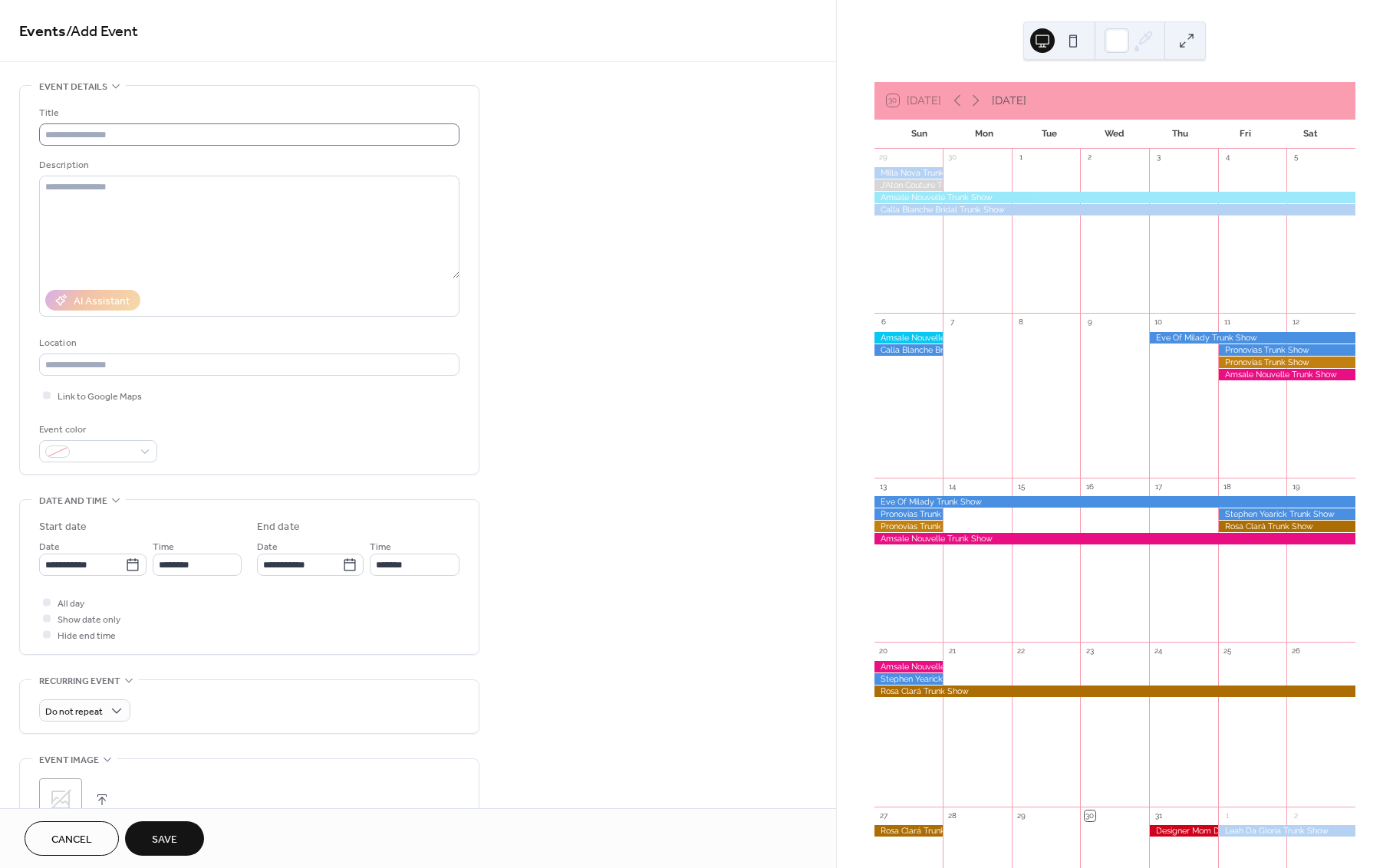 type on "**********" 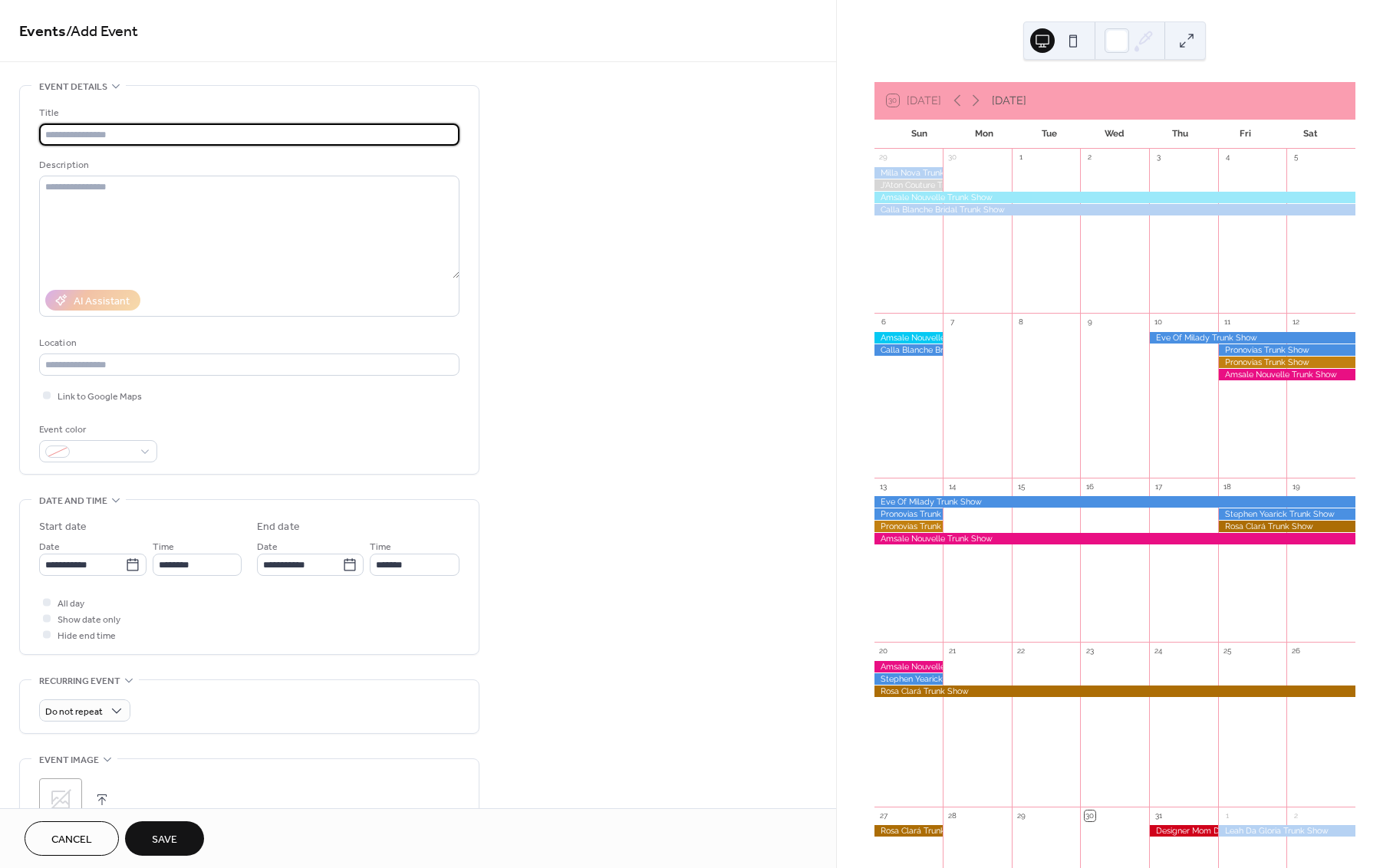 click at bounding box center (249, 134) 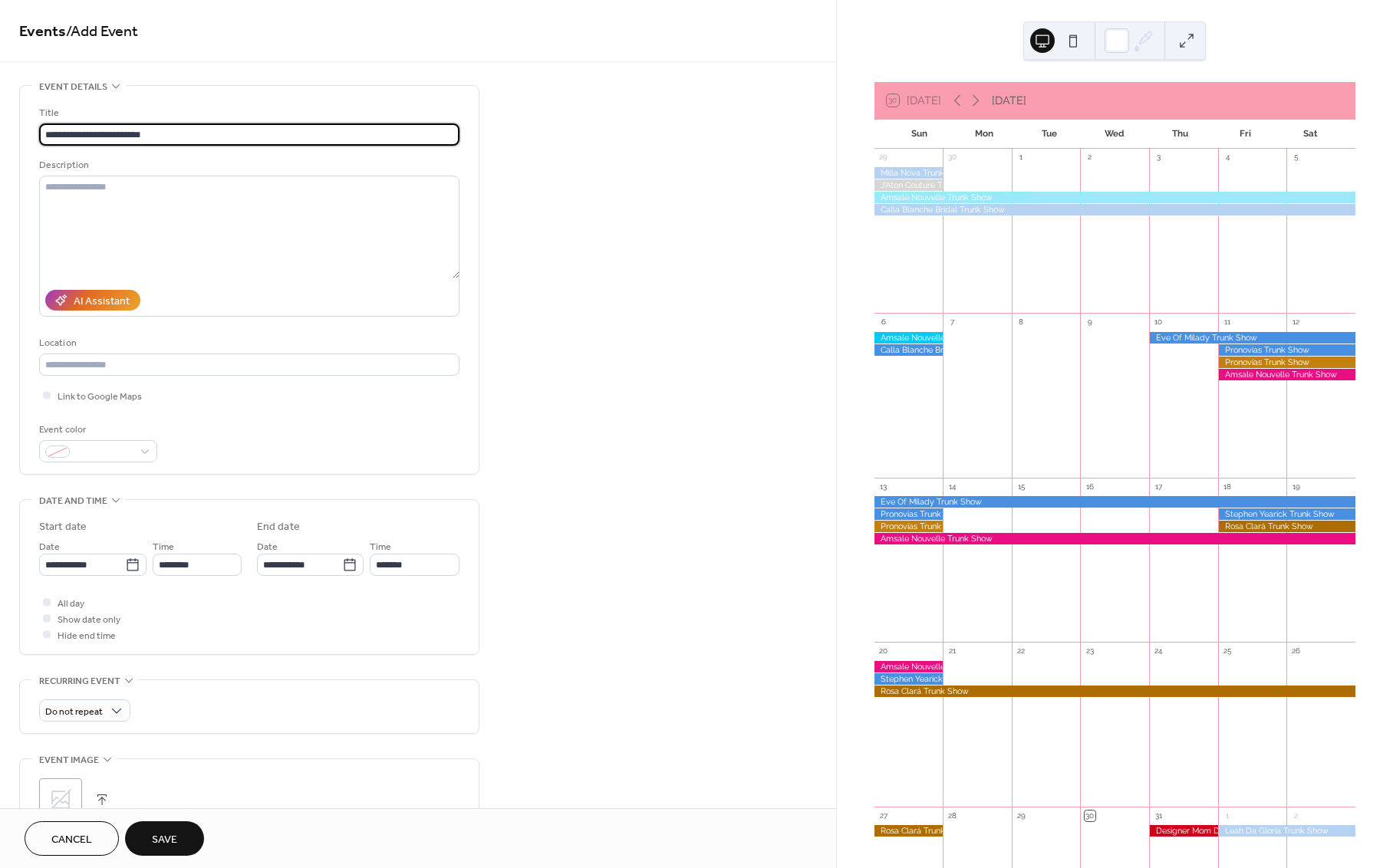 type on "**********" 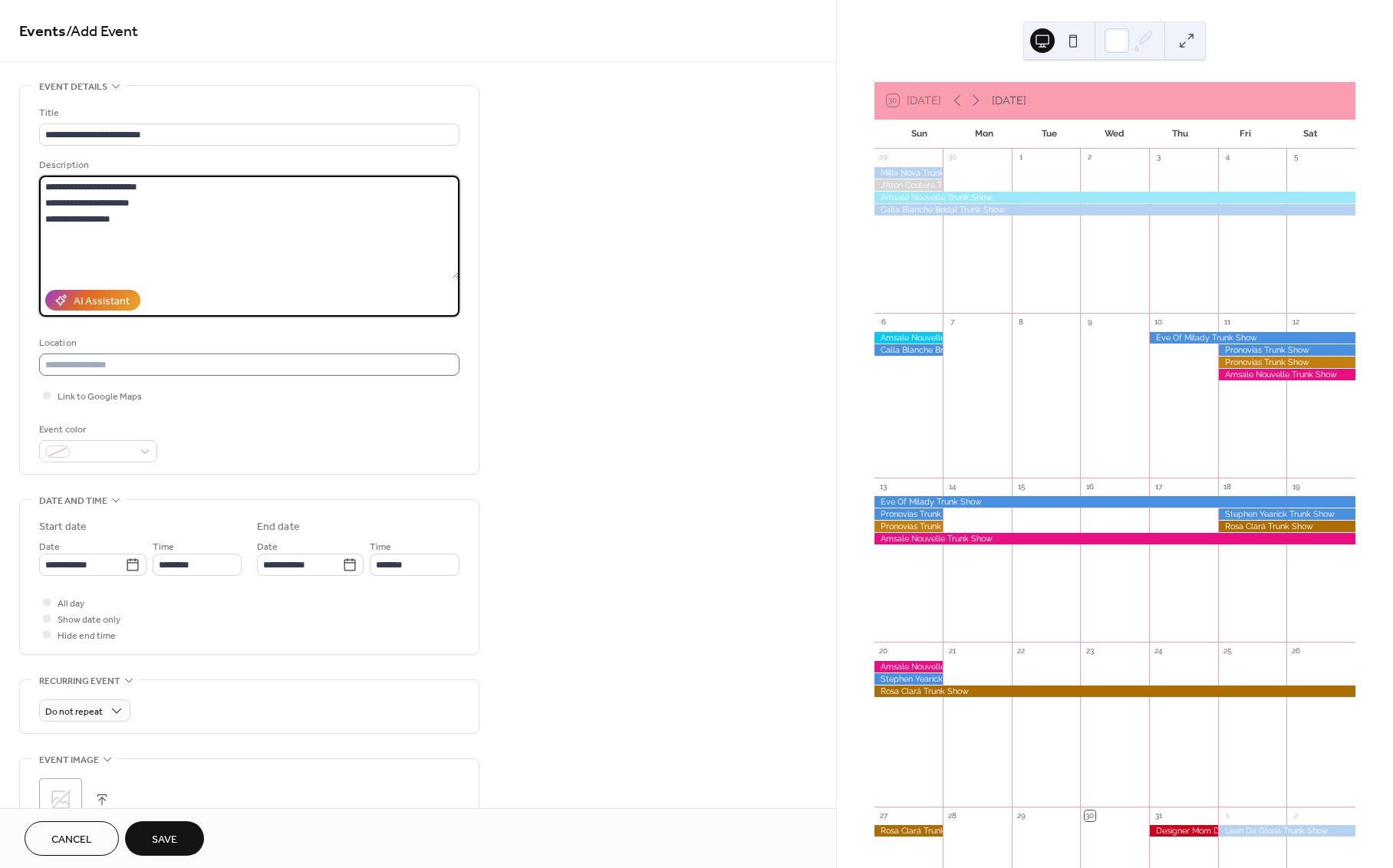 type on "**********" 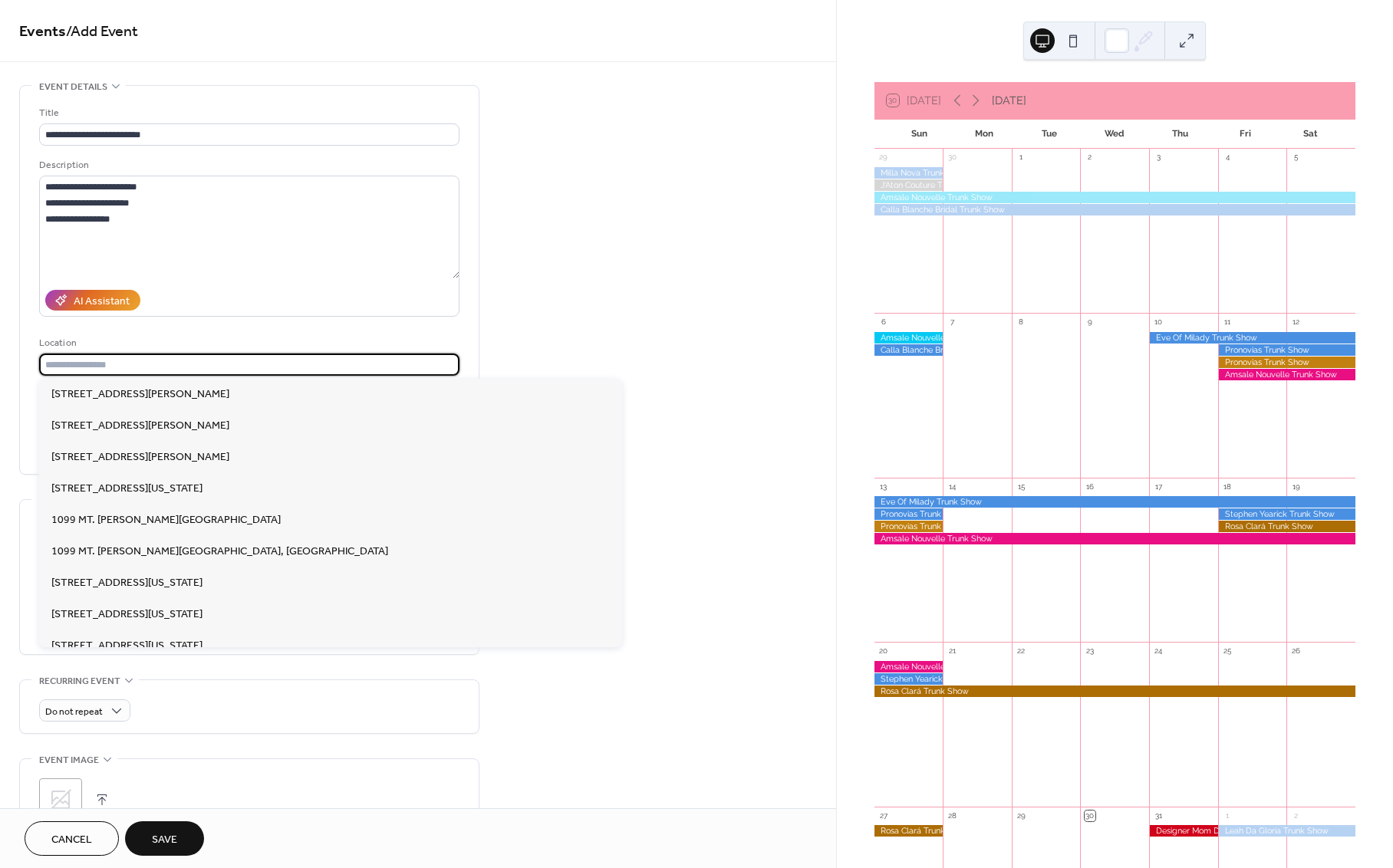 click at bounding box center (249, 364) 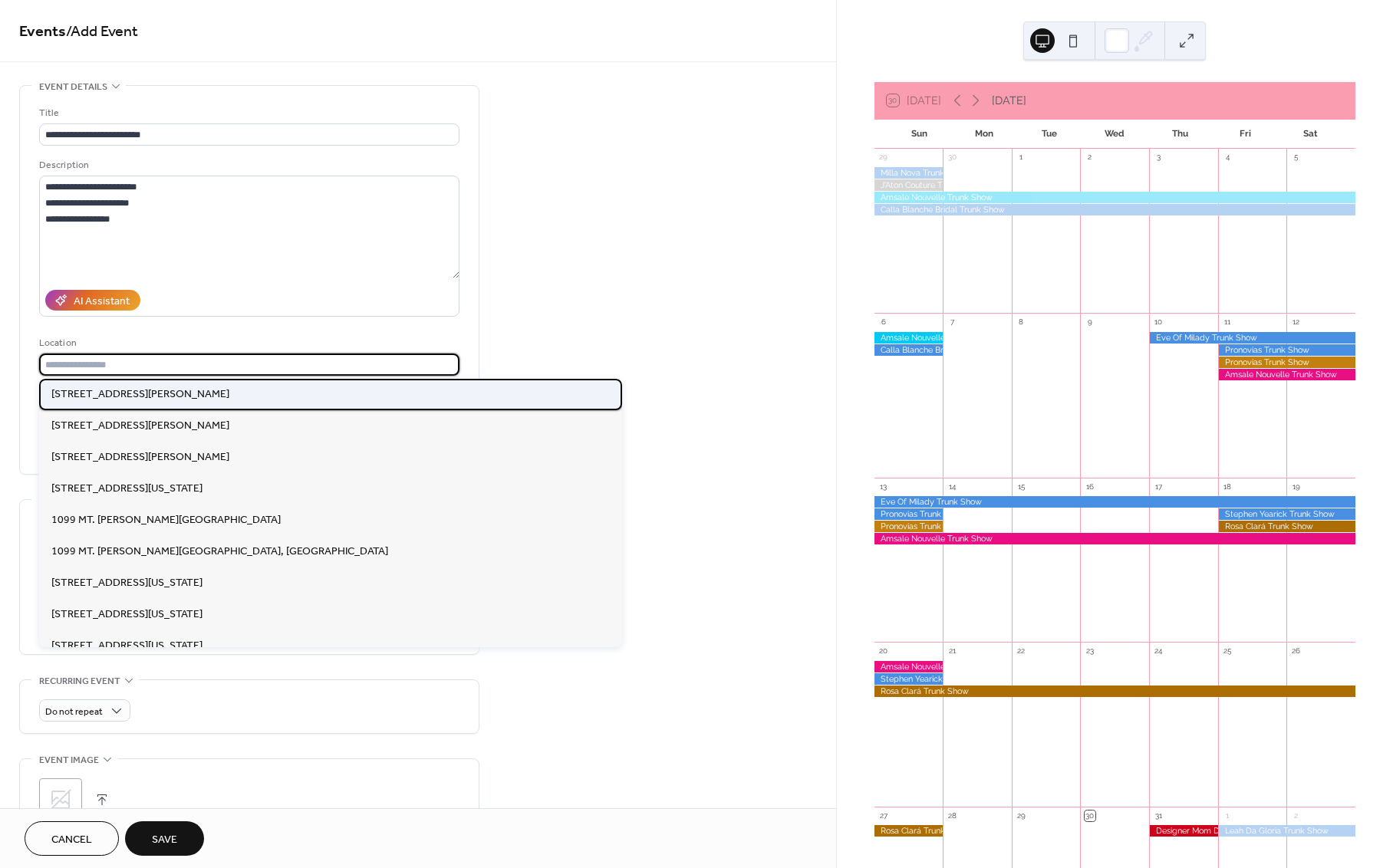 click on "[STREET_ADDRESS][PERSON_NAME]" at bounding box center (140, 394) 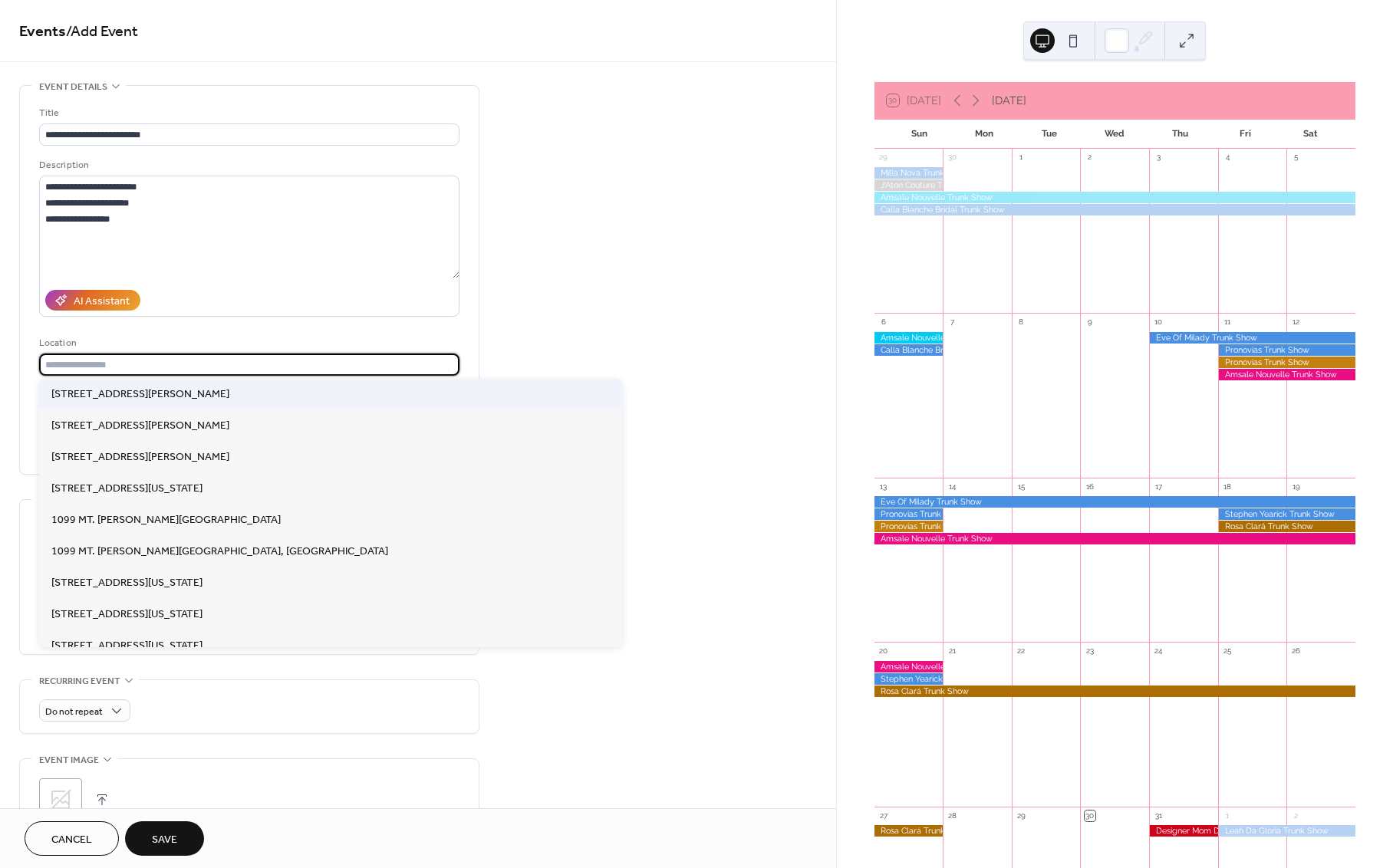 type on "**********" 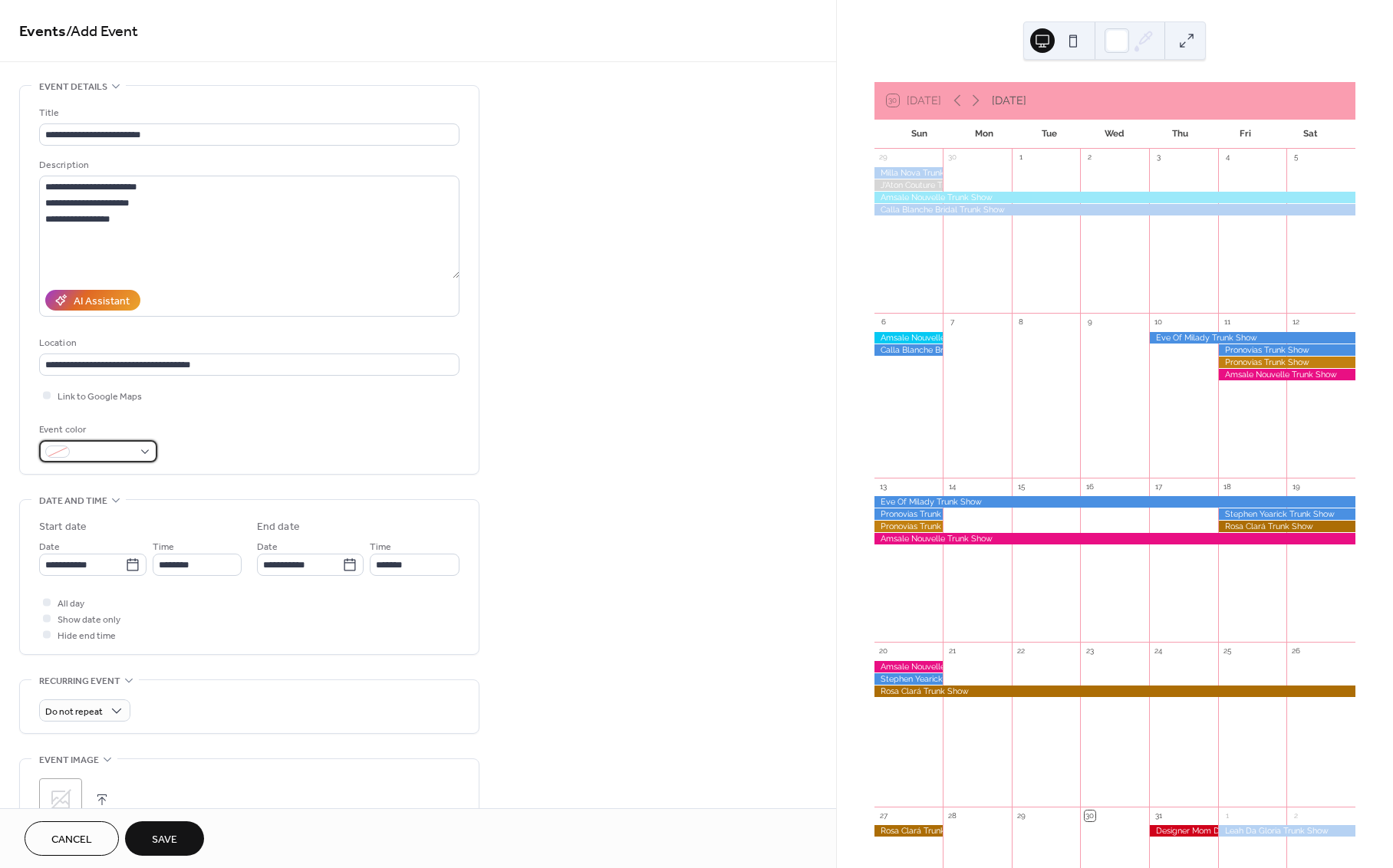 click at bounding box center (104, 452) 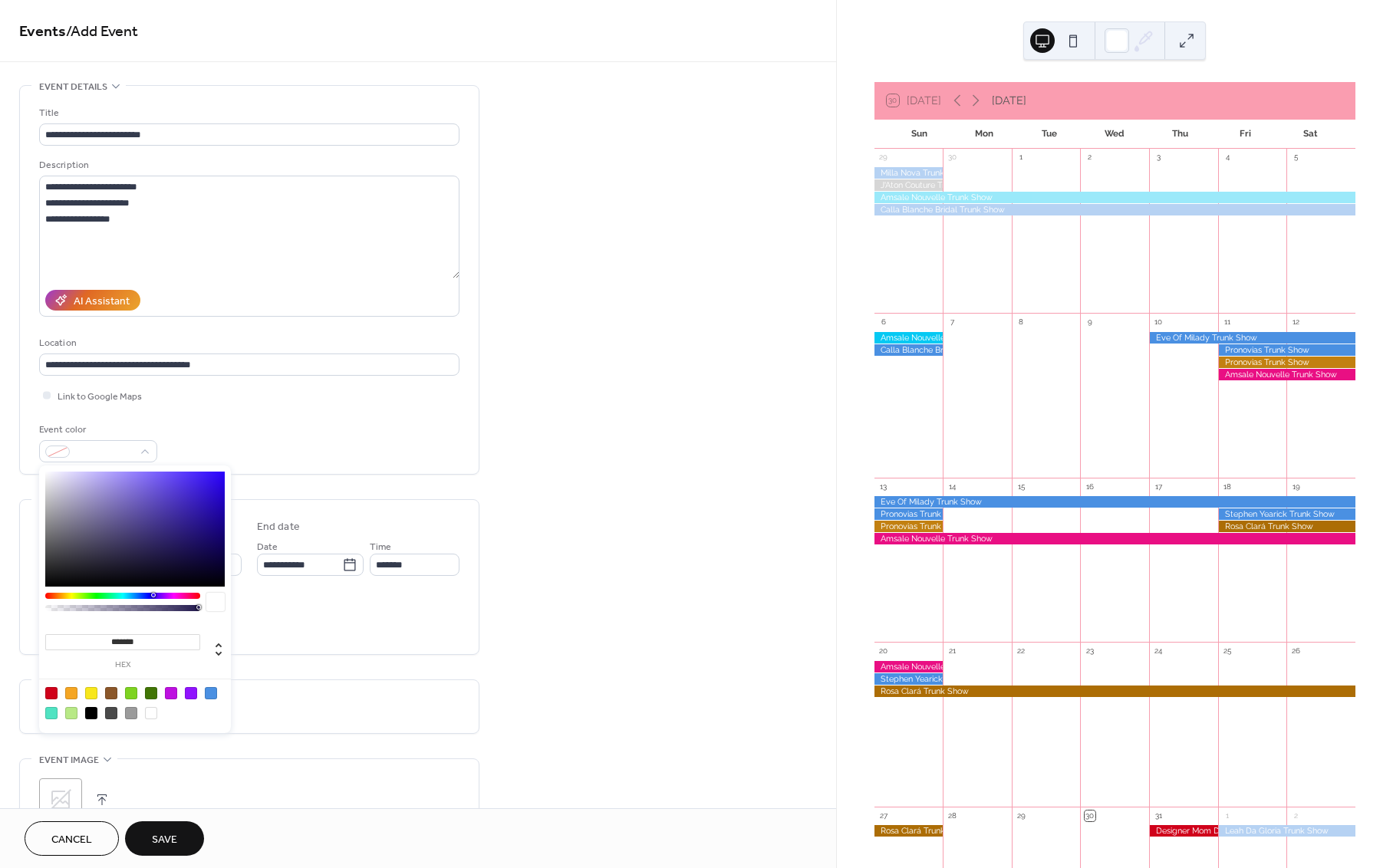 click at bounding box center [211, 693] 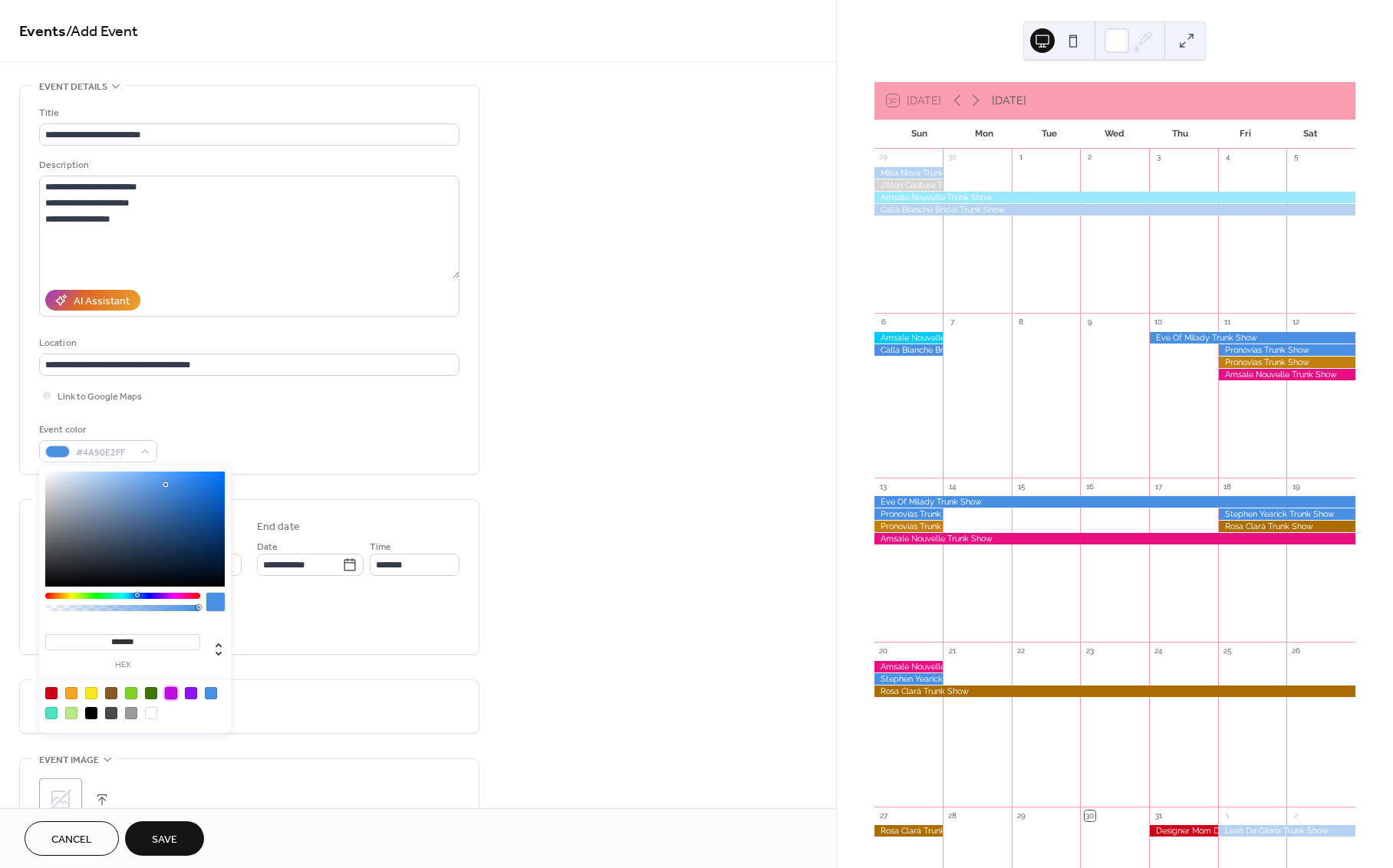 drag, startPoint x: 170, startPoint y: 690, endPoint x: 216, endPoint y: 673, distance: 49.0408 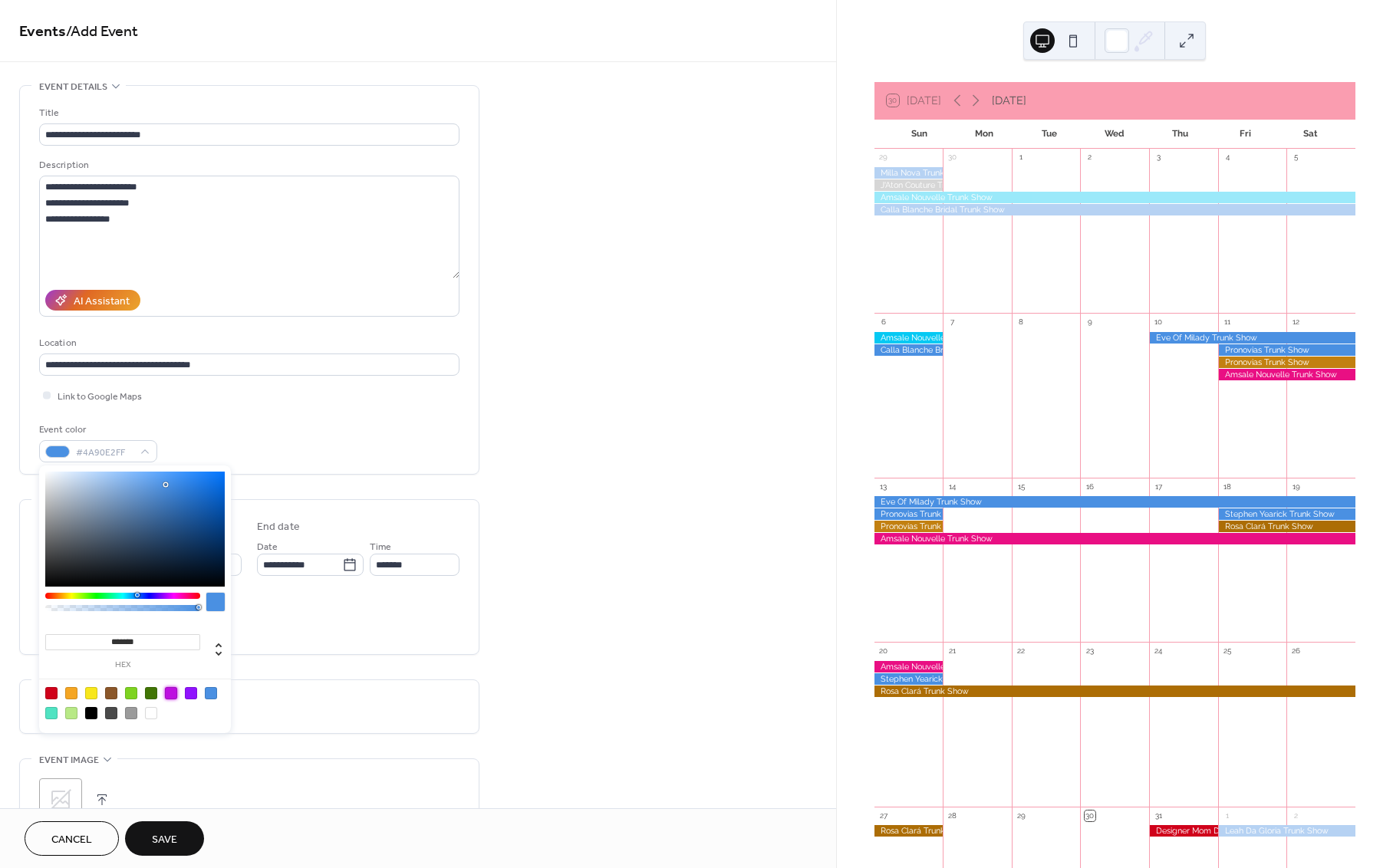 click at bounding box center (171, 693) 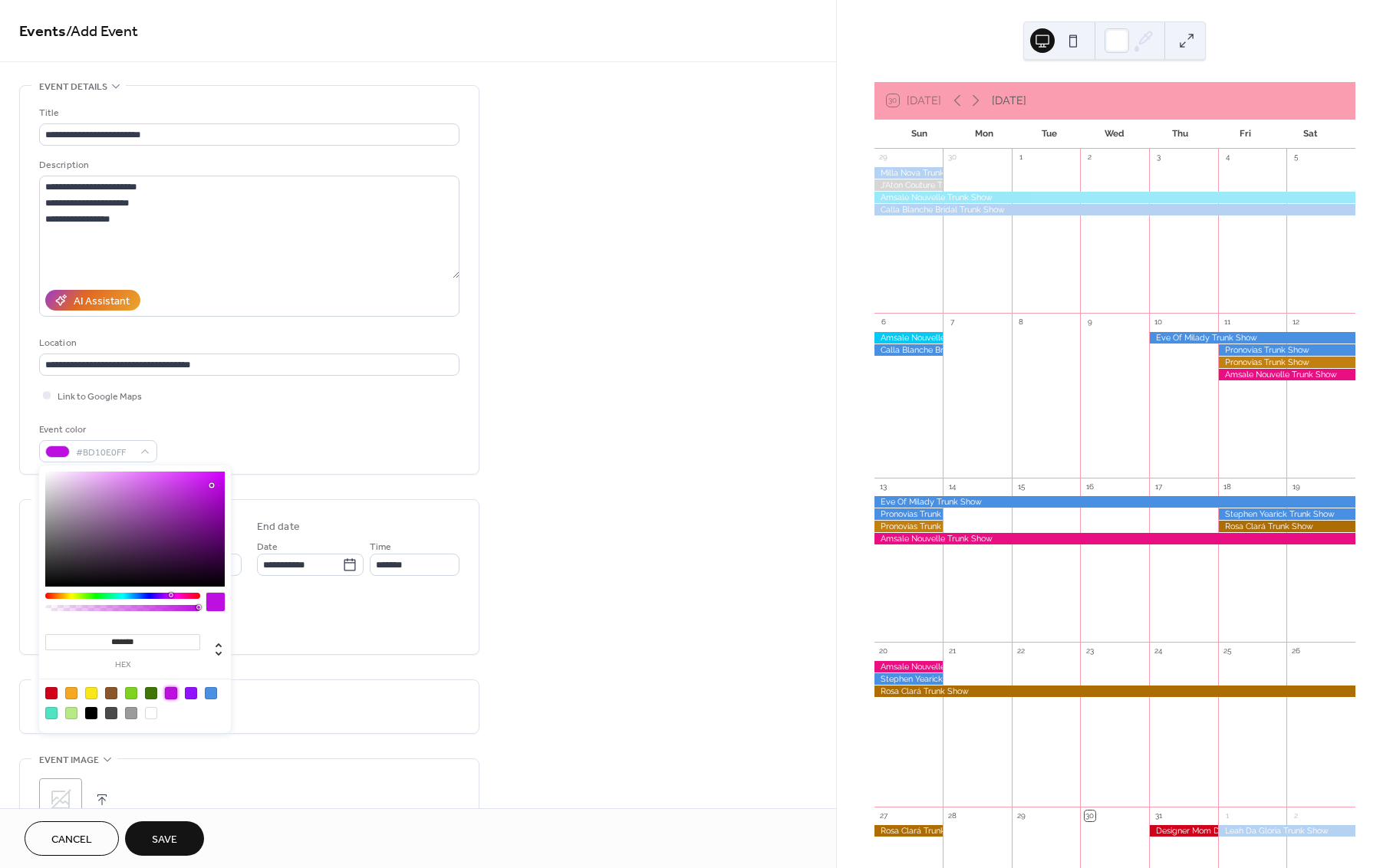 click on "**********" at bounding box center (249, 604) 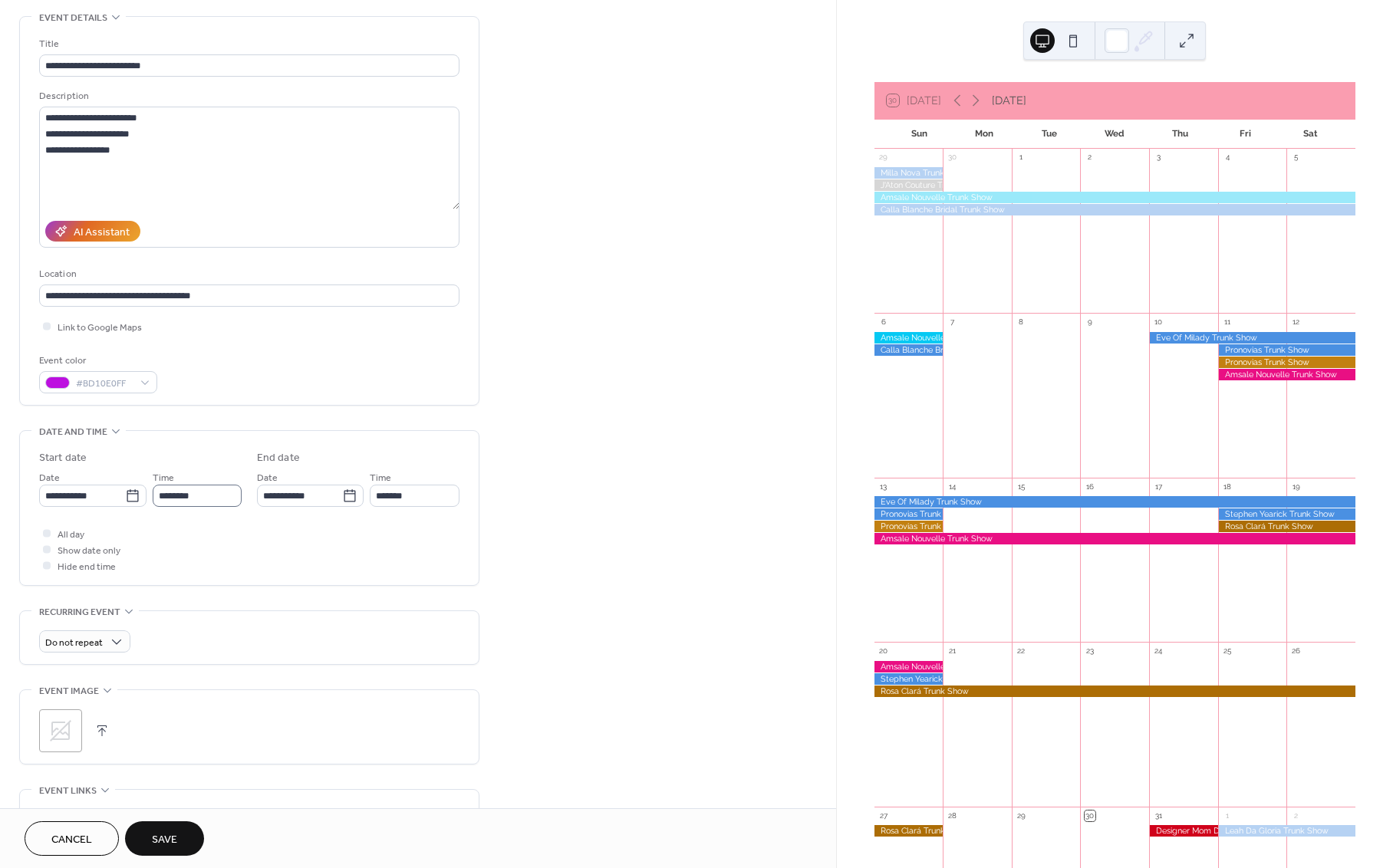 scroll, scrollTop: 71, scrollLeft: 0, axis: vertical 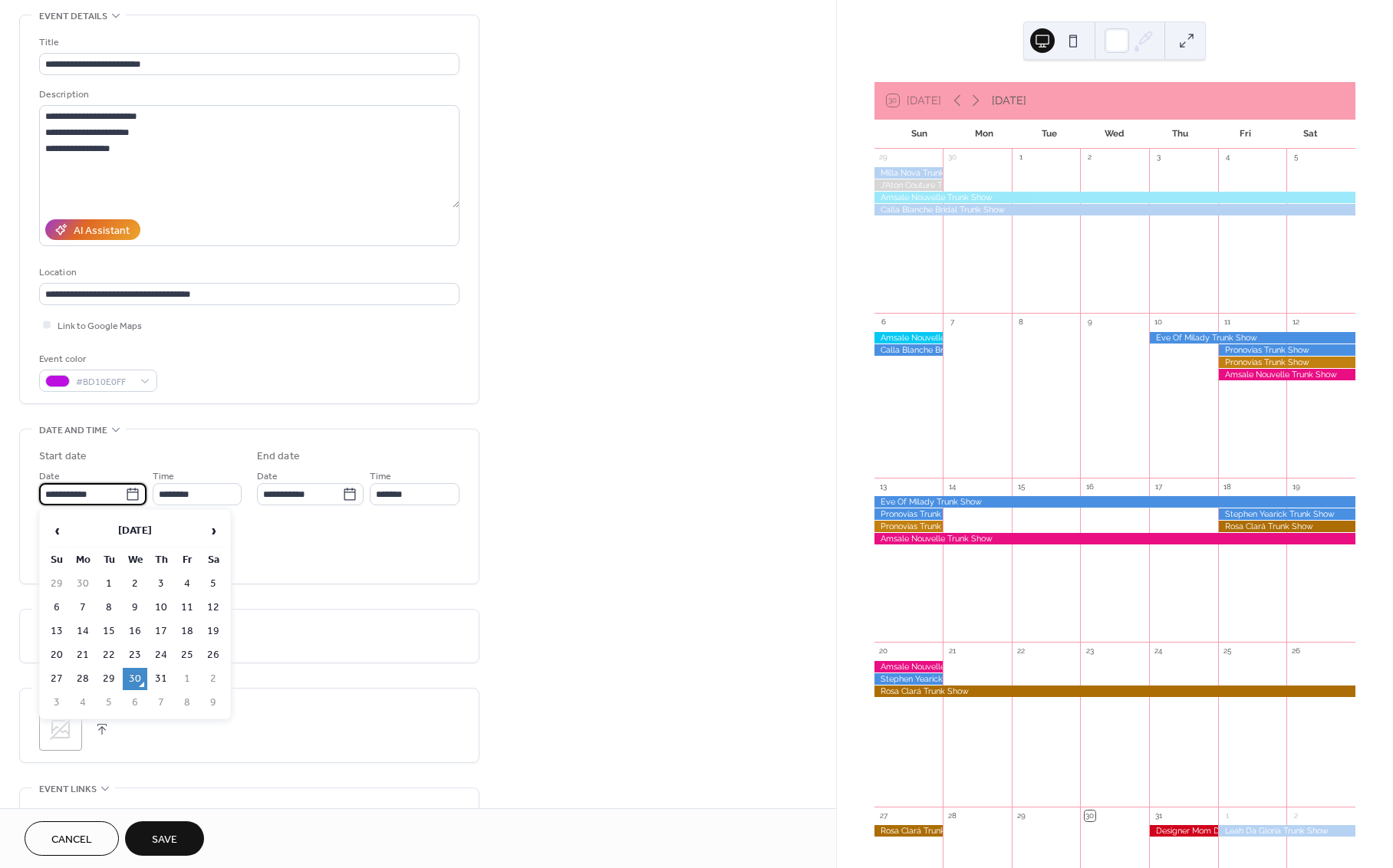 click on "**********" at bounding box center [82, 494] 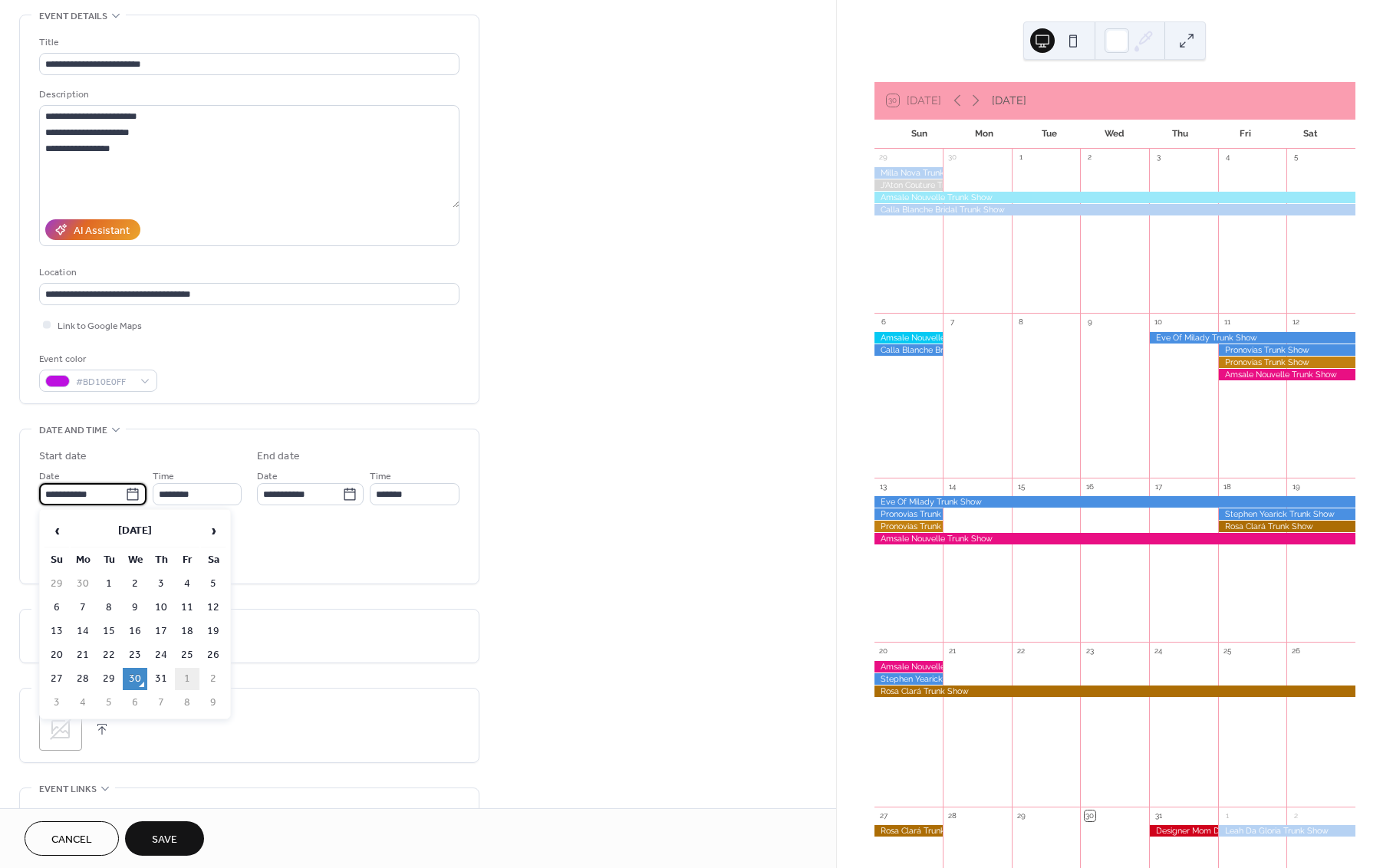 click on "1" at bounding box center (187, 679) 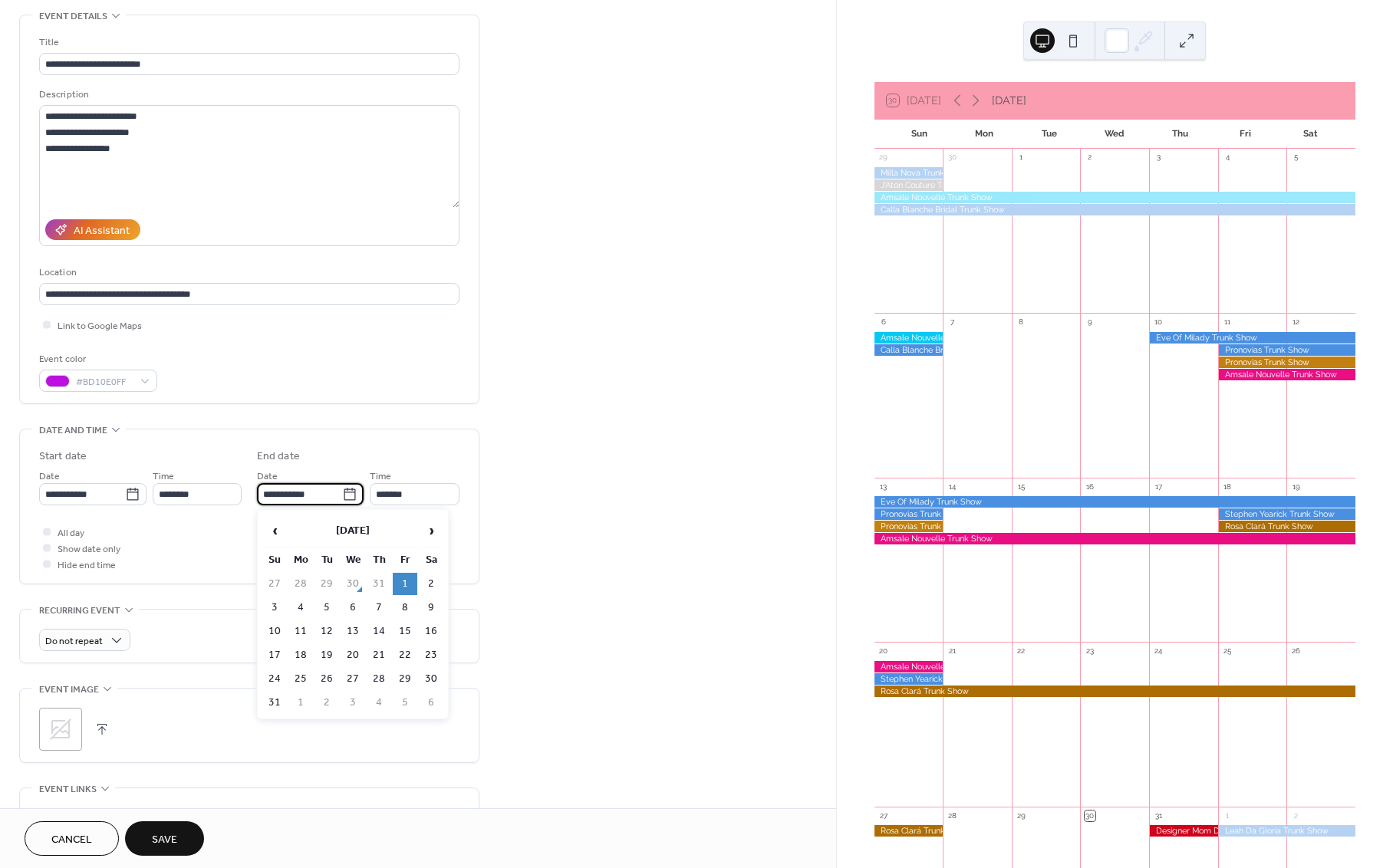 click on "**********" at bounding box center [299, 494] 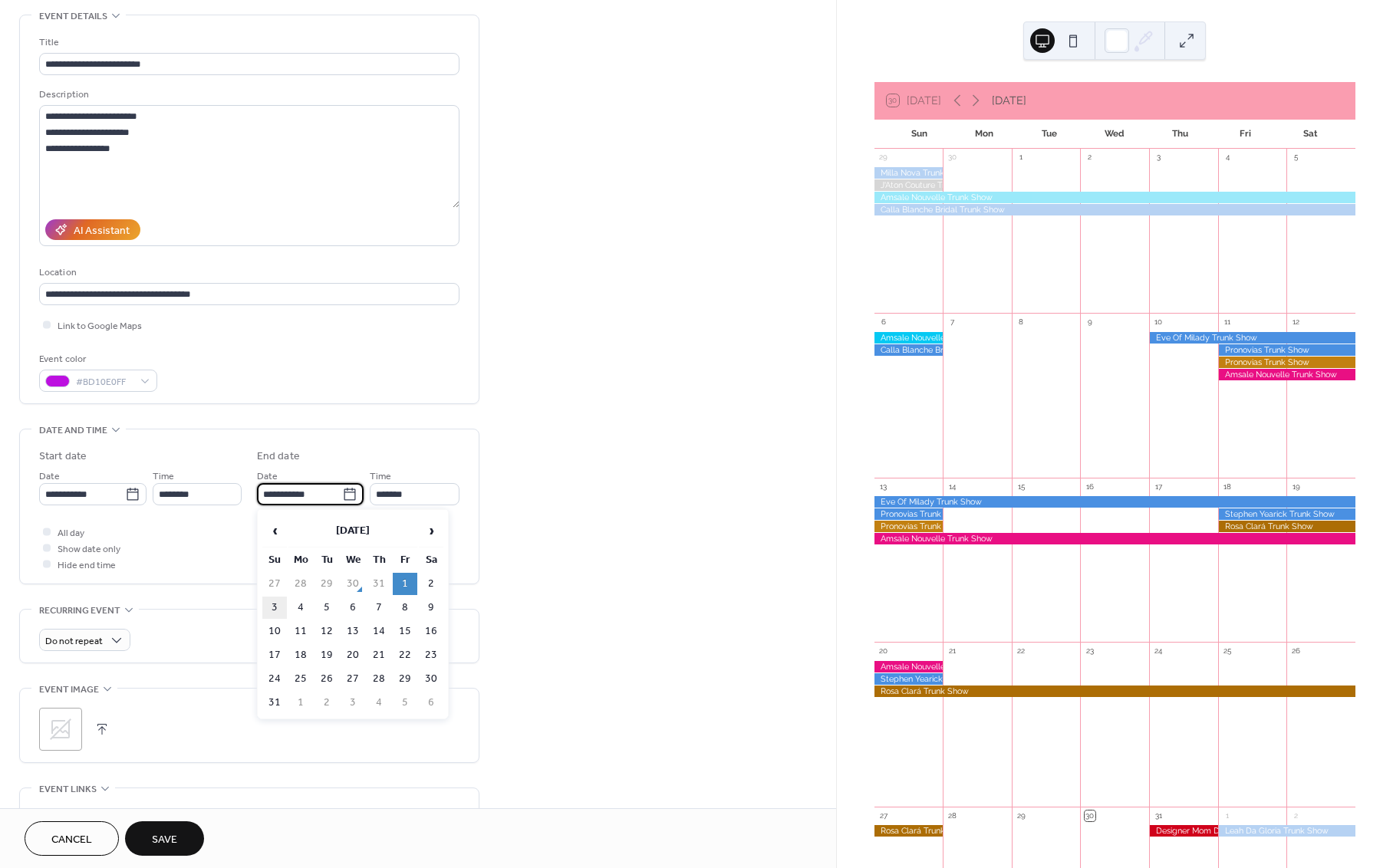 click on "3" at bounding box center (275, 607) 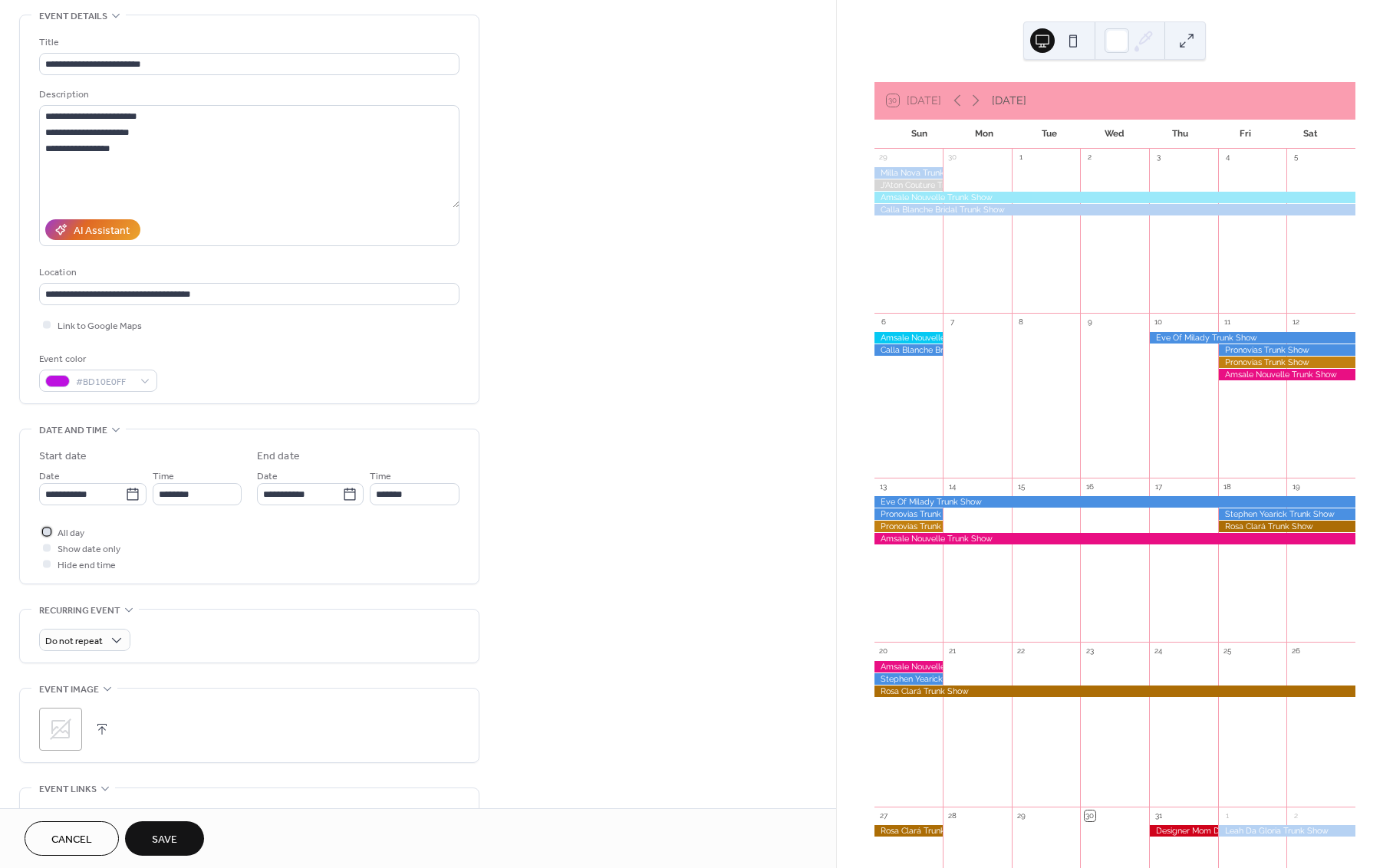 click at bounding box center [47, 531] 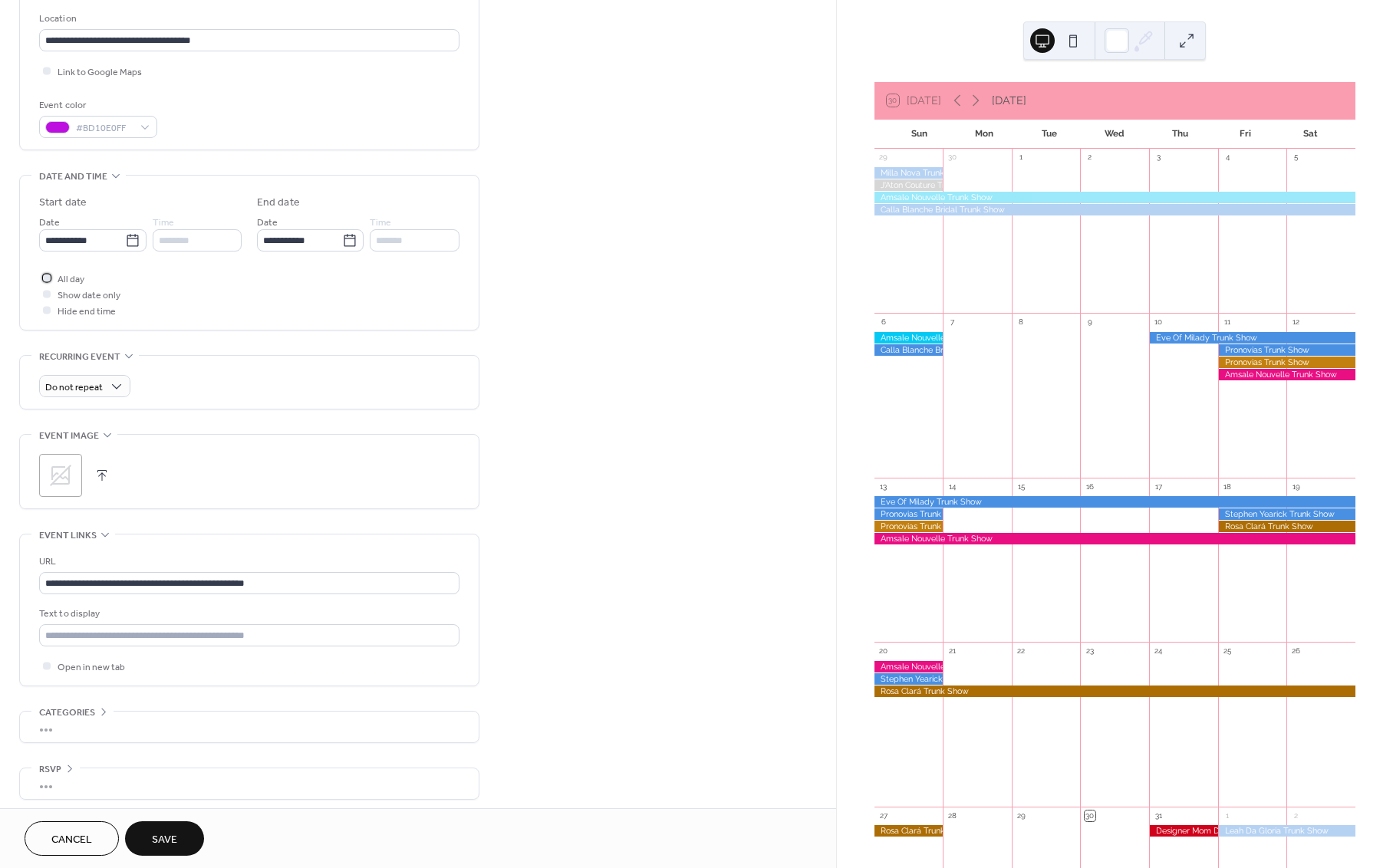 scroll, scrollTop: 331, scrollLeft: 0, axis: vertical 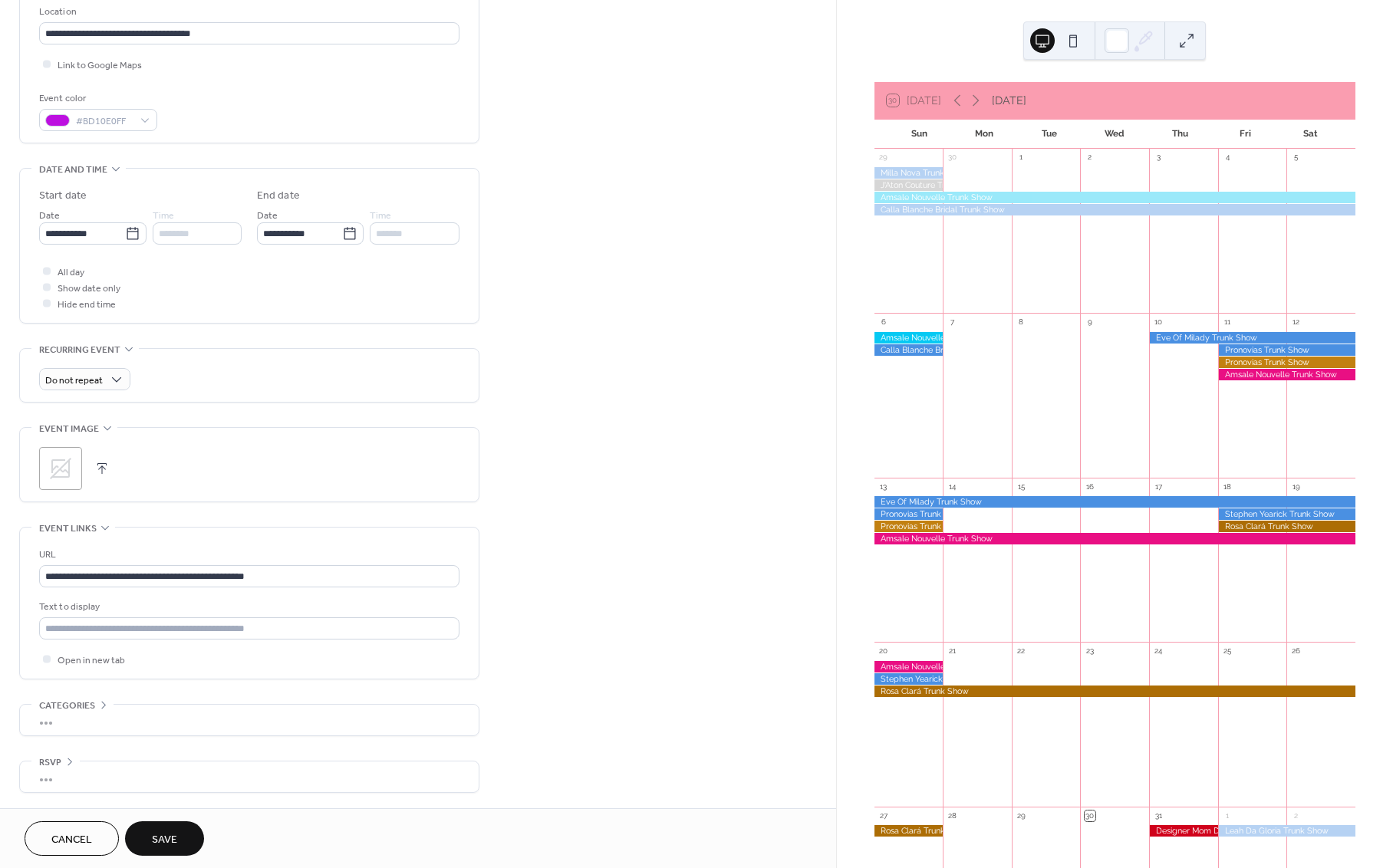 click on "Save" at bounding box center (164, 840) 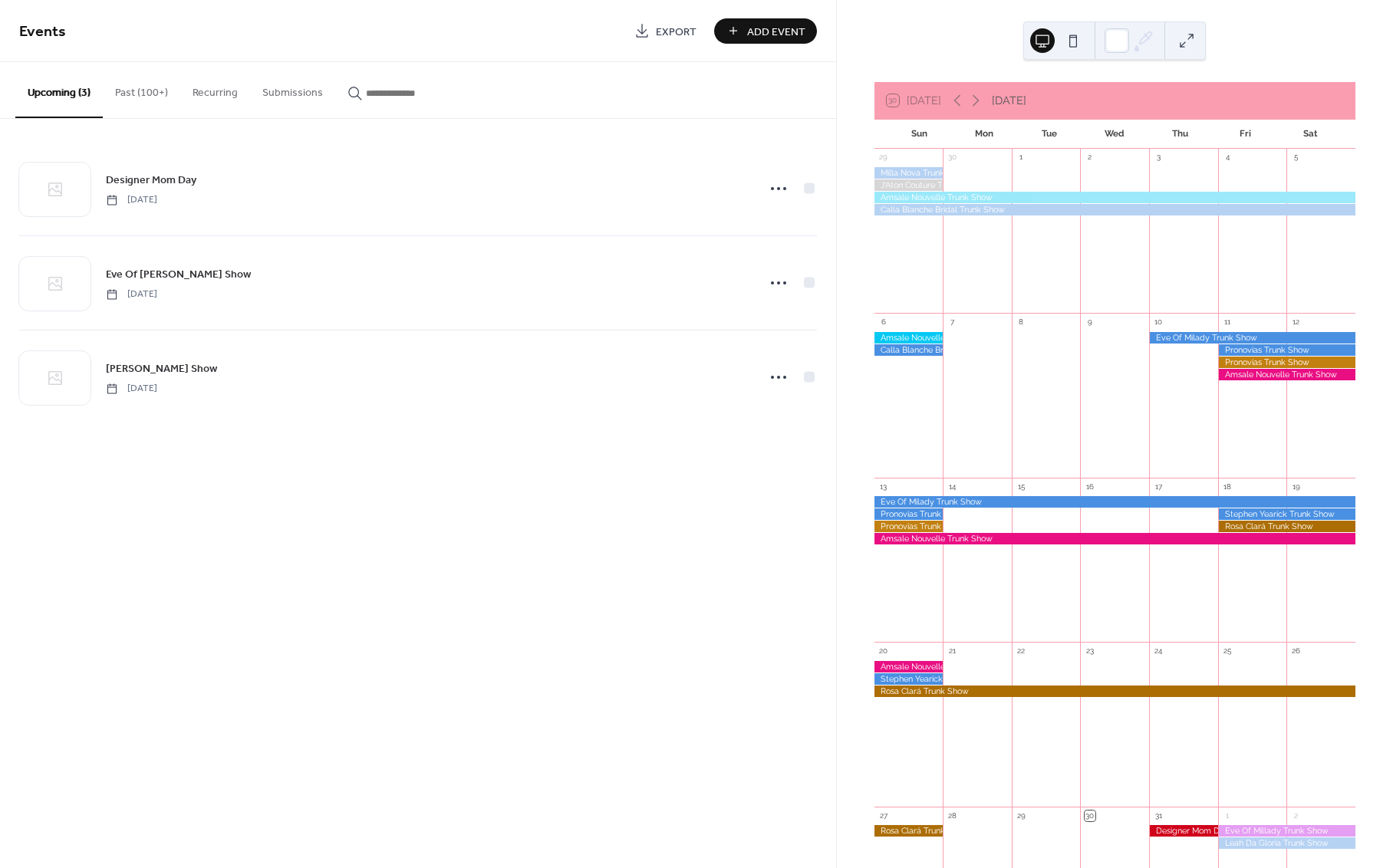 click on "Add Event" at bounding box center [776, 31] 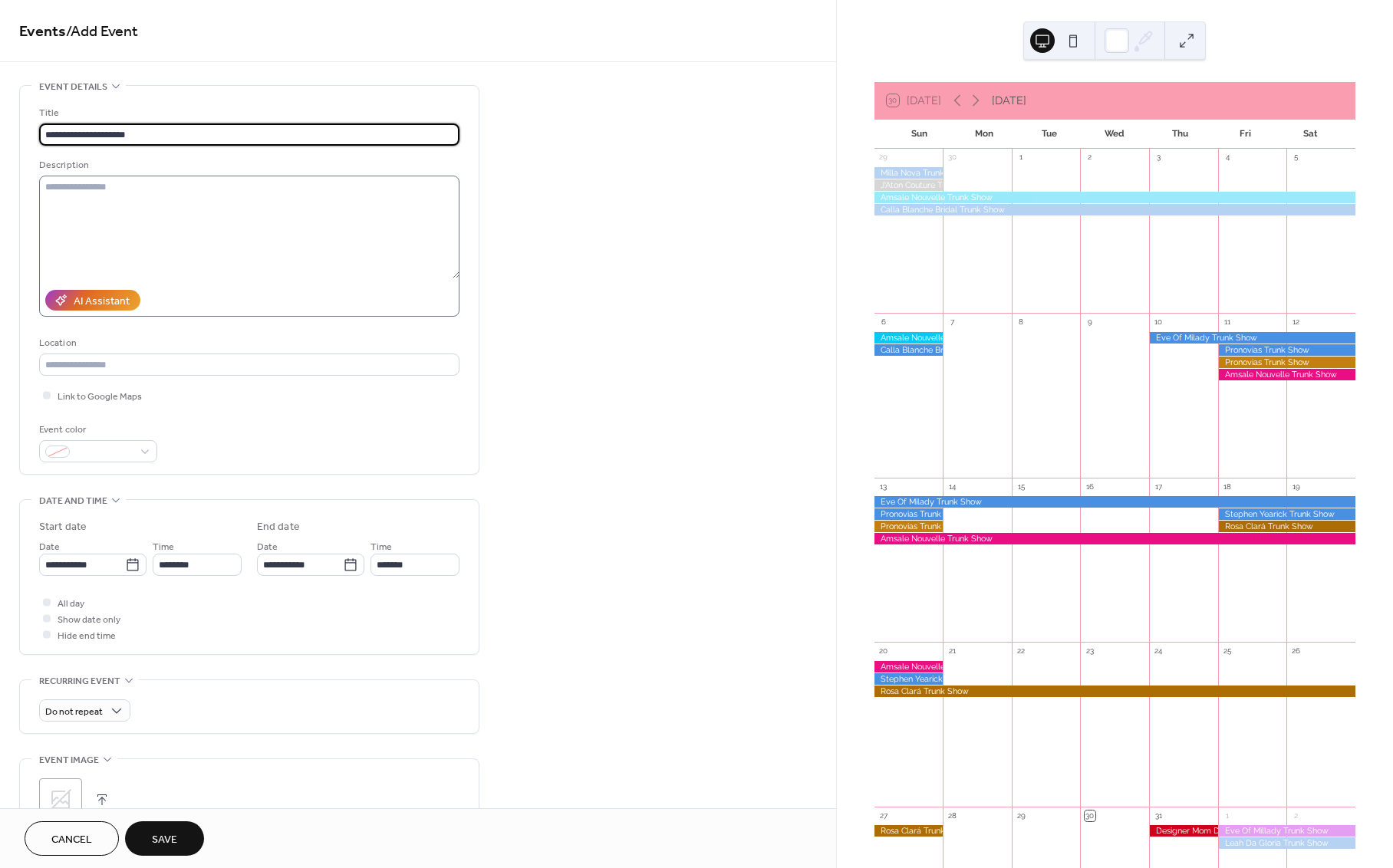 type on "**********" 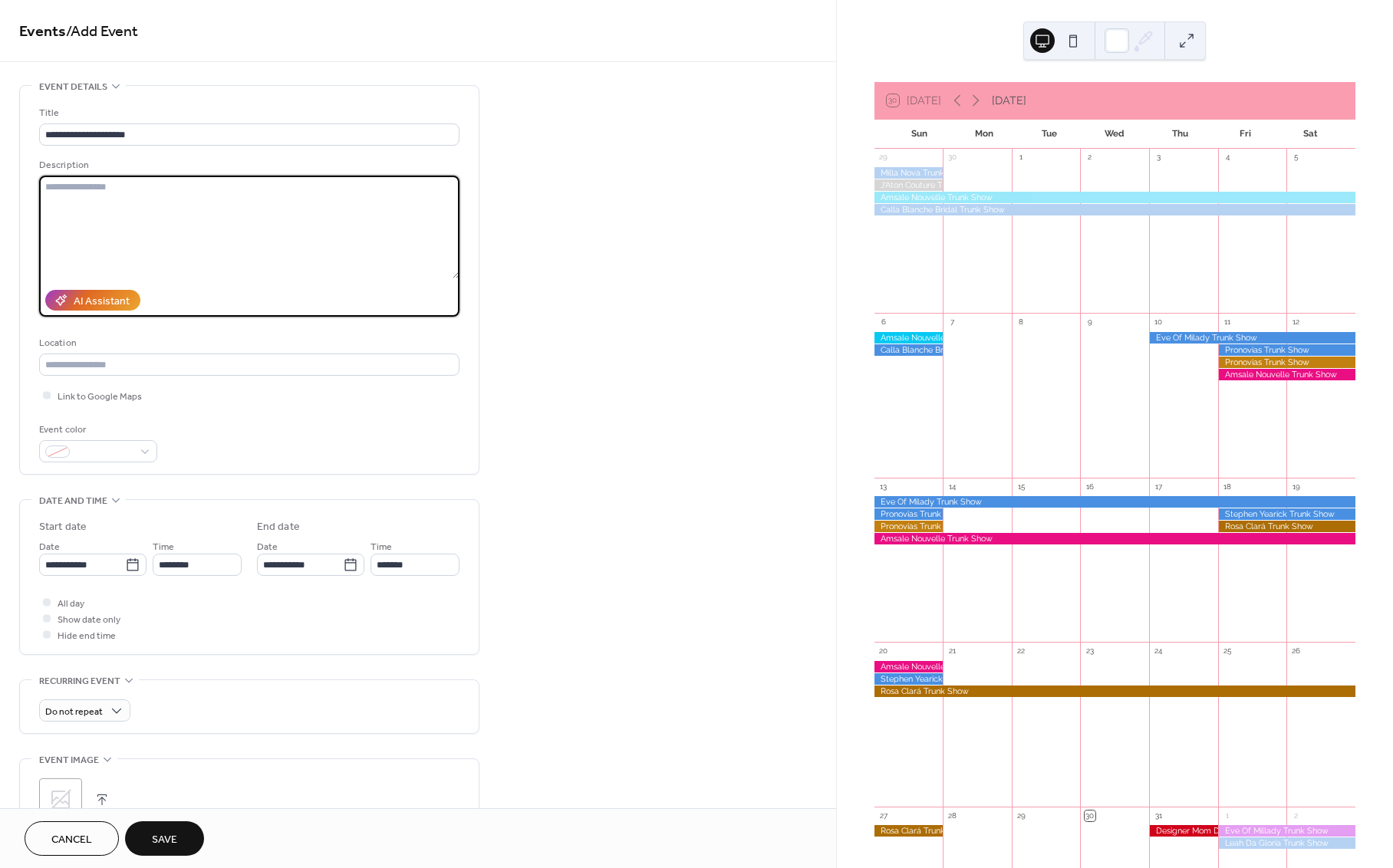 click at bounding box center (249, 227) 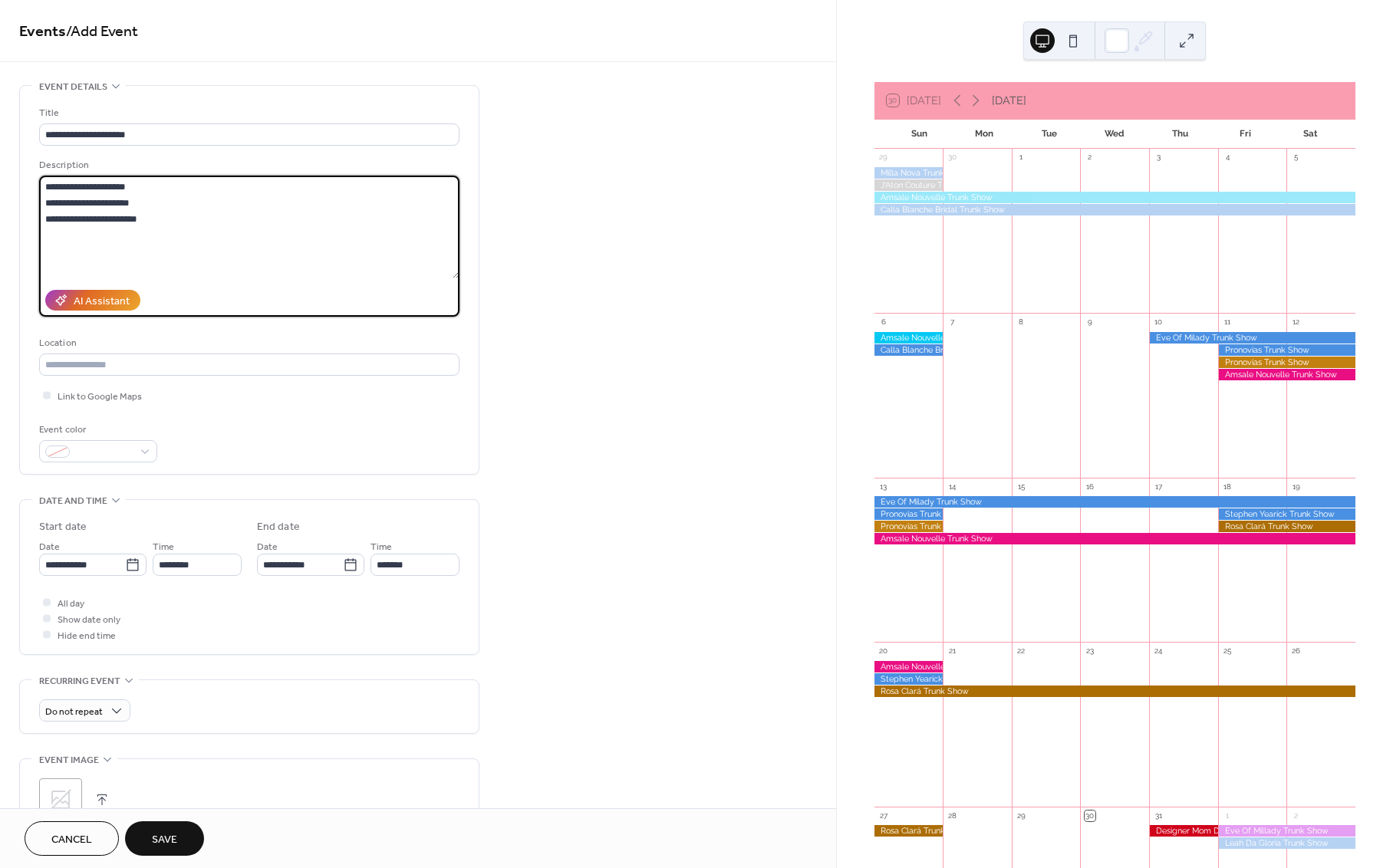 scroll, scrollTop: 1, scrollLeft: 0, axis: vertical 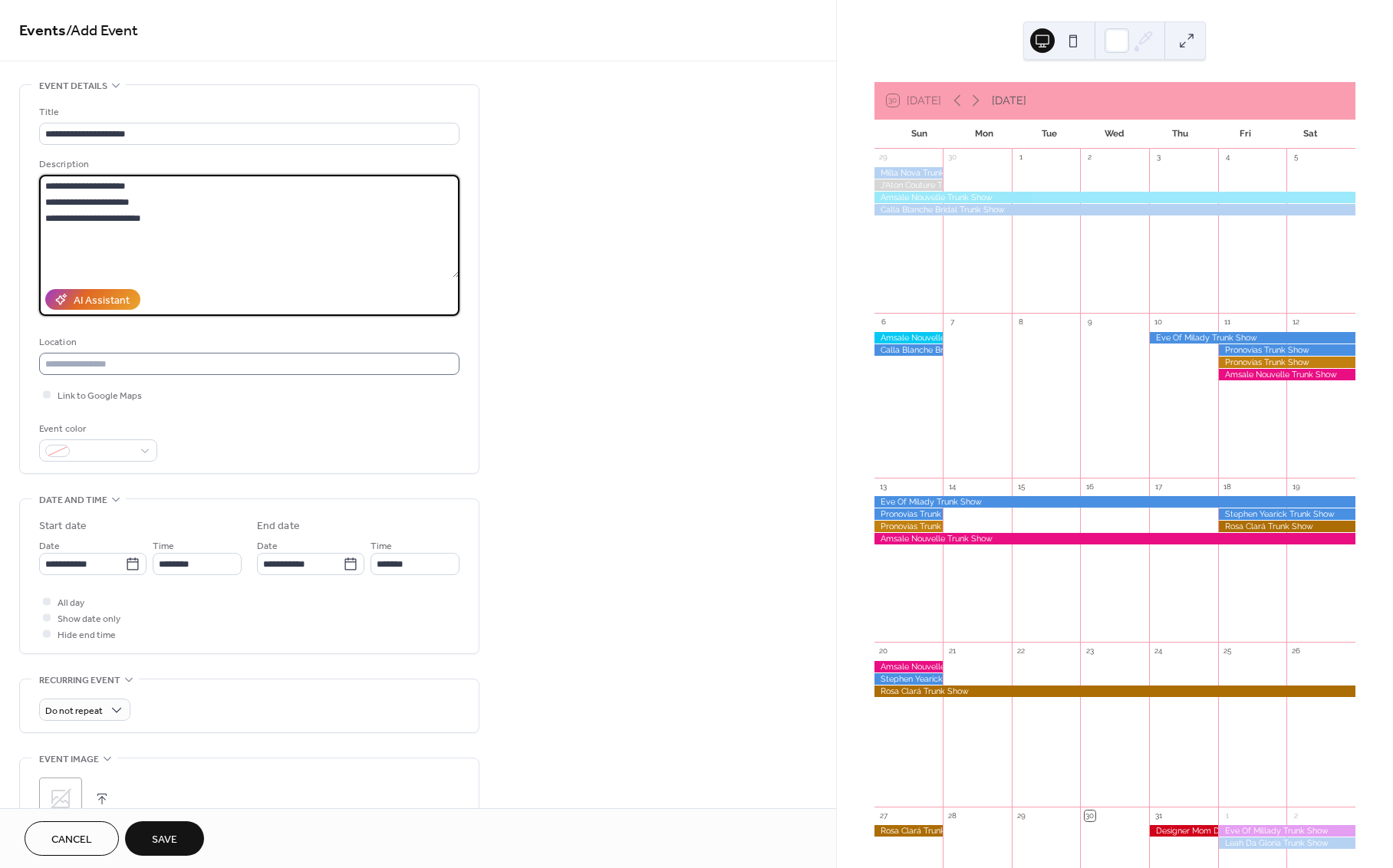 type on "**********" 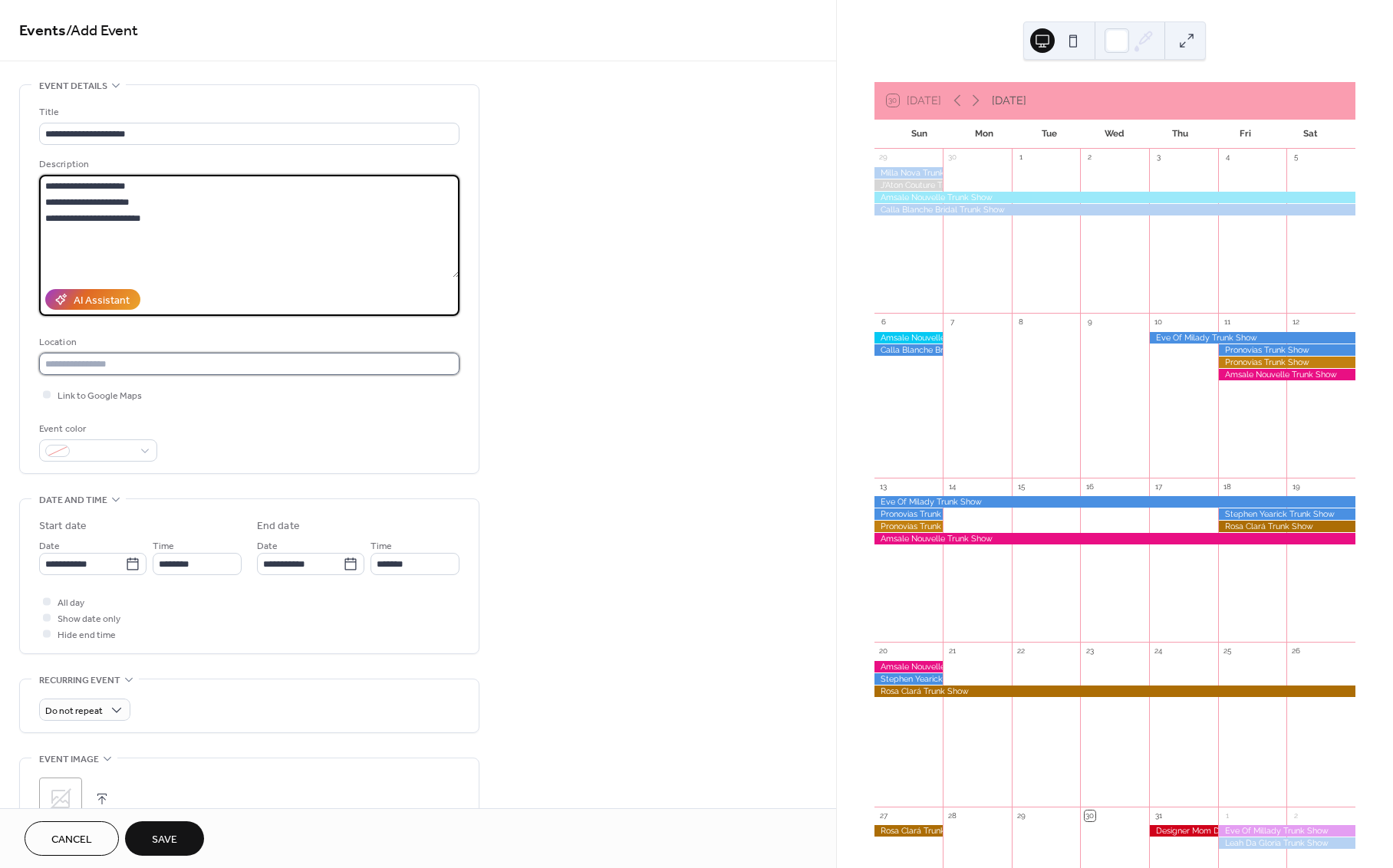 click at bounding box center [249, 363] 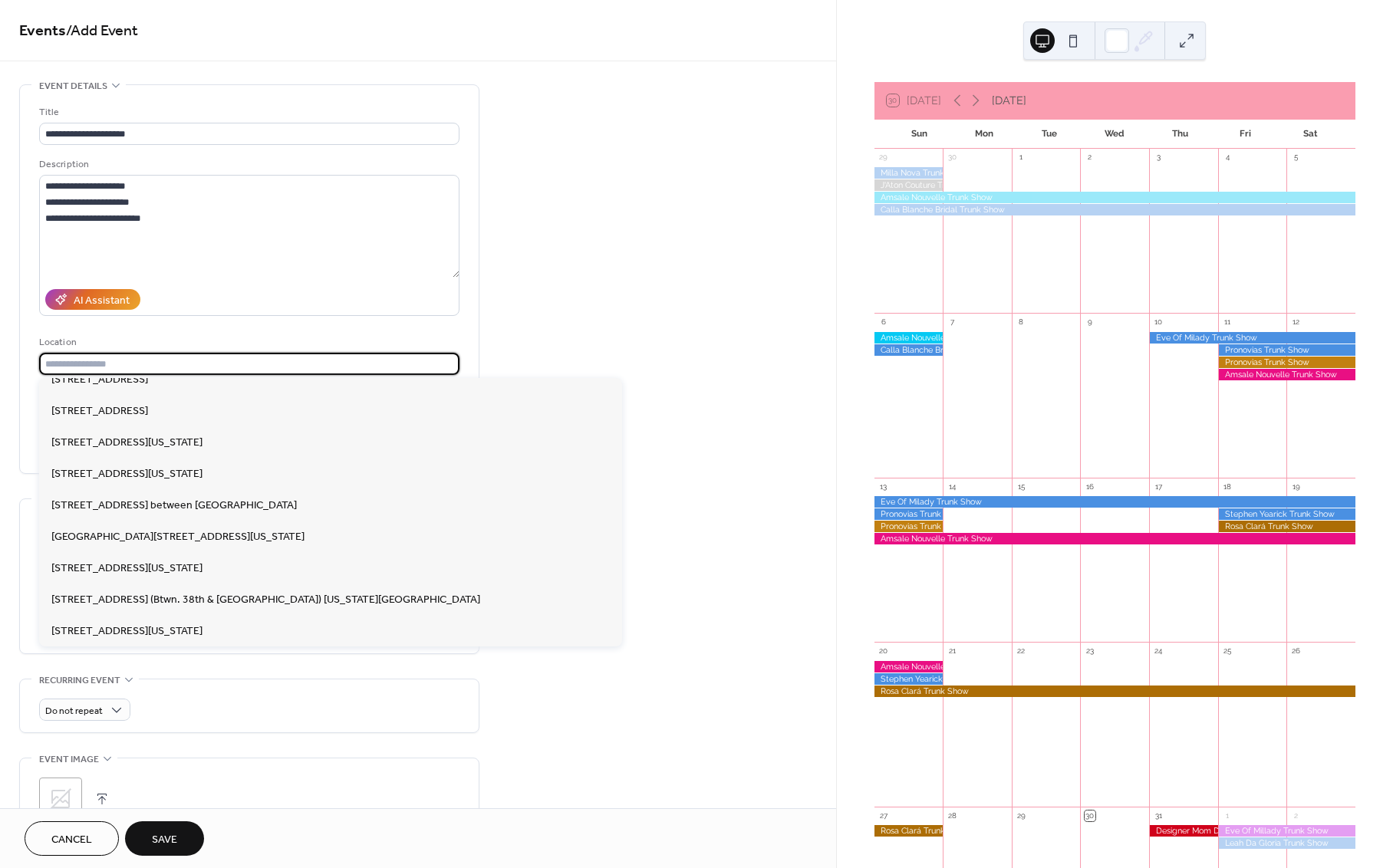 scroll, scrollTop: 648, scrollLeft: 0, axis: vertical 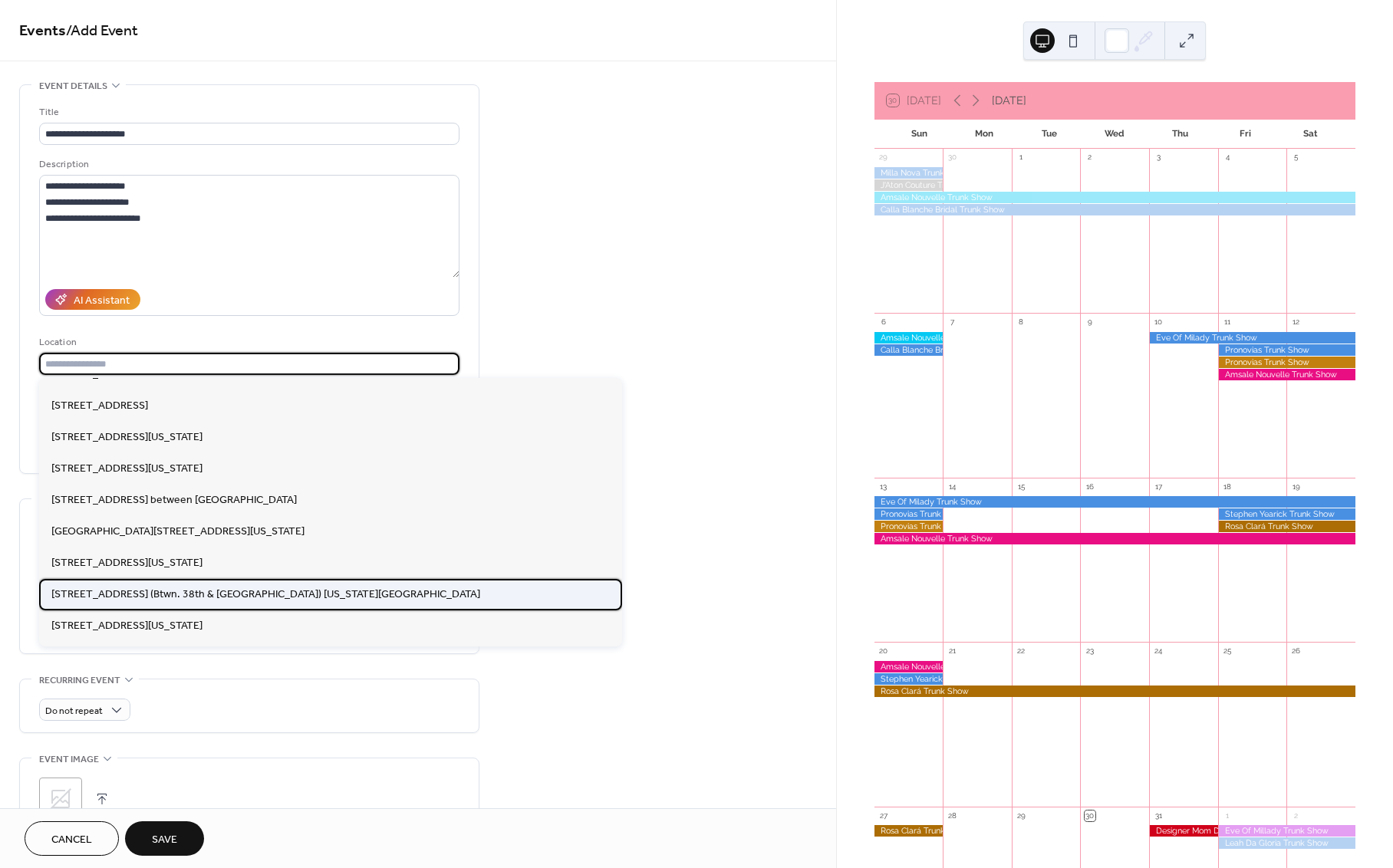 click on "[STREET_ADDRESS] (Btwn. 38th & [GEOGRAPHIC_DATA]) [US_STATE][GEOGRAPHIC_DATA]" at bounding box center [265, 594] 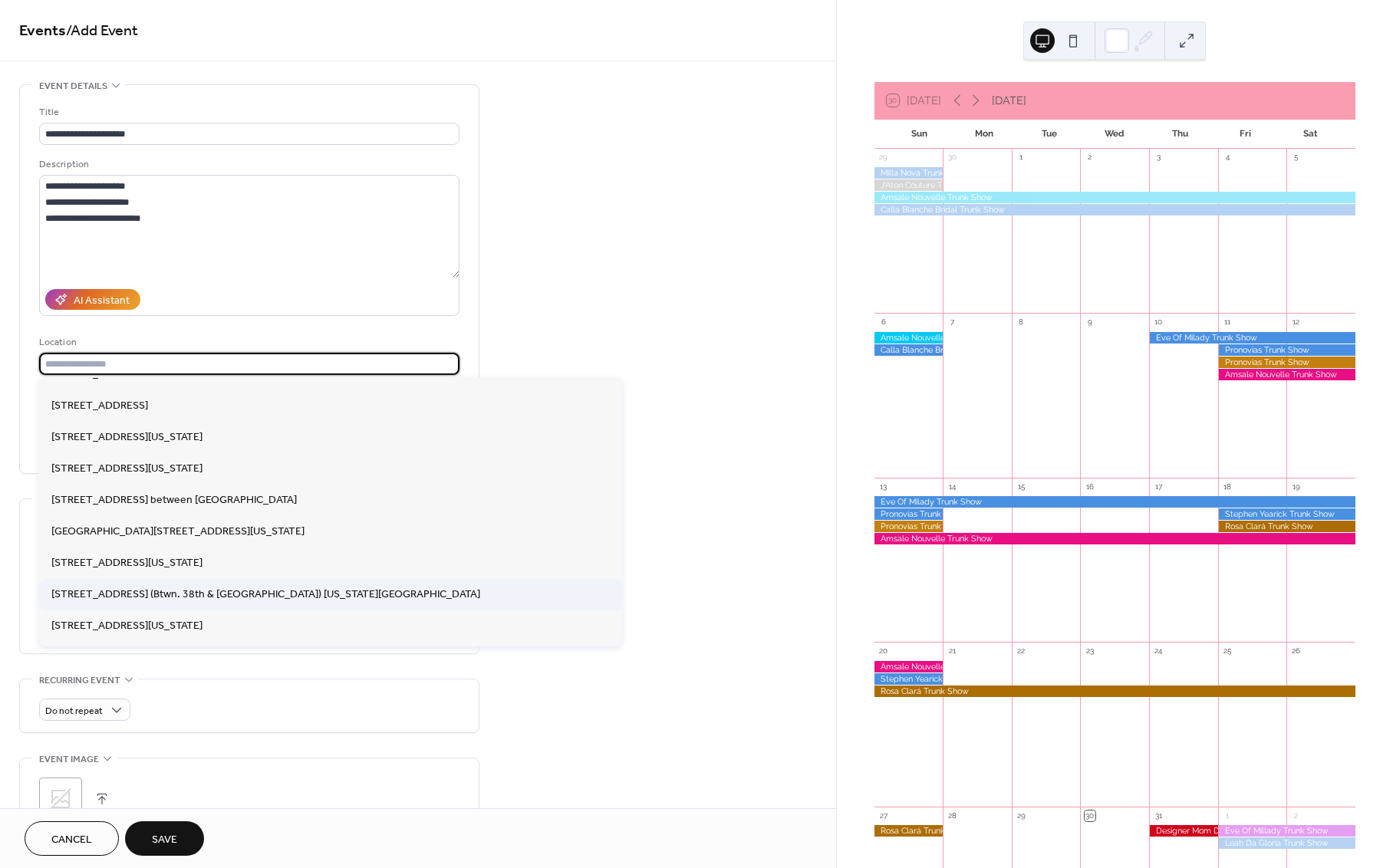type on "**********" 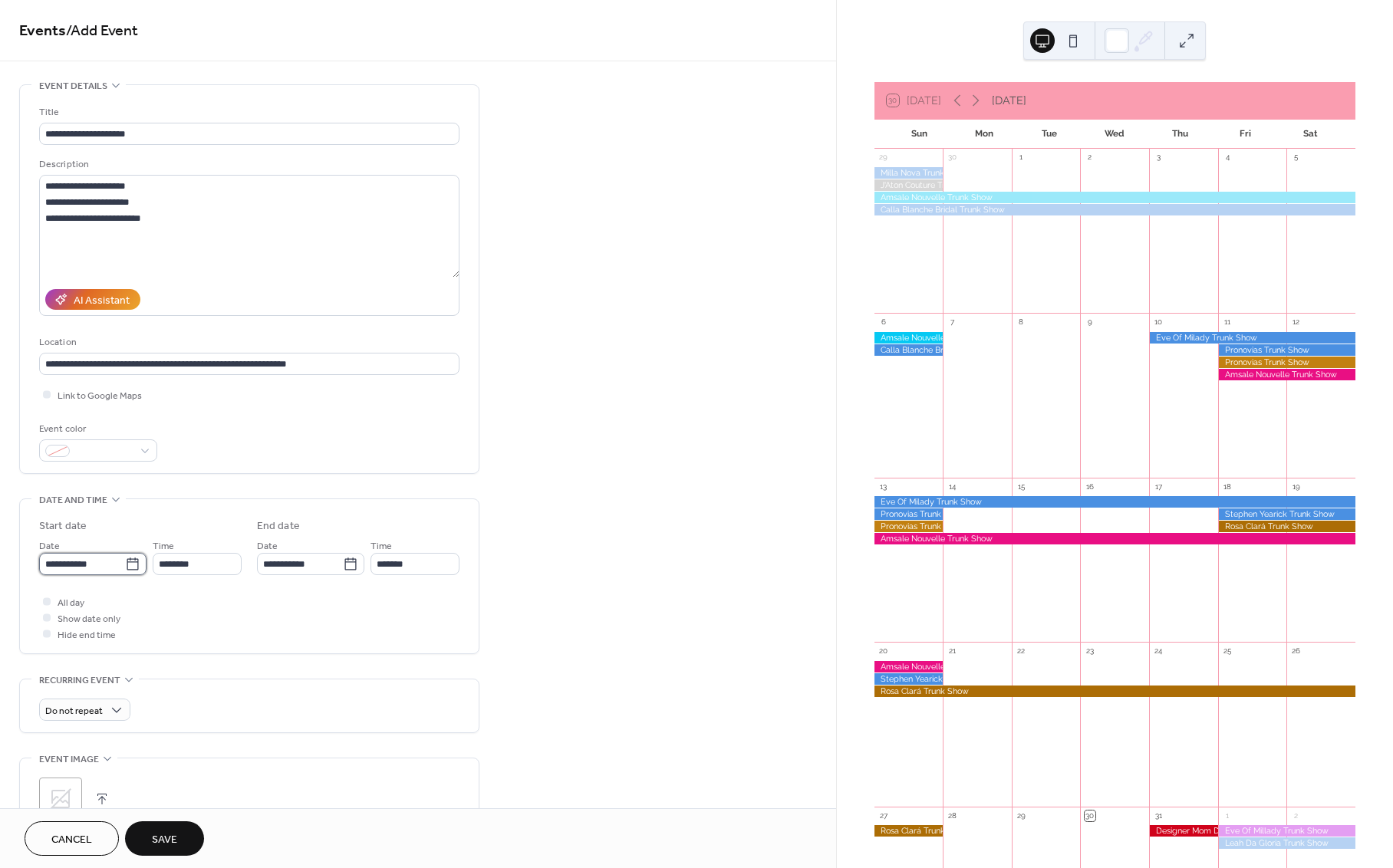click on "**********" at bounding box center (82, 564) 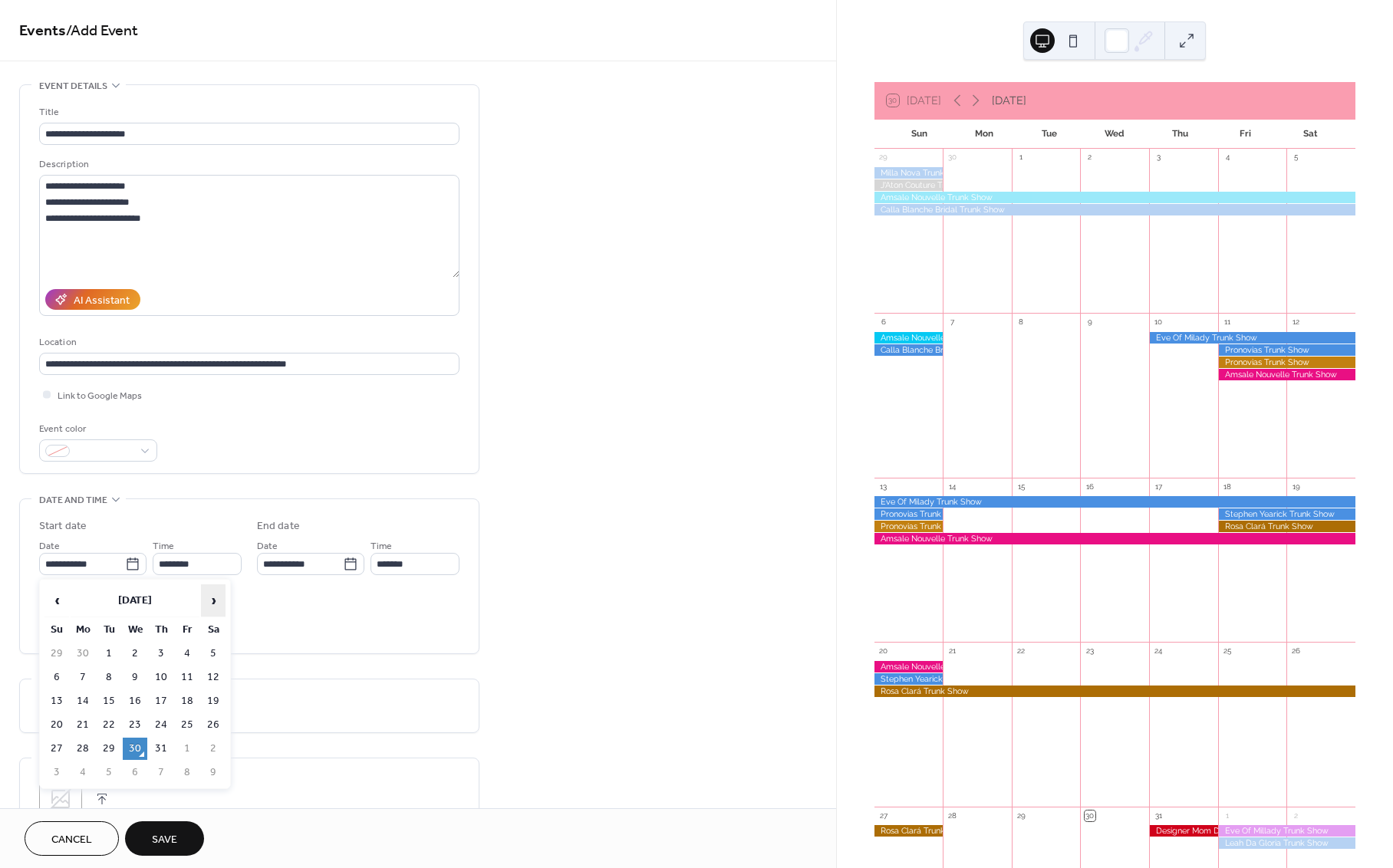click on "›" at bounding box center [213, 600] 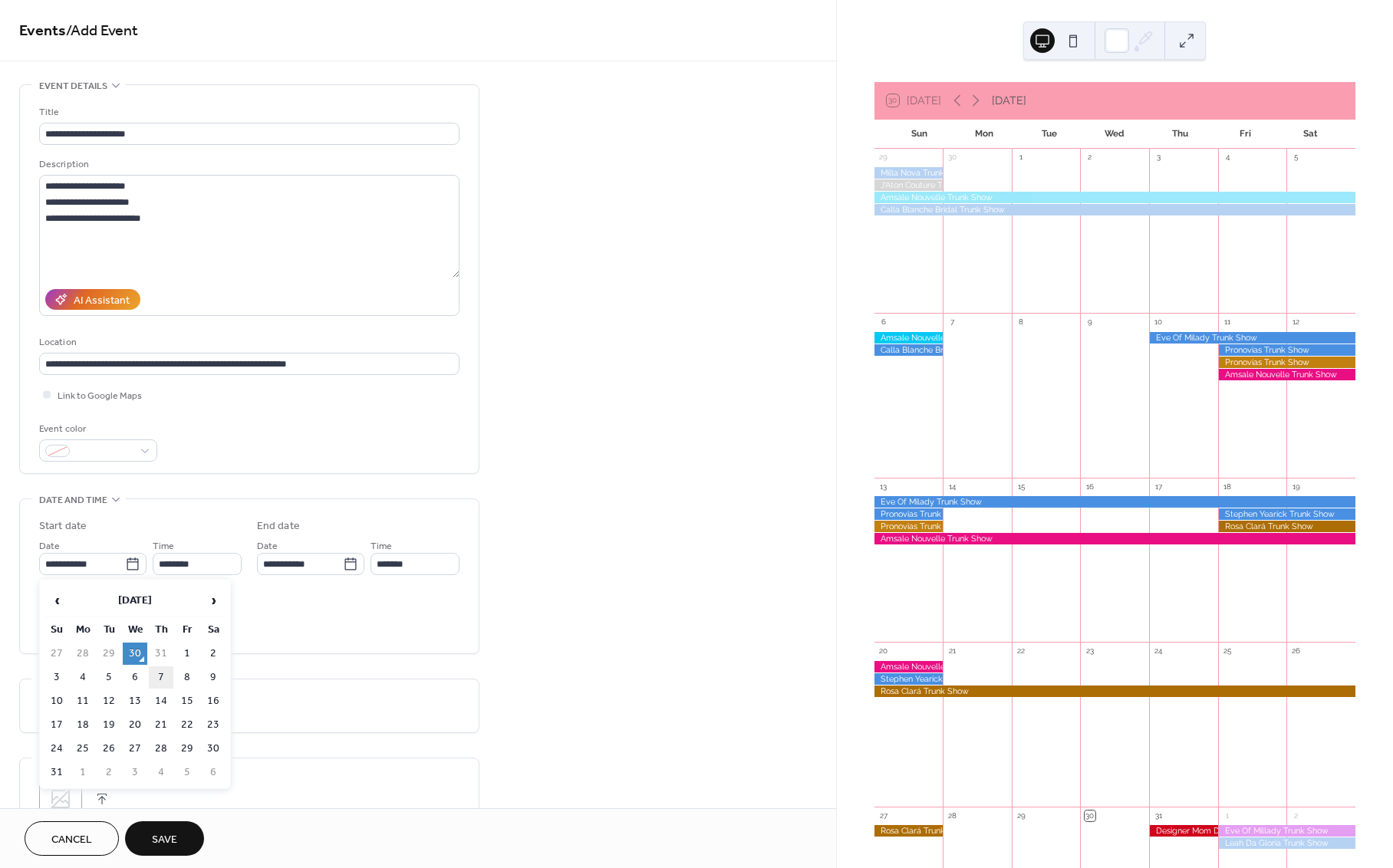 click on "7" at bounding box center (161, 677) 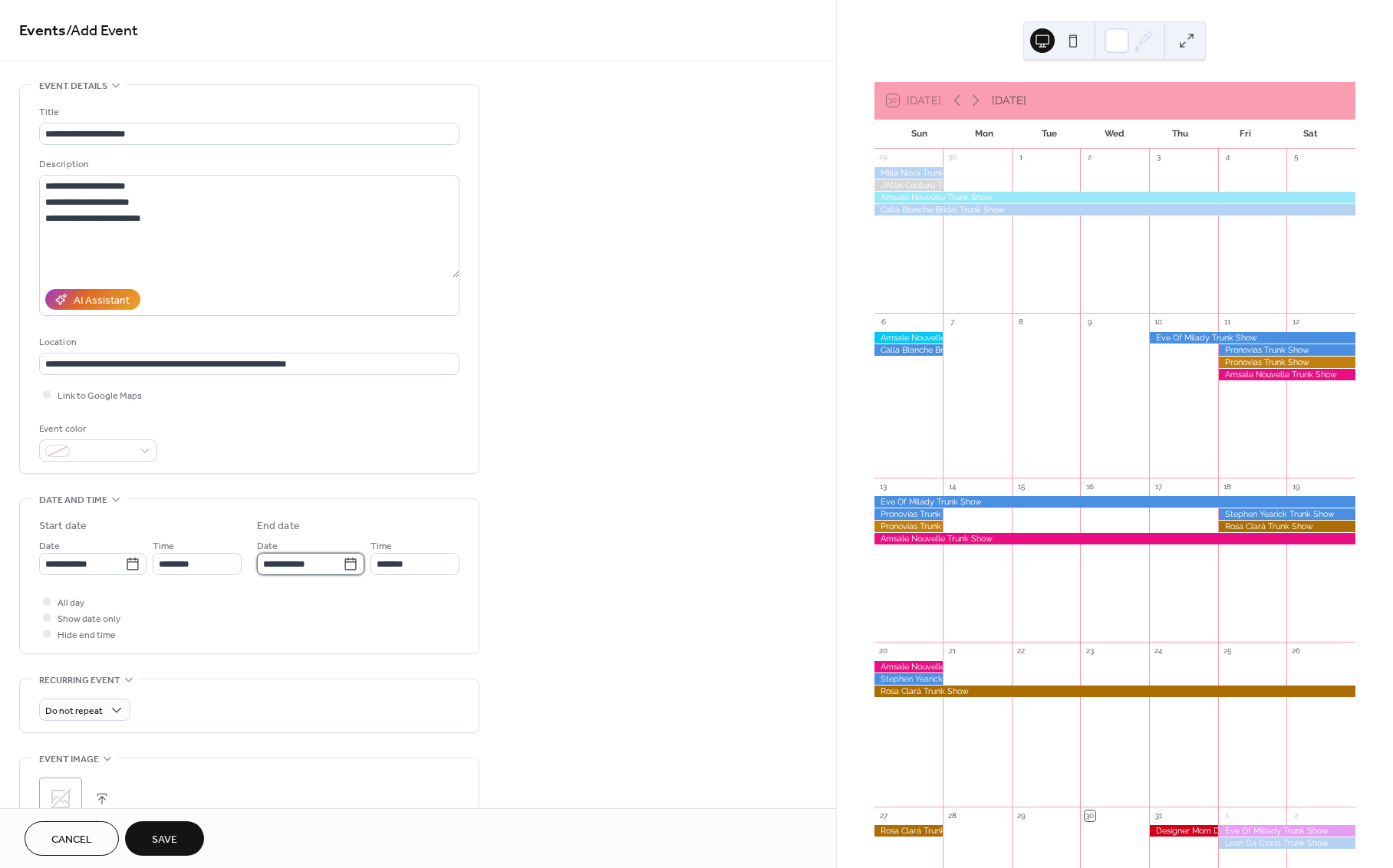 click on "**********" at bounding box center [300, 564] 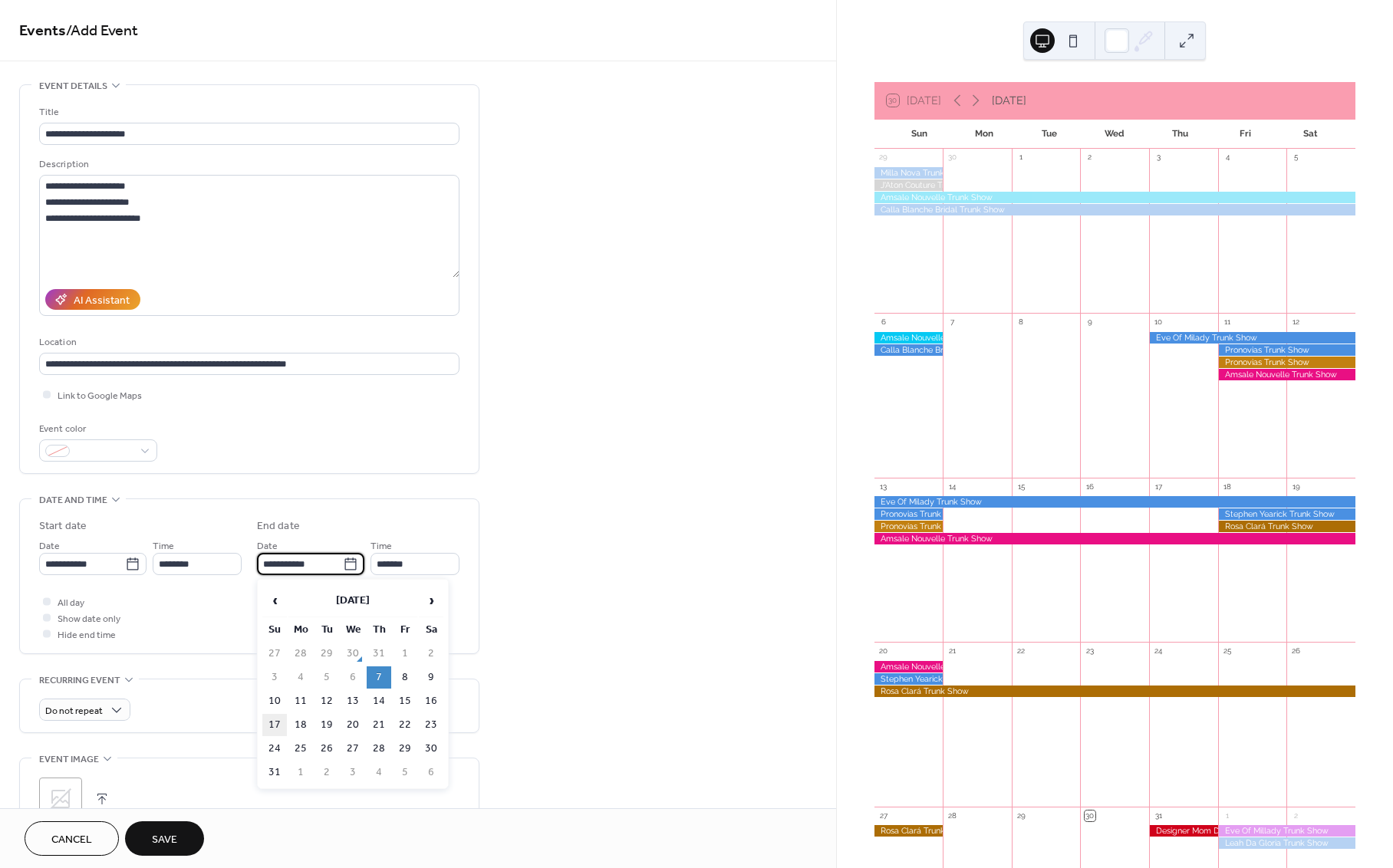 click on "17" at bounding box center [275, 725] 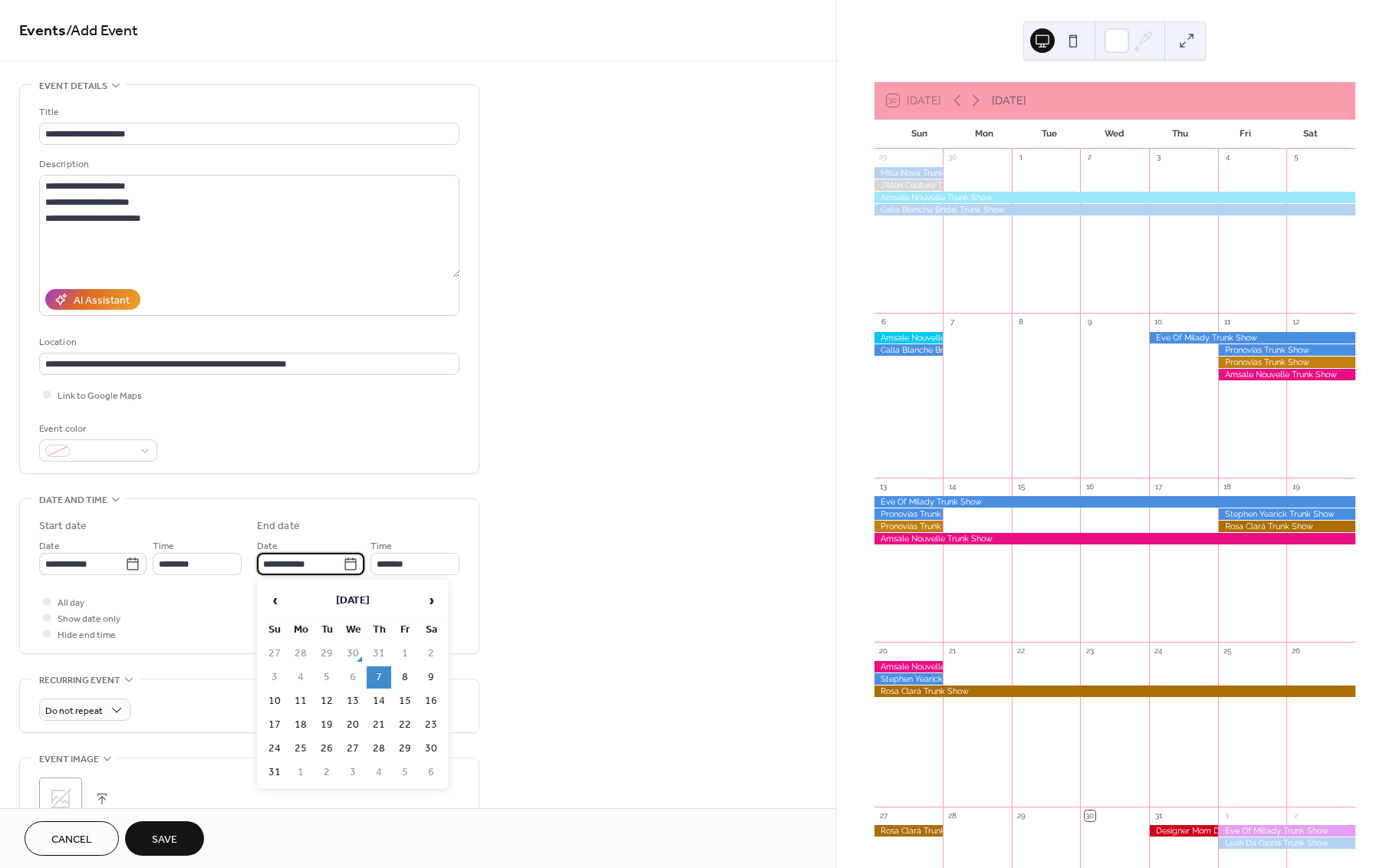type on "**********" 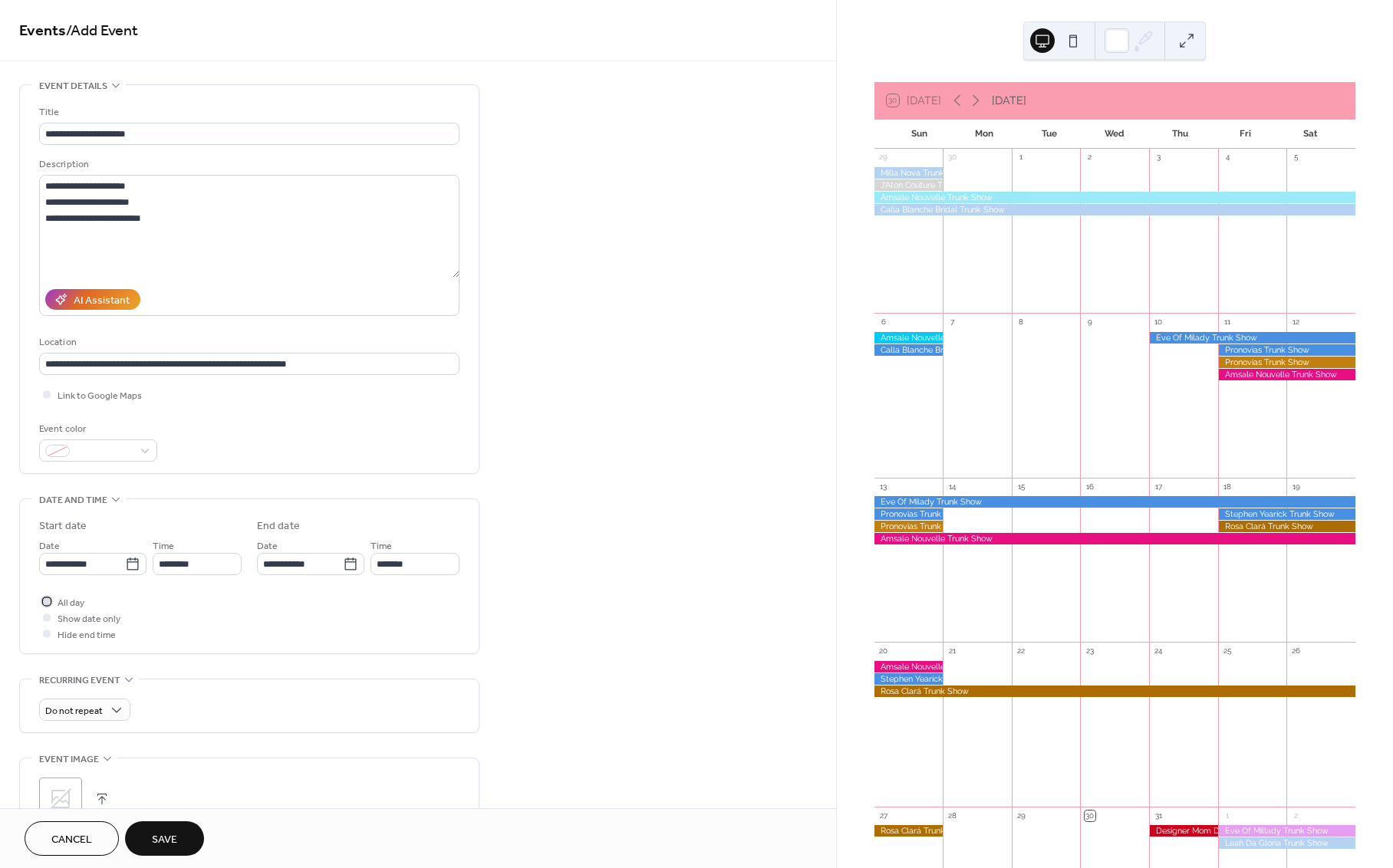 click at bounding box center [47, 601] 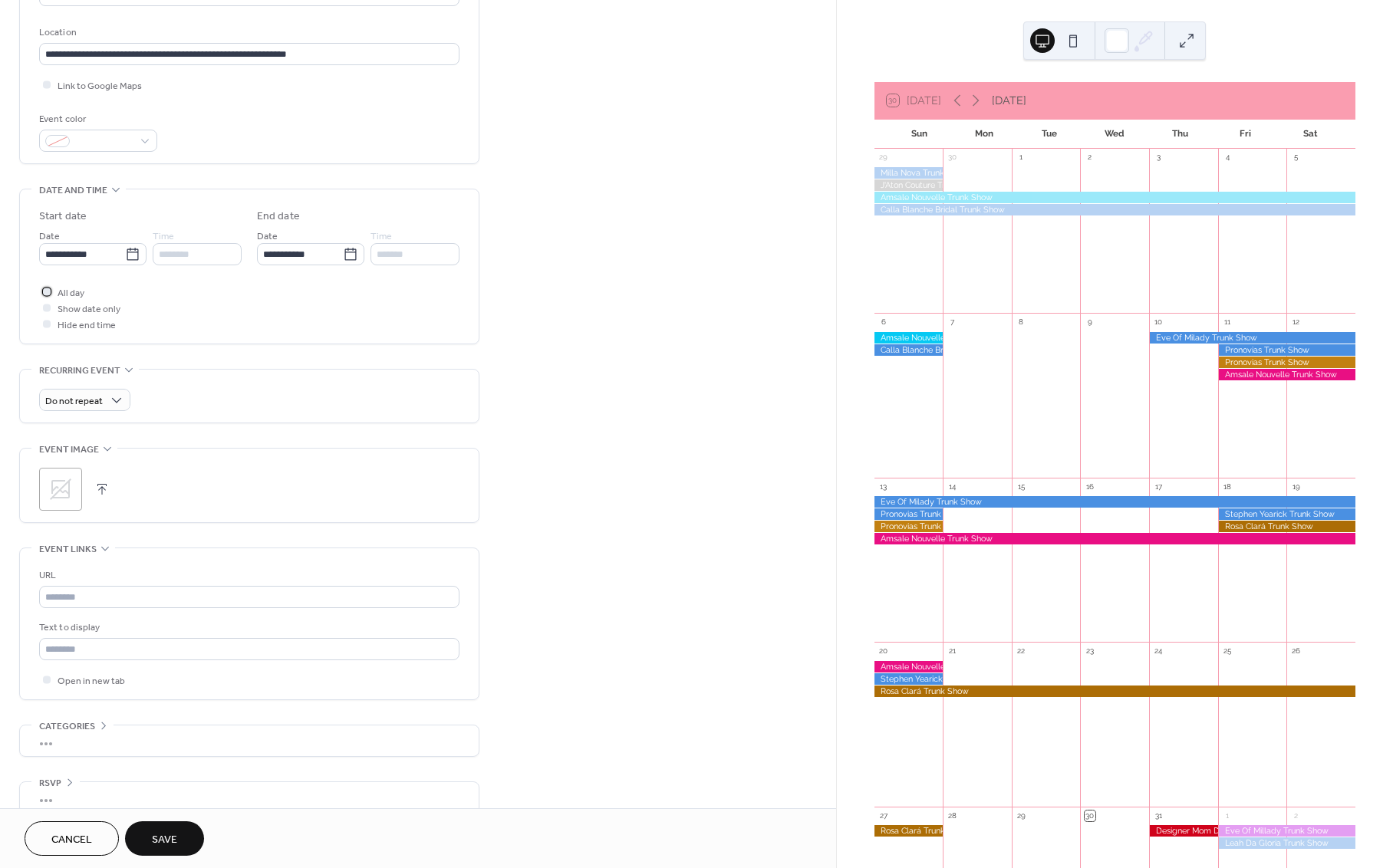 scroll, scrollTop: 331, scrollLeft: 0, axis: vertical 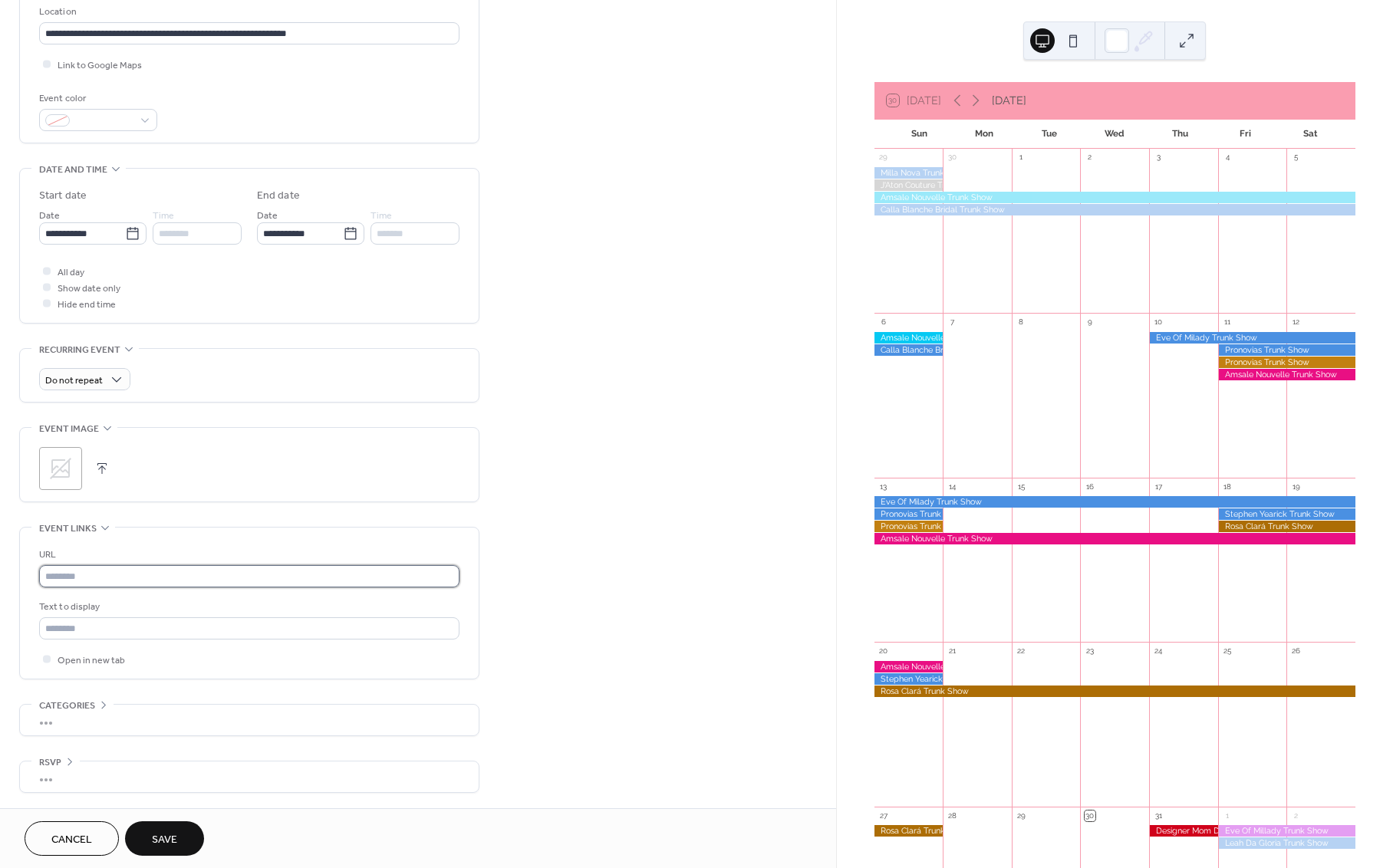 click at bounding box center (249, 576) 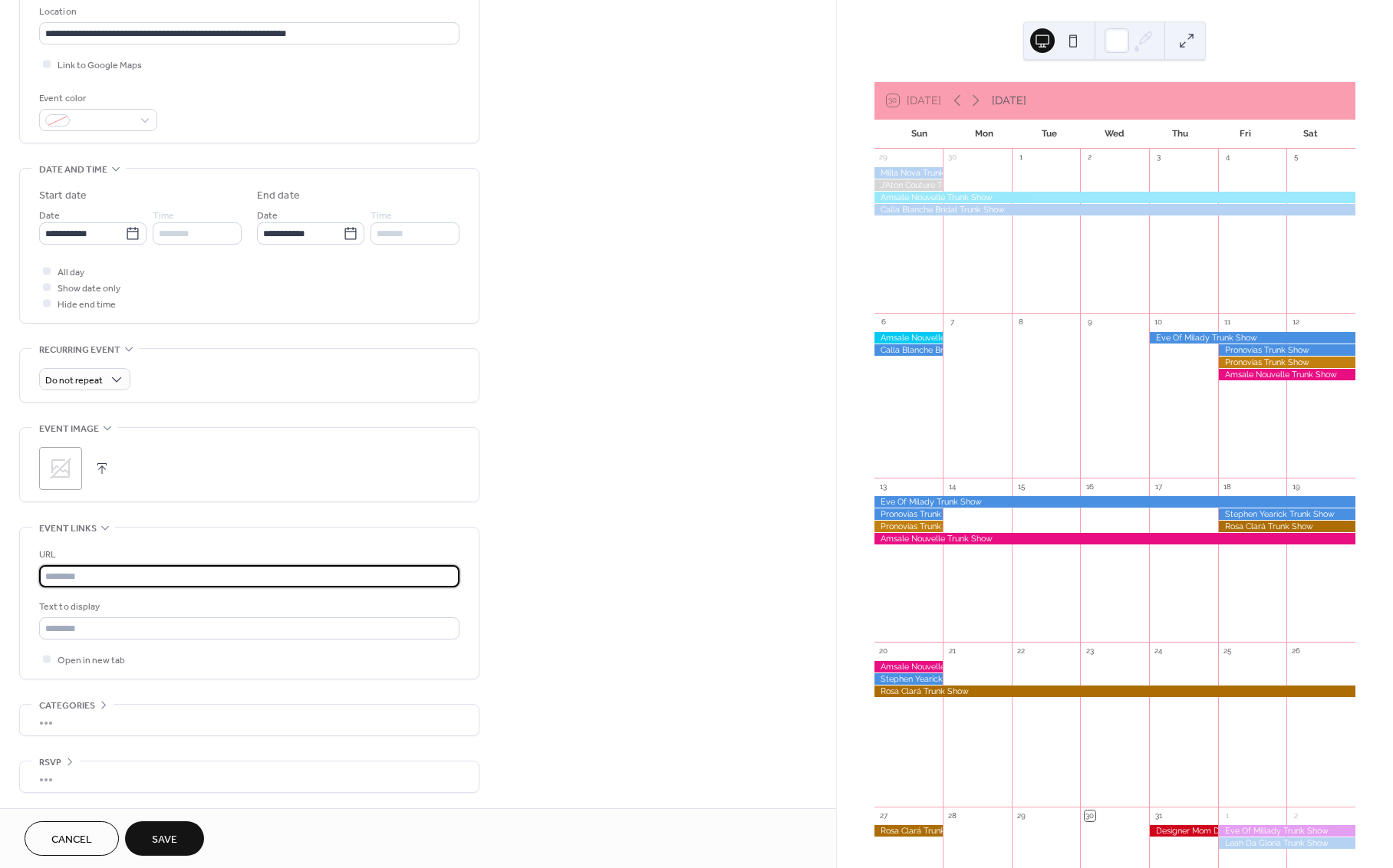 paste on "**********" 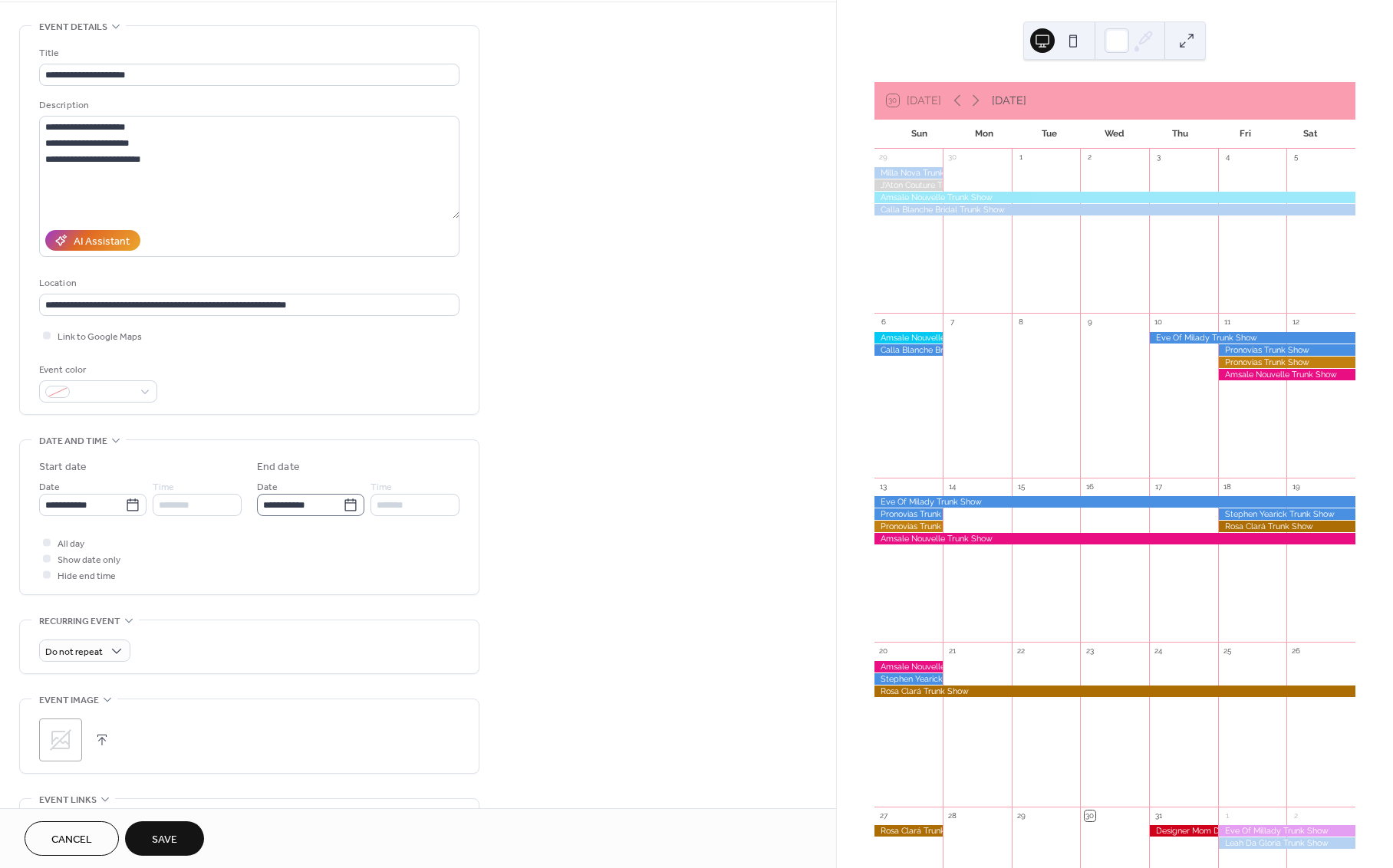 scroll, scrollTop: 0, scrollLeft: 0, axis: both 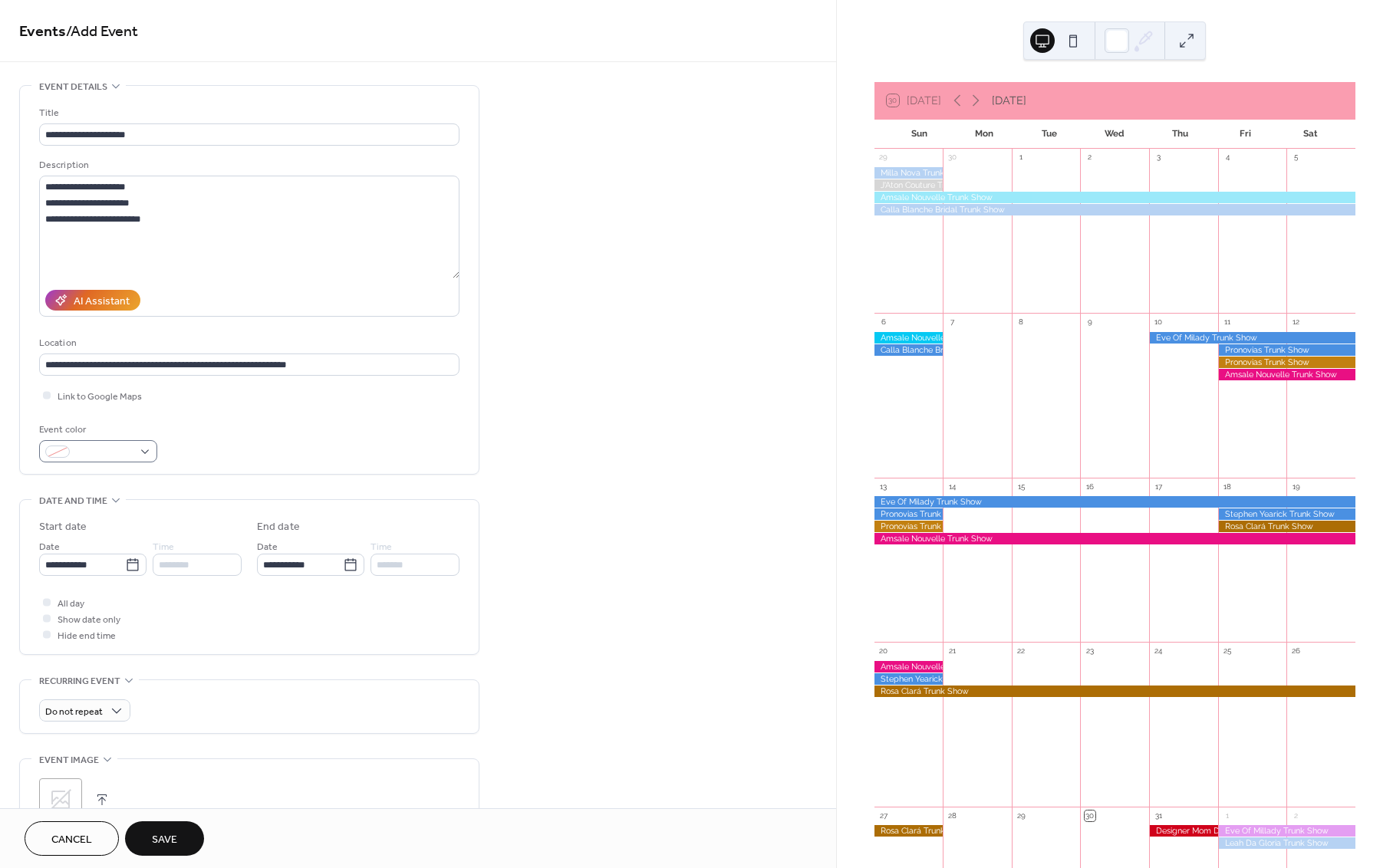 type on "**********" 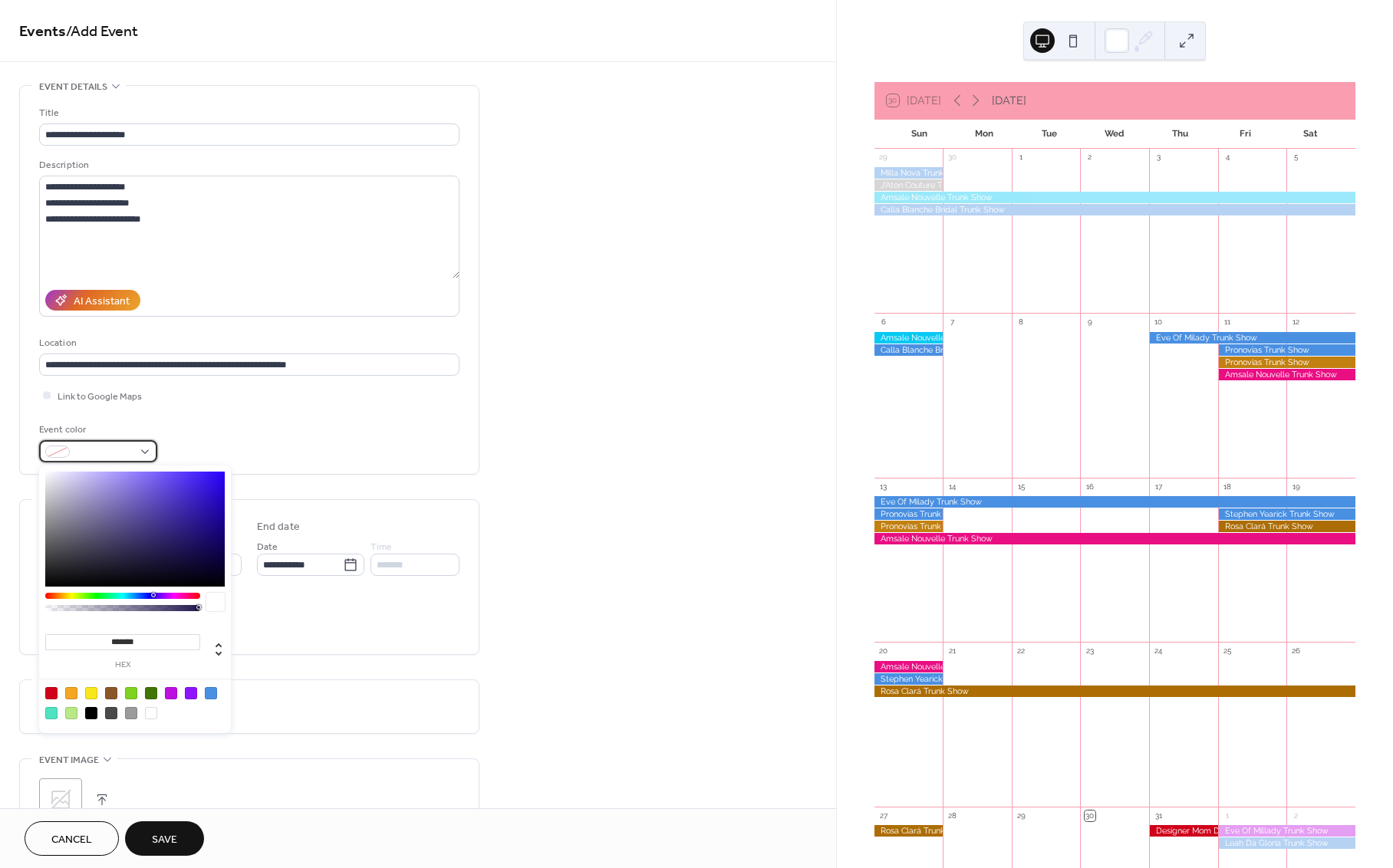 click at bounding box center (104, 452) 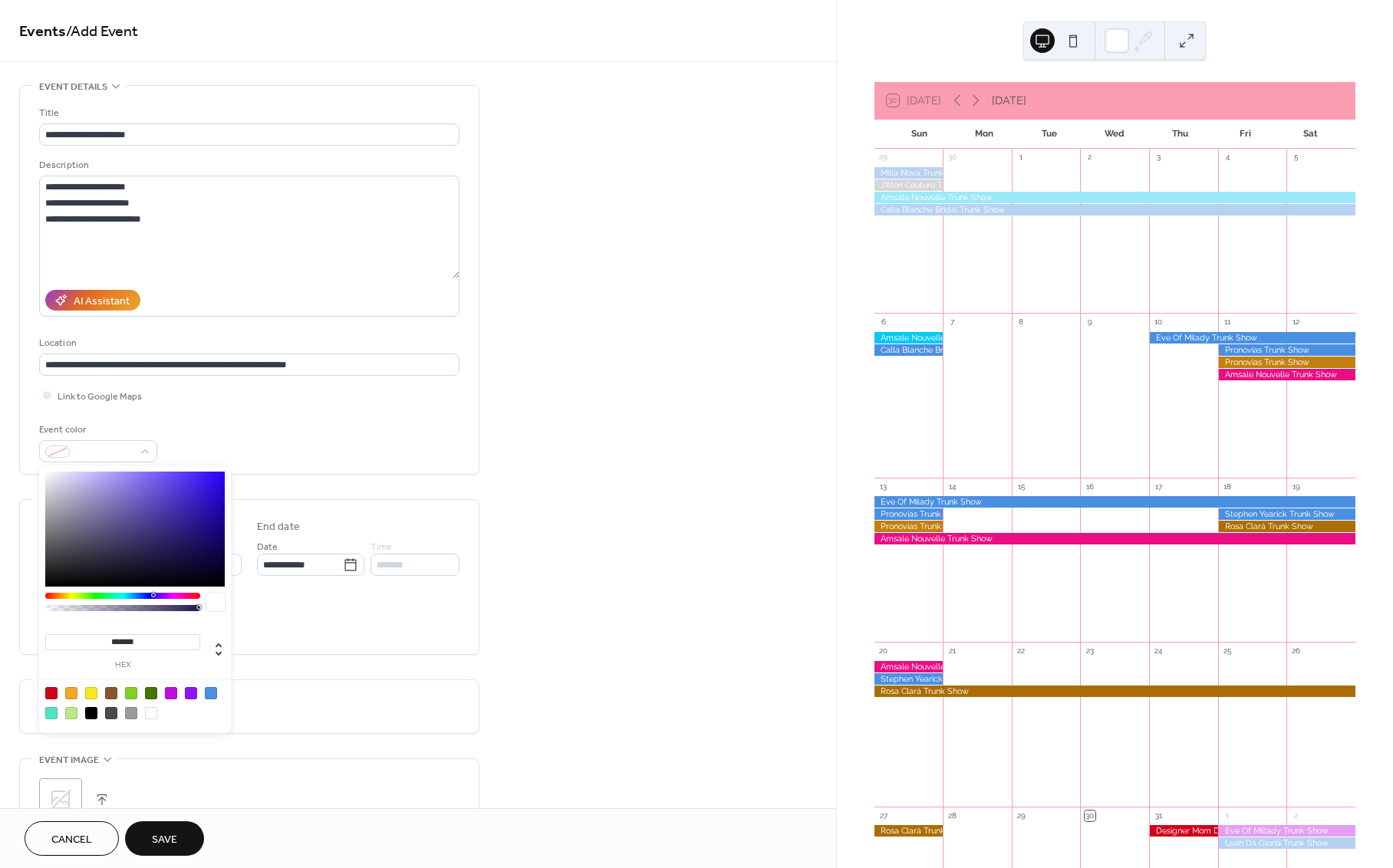 click at bounding box center (211, 693) 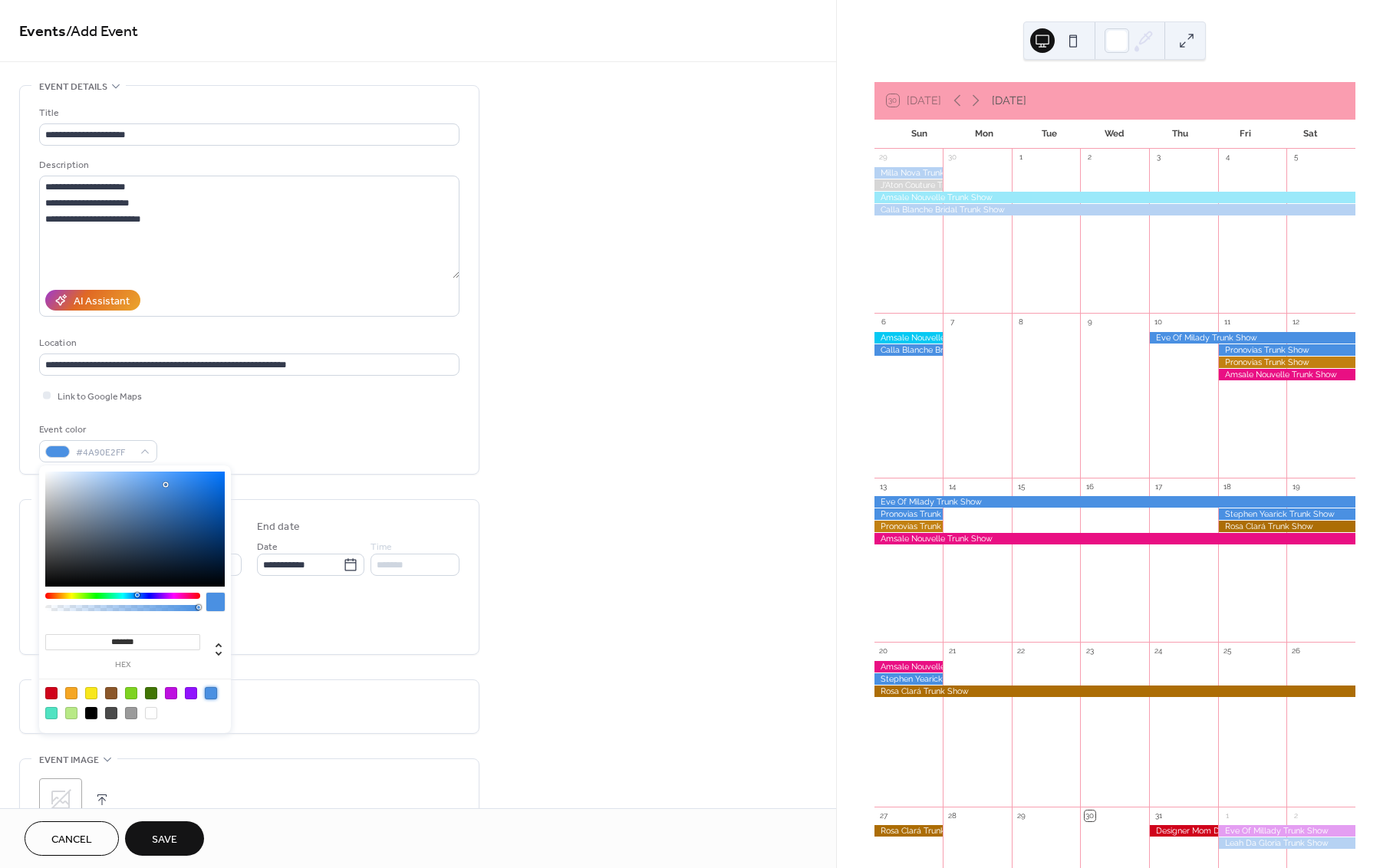 click on "Do not repeat" at bounding box center [249, 706] 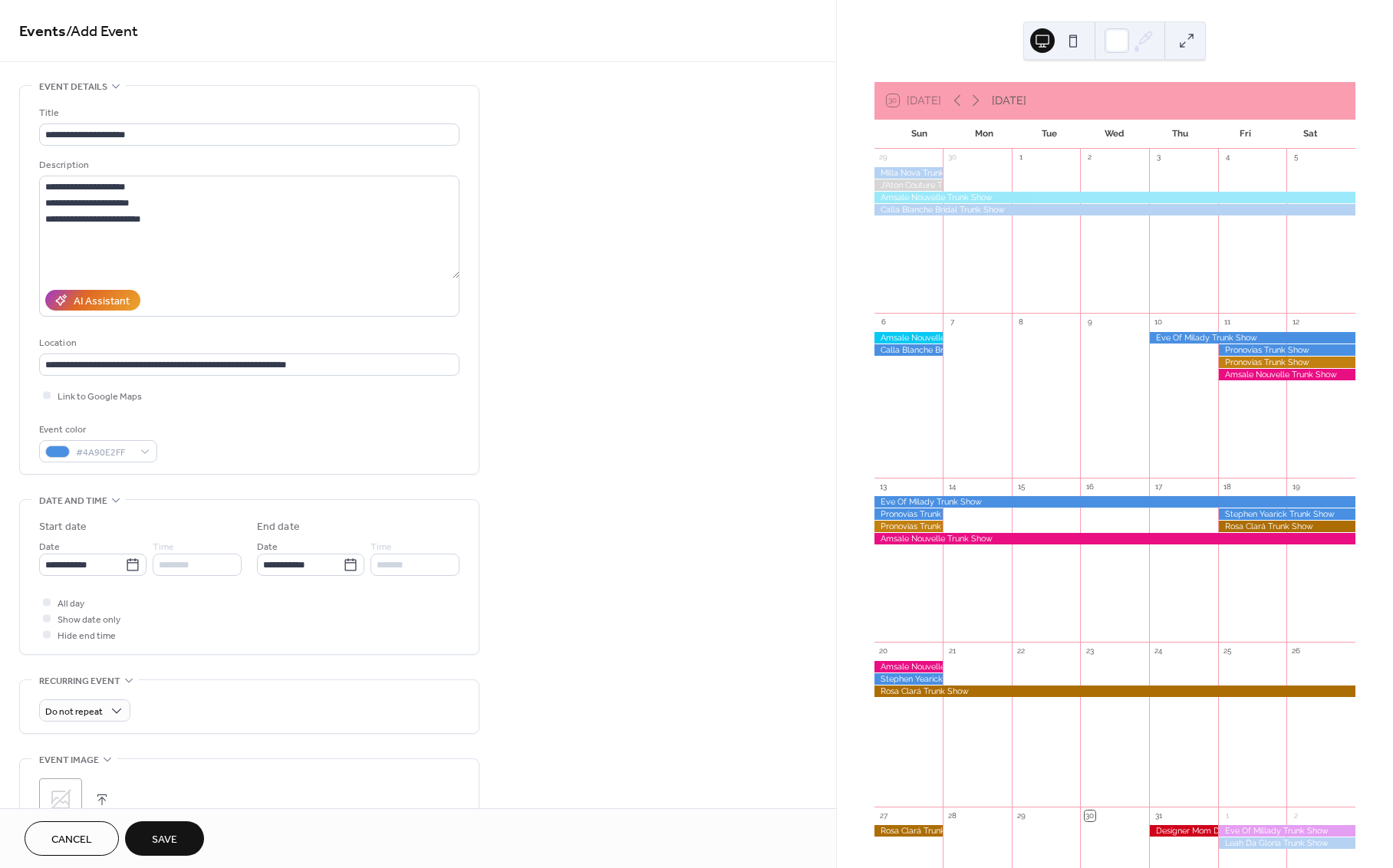 click on "Save" at bounding box center [164, 840] 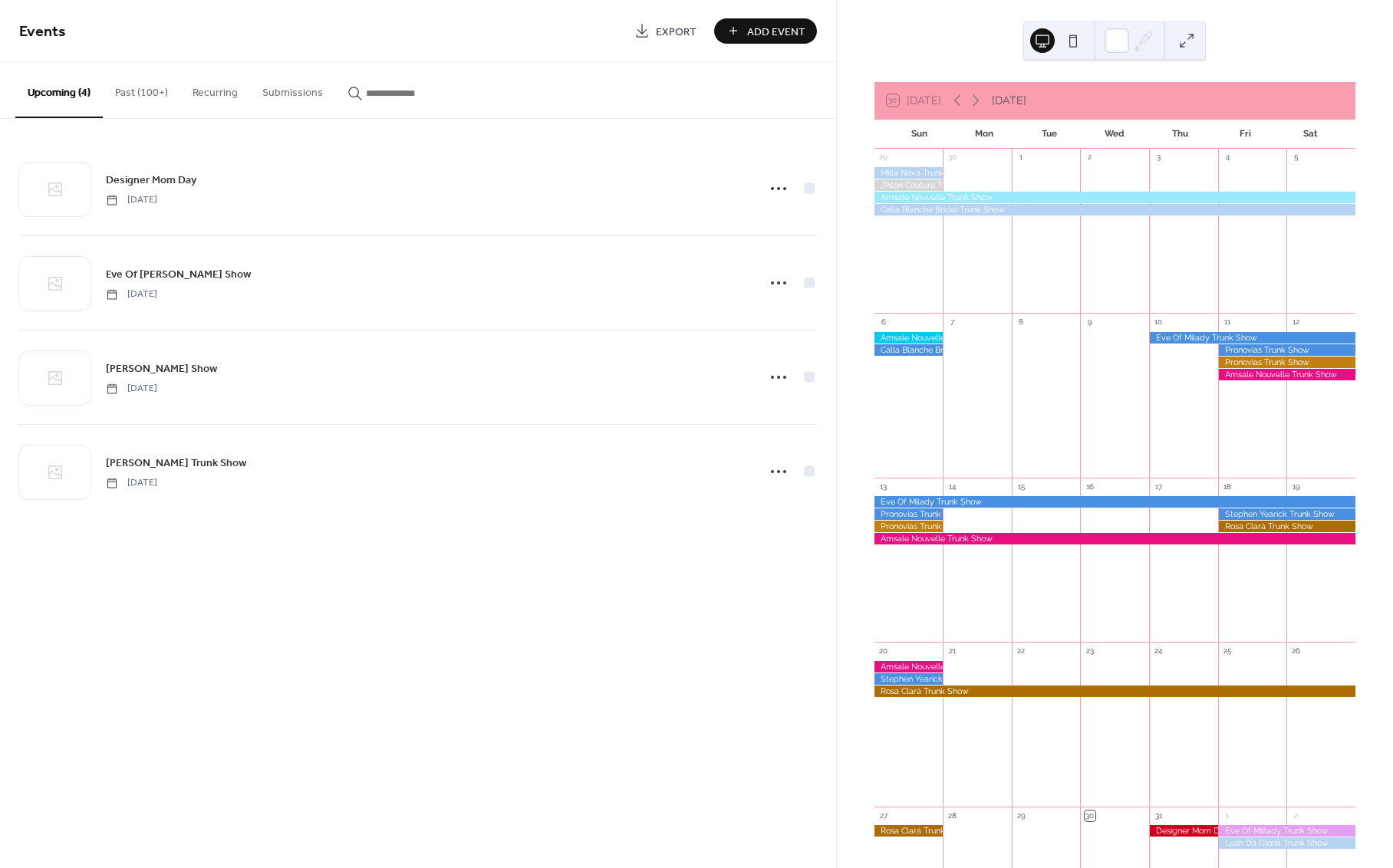 click on "Add Event" at bounding box center [776, 31] 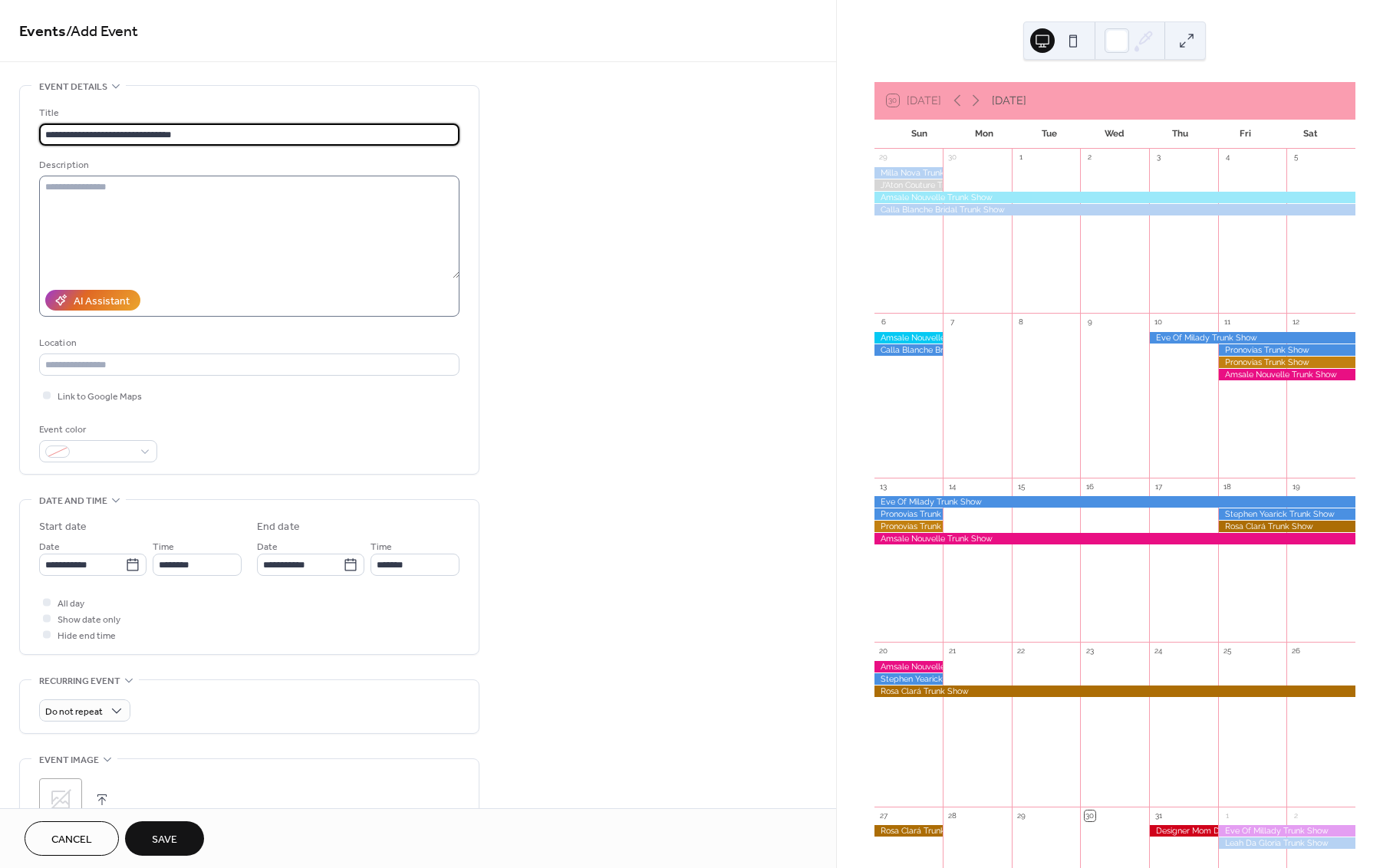 type on "**********" 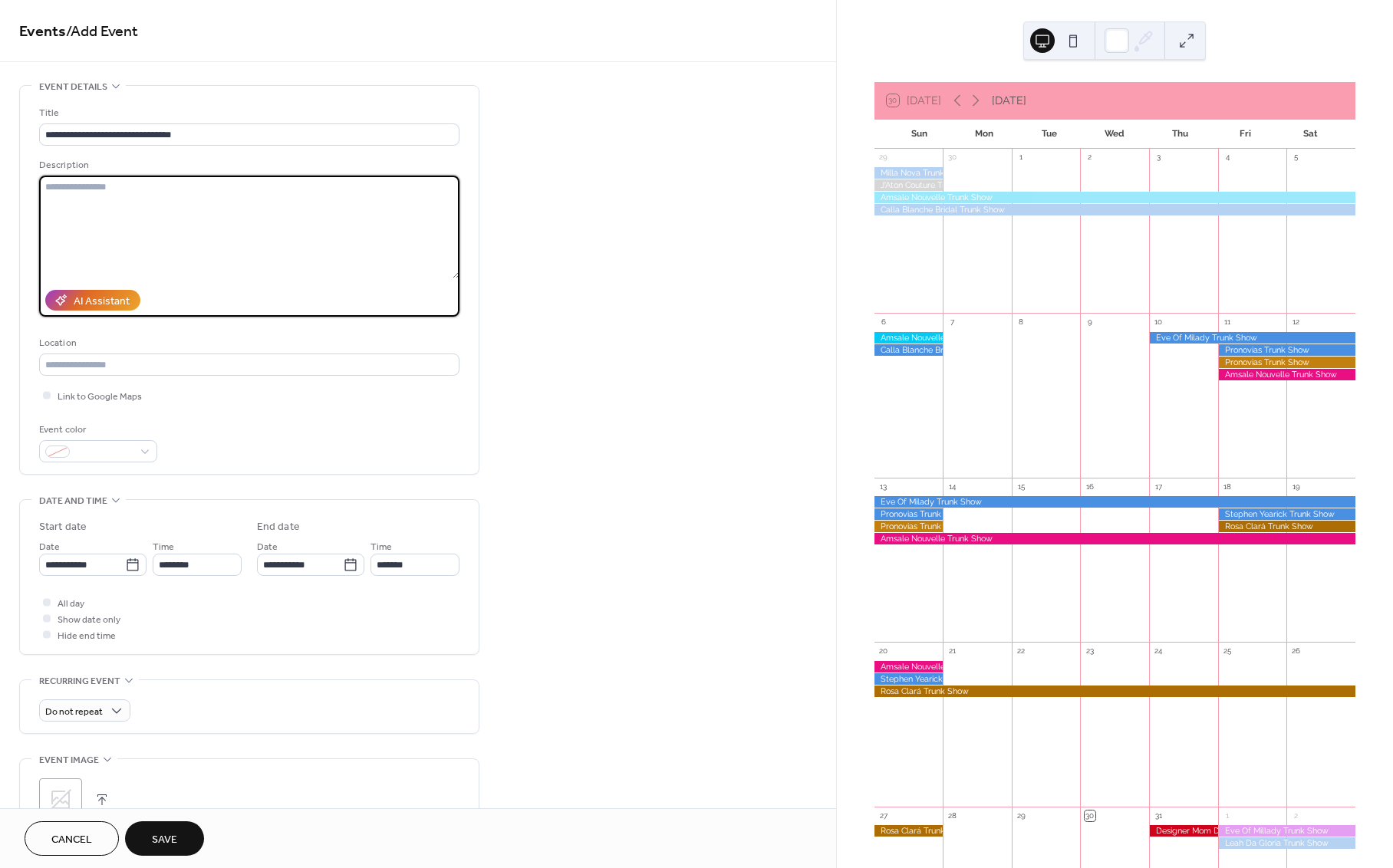 click at bounding box center [249, 227] 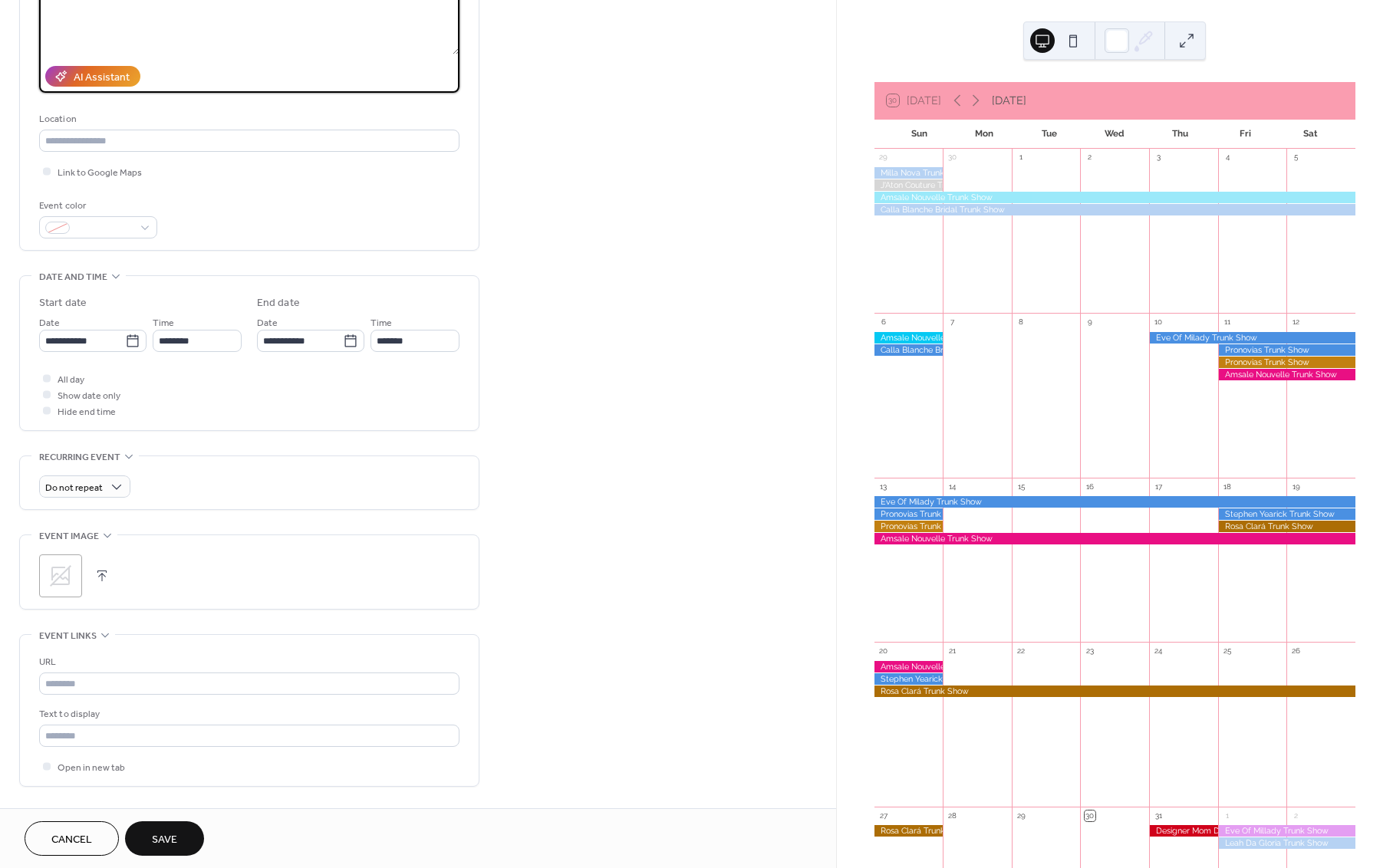 scroll, scrollTop: 245, scrollLeft: 0, axis: vertical 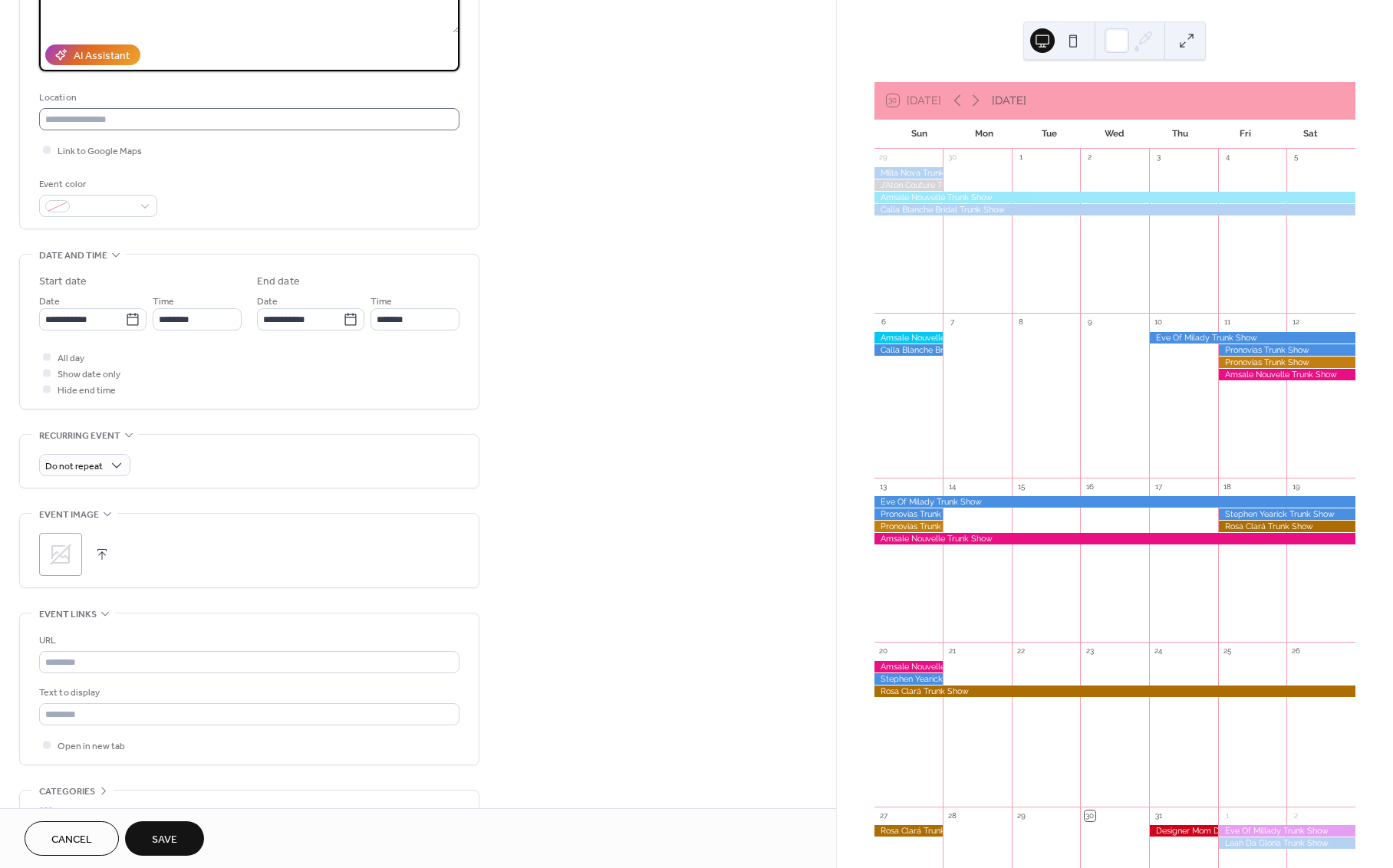 type on "**********" 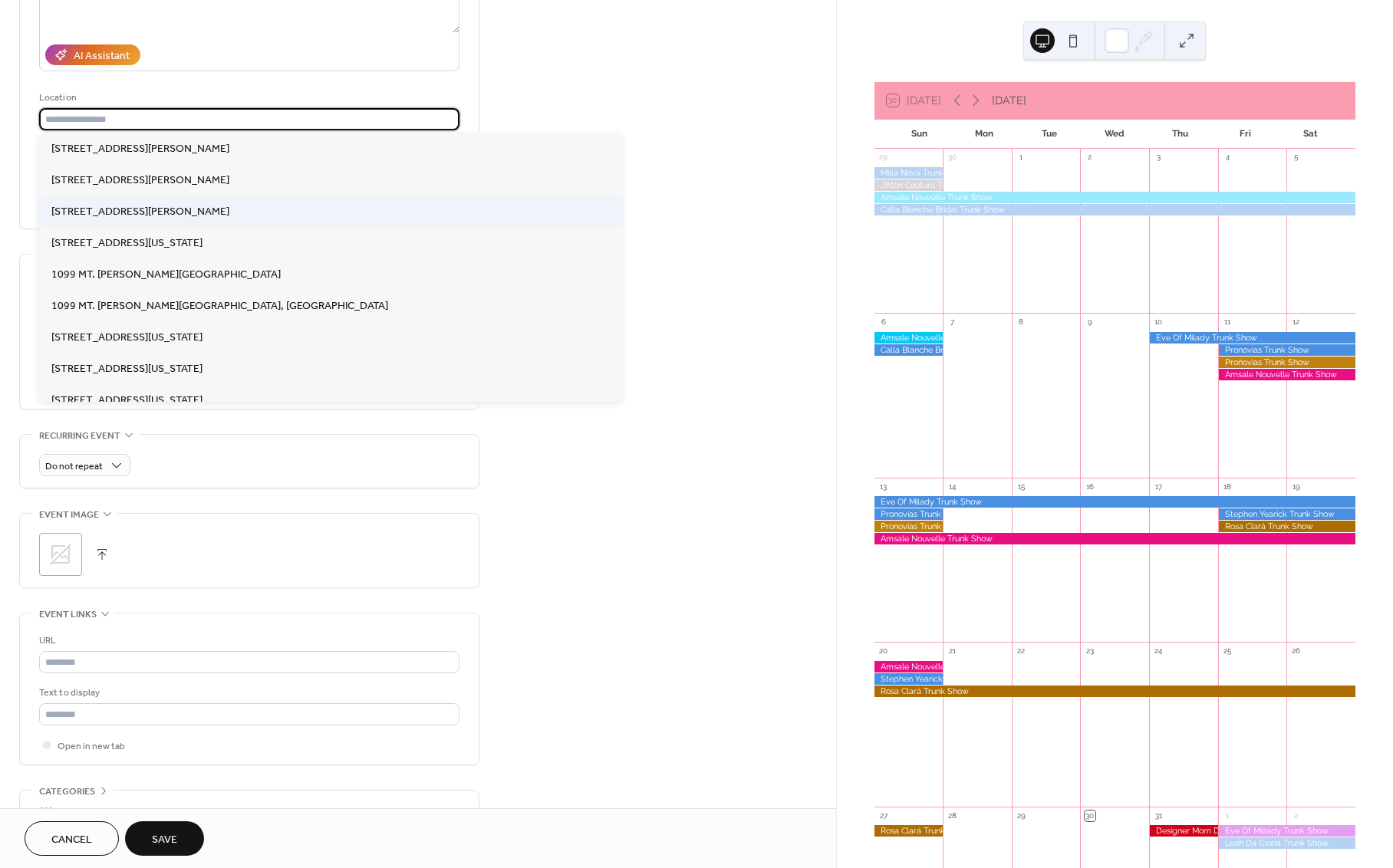 drag, startPoint x: 193, startPoint y: 115, endPoint x: 154, endPoint y: 205, distance: 98.0867 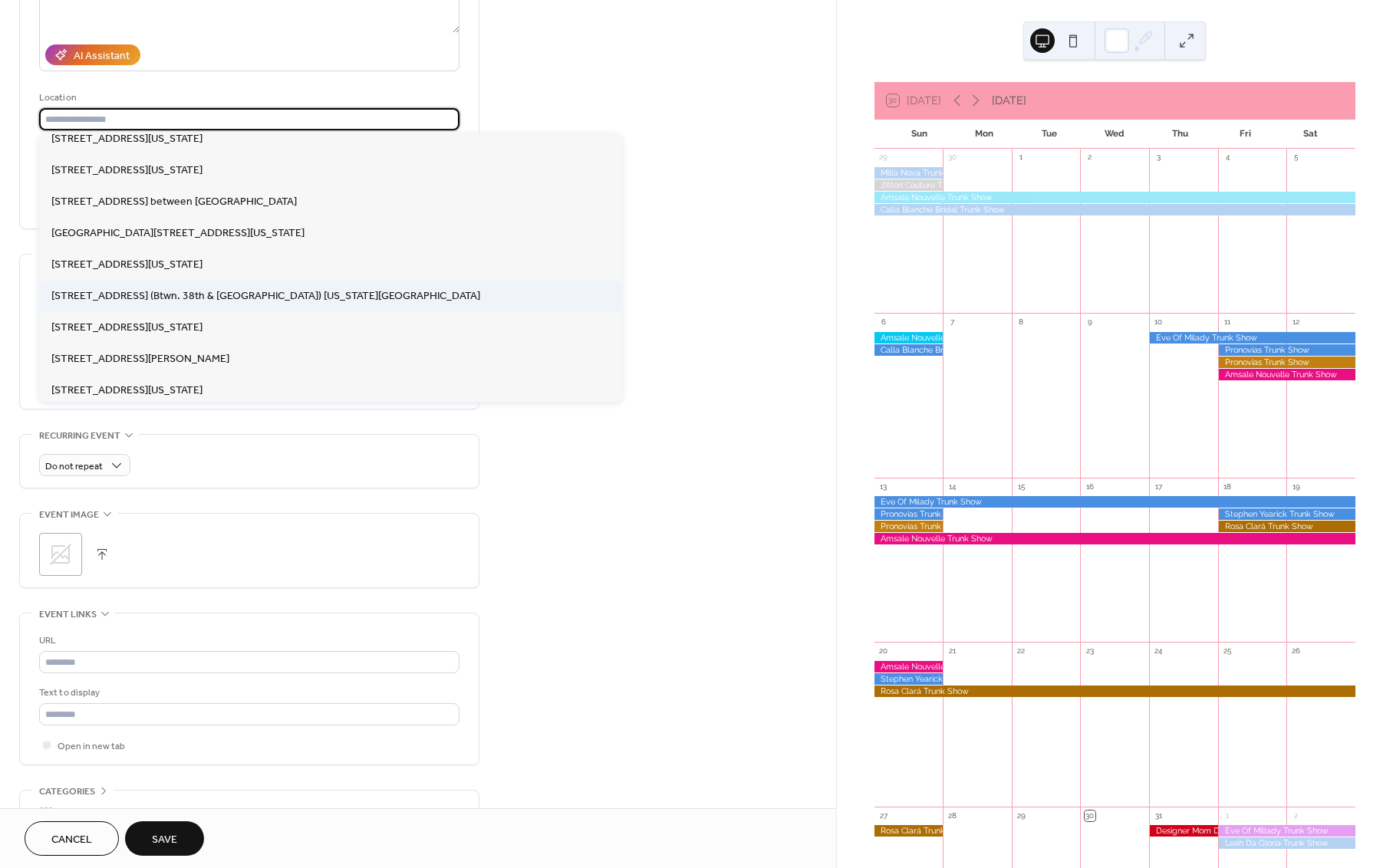 scroll, scrollTop: 704, scrollLeft: 0, axis: vertical 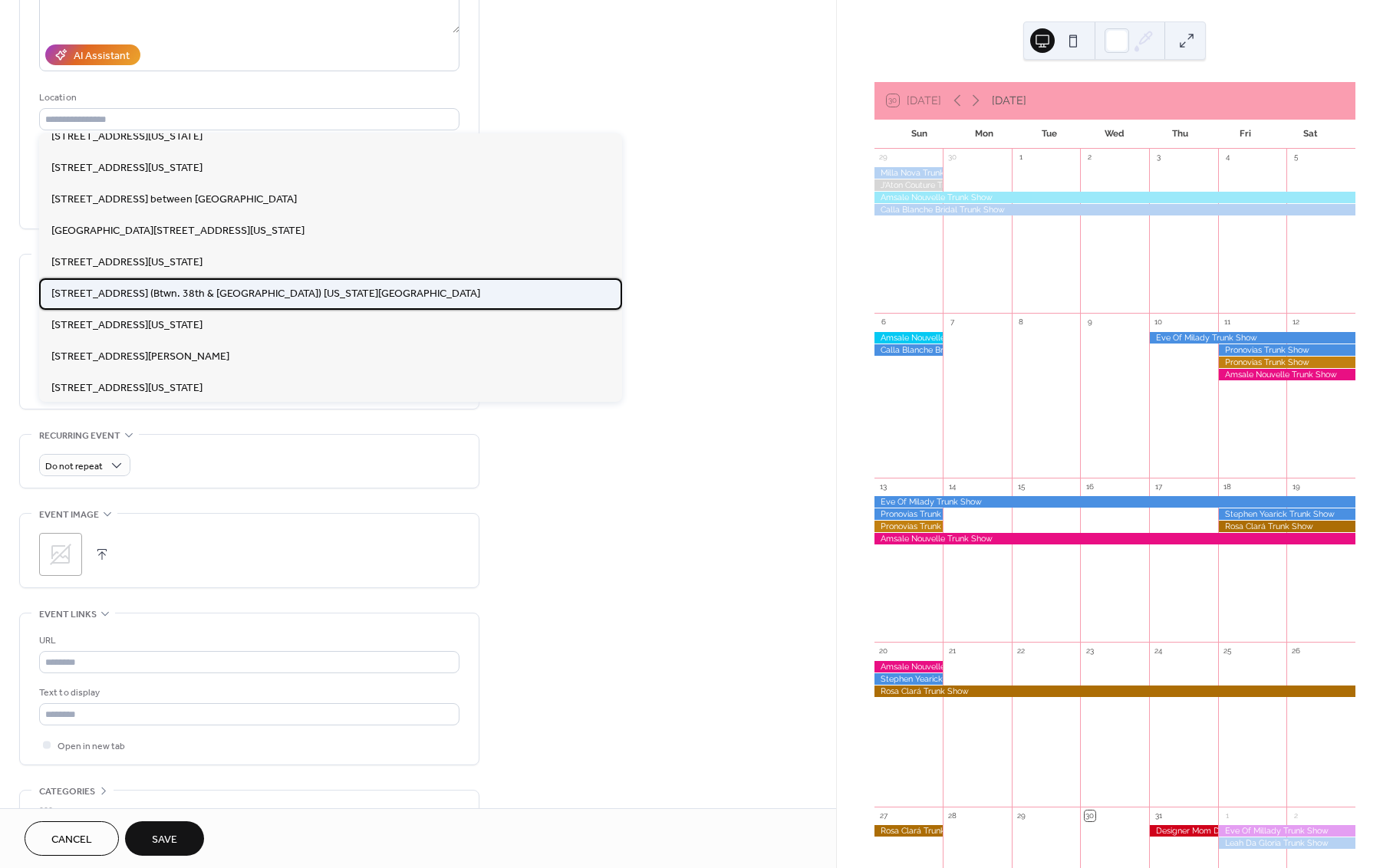 click on "[STREET_ADDRESS] (Btwn. 38th & [GEOGRAPHIC_DATA]) [US_STATE][GEOGRAPHIC_DATA]" at bounding box center (265, 294) 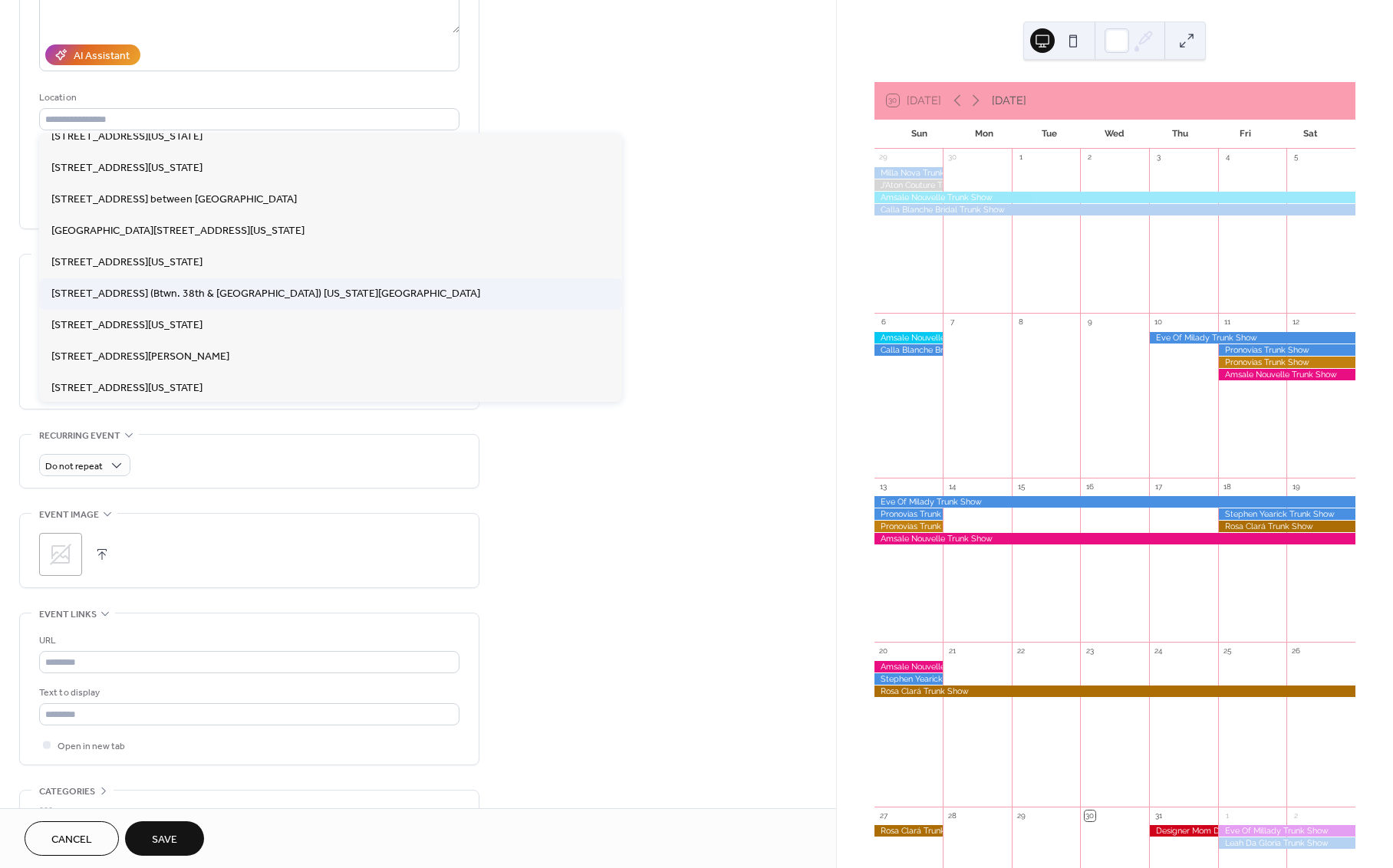 type on "**********" 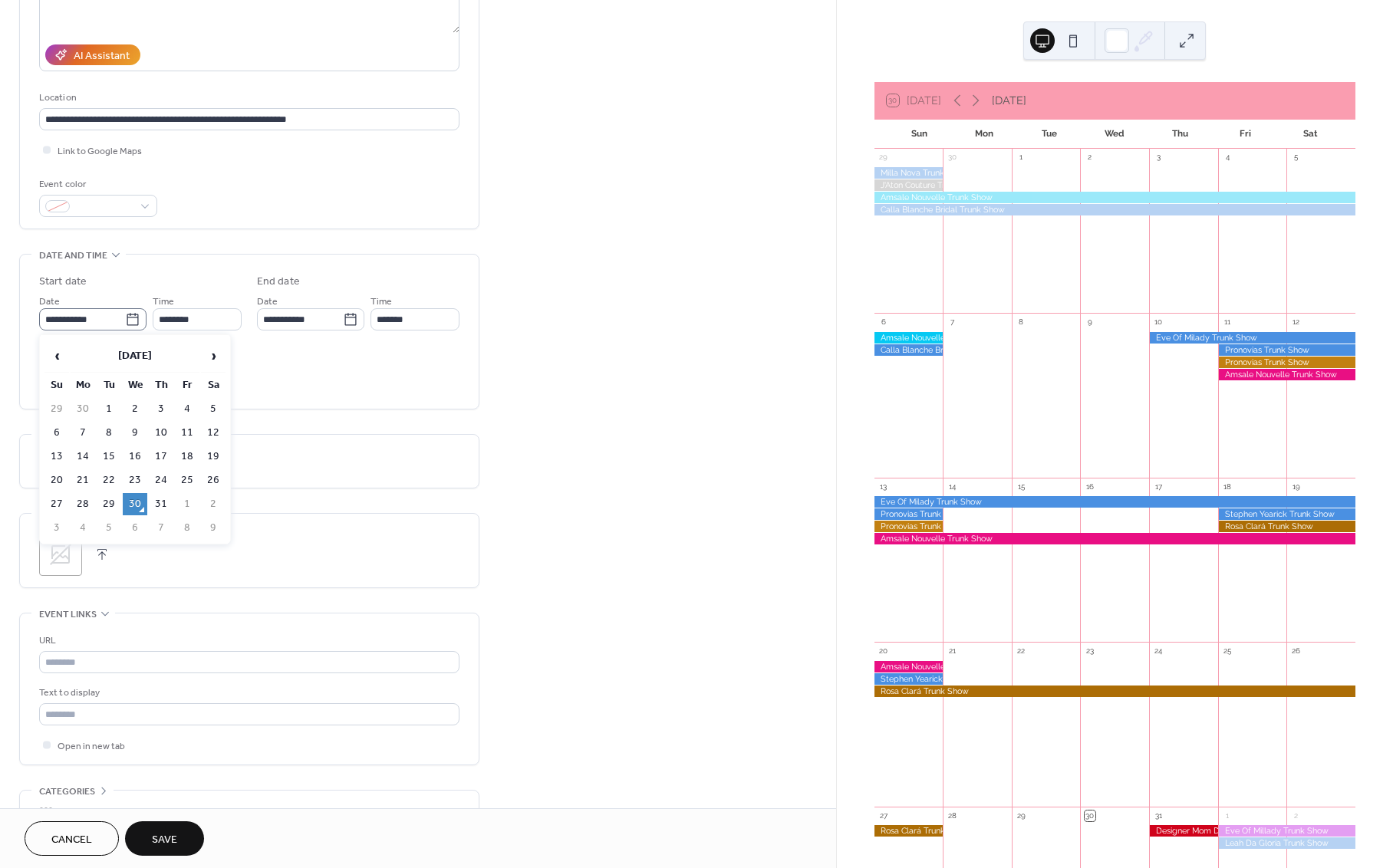 click 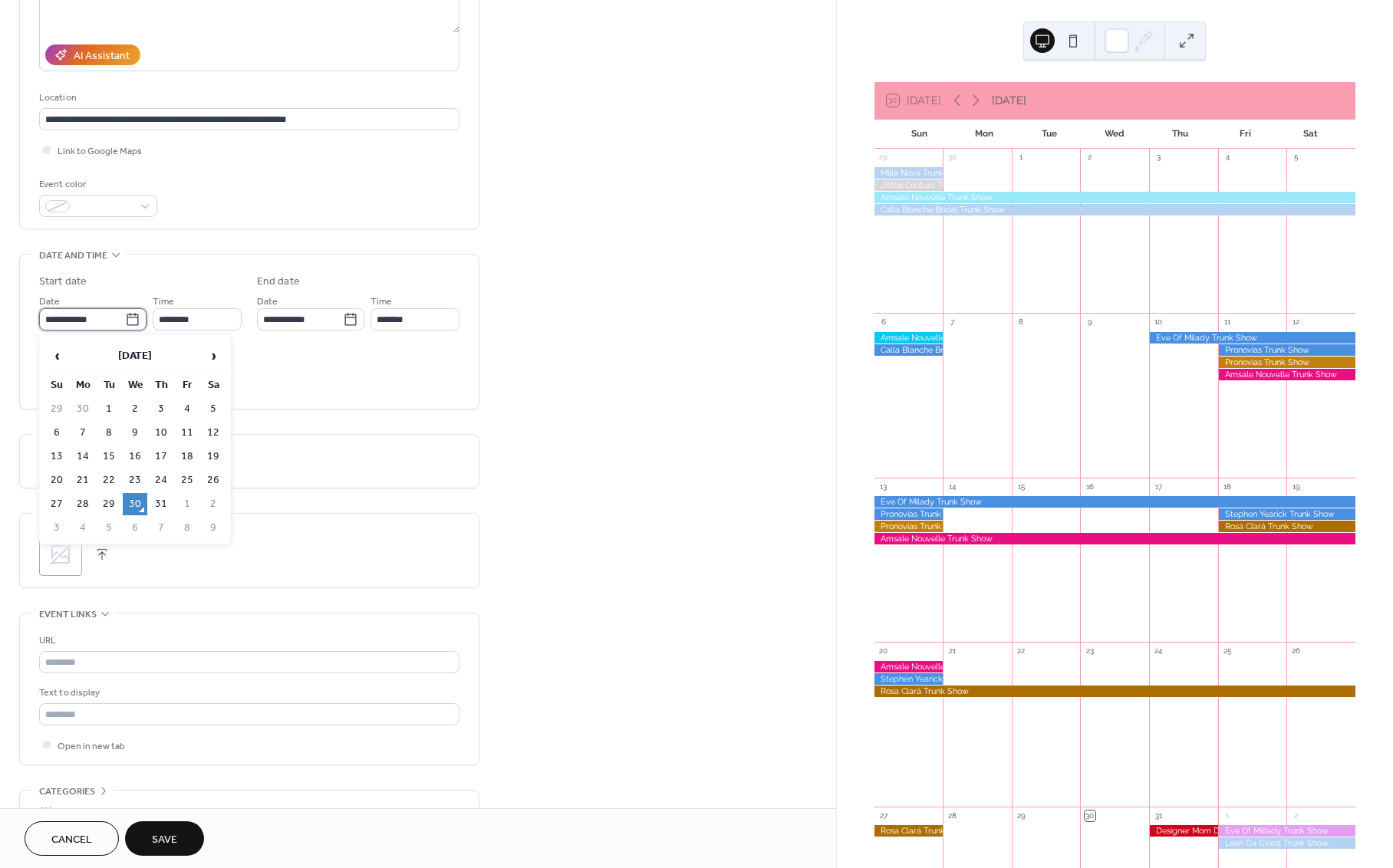 click on "**********" at bounding box center [82, 319] 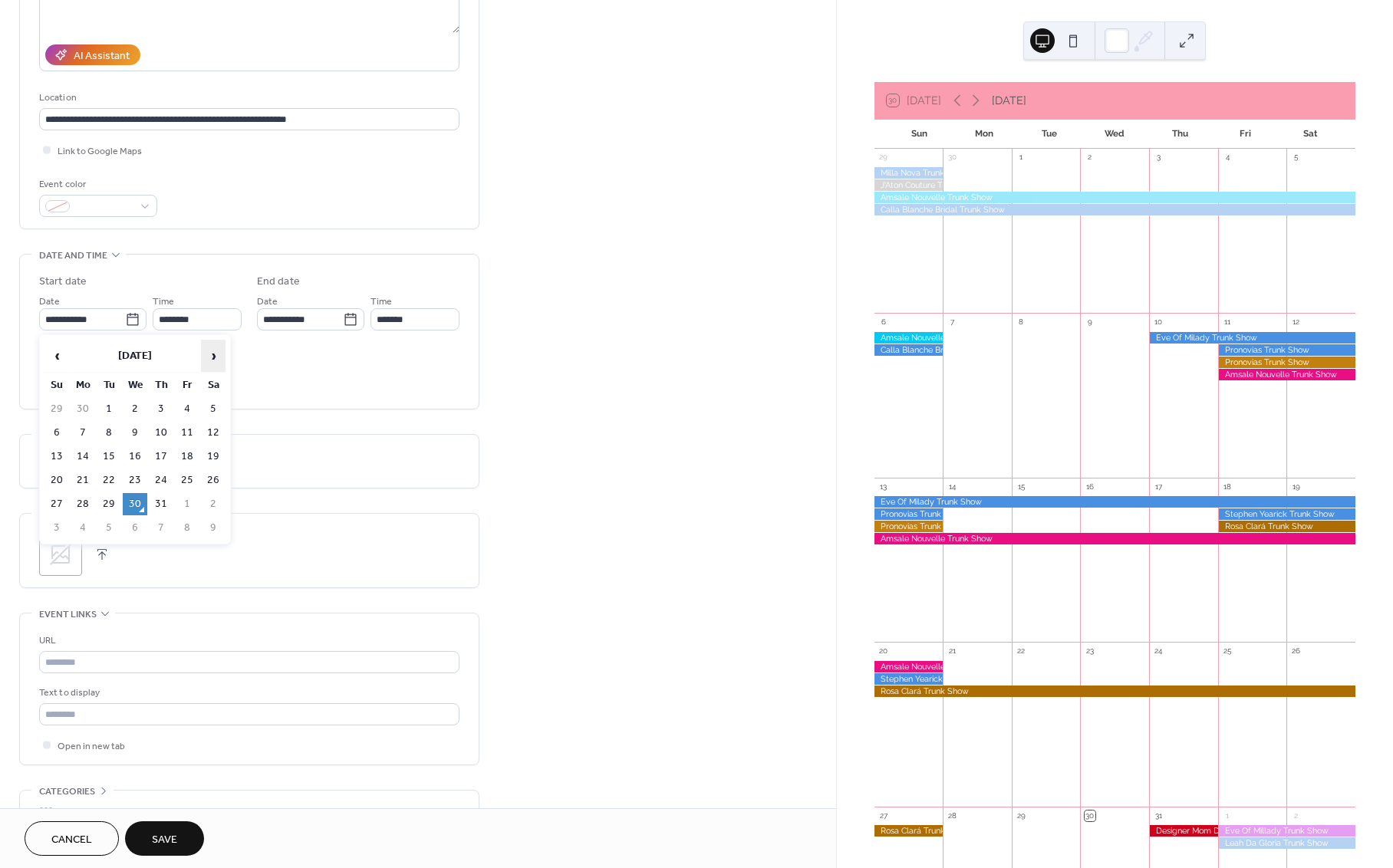 click on "›" at bounding box center [213, 356] 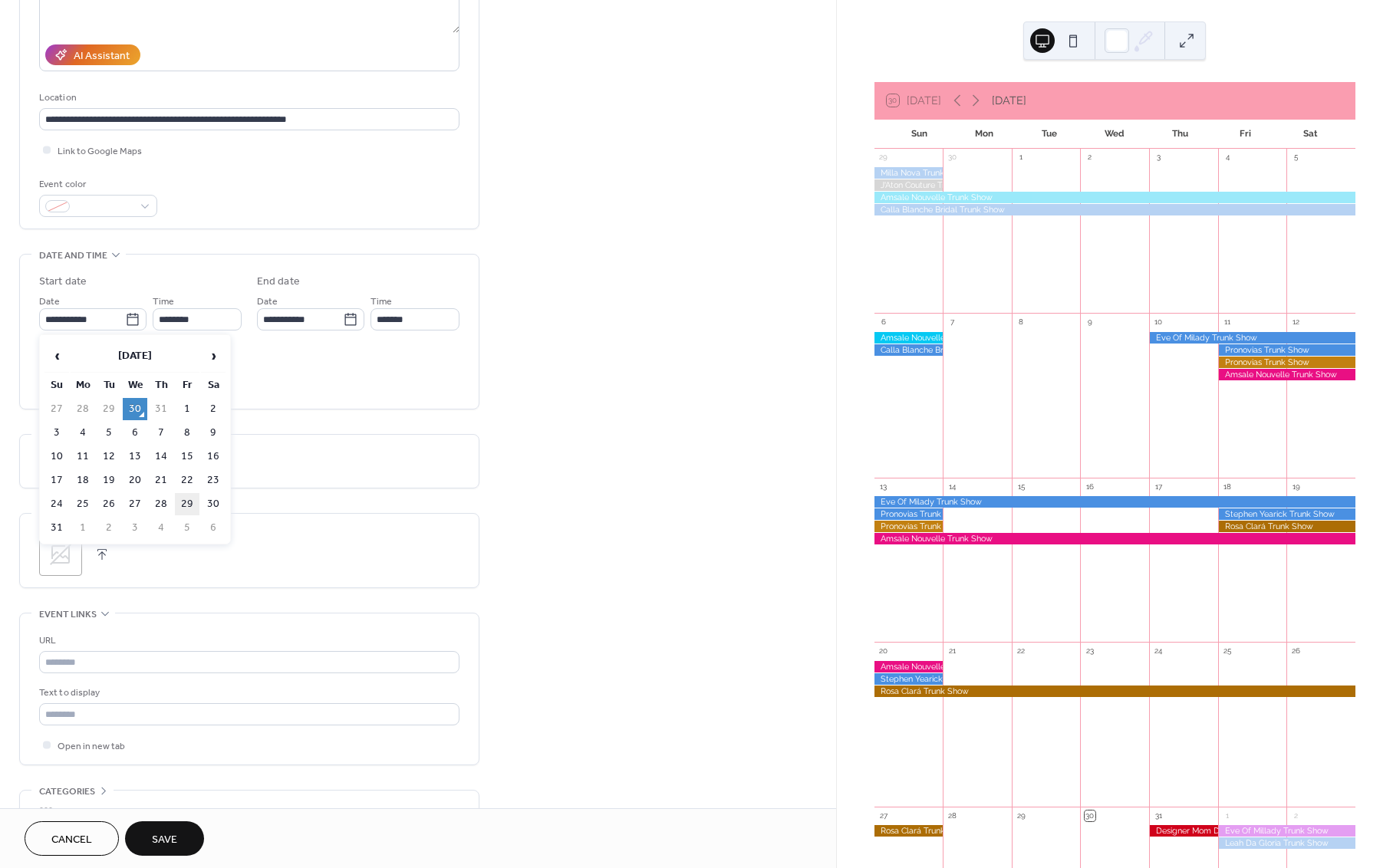 click on "29" at bounding box center [187, 504] 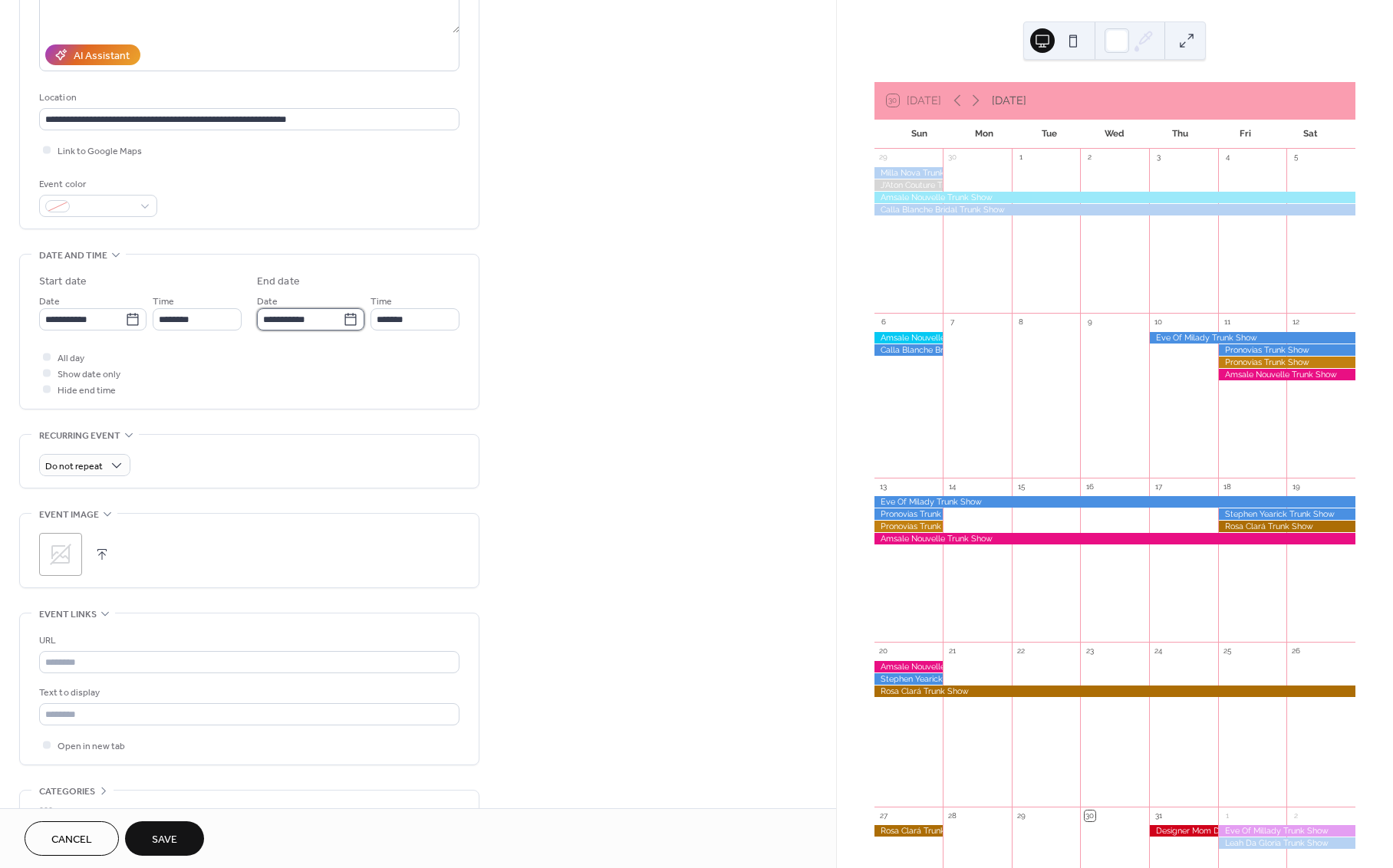 click on "**********" at bounding box center [300, 319] 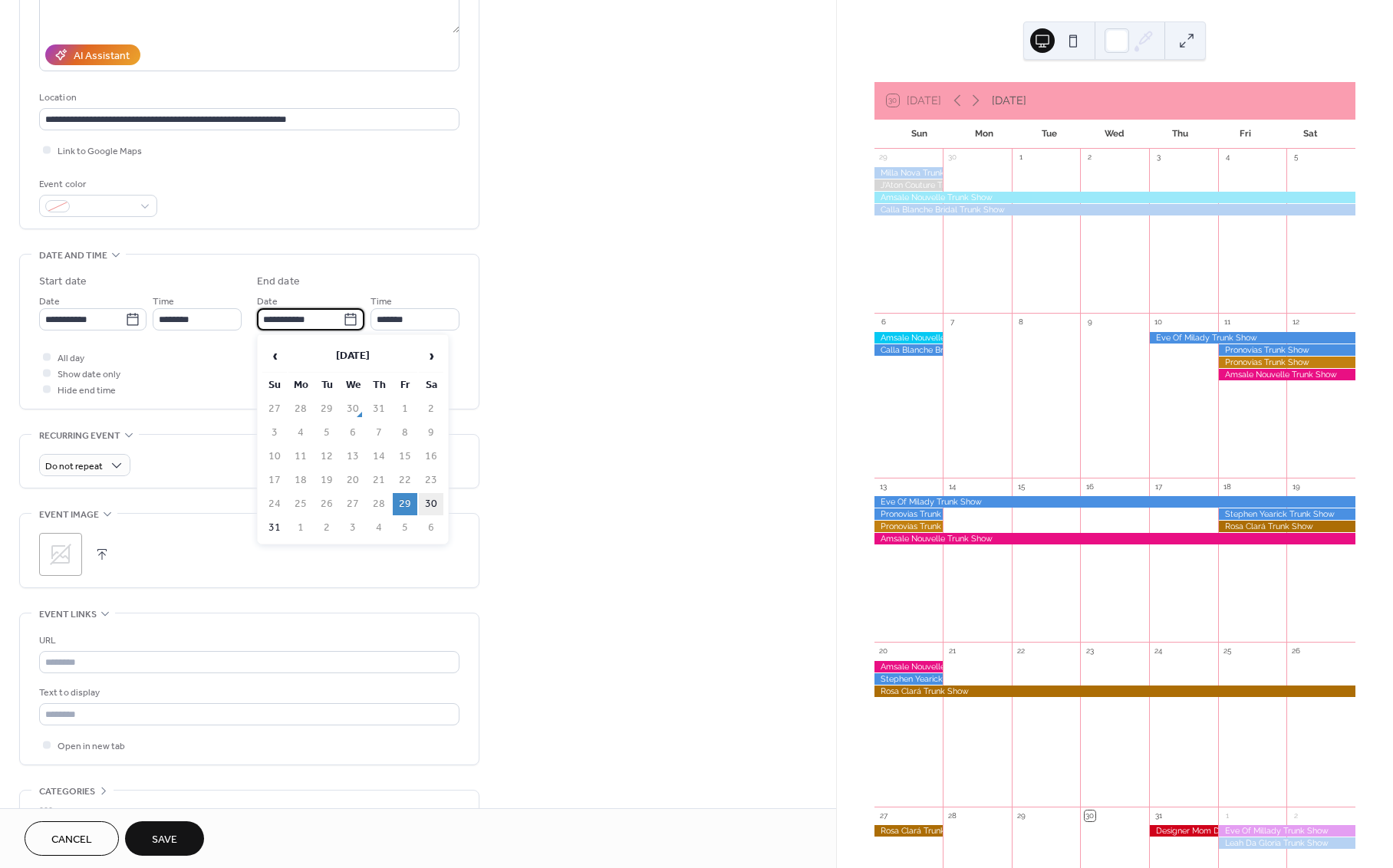 click on "30" at bounding box center (431, 504) 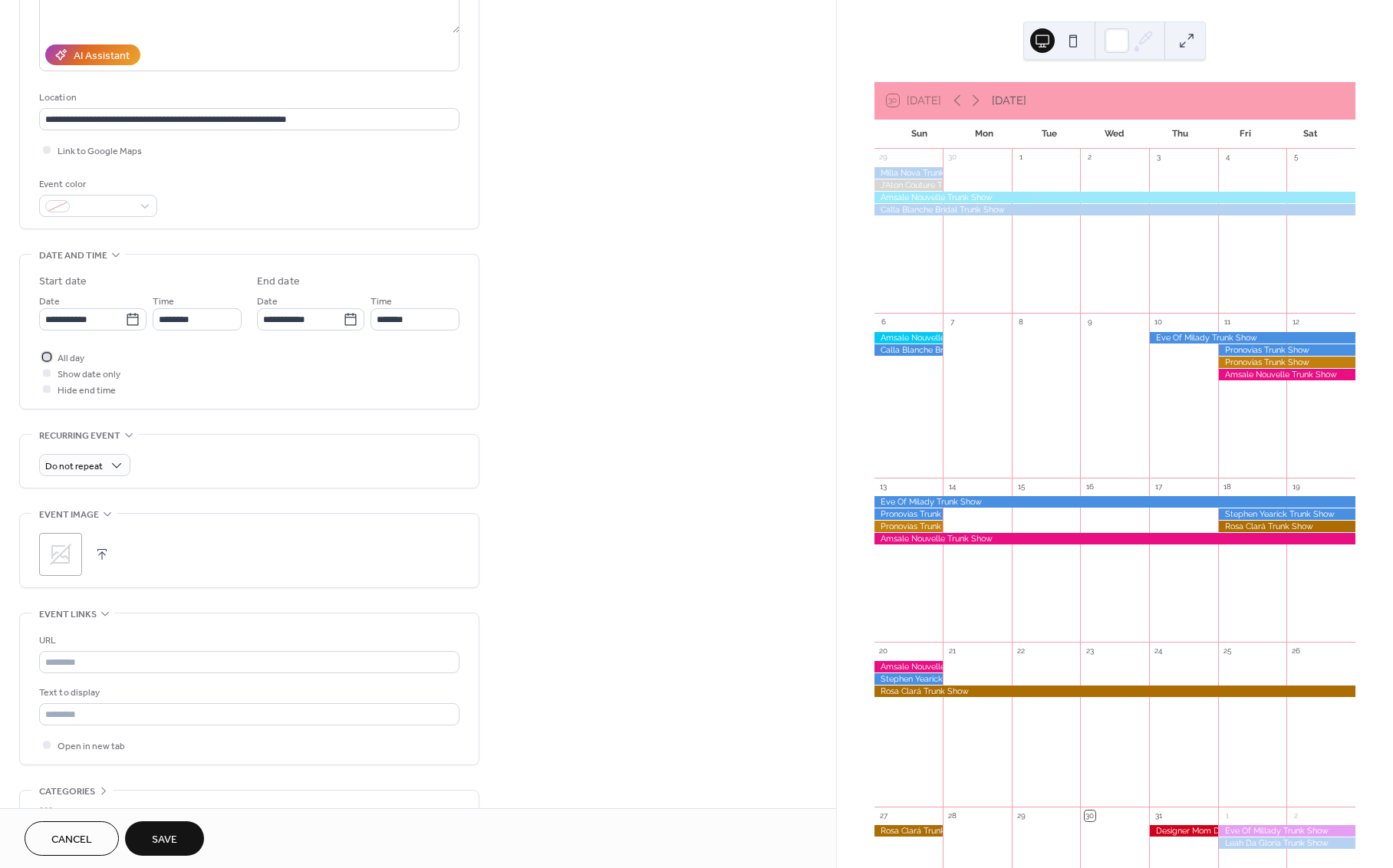 click at bounding box center [47, 357] 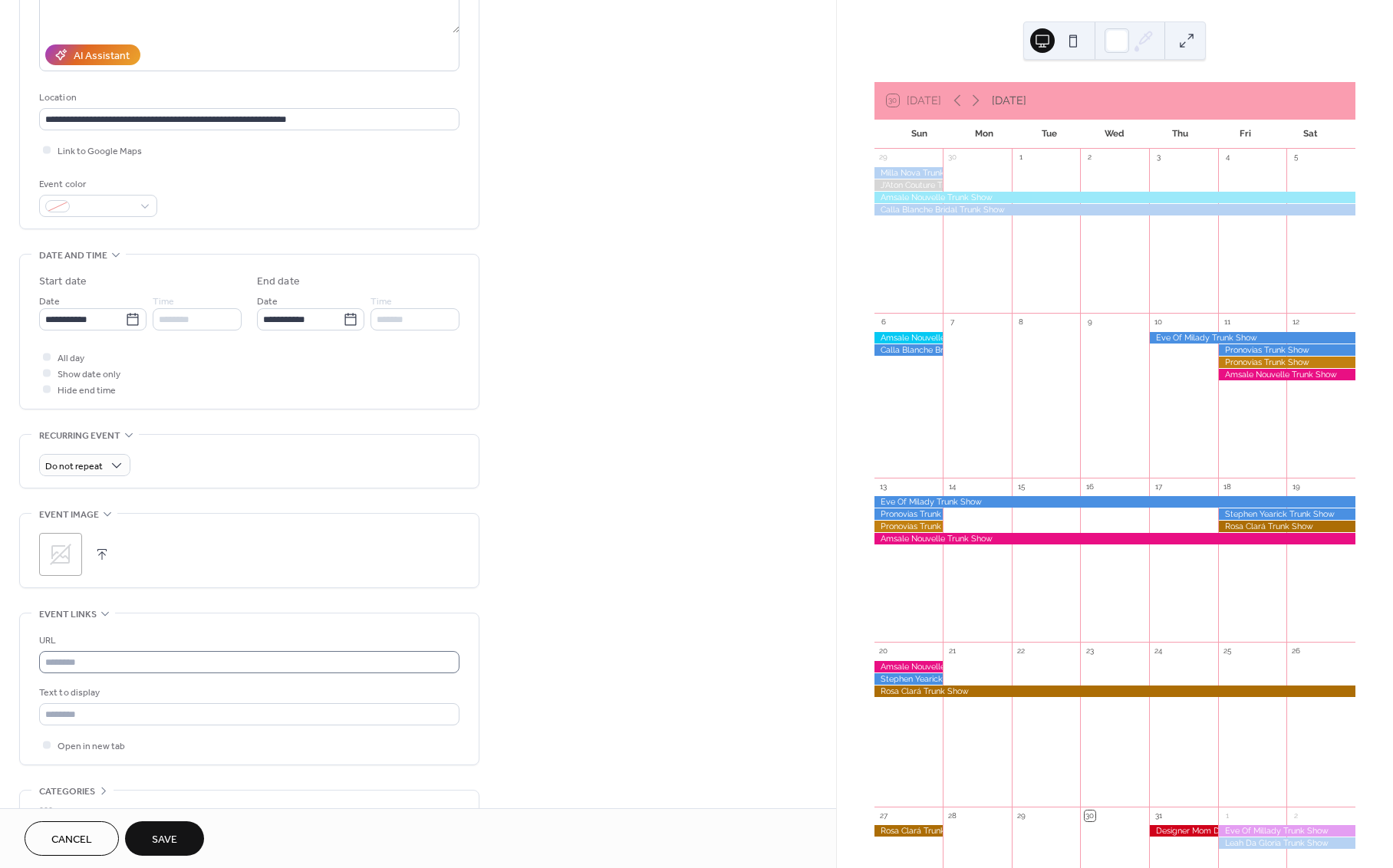 drag, startPoint x: 169, startPoint y: 650, endPoint x: 164, endPoint y: 659, distance: 10.29563 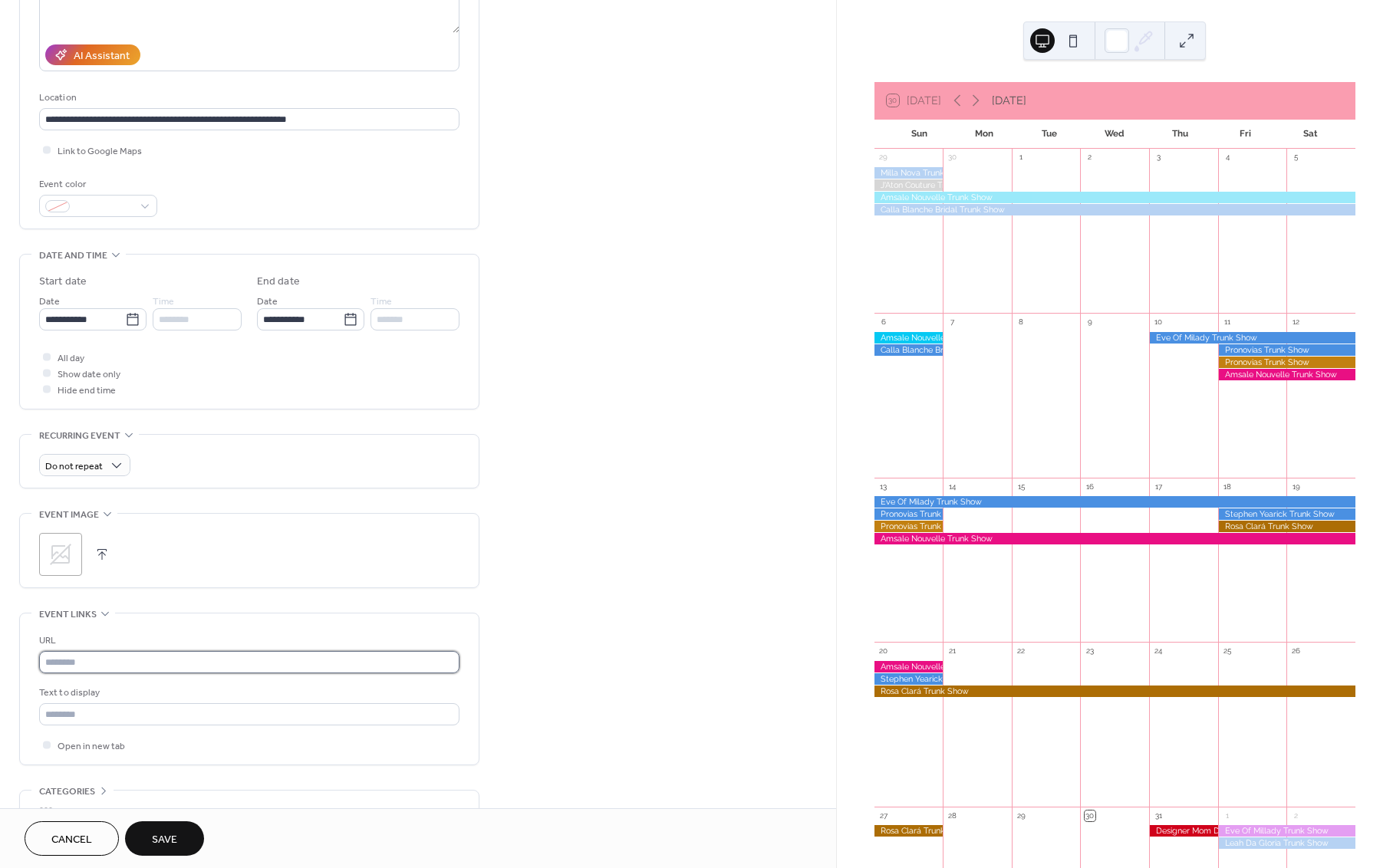click at bounding box center [249, 662] 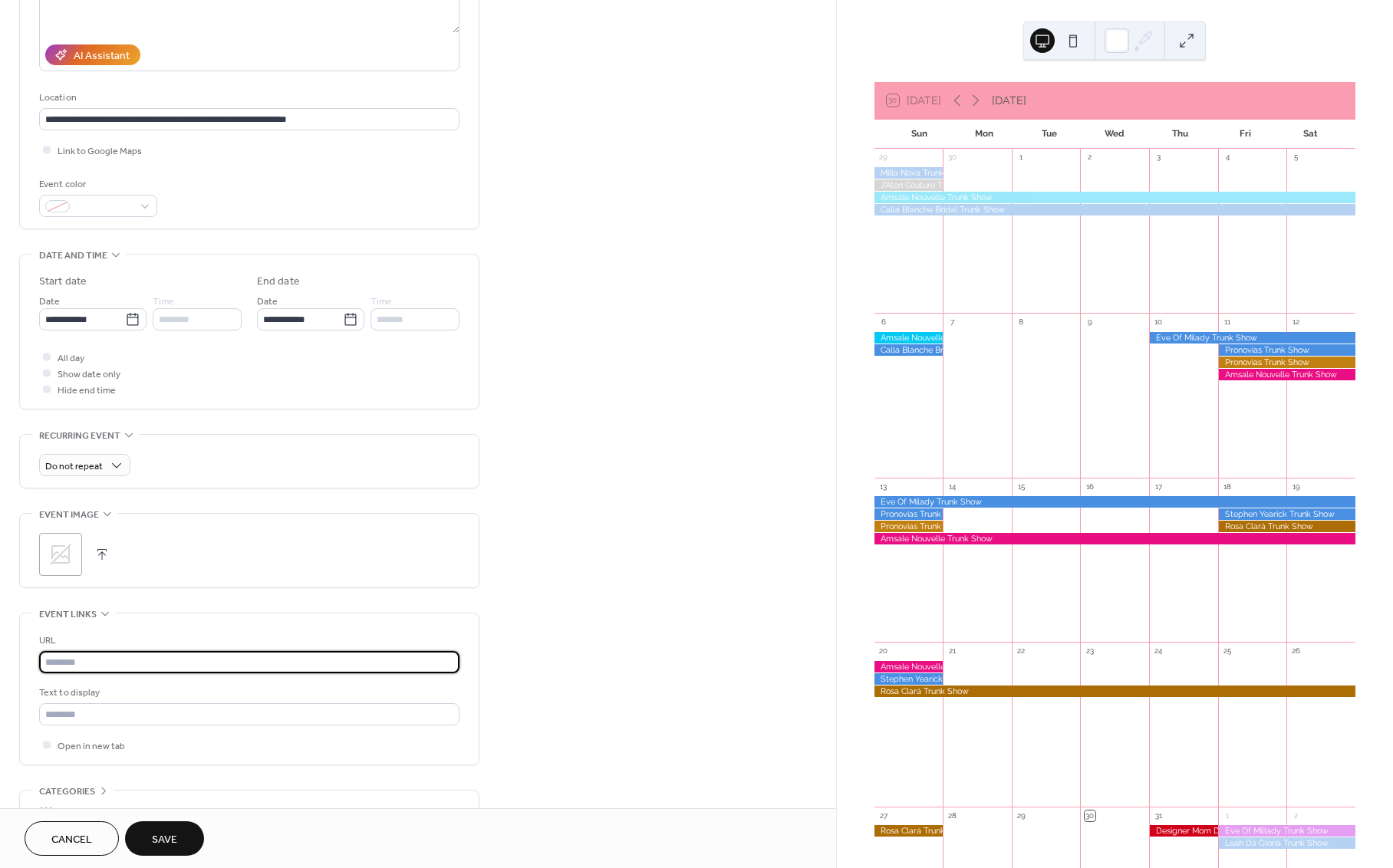 paste on "**********" 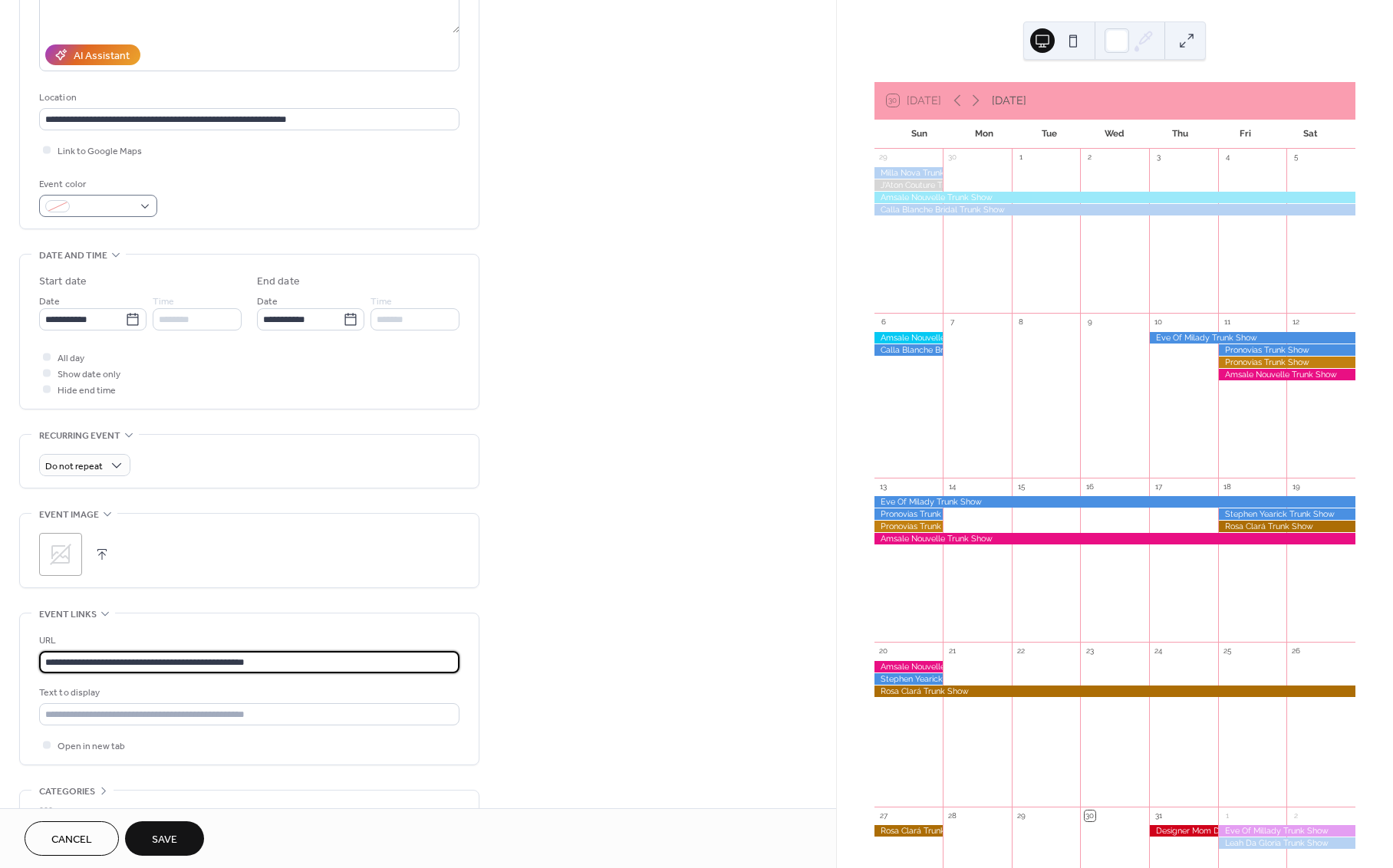type on "**********" 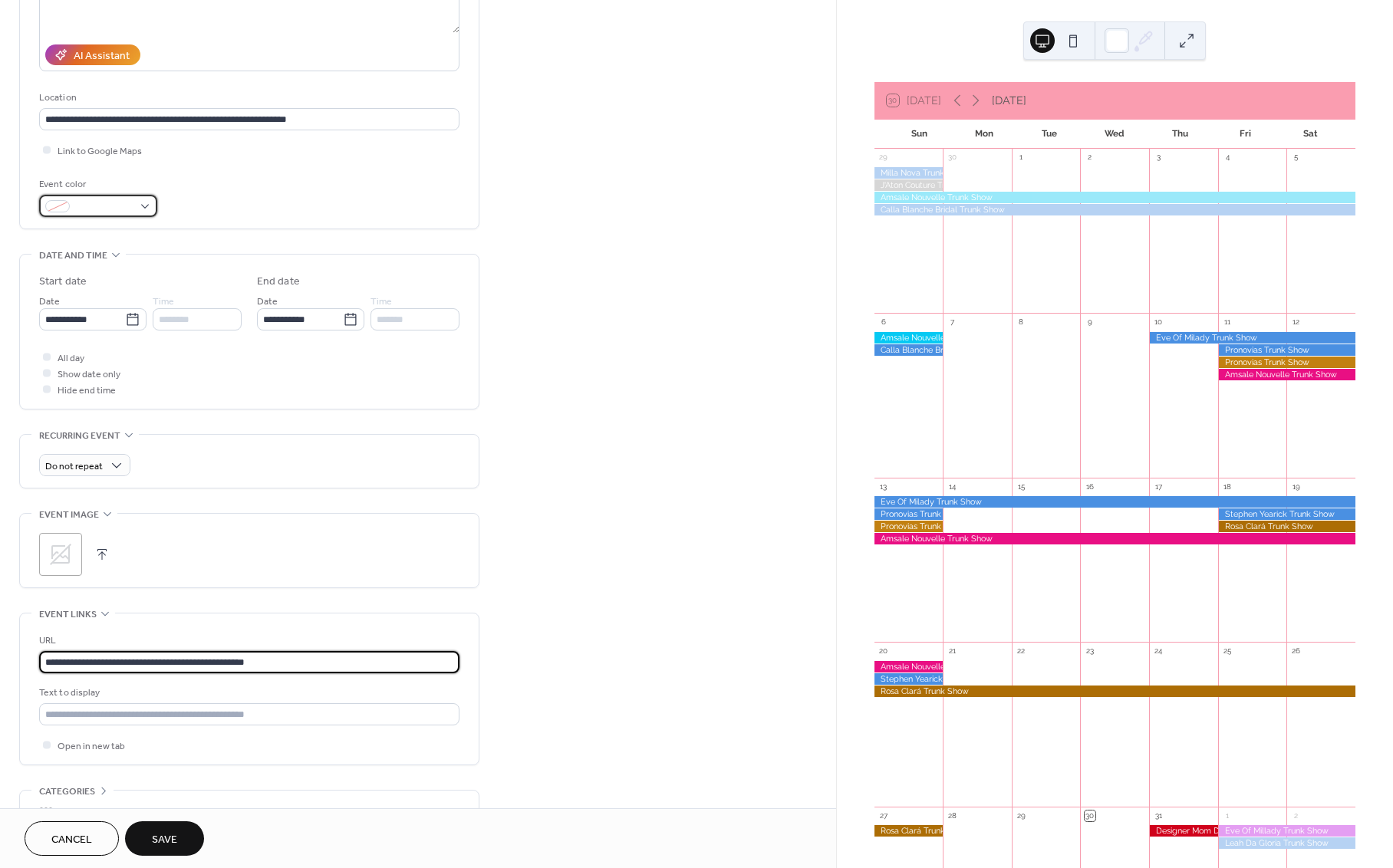 click at bounding box center [104, 207] 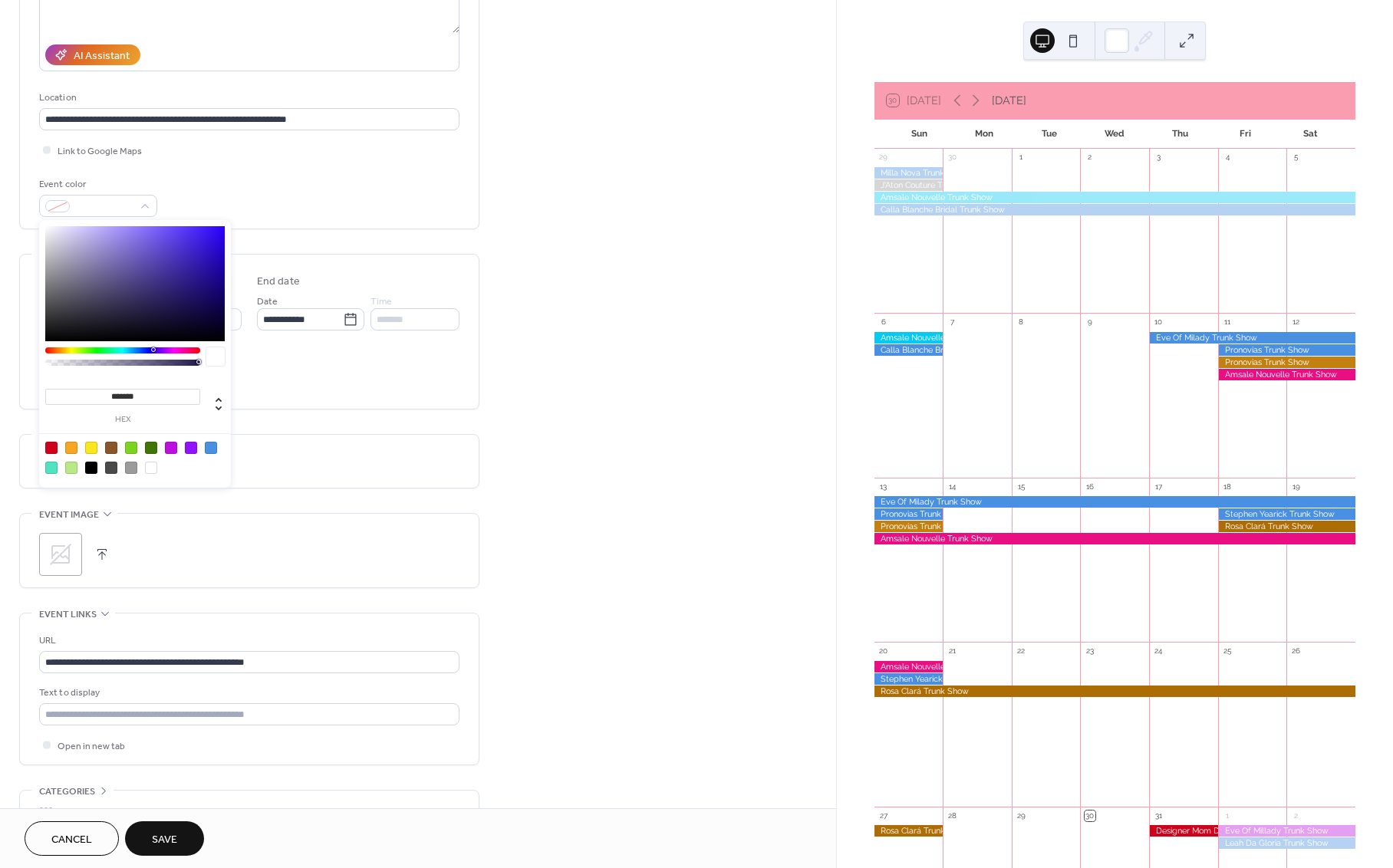 click at bounding box center [211, 448] 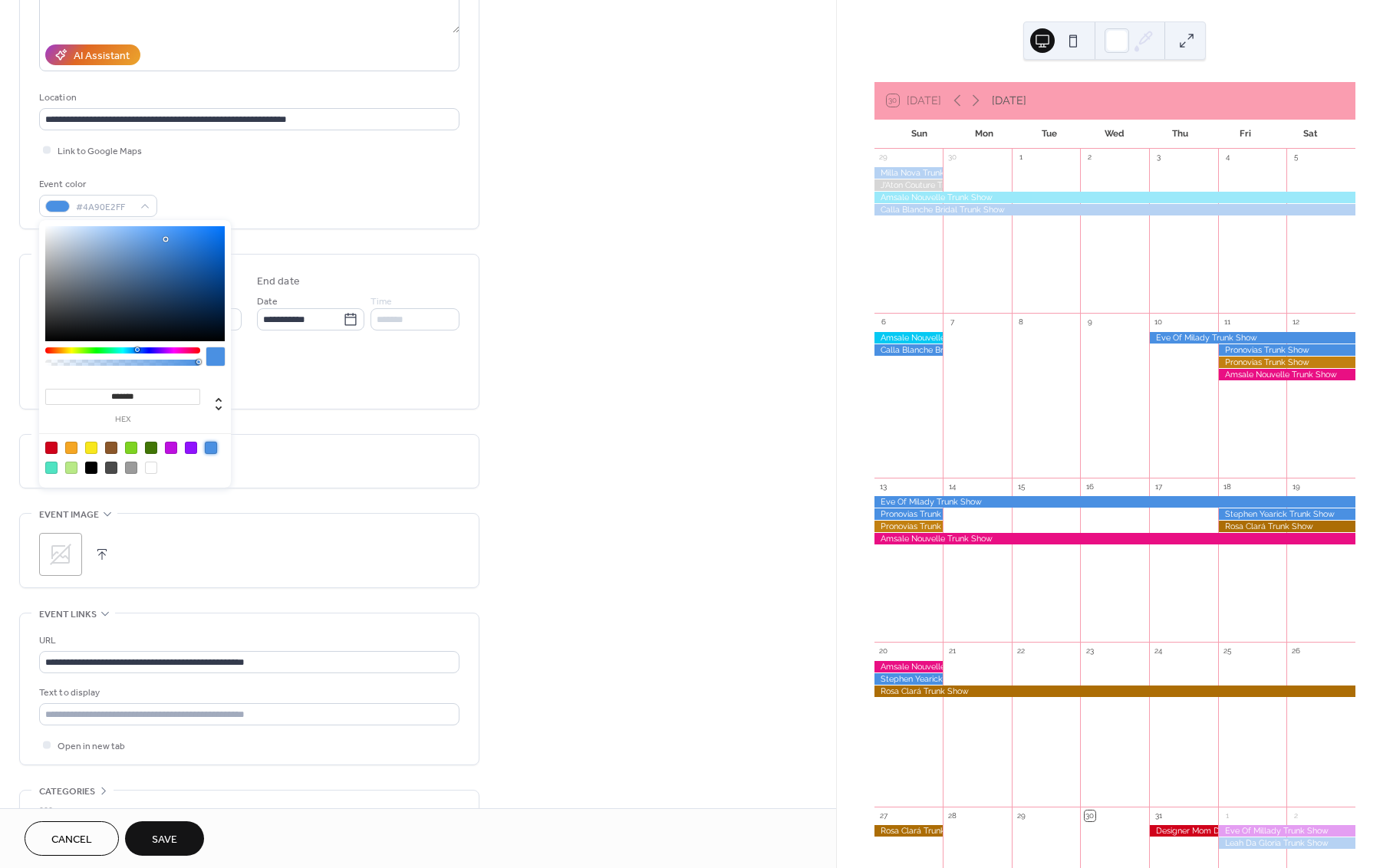 click on "Save" at bounding box center [164, 840] 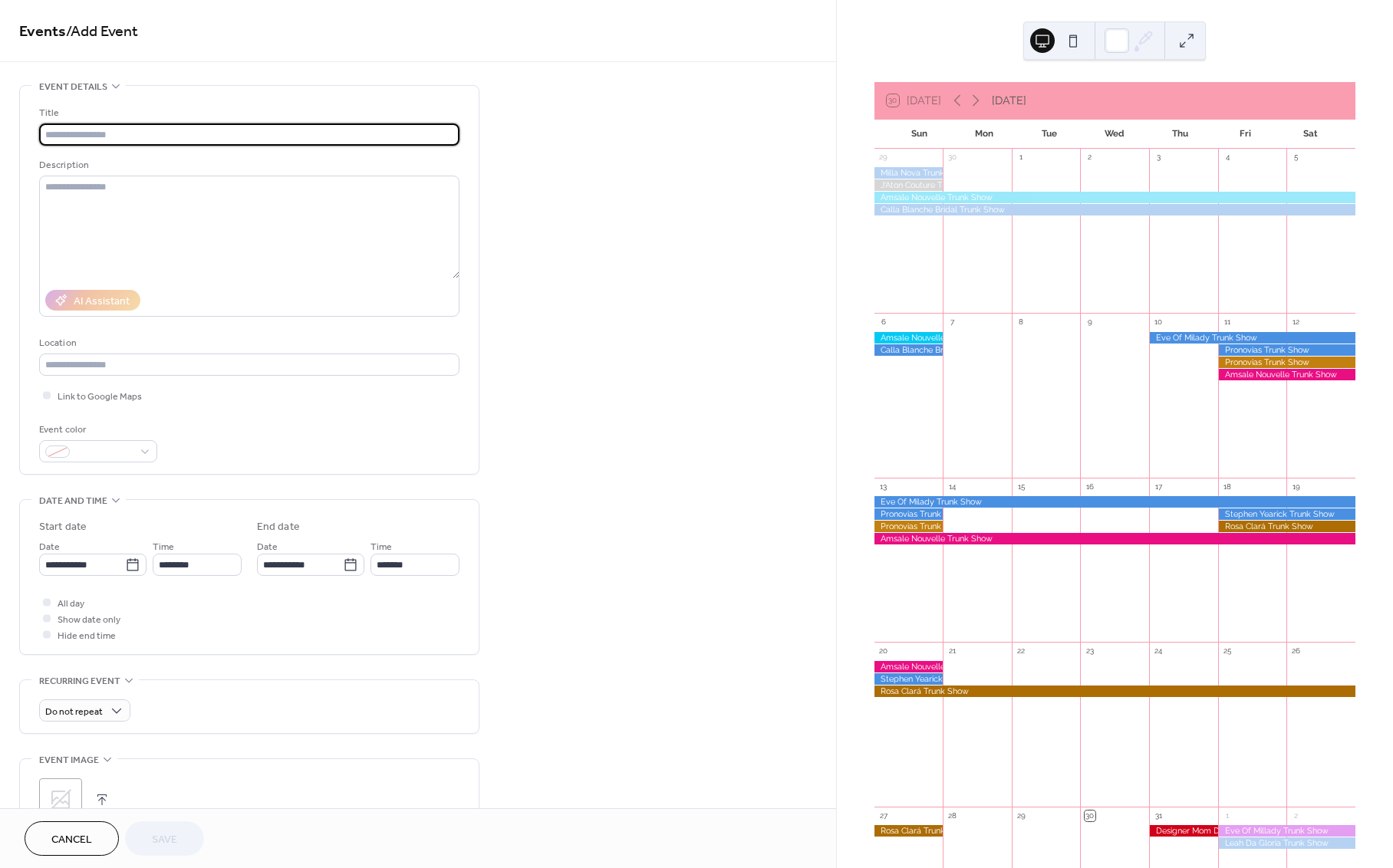 scroll, scrollTop: 0, scrollLeft: 0, axis: both 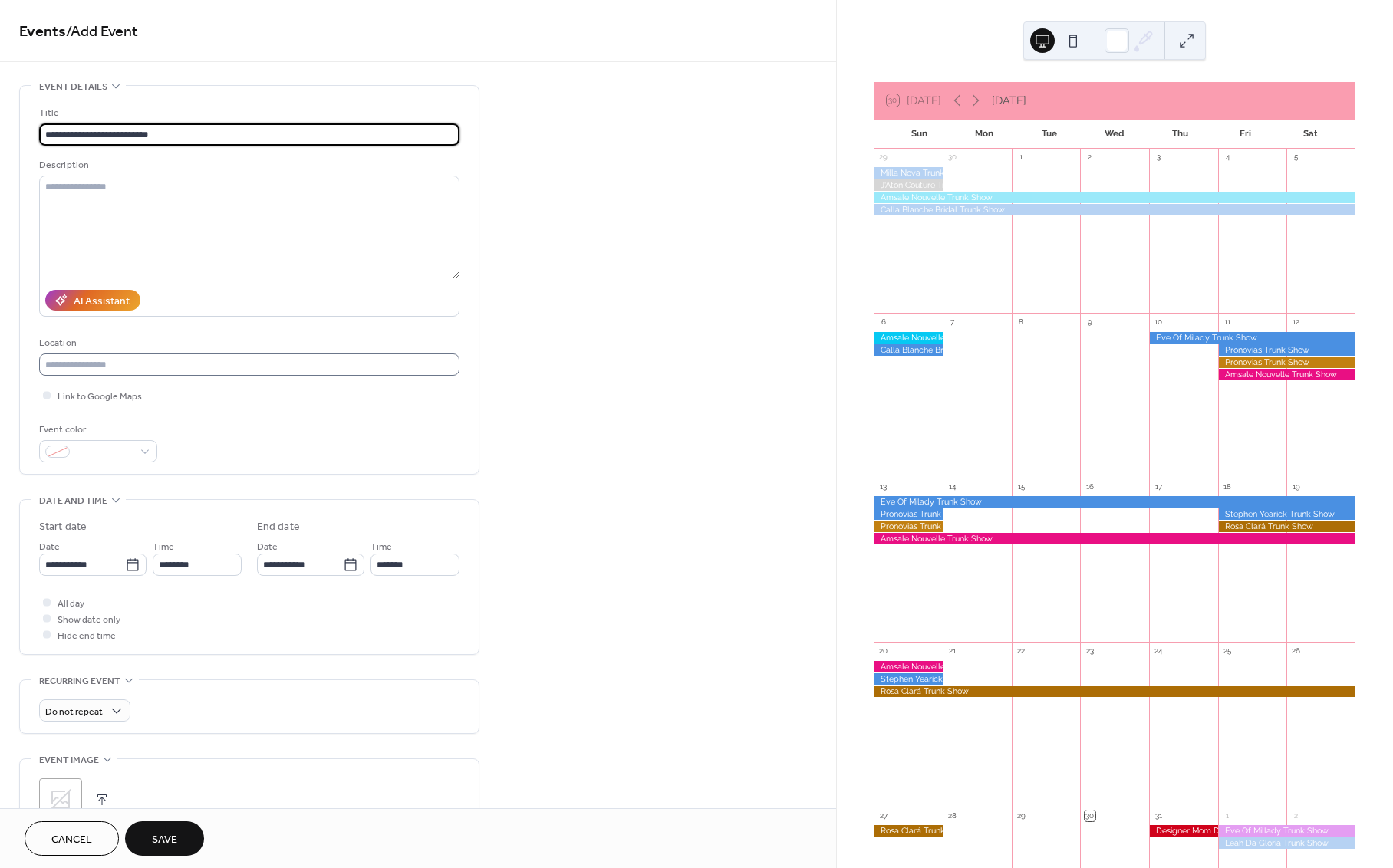 type on "**********" 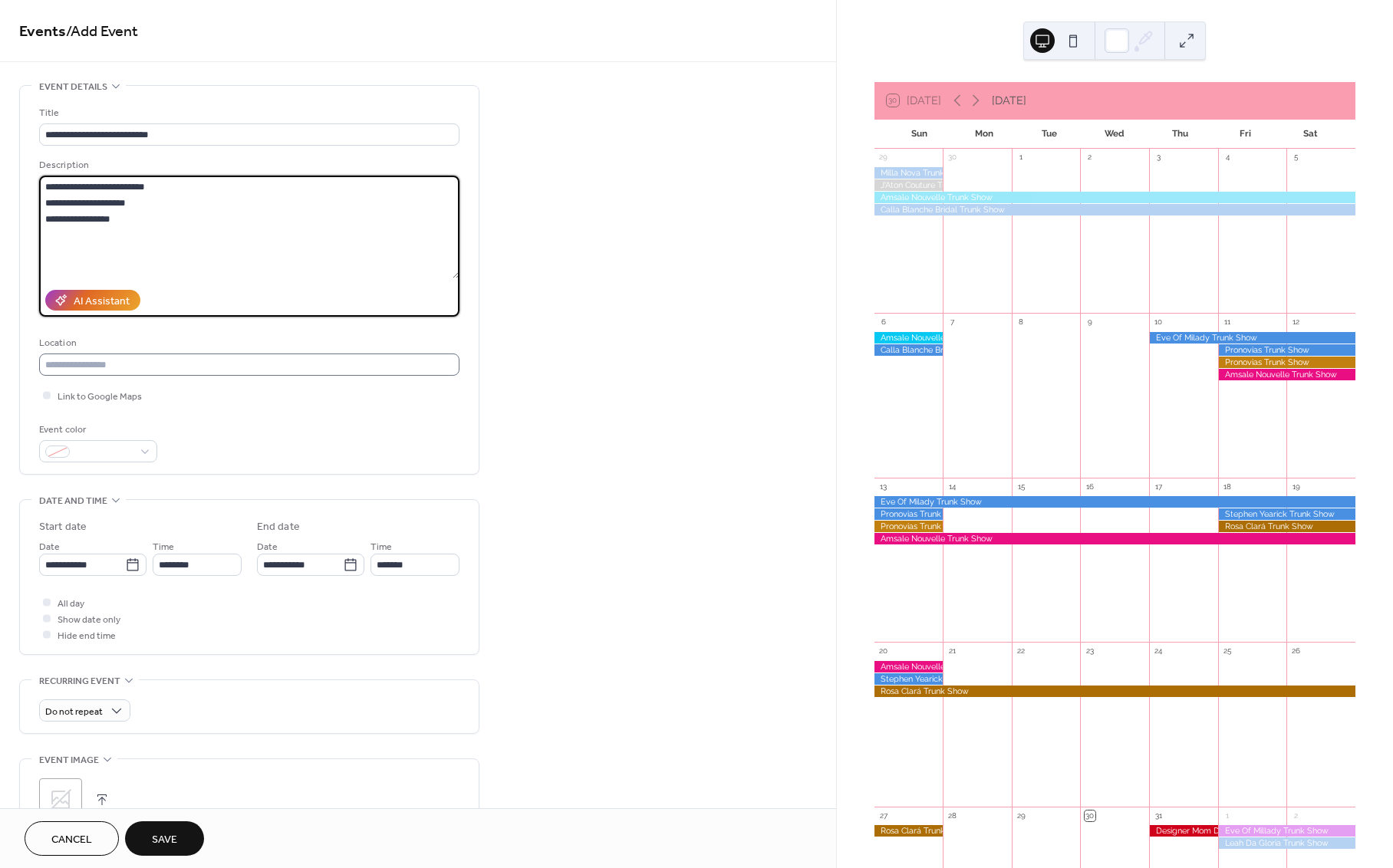 type on "**********" 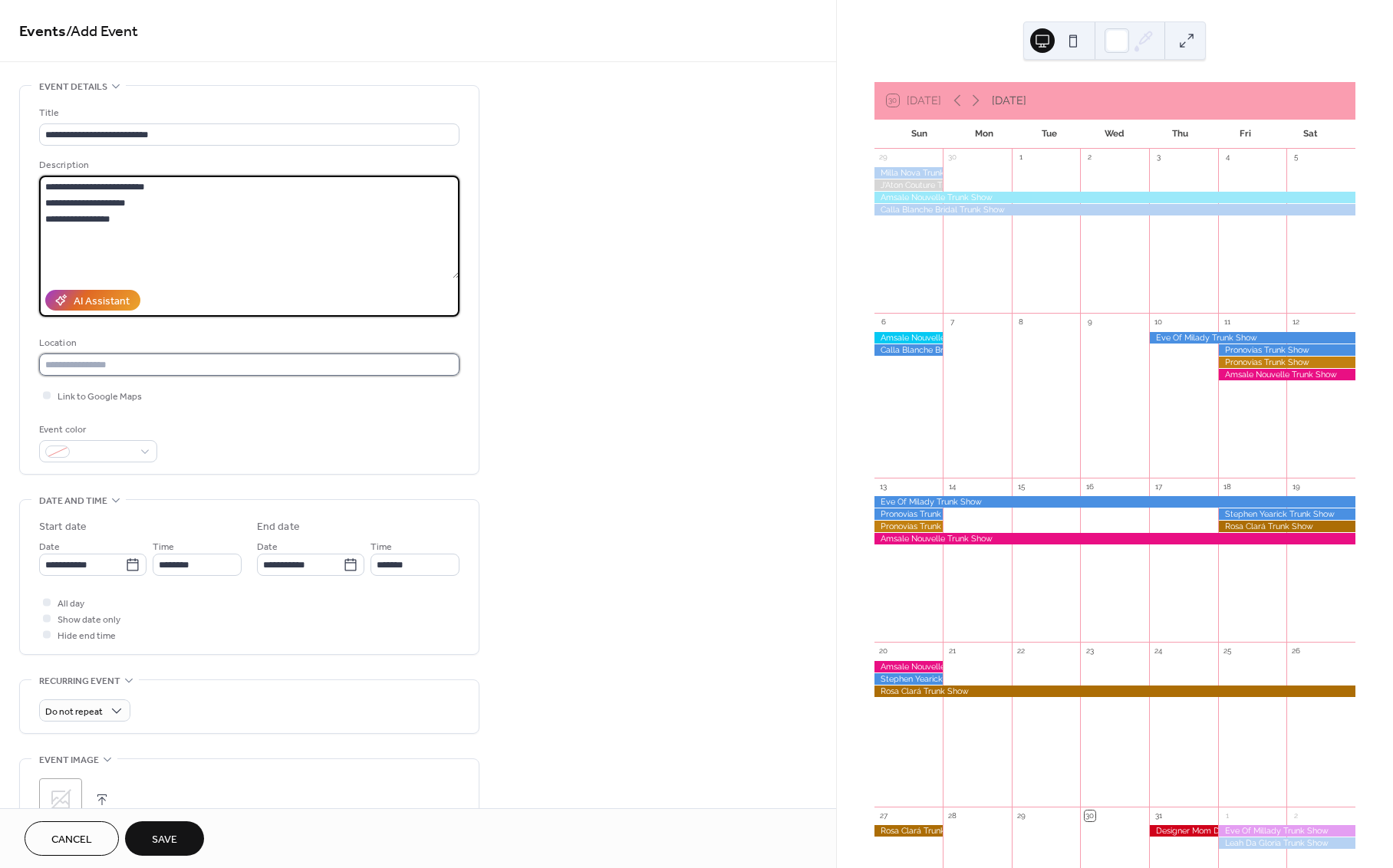 click at bounding box center [249, 364] 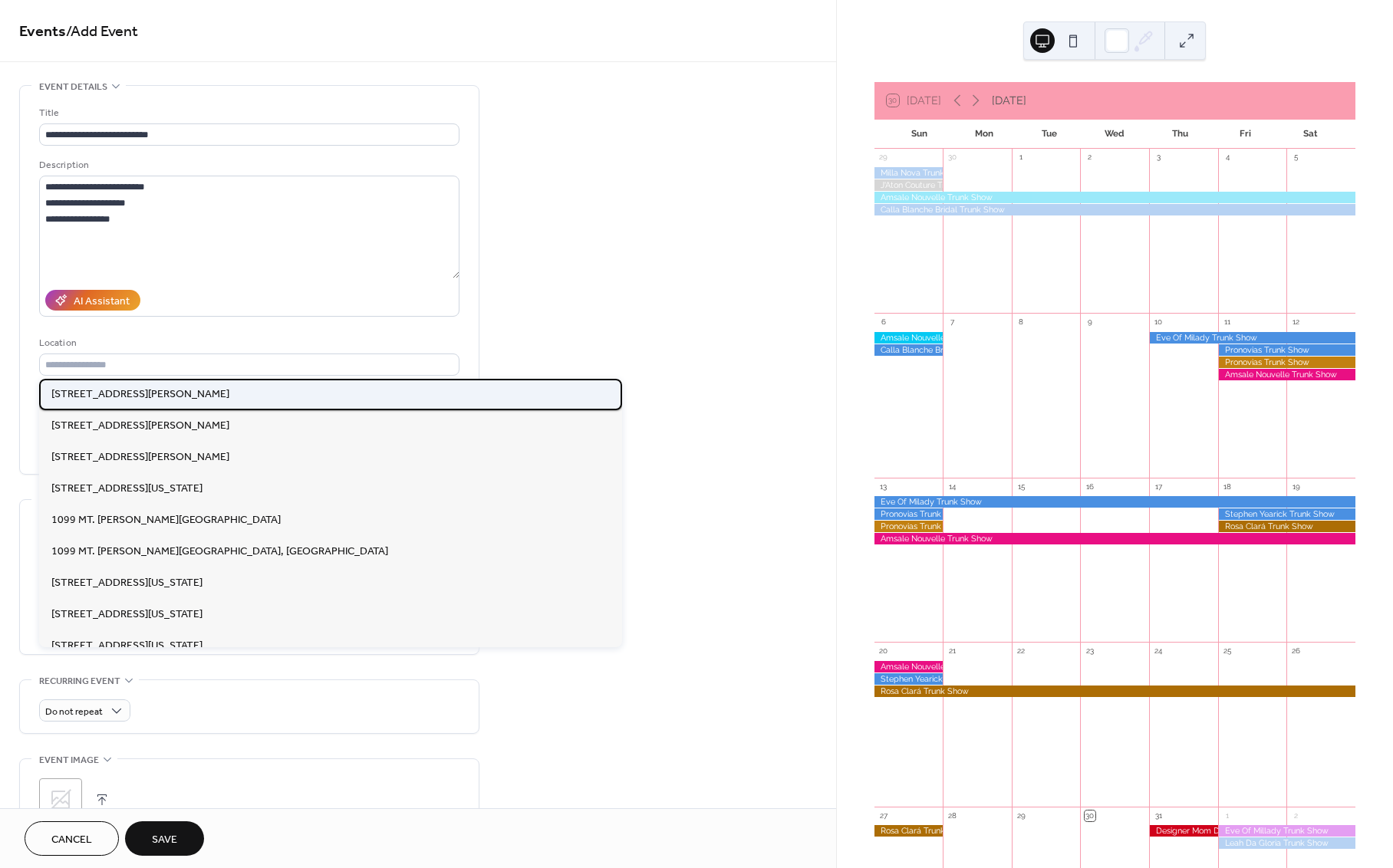 click on "[STREET_ADDRESS][PERSON_NAME]" at bounding box center (140, 394) 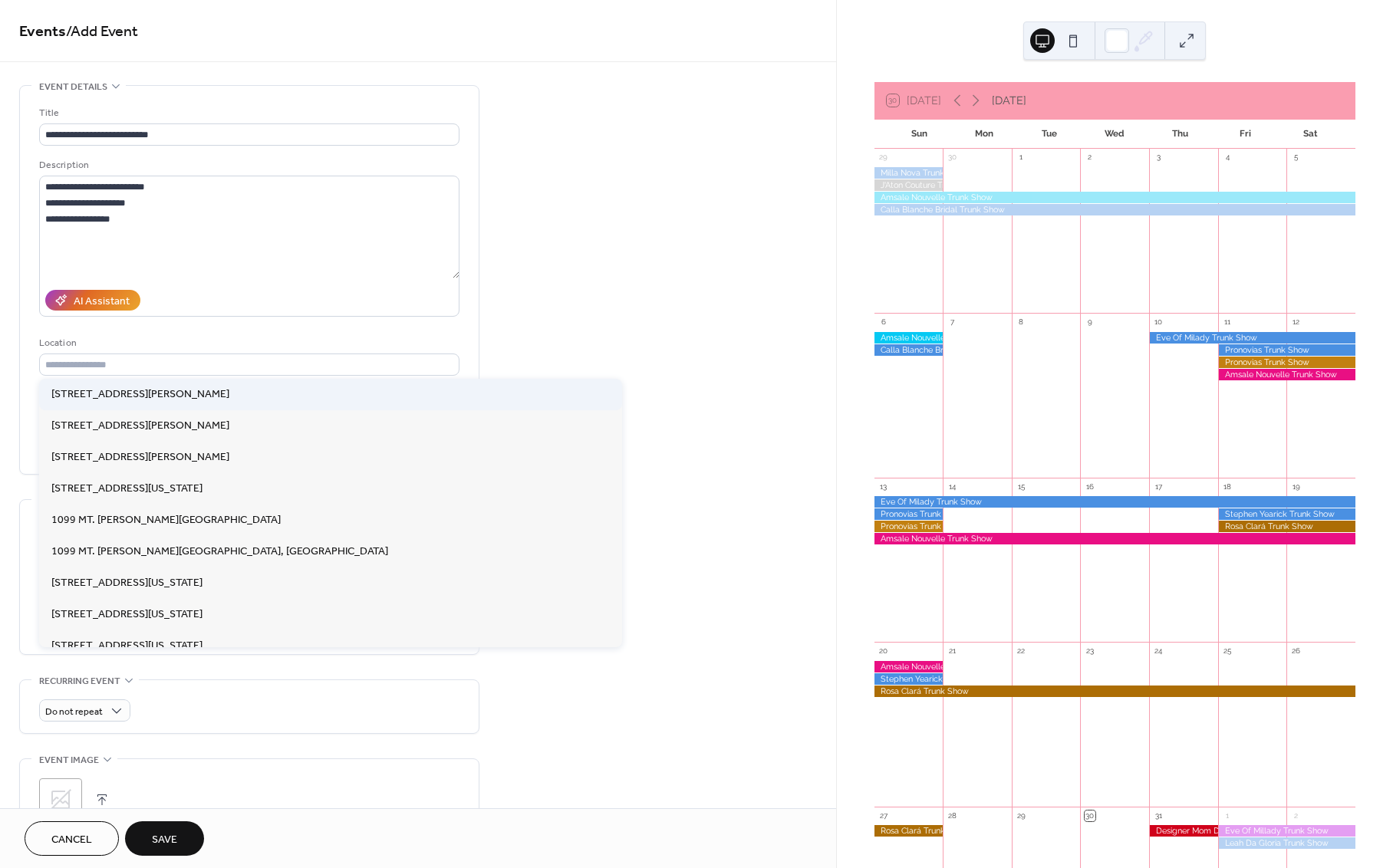 type on "**********" 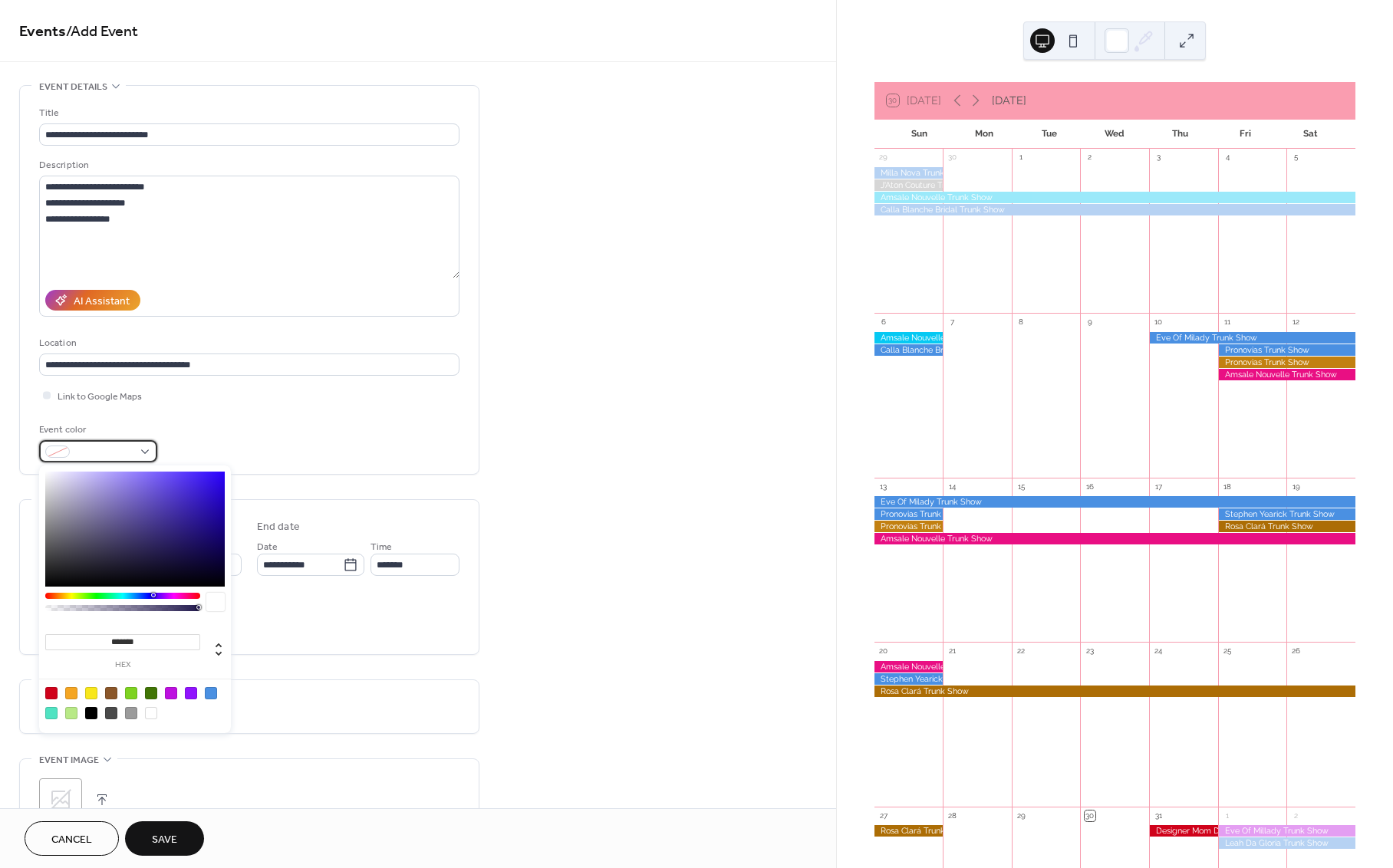 click at bounding box center [104, 452] 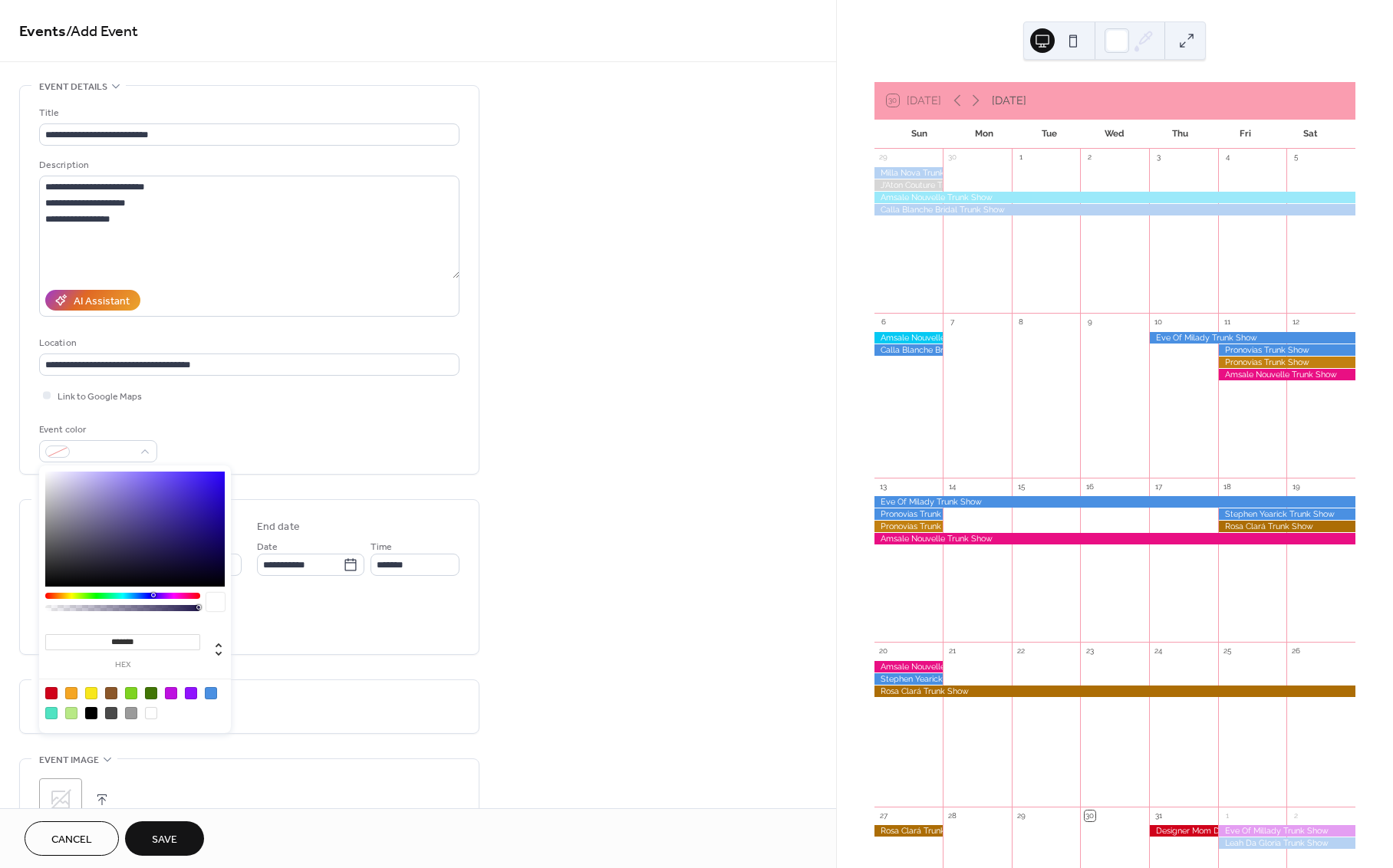 click at bounding box center (171, 693) 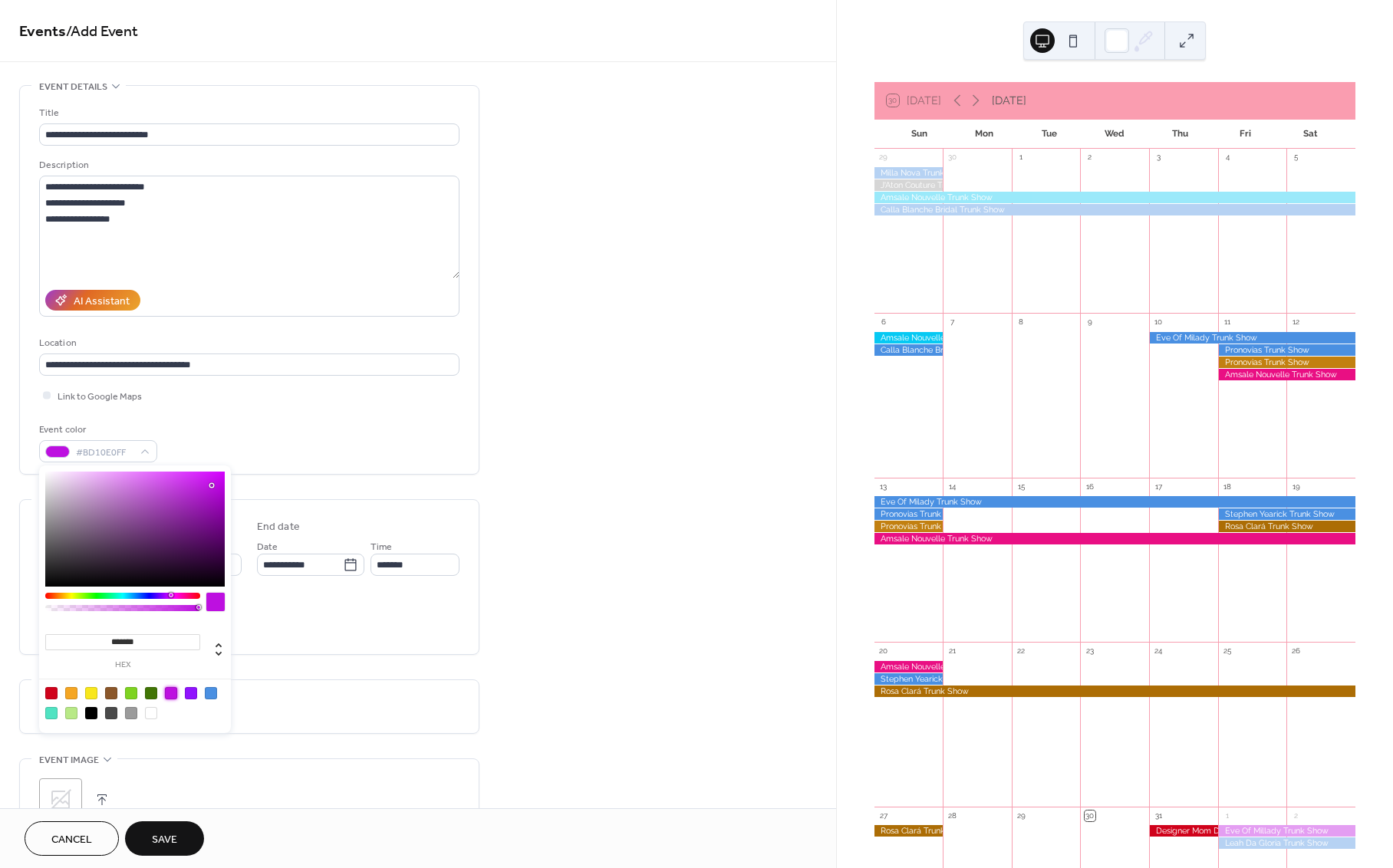 click on "Do not repeat" at bounding box center [249, 706] 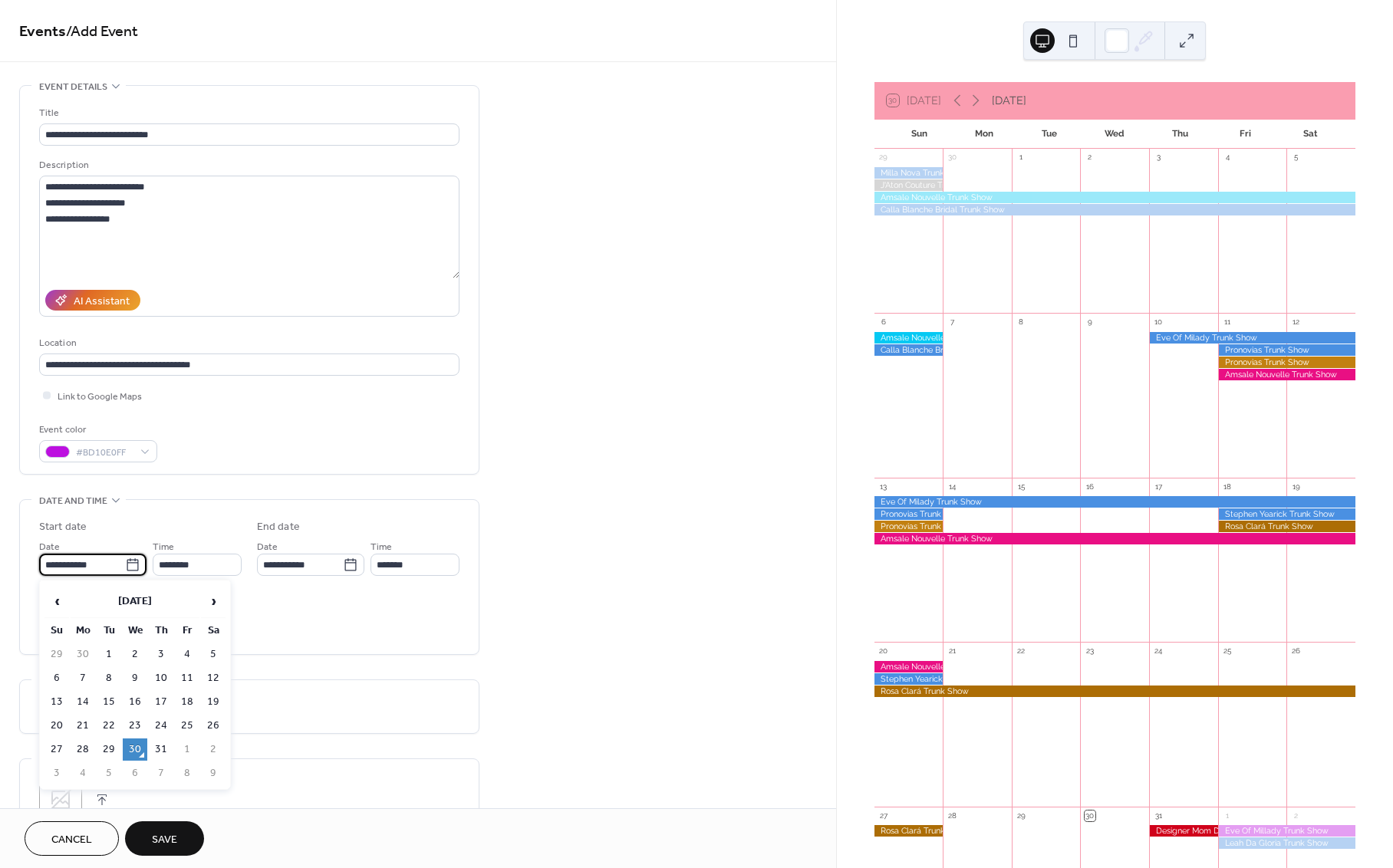 click on "**********" at bounding box center (82, 564) 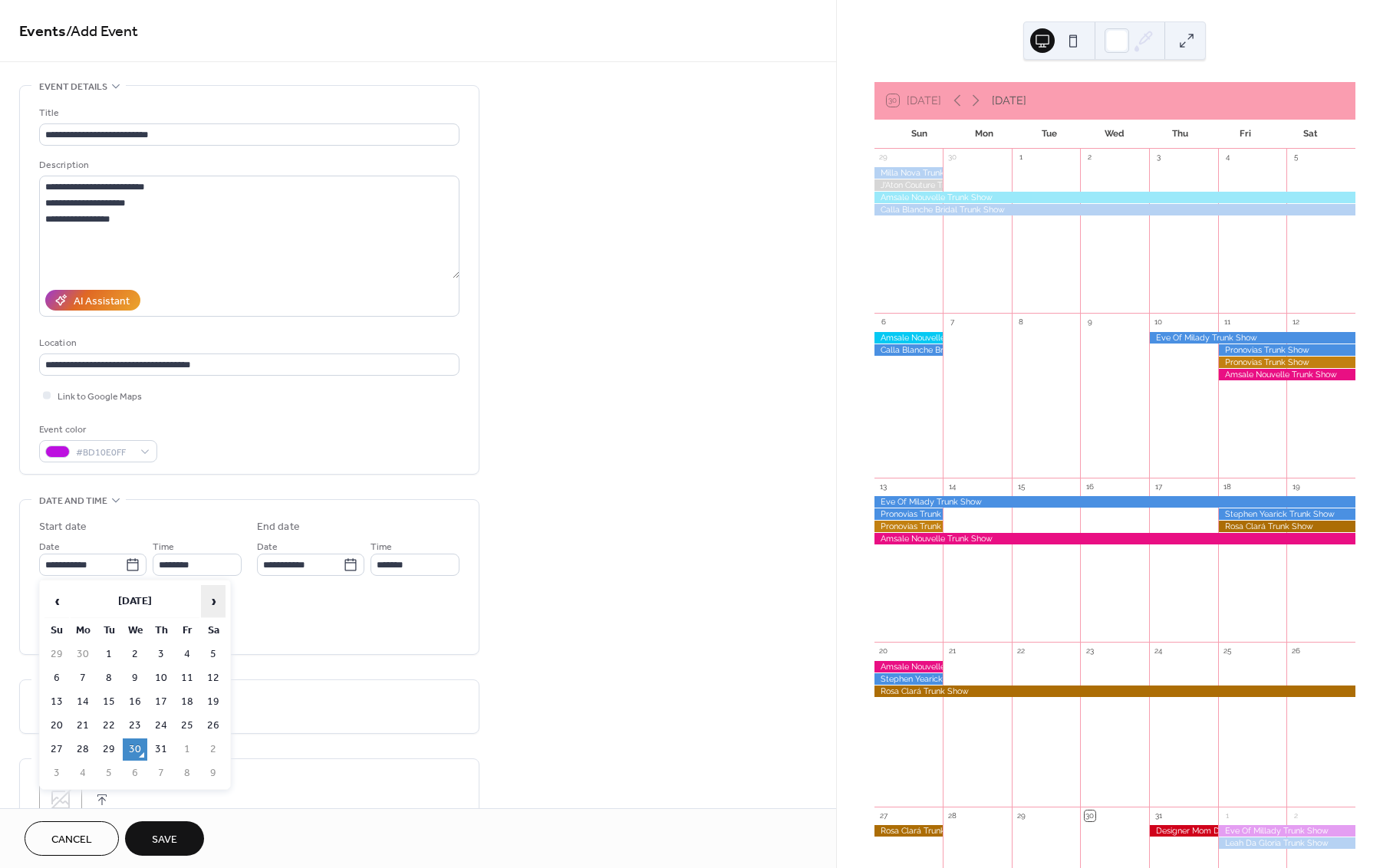 click on "›" at bounding box center (213, 601) 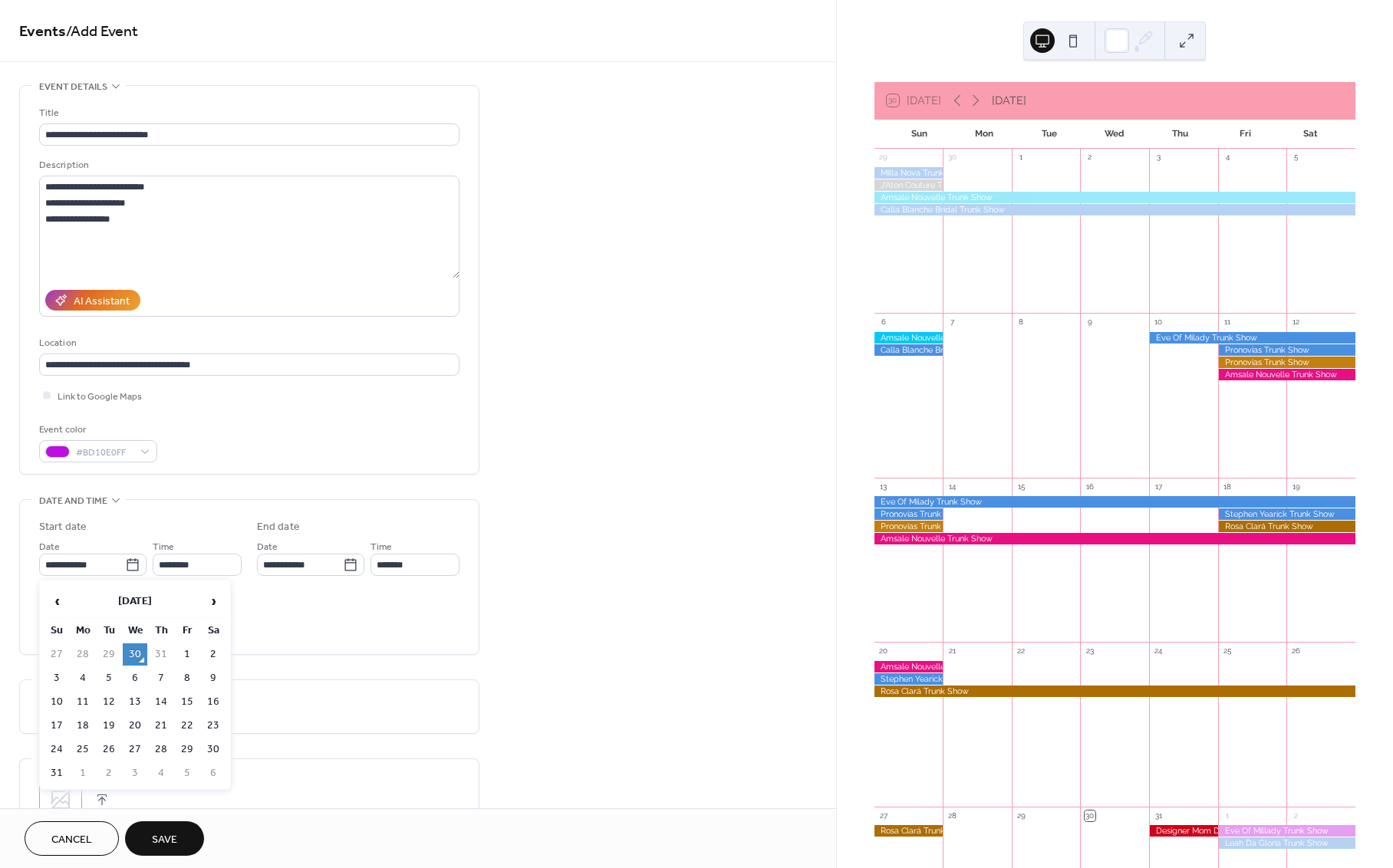 click on "8" at bounding box center (187, 678) 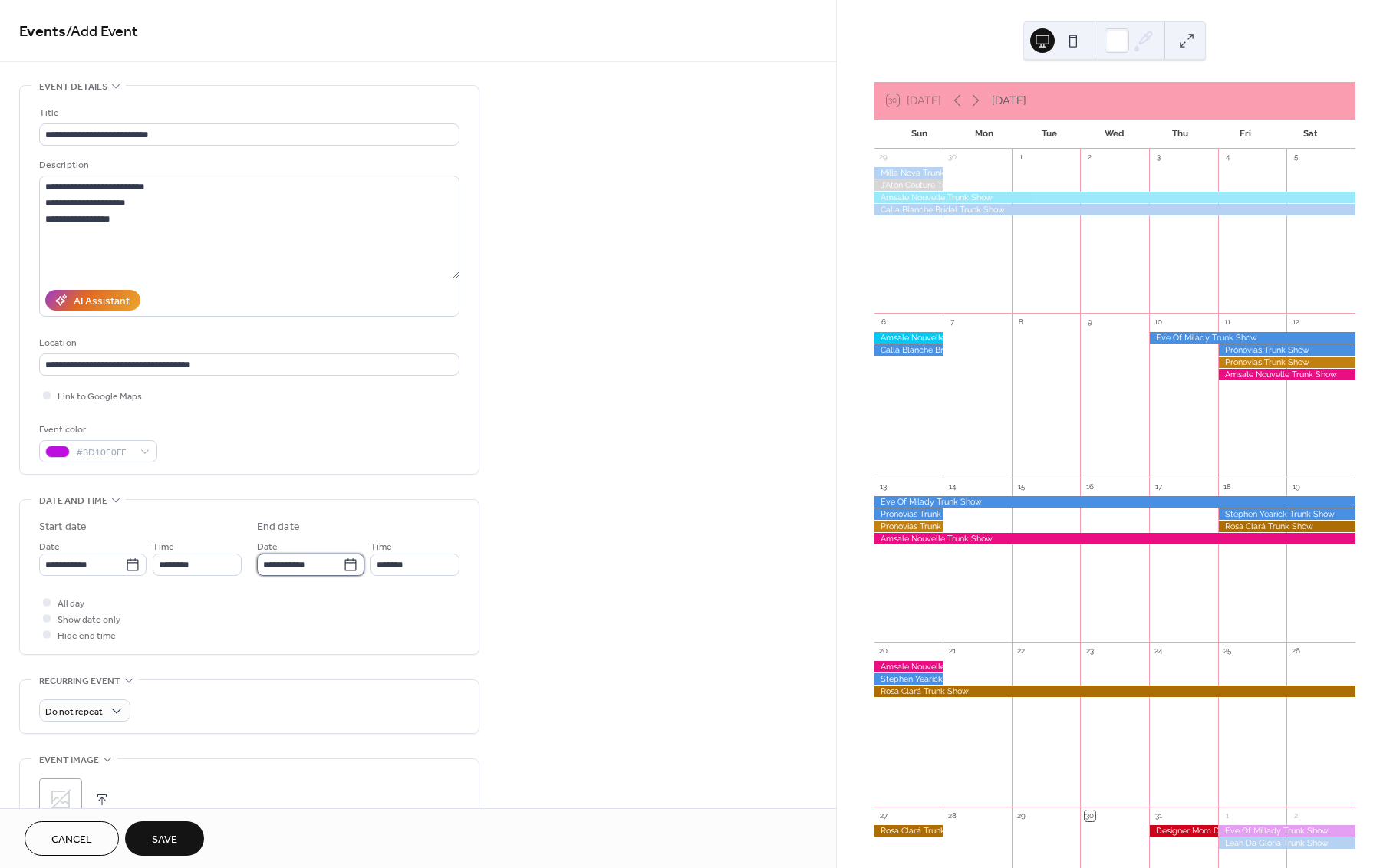 click on "**********" at bounding box center [300, 564] 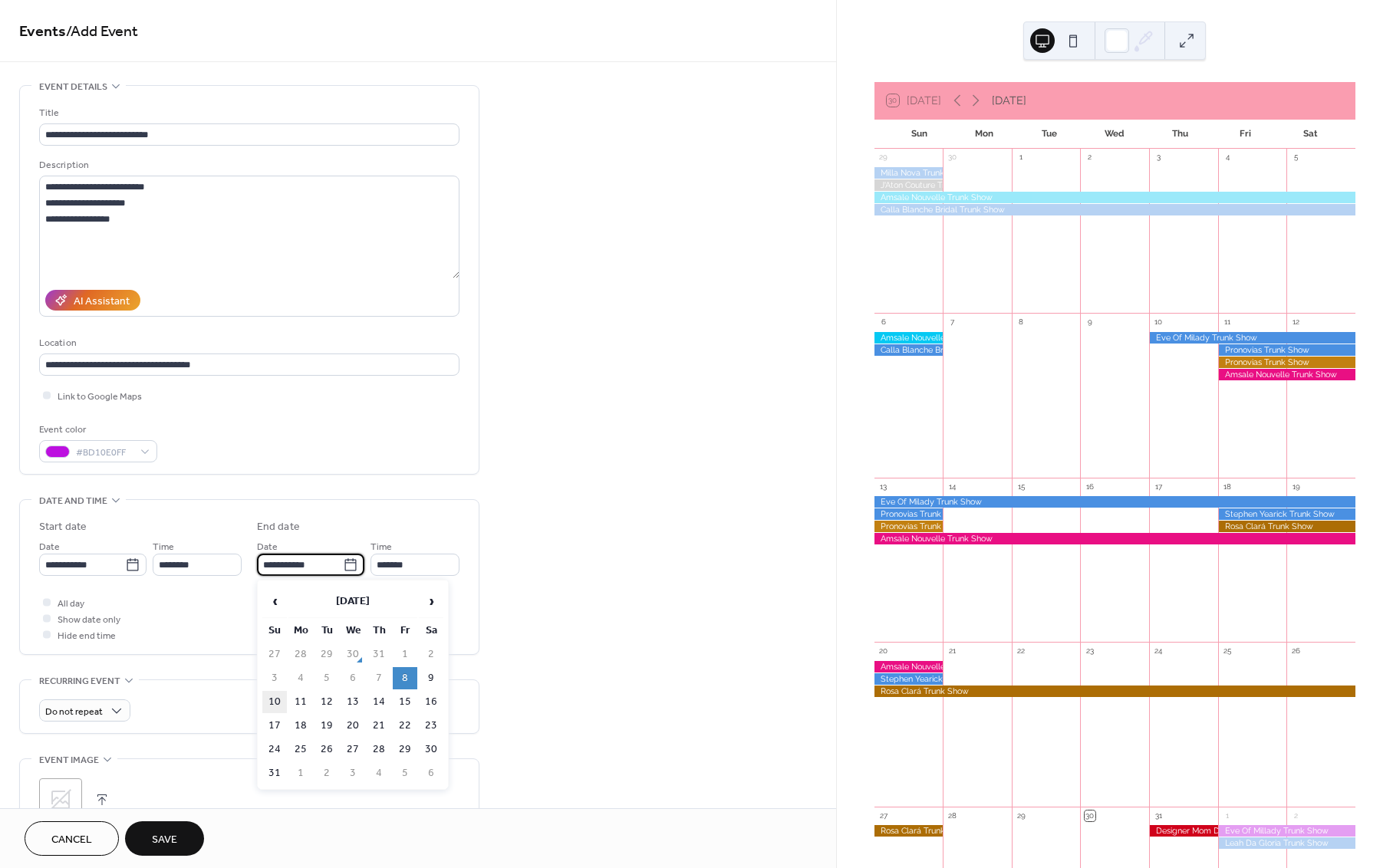 click on "10" at bounding box center [275, 702] 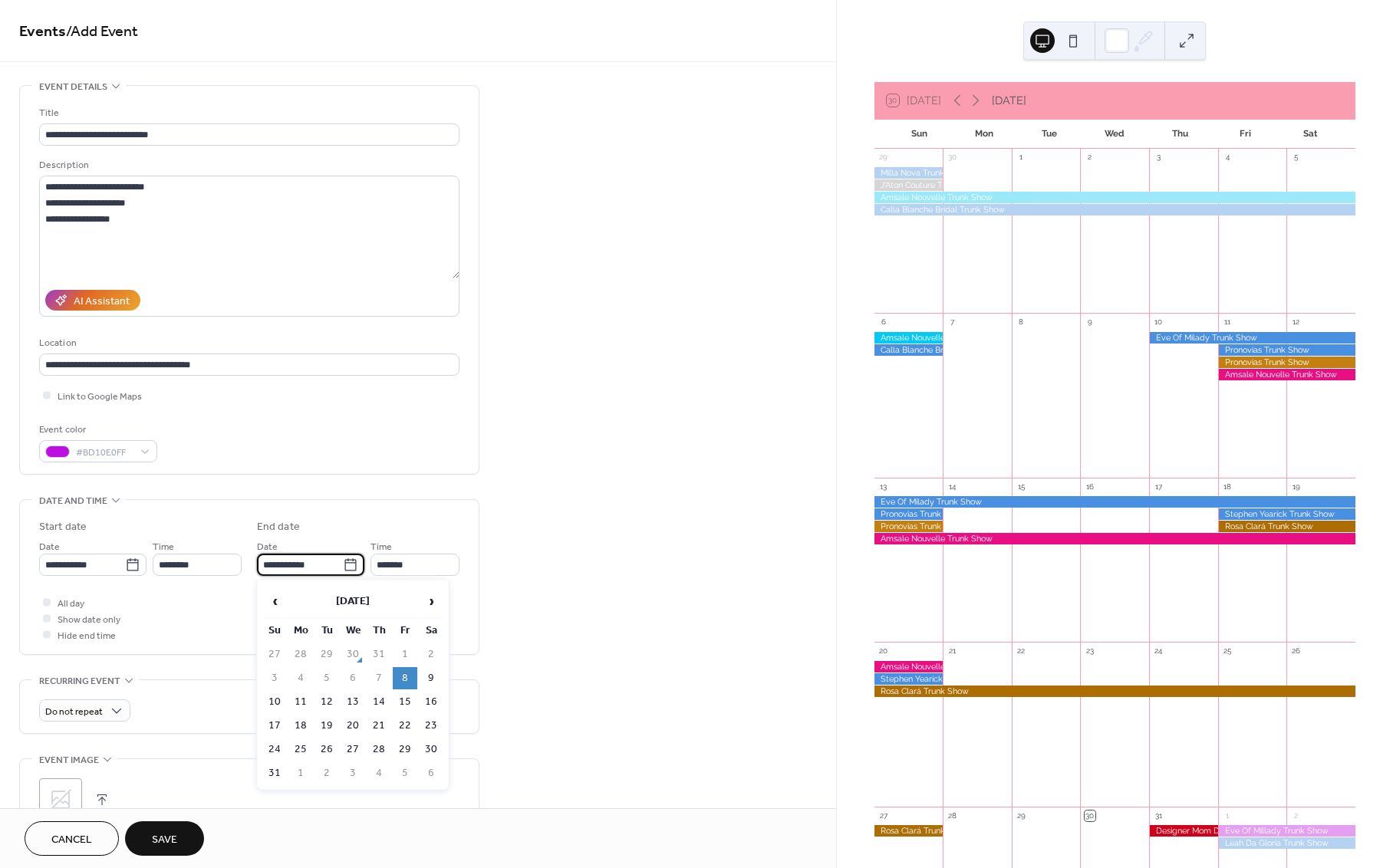 type on "**********" 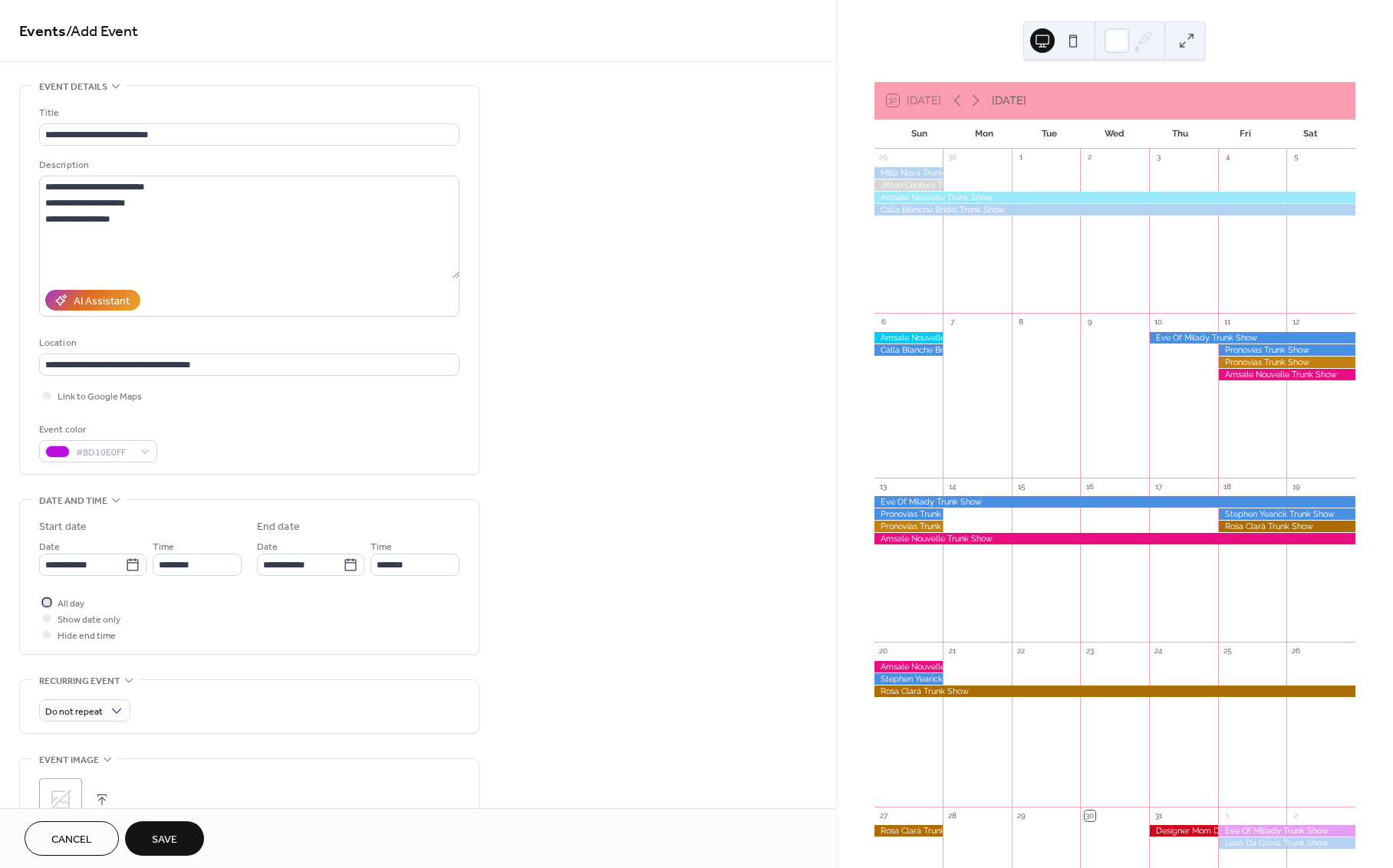 click at bounding box center [47, 602] 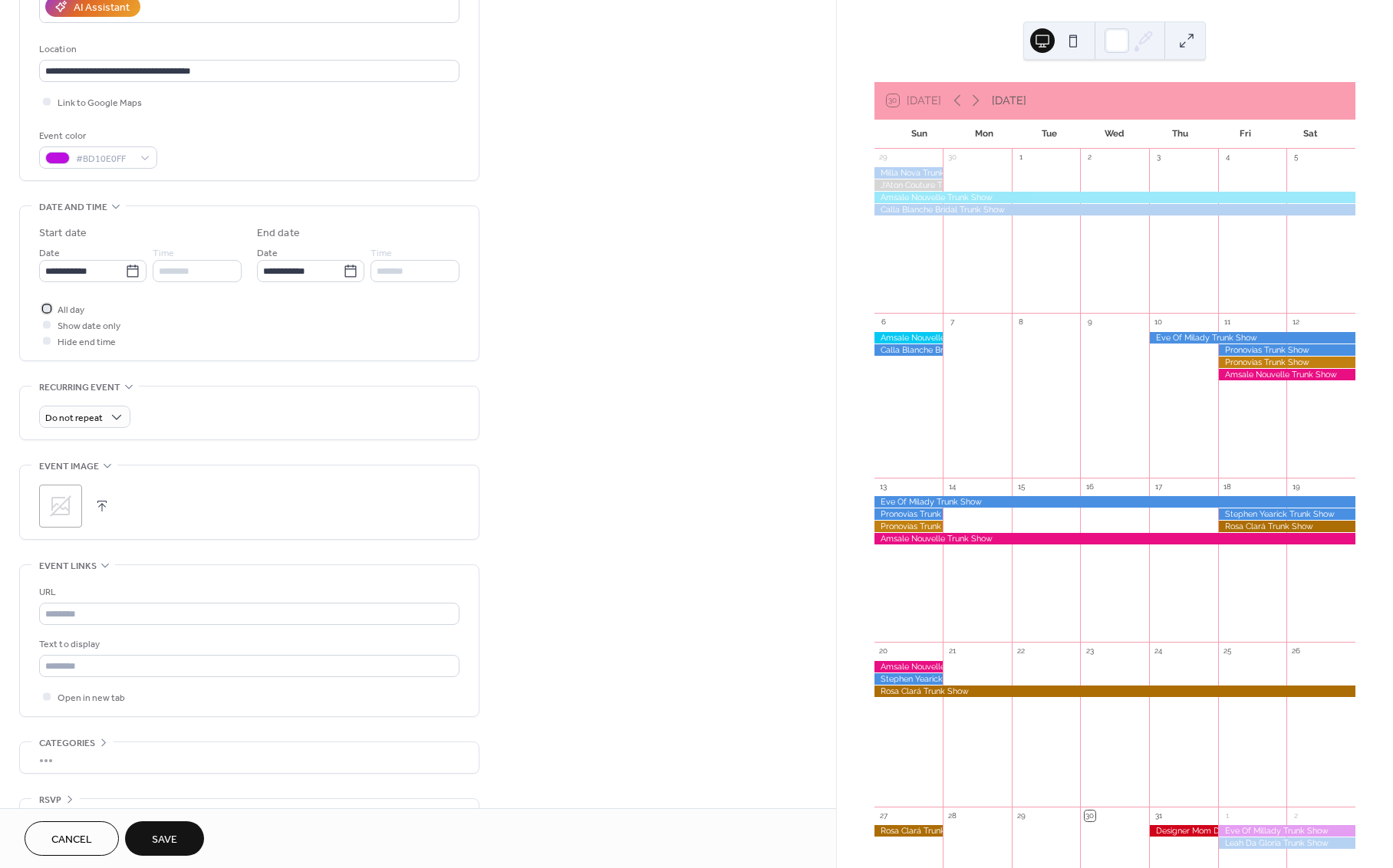 scroll, scrollTop: 321, scrollLeft: 0, axis: vertical 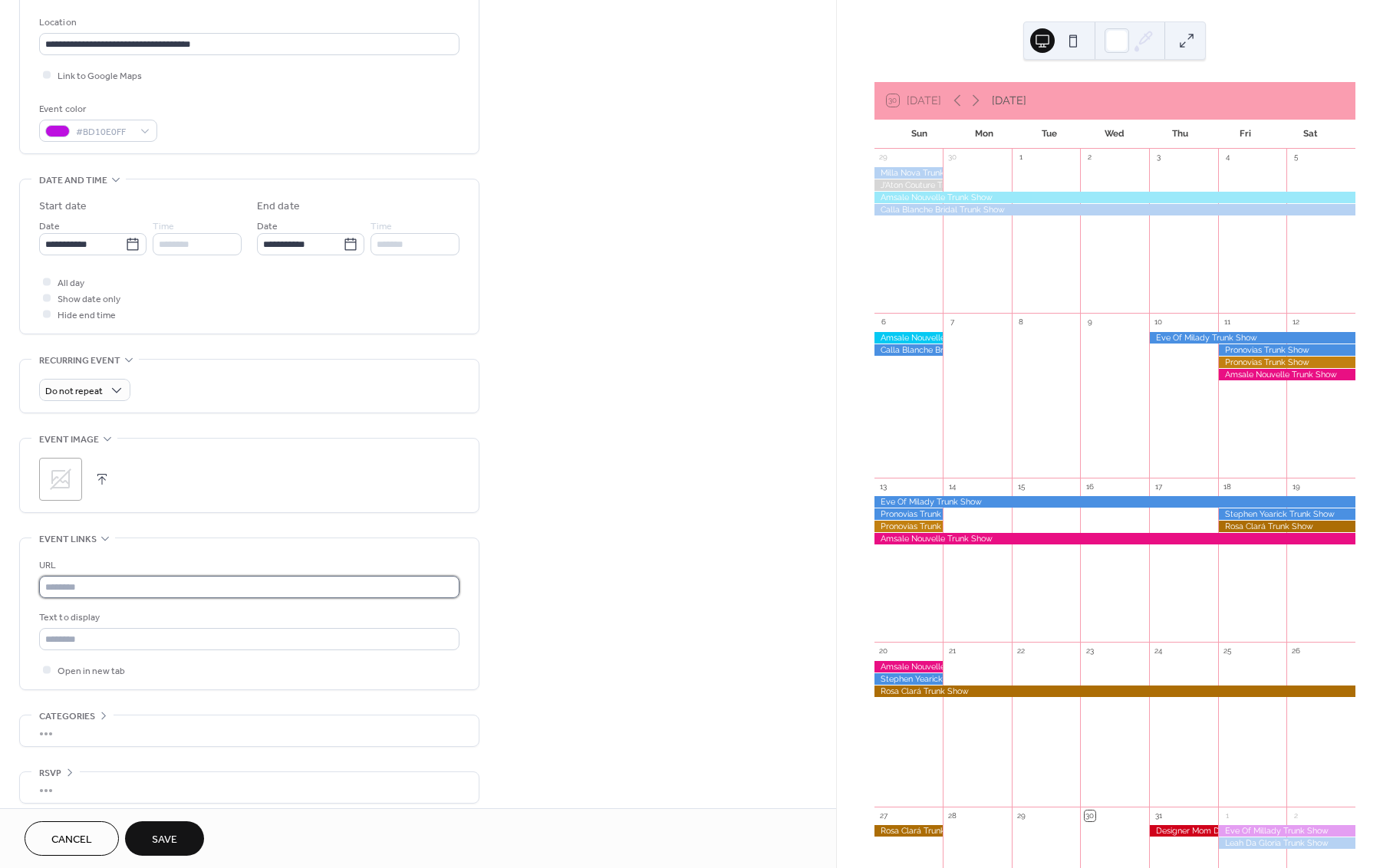 click at bounding box center [249, 587] 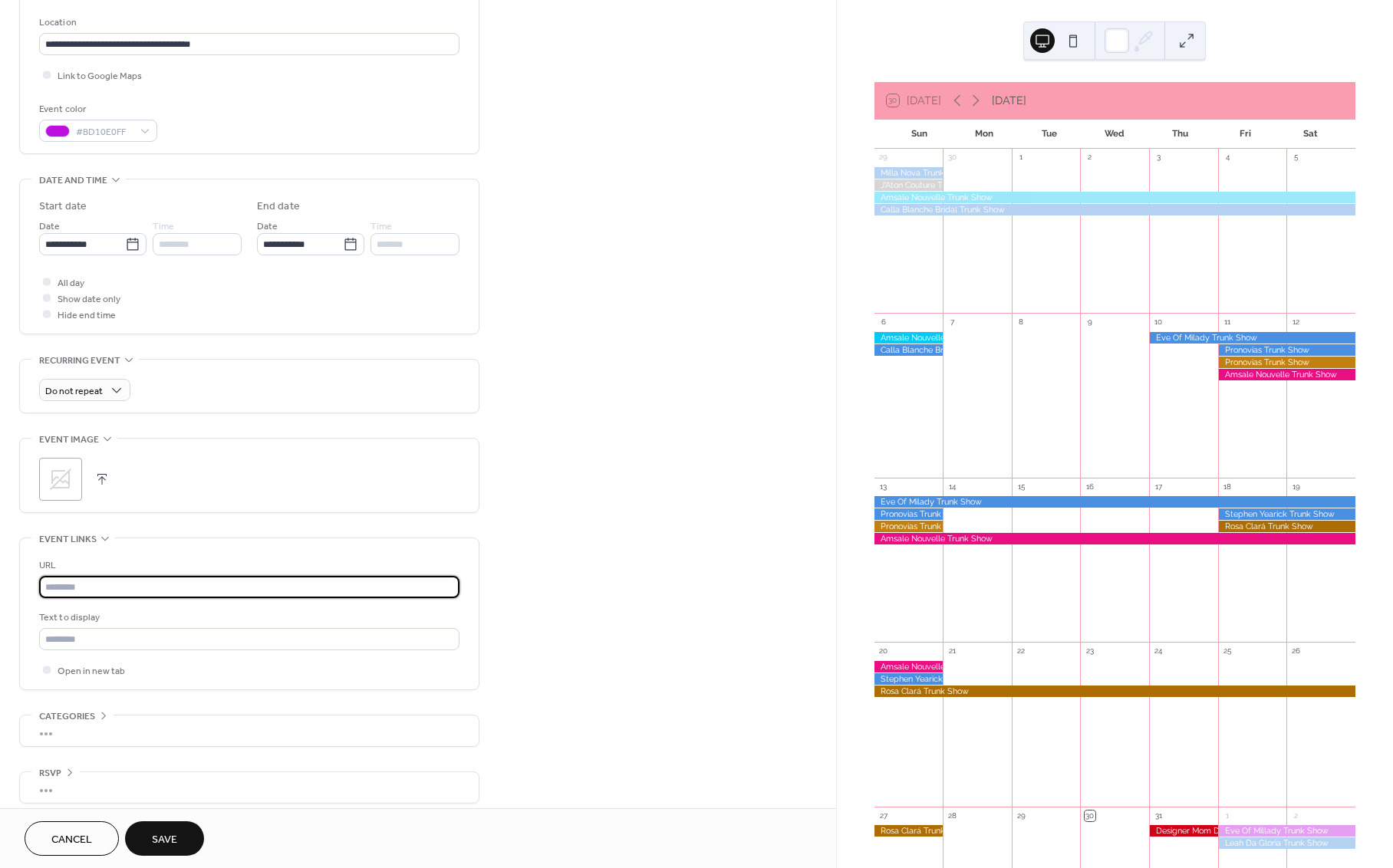 paste on "**********" 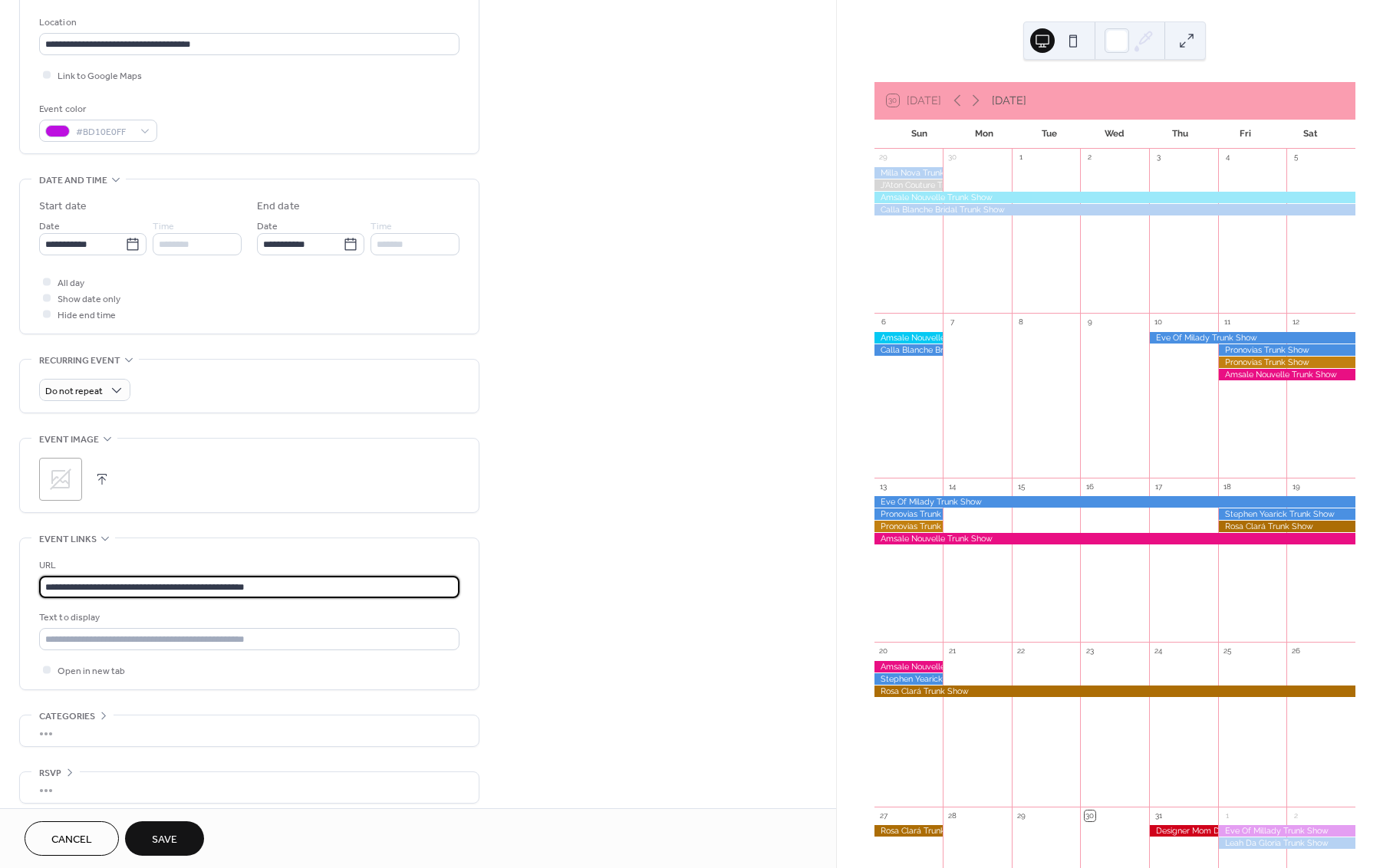 type on "**********" 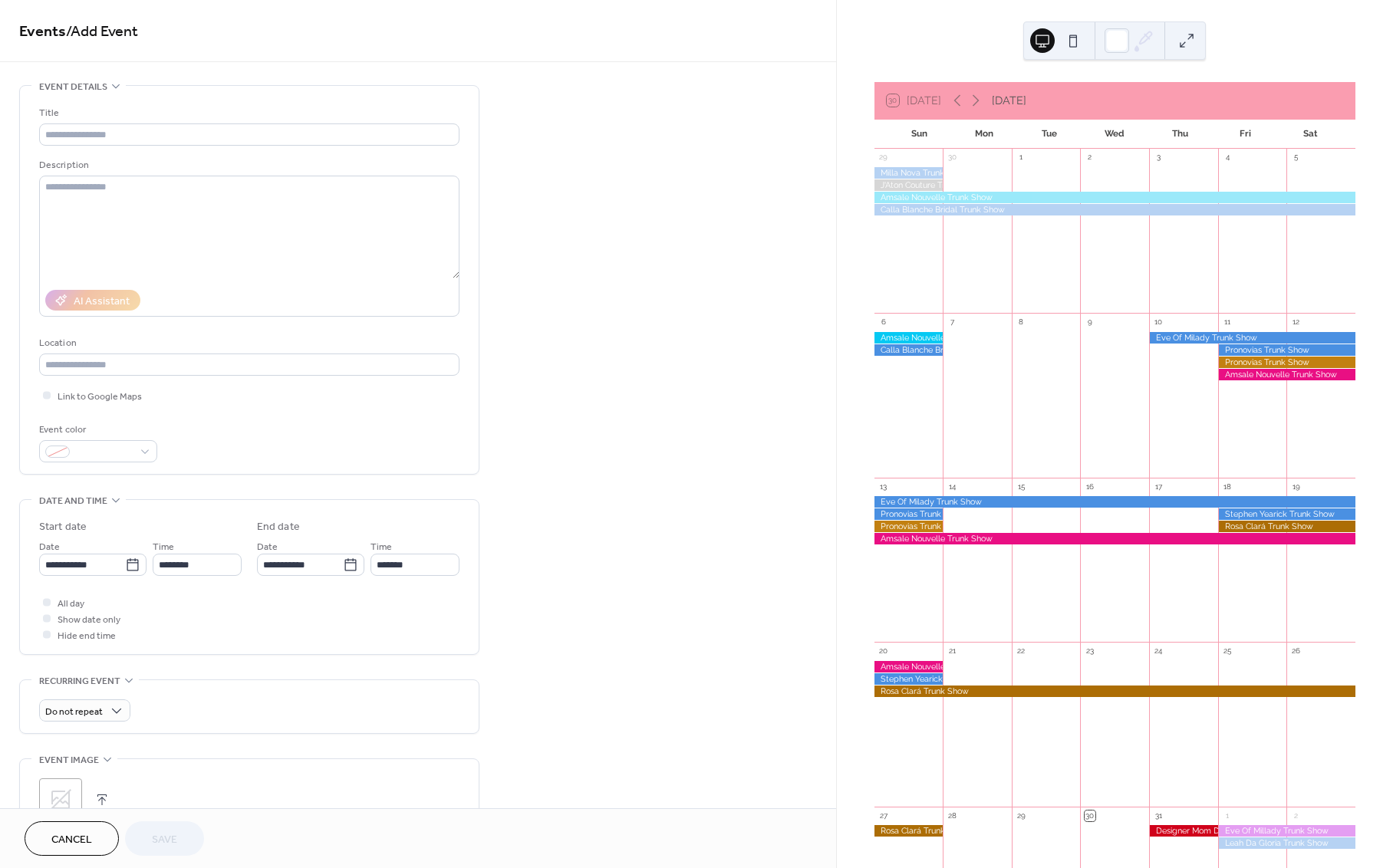 scroll, scrollTop: 0, scrollLeft: 0, axis: both 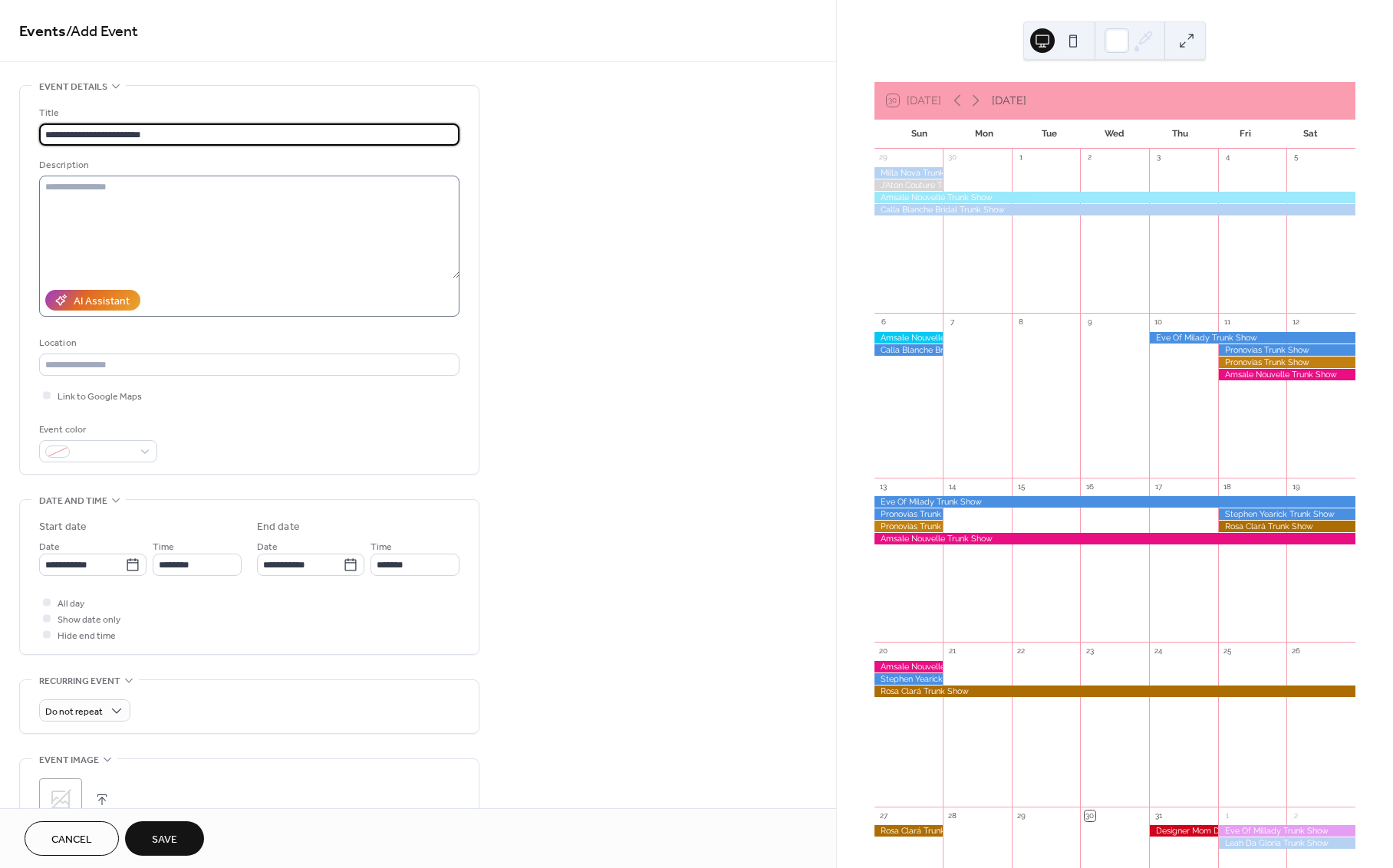 type on "**********" 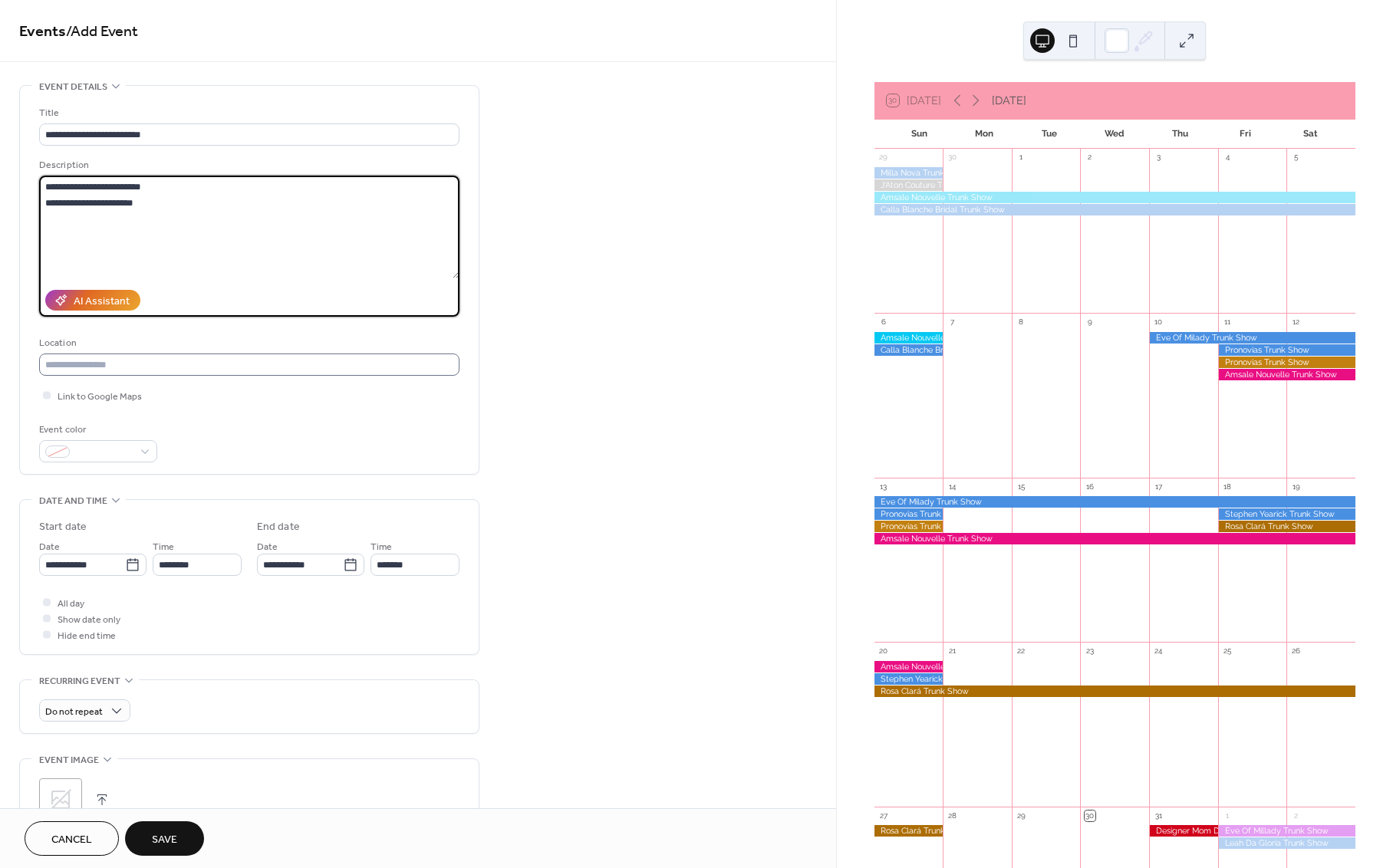 type on "**********" 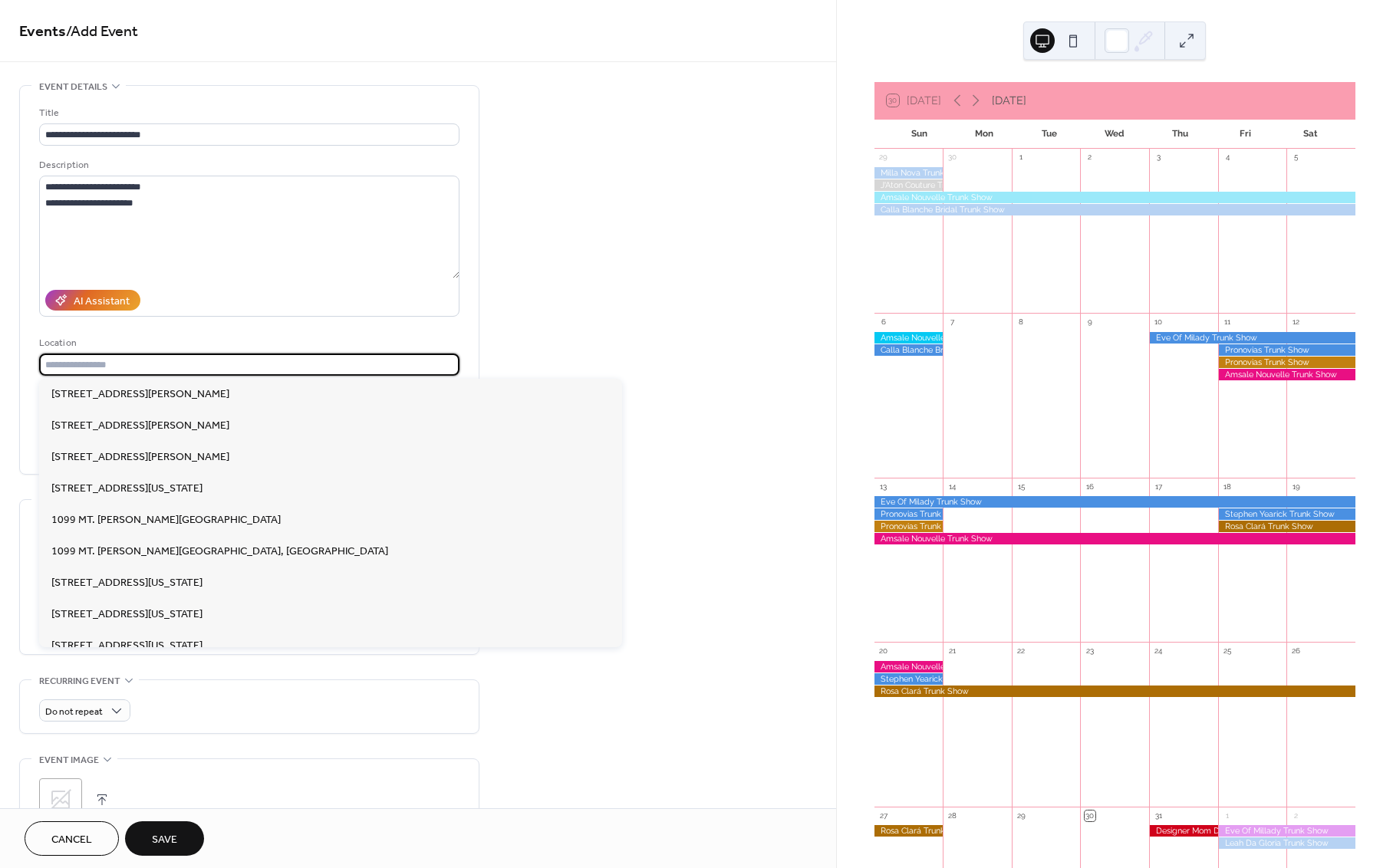 click at bounding box center (249, 364) 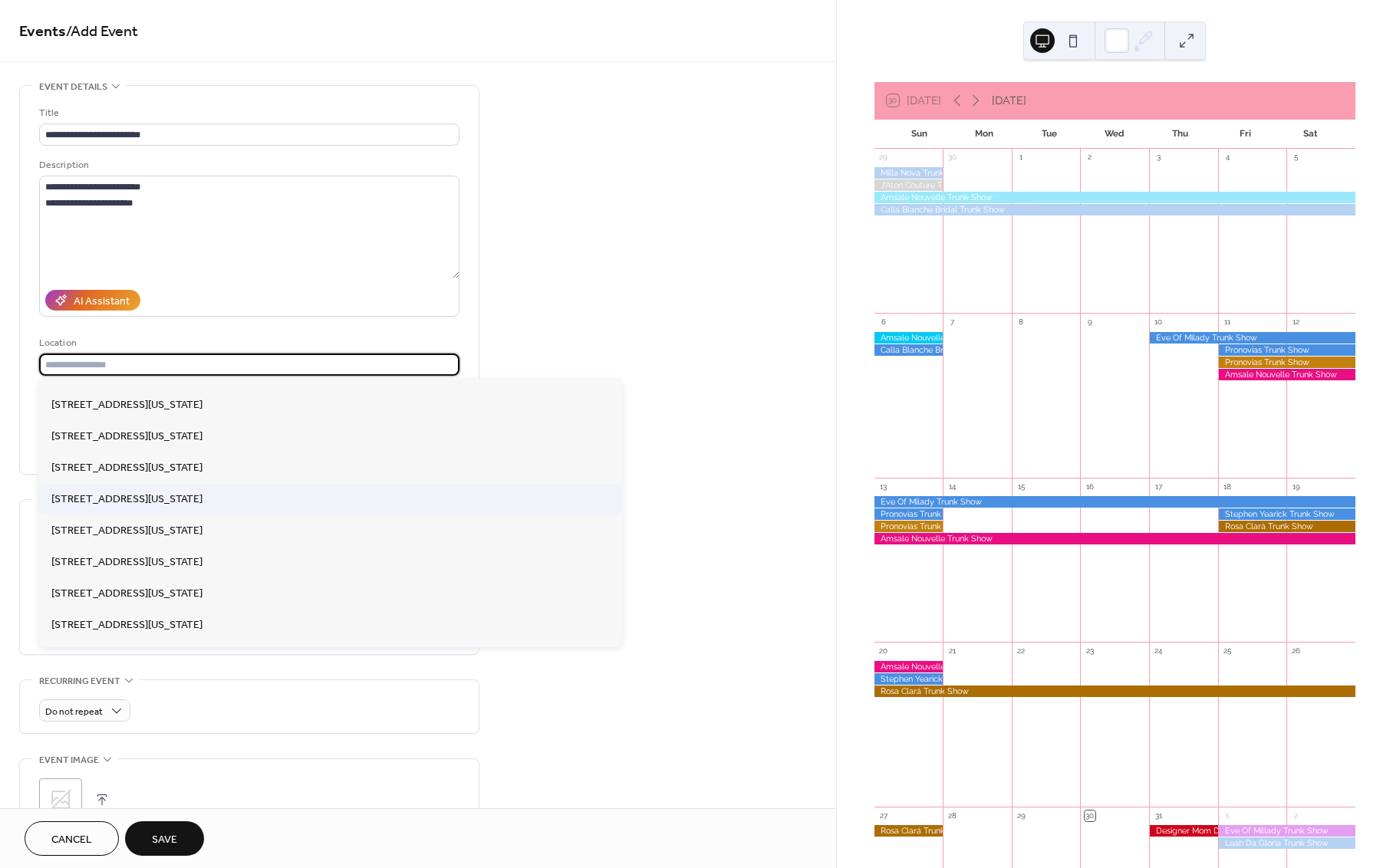 scroll, scrollTop: 304, scrollLeft: 0, axis: vertical 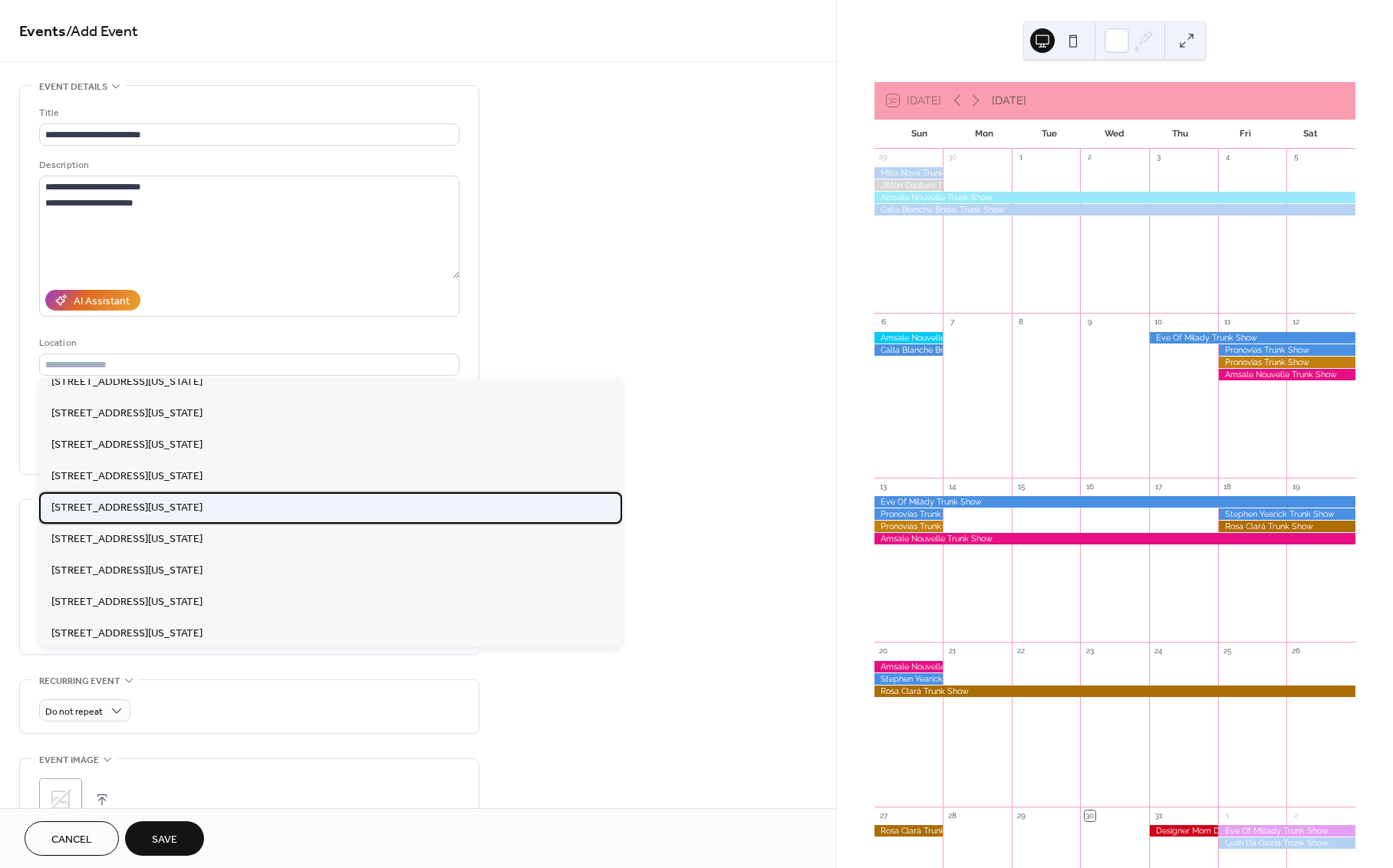 click on "[STREET_ADDRESS][US_STATE]" at bounding box center [127, 508] 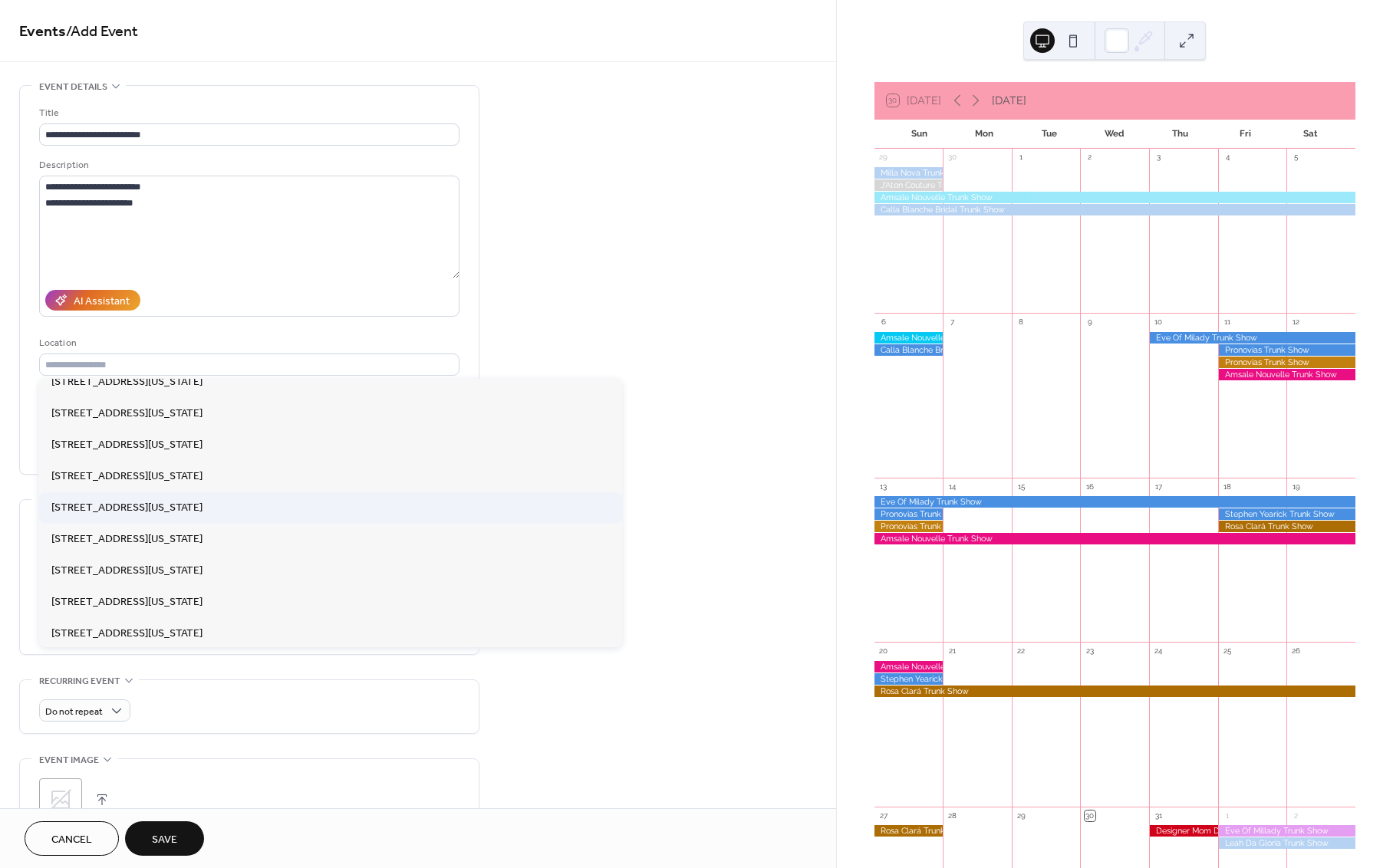 type on "**********" 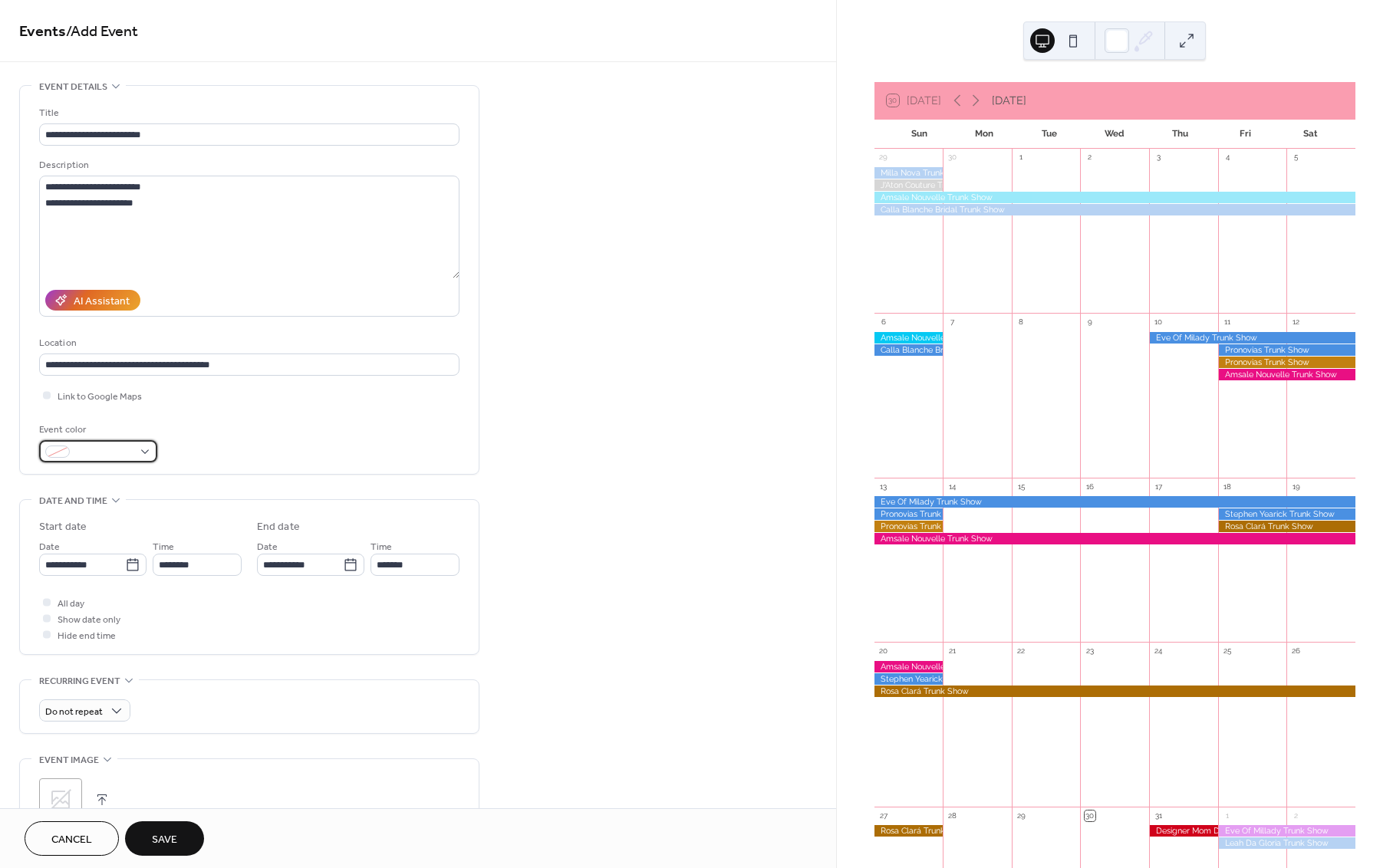 click at bounding box center (104, 452) 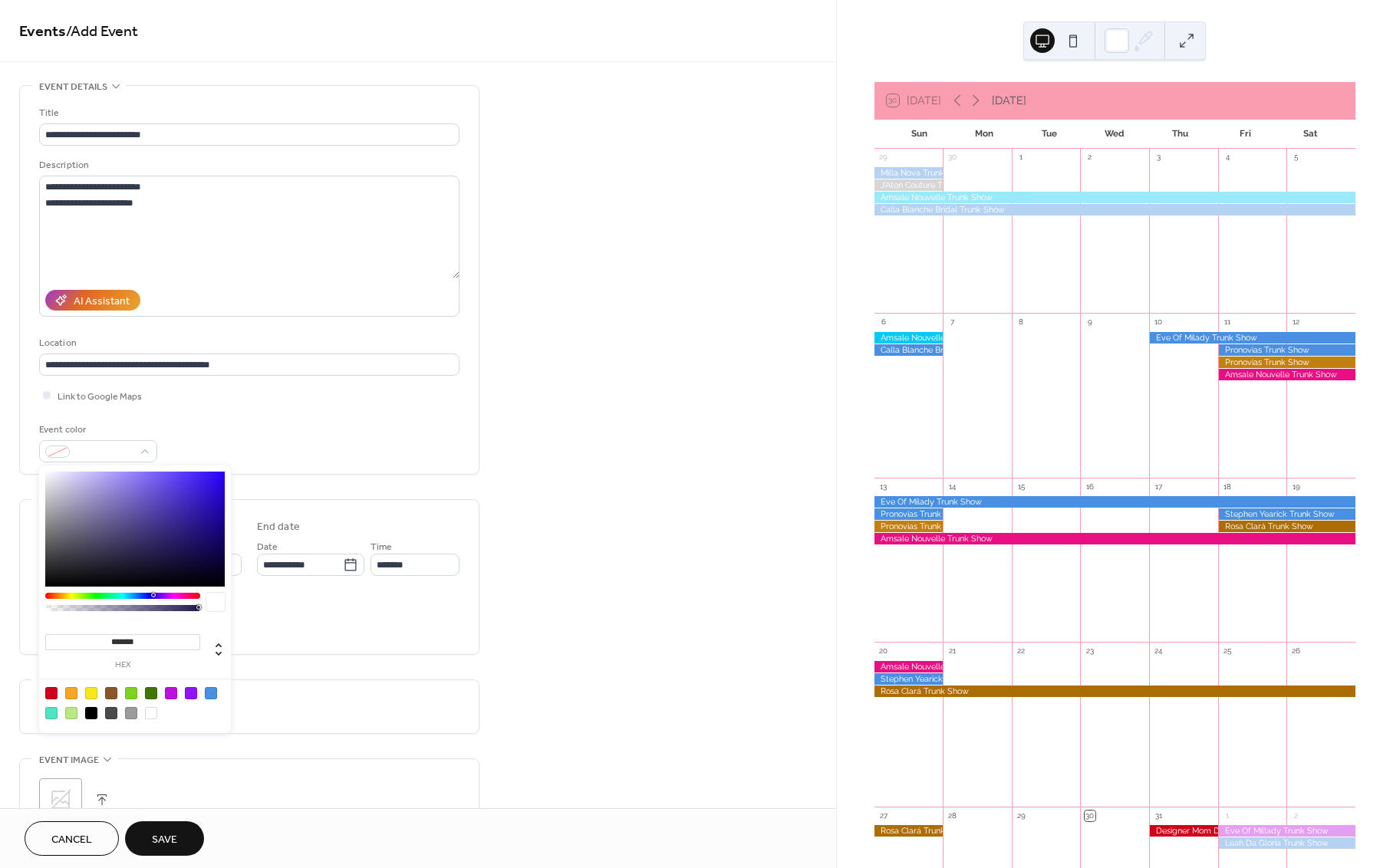 click at bounding box center [51, 693] 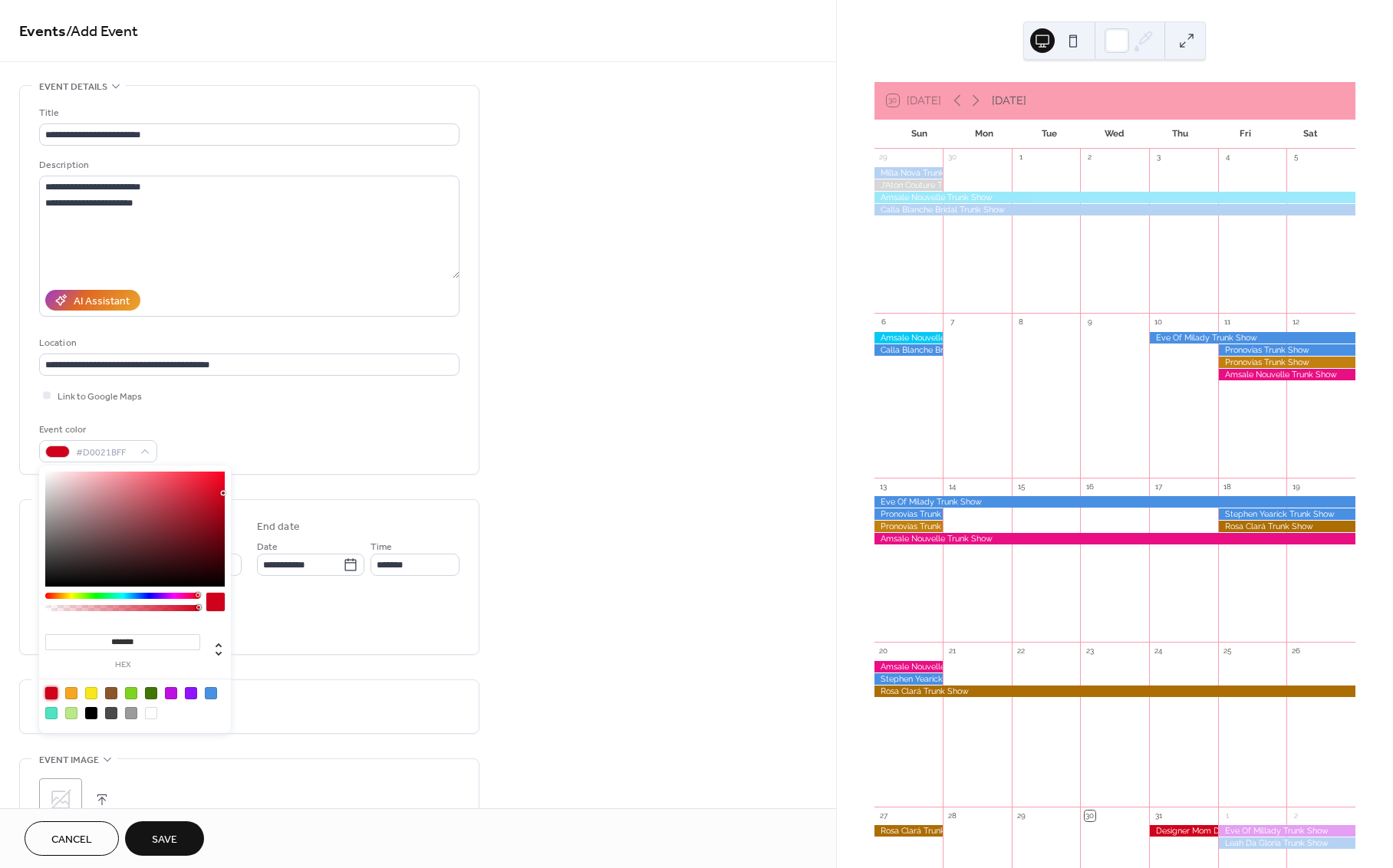 click on "**********" at bounding box center [418, 612] 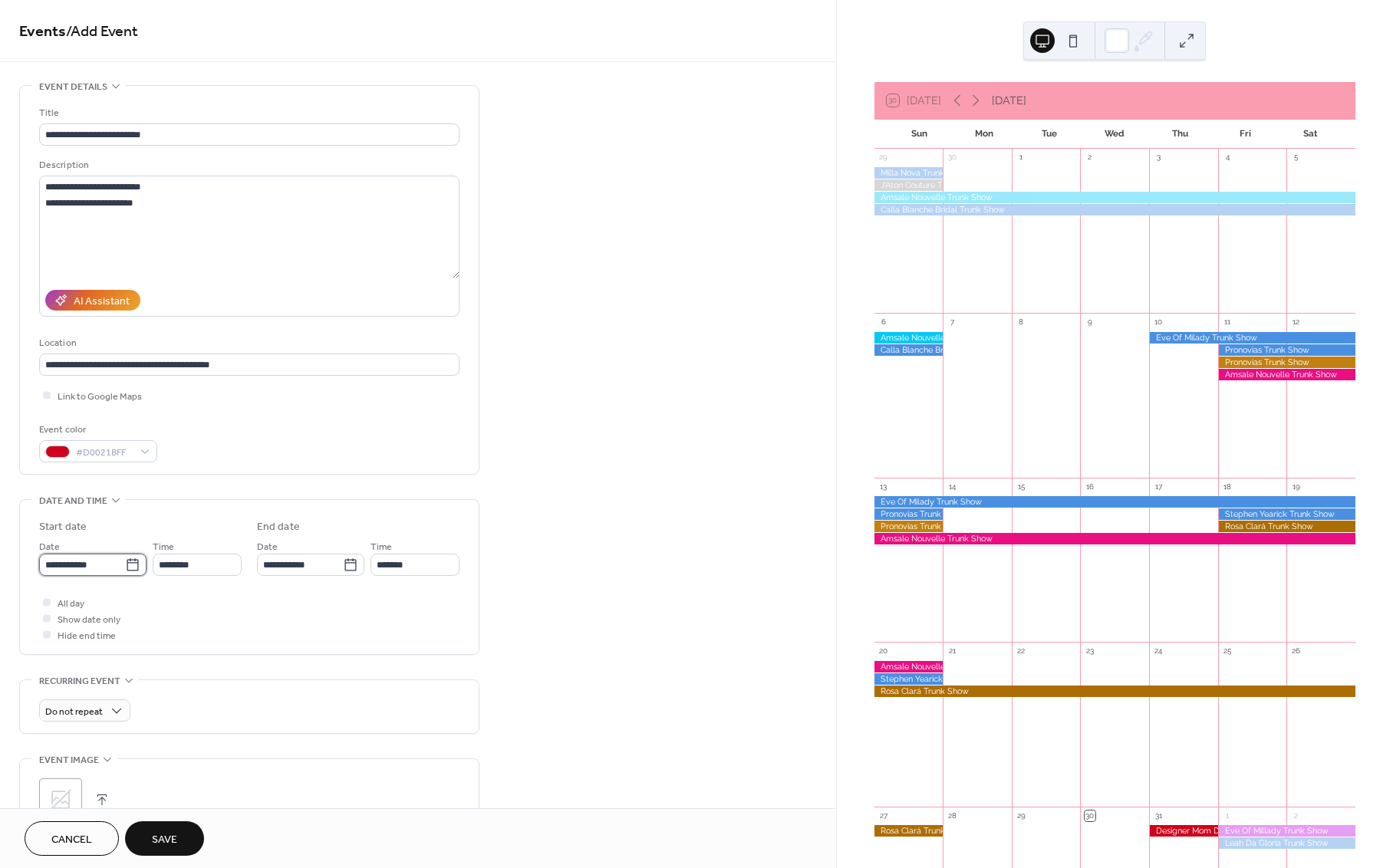 click on "**********" at bounding box center (82, 564) 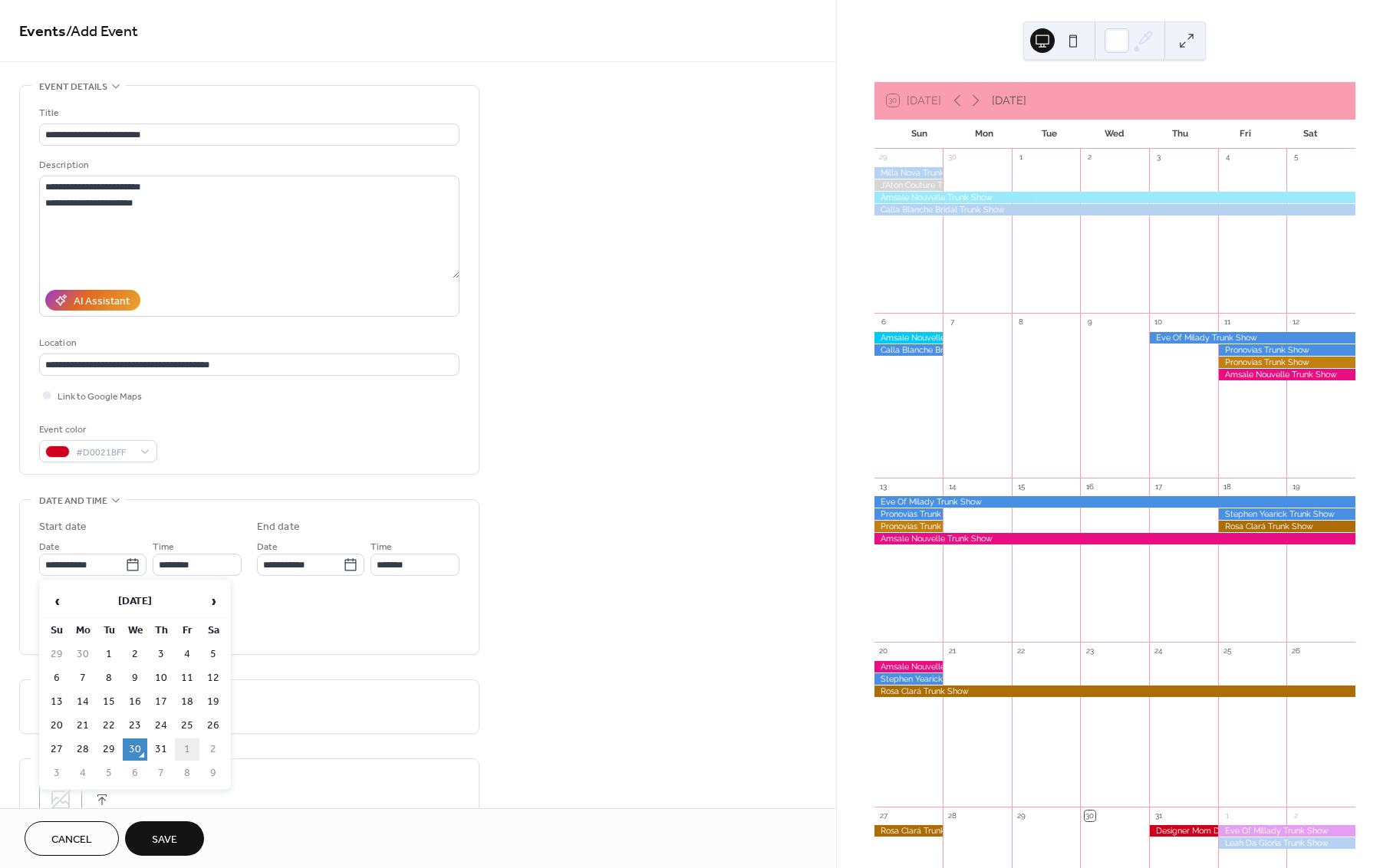 click on "1" at bounding box center (187, 749) 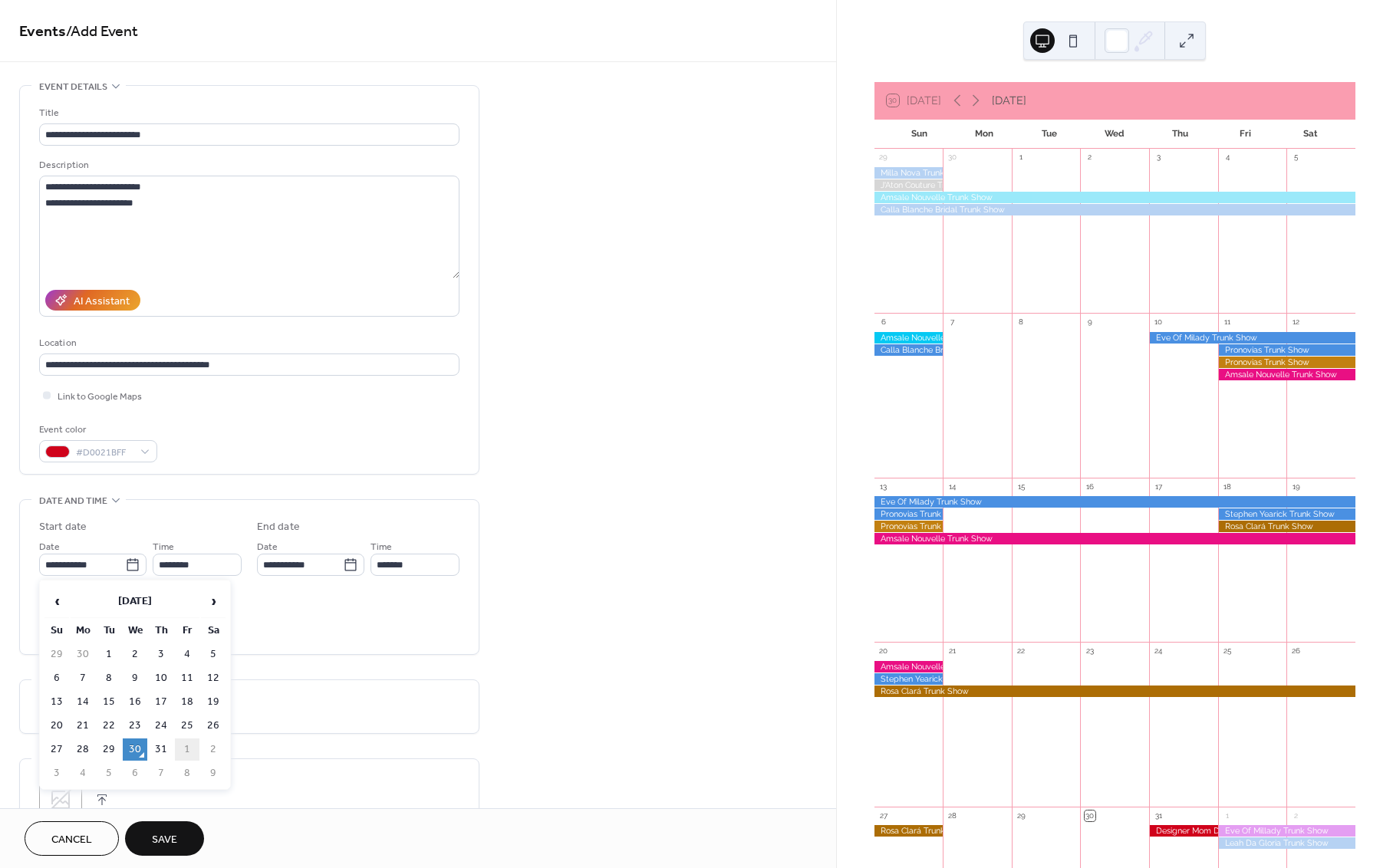 type on "**********" 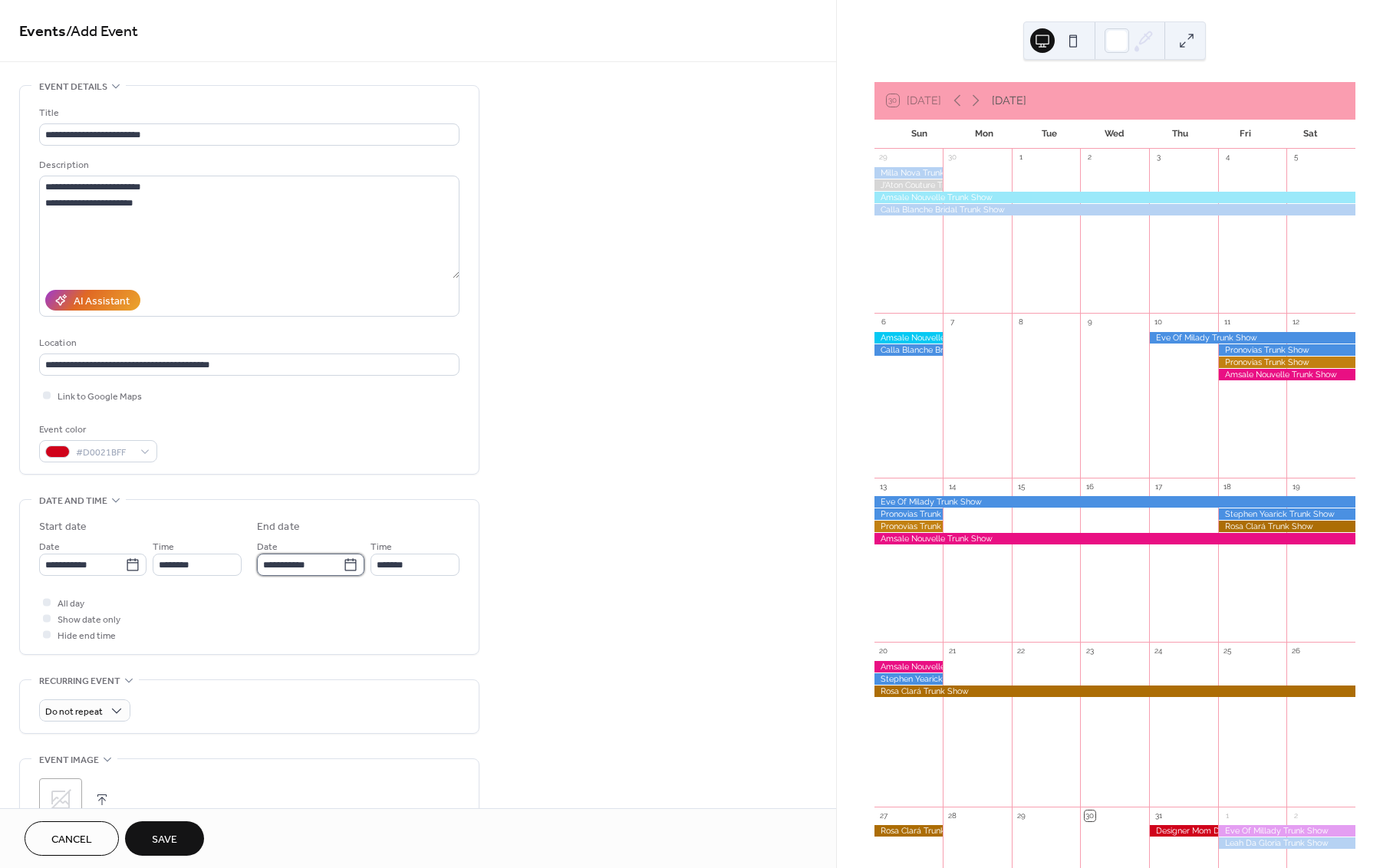 click on "**********" at bounding box center (300, 564) 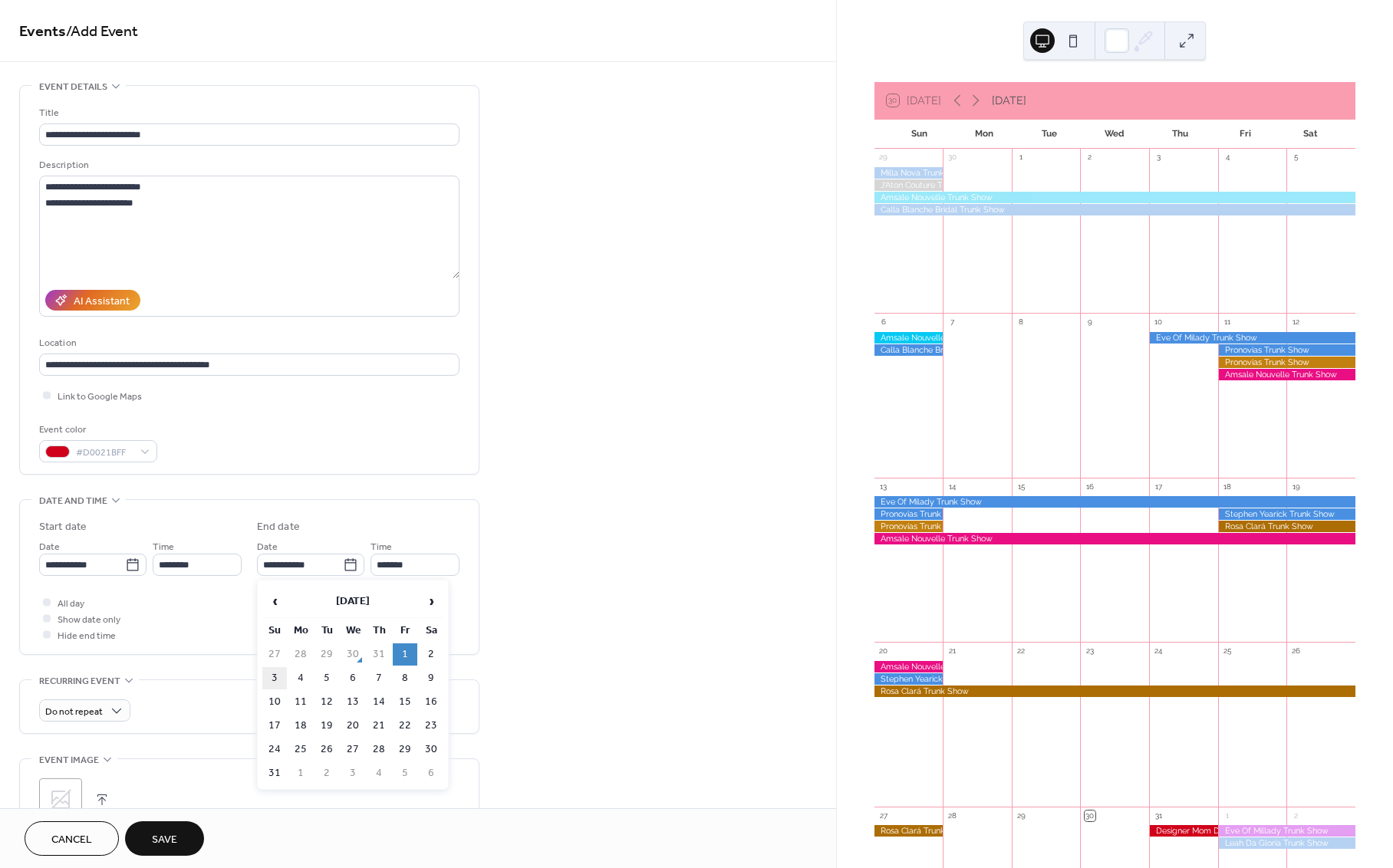 click on "3" at bounding box center (275, 678) 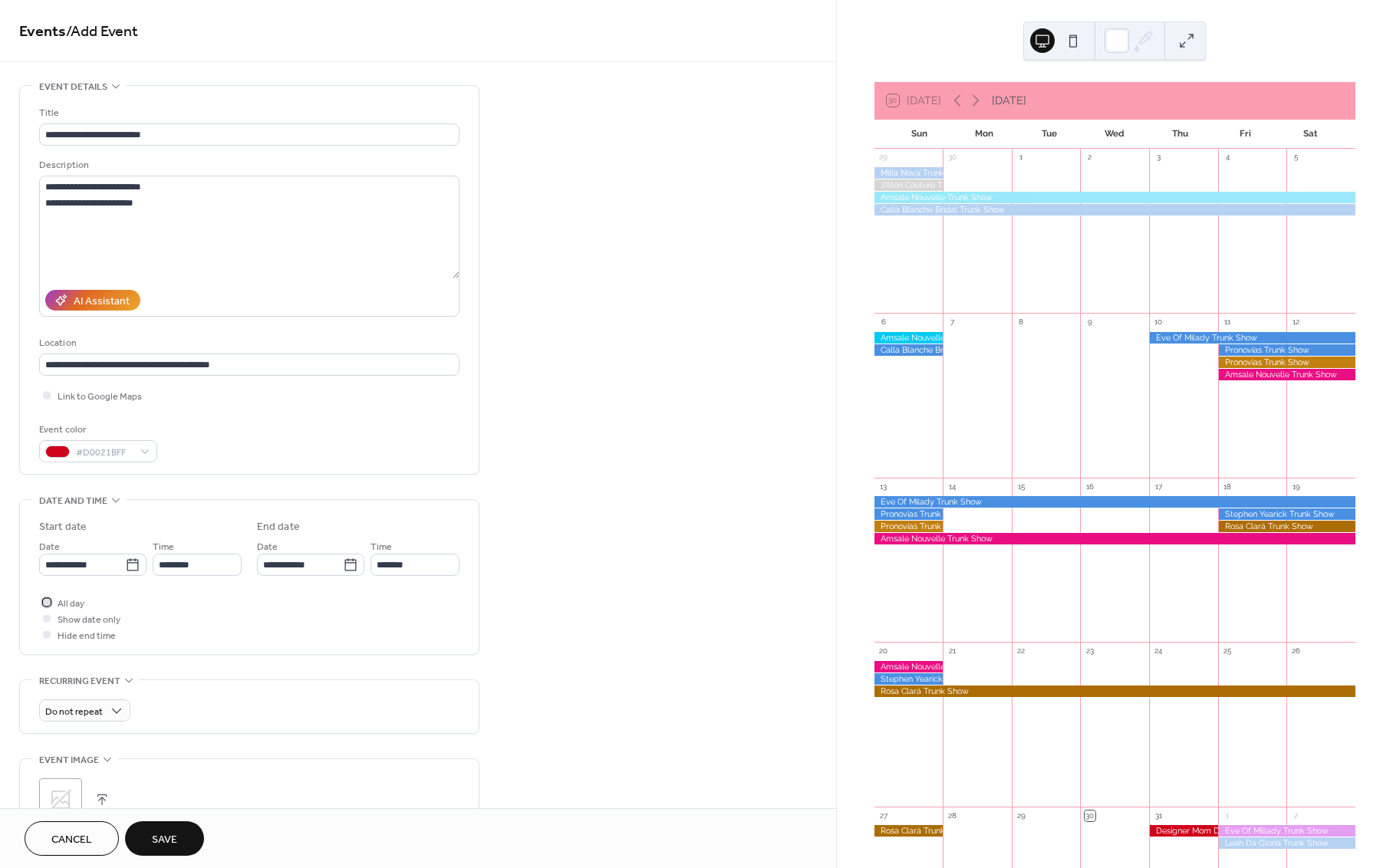 click at bounding box center [47, 602] 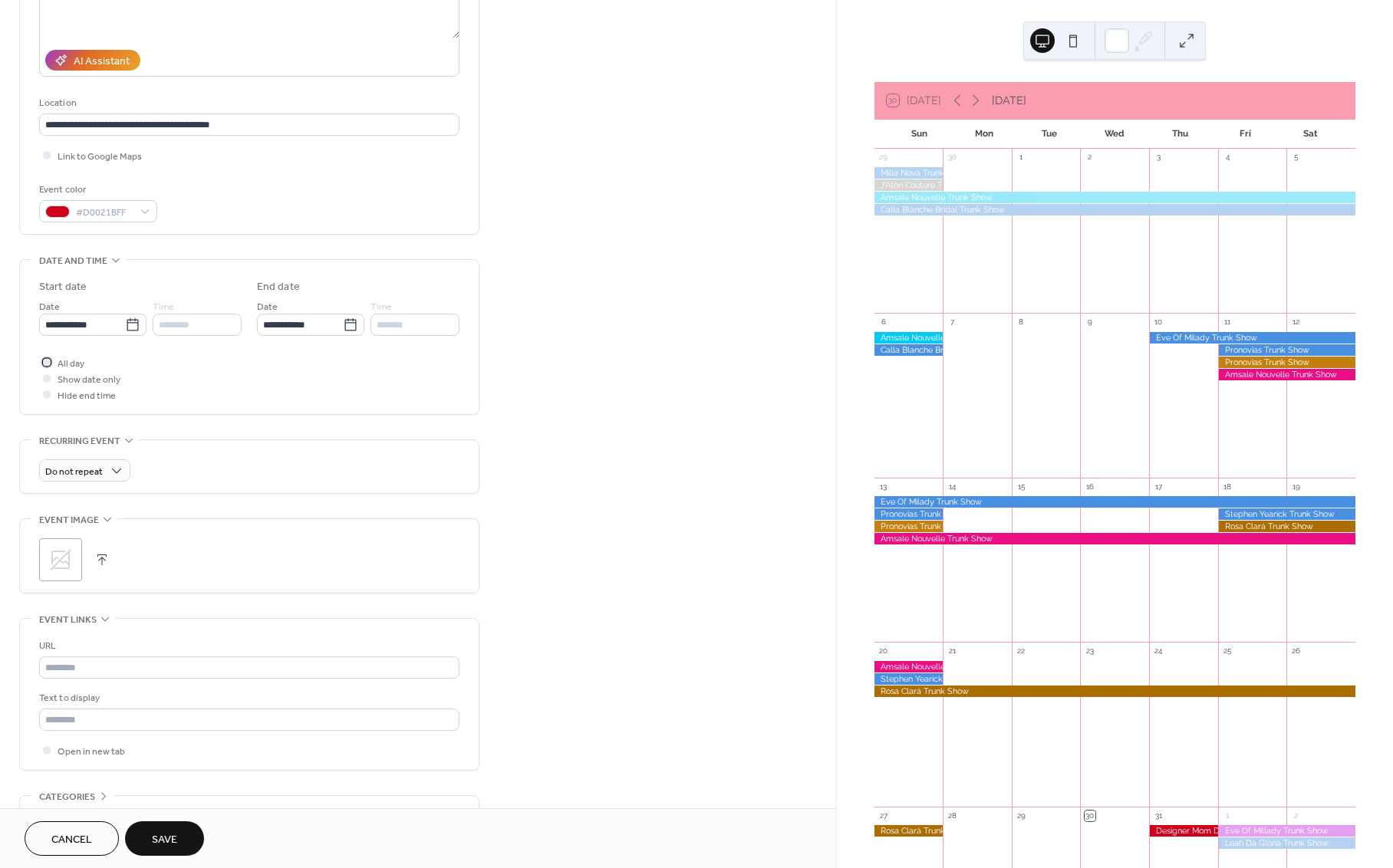 scroll, scrollTop: 277, scrollLeft: 0, axis: vertical 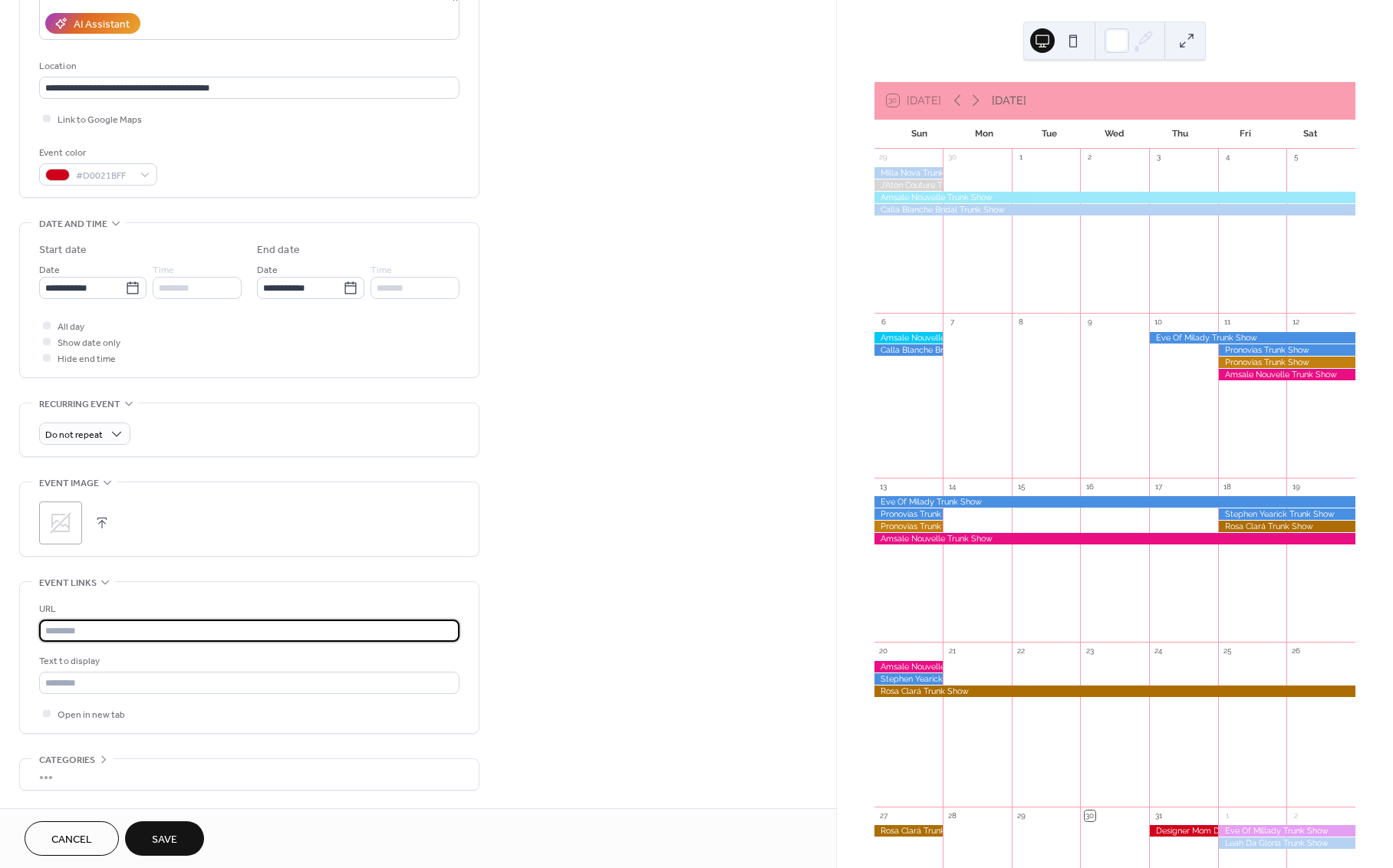 click at bounding box center (249, 630) 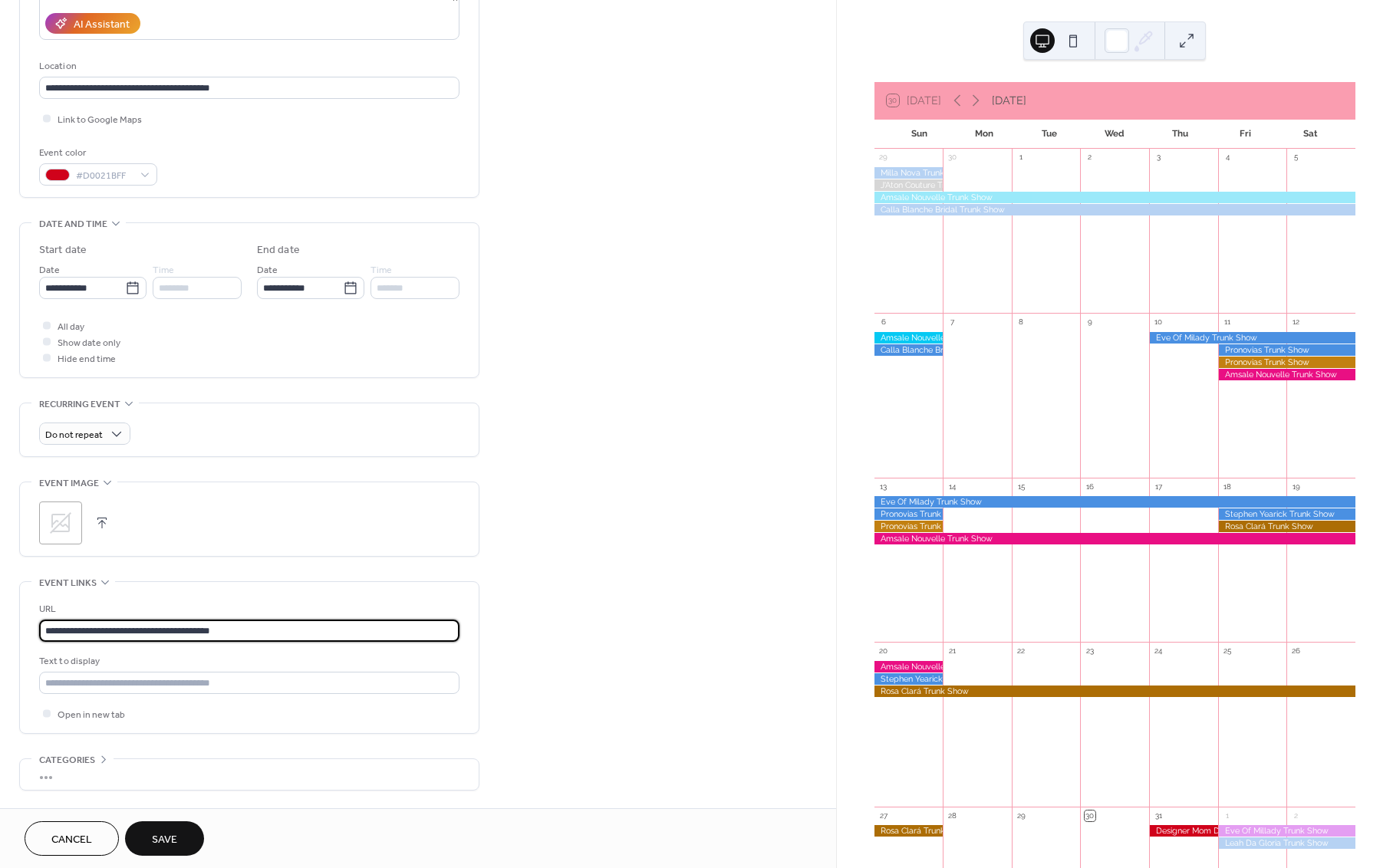 type on "**********" 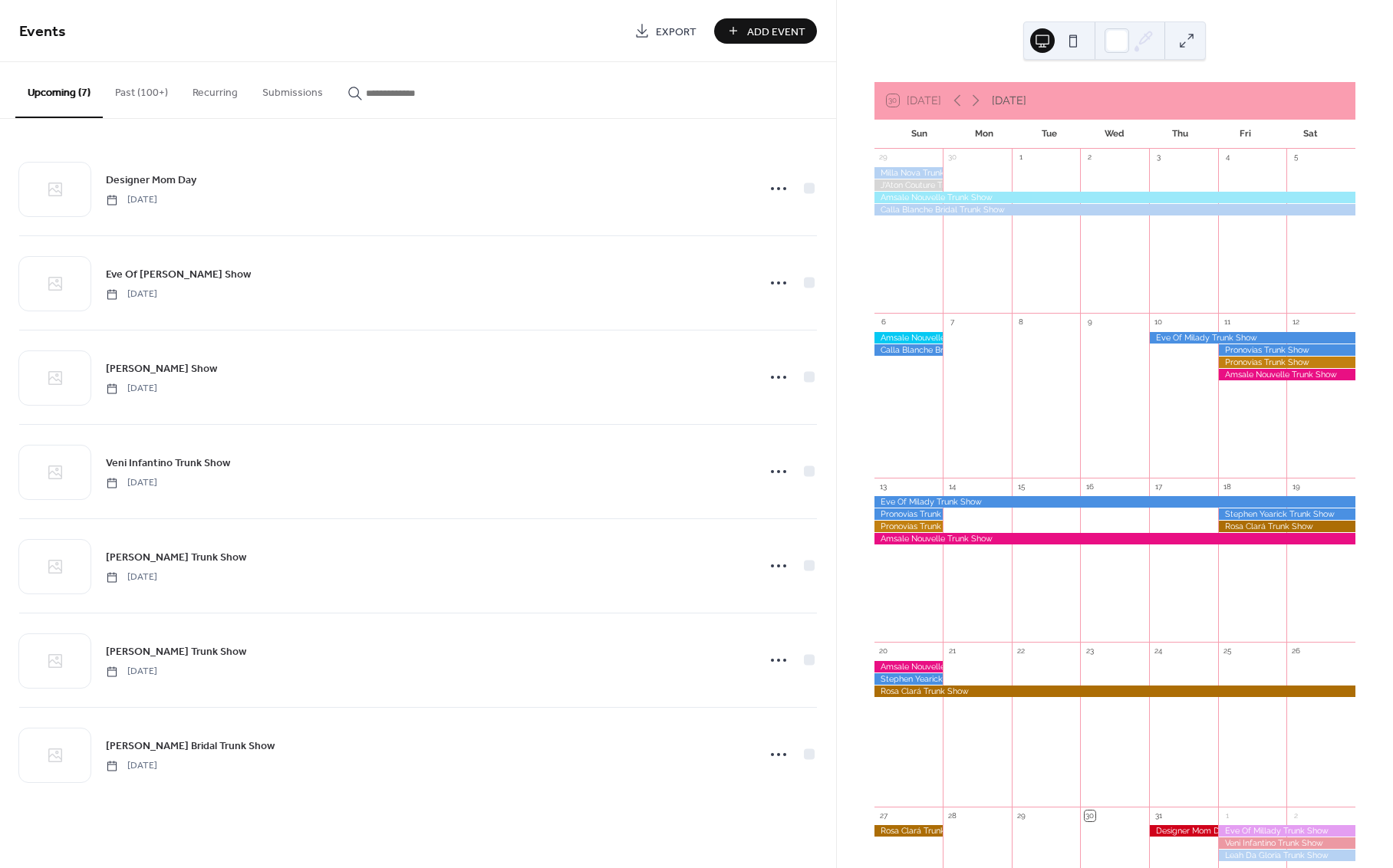 click on "Add Event" at bounding box center [776, 31] 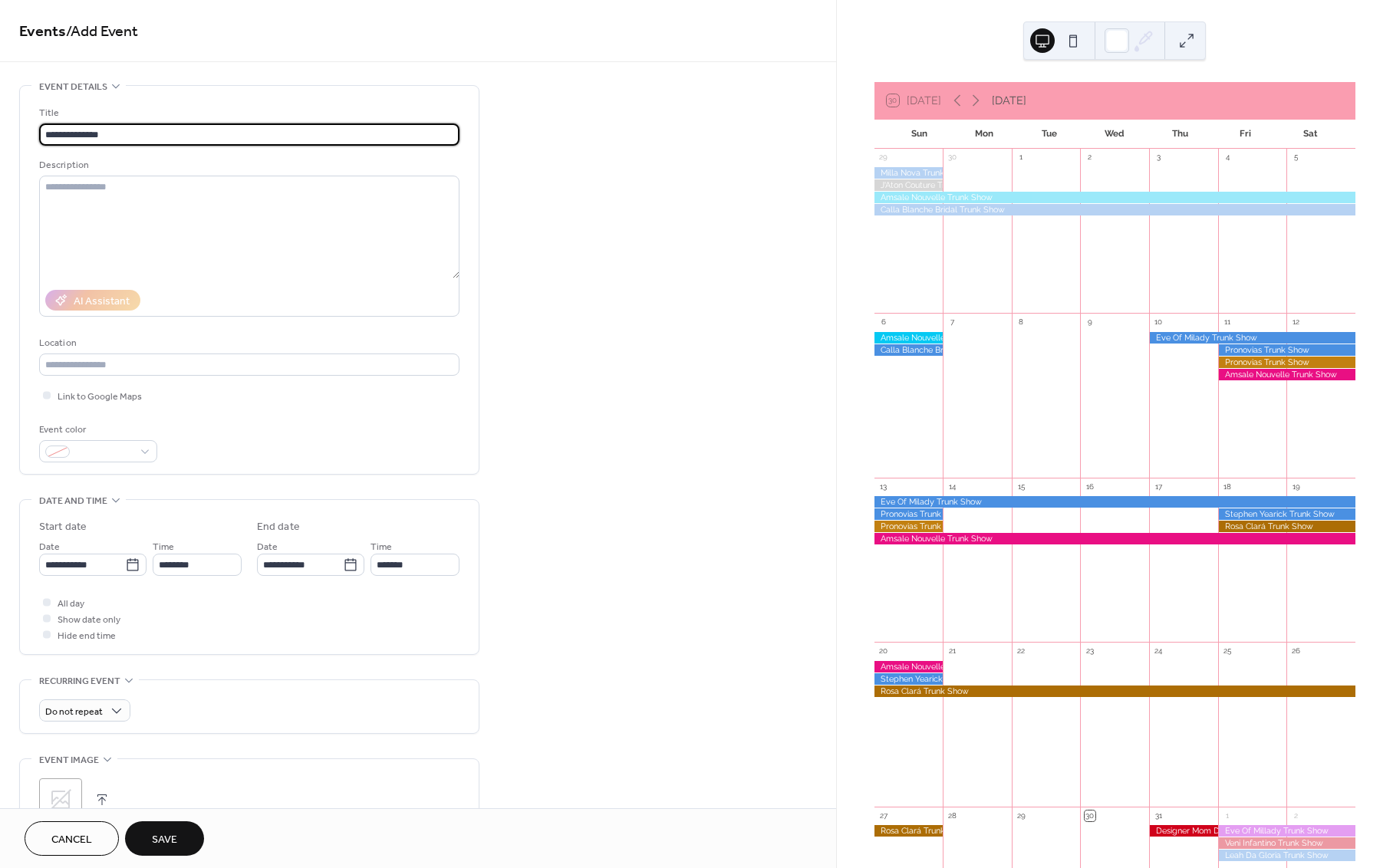click on "**********" at bounding box center (249, 134) 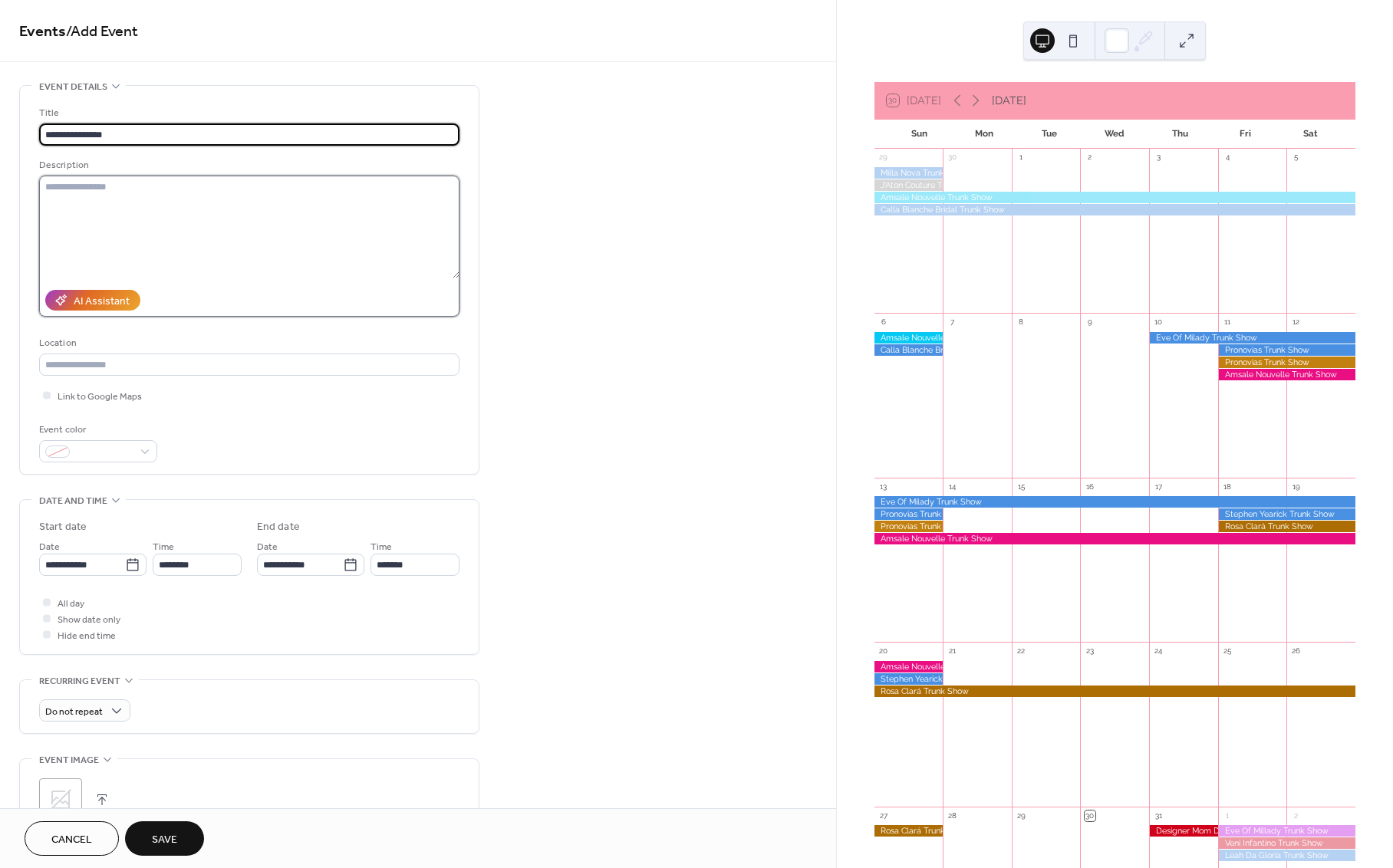click at bounding box center (249, 227) 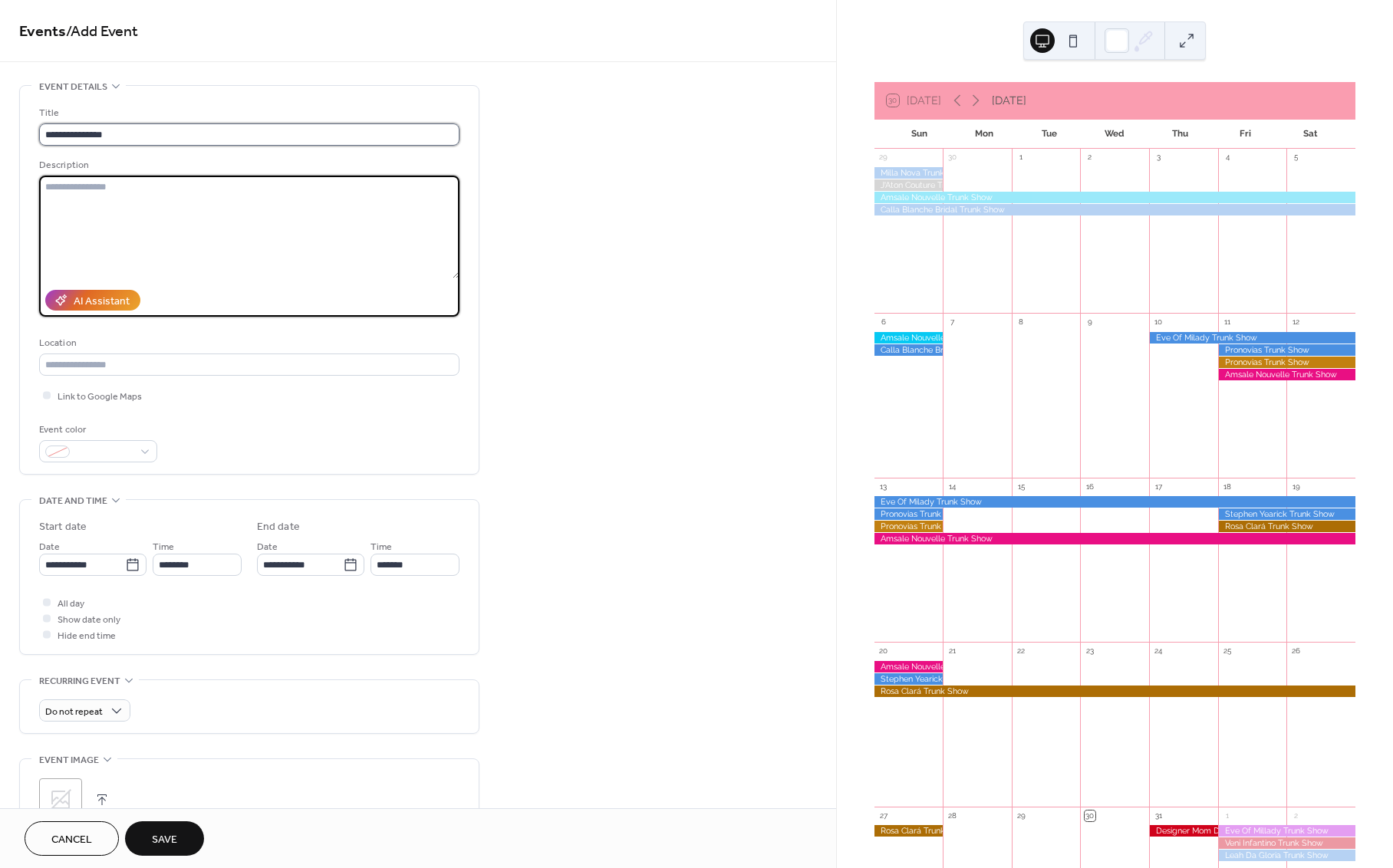 click on "**********" at bounding box center [249, 134] 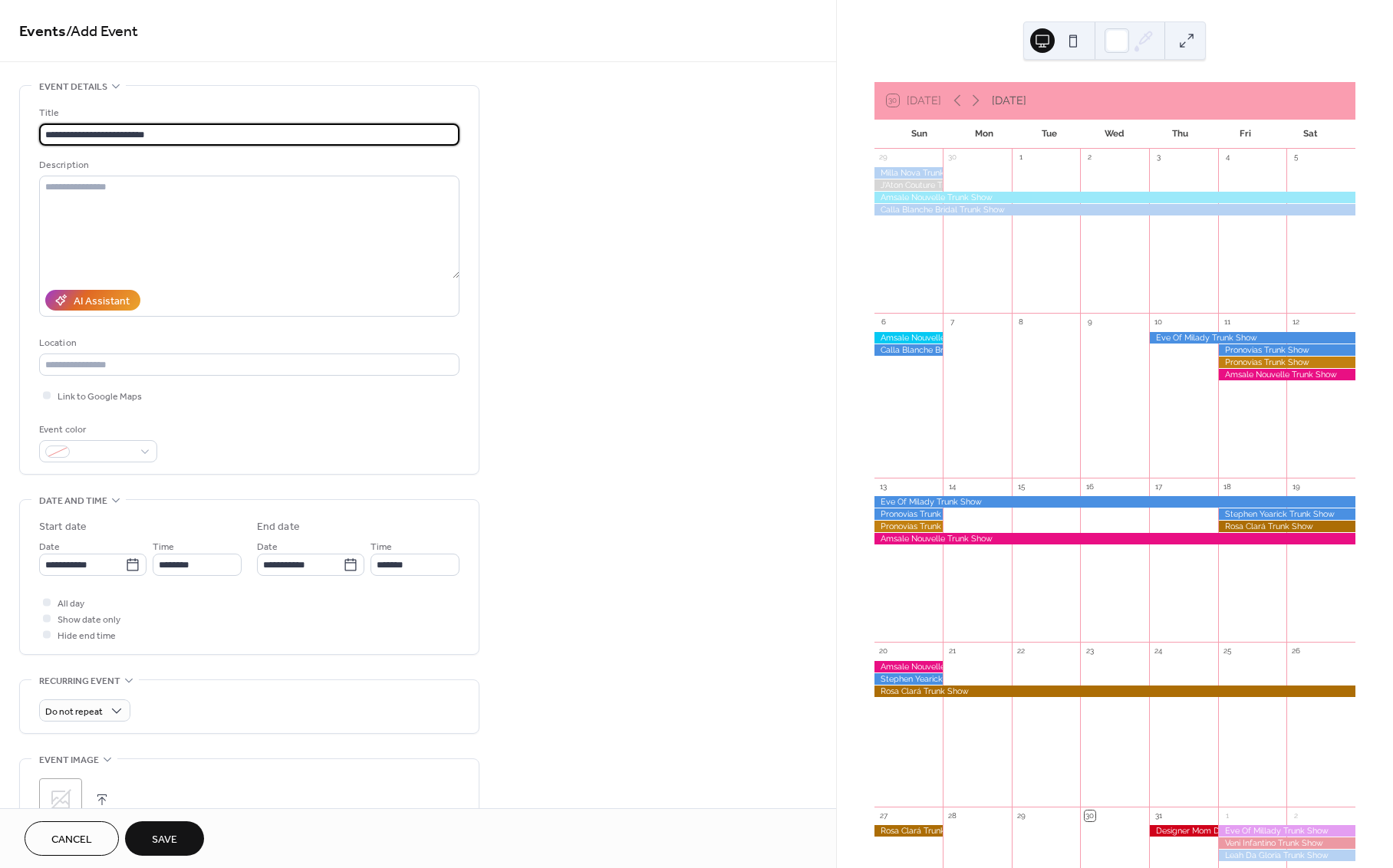 type on "**********" 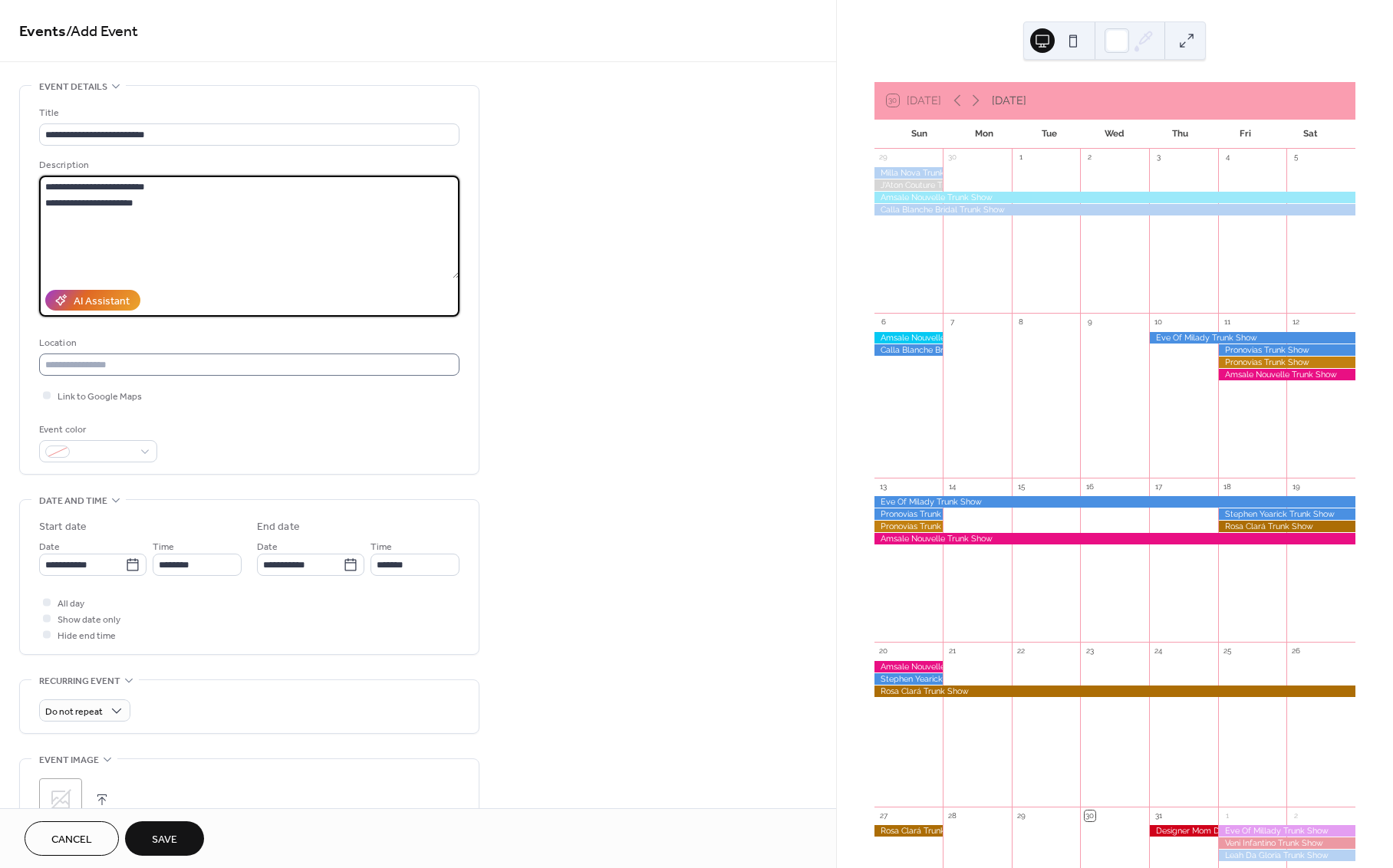 type on "**********" 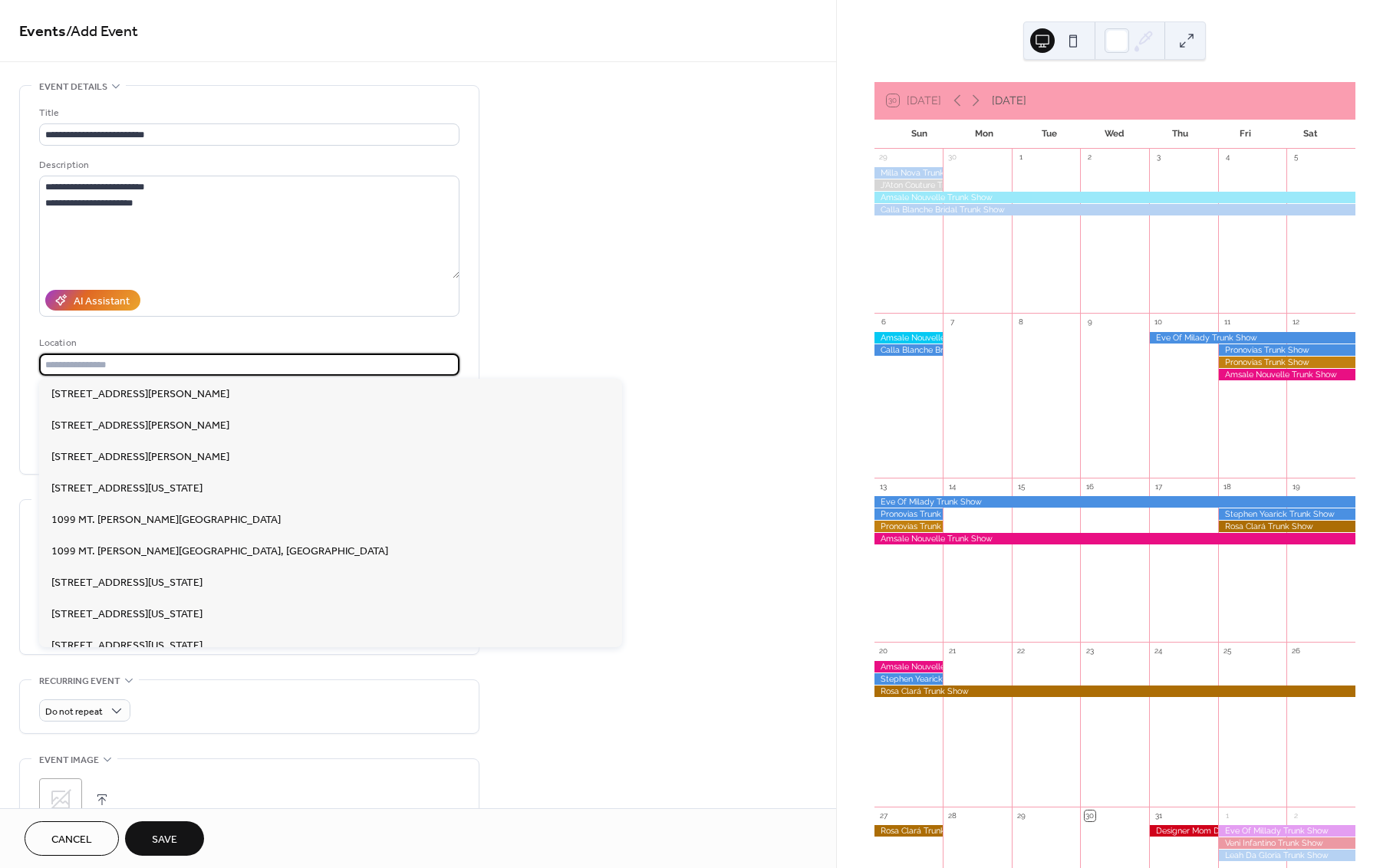 click at bounding box center (249, 364) 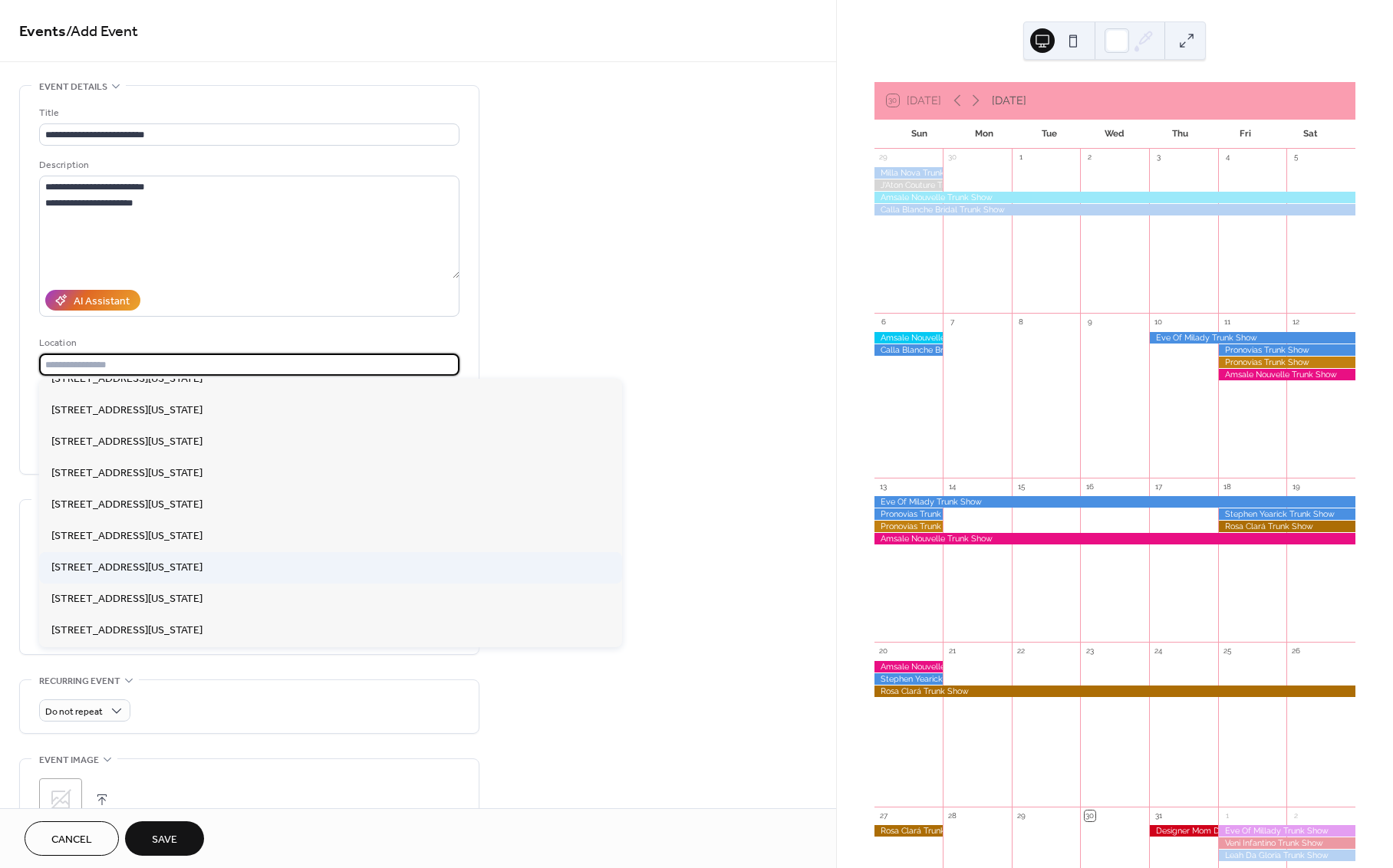 scroll, scrollTop: 236, scrollLeft: 0, axis: vertical 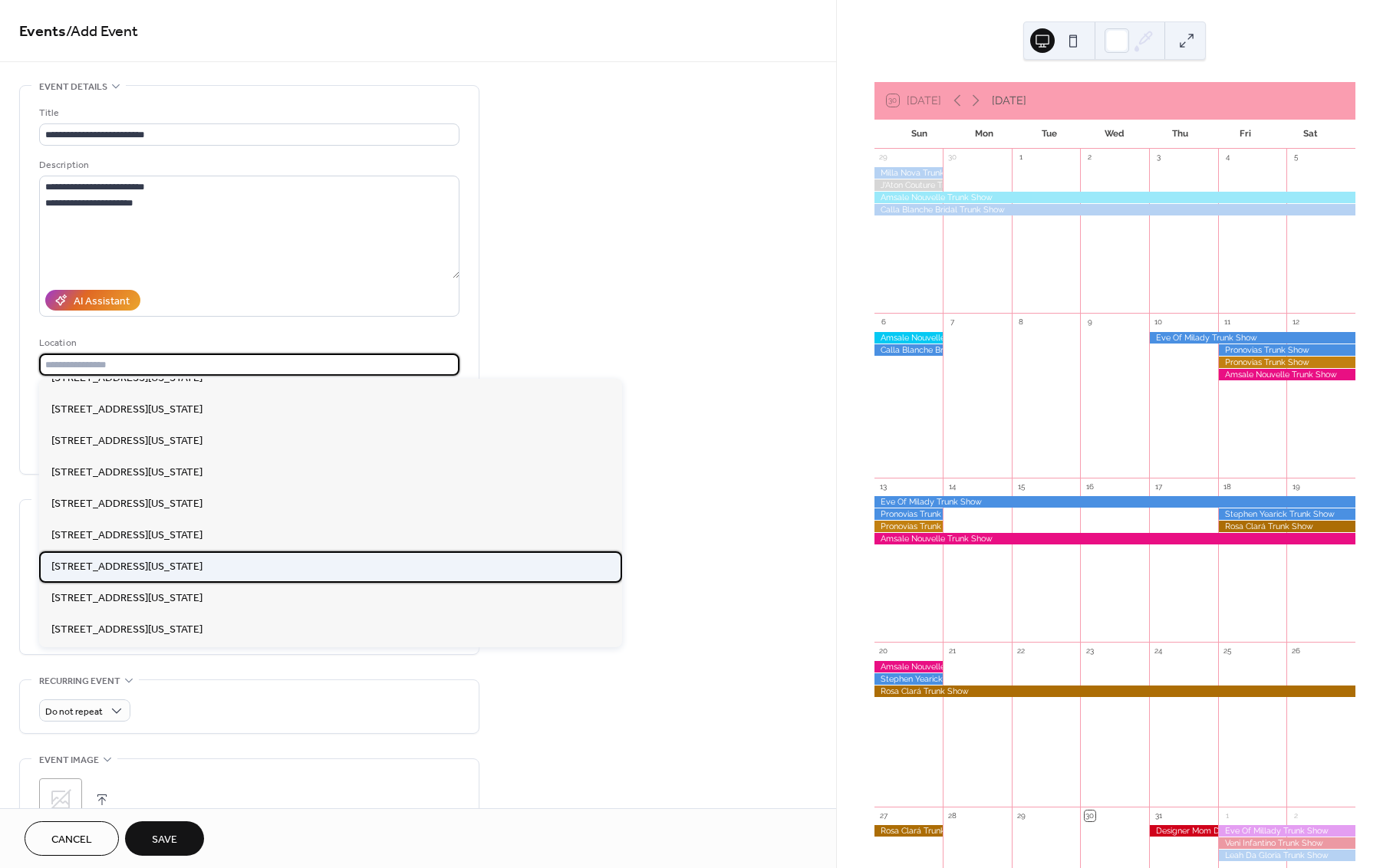 click on "[STREET_ADDRESS][US_STATE]" at bounding box center (127, 567) 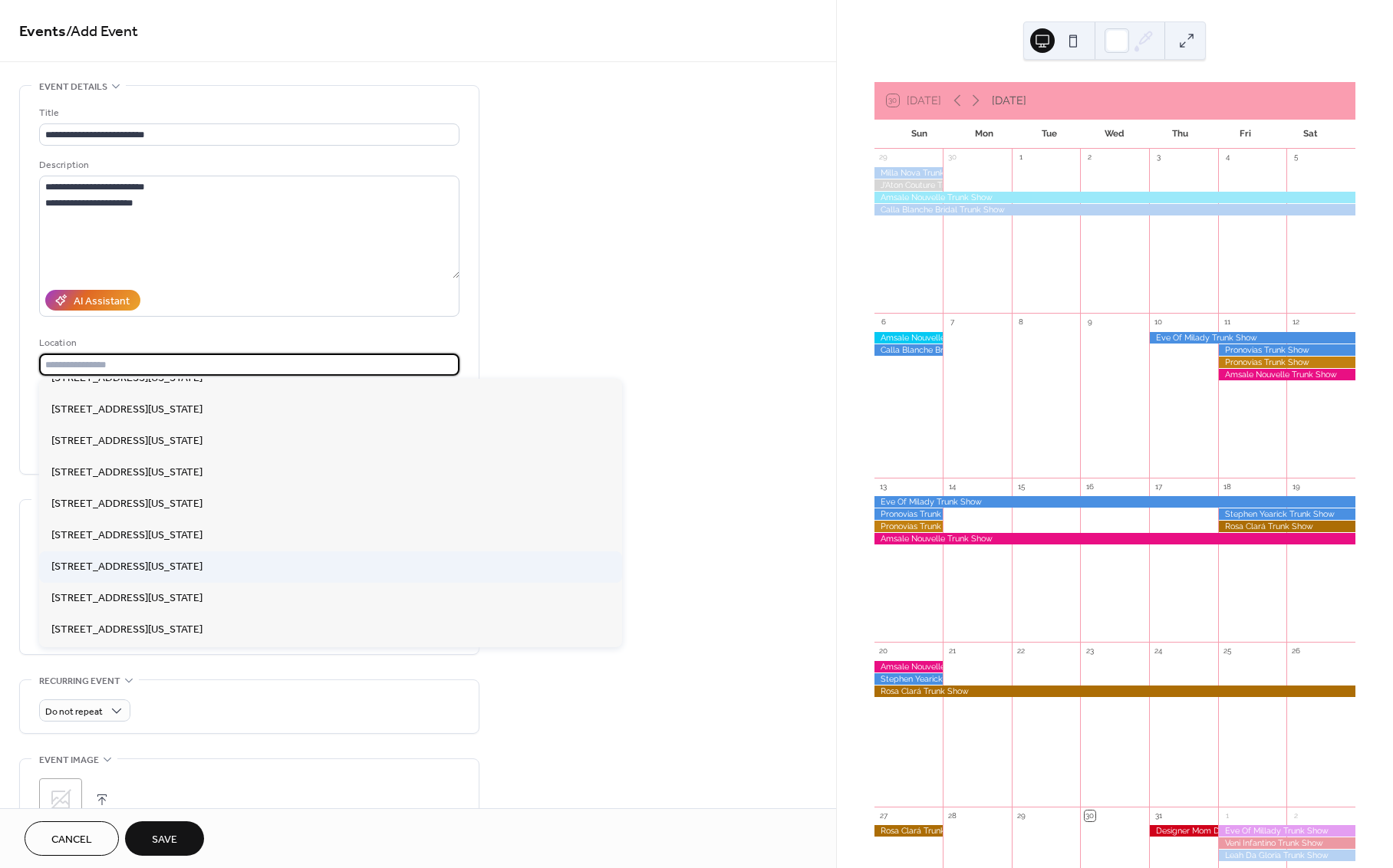 type on "**********" 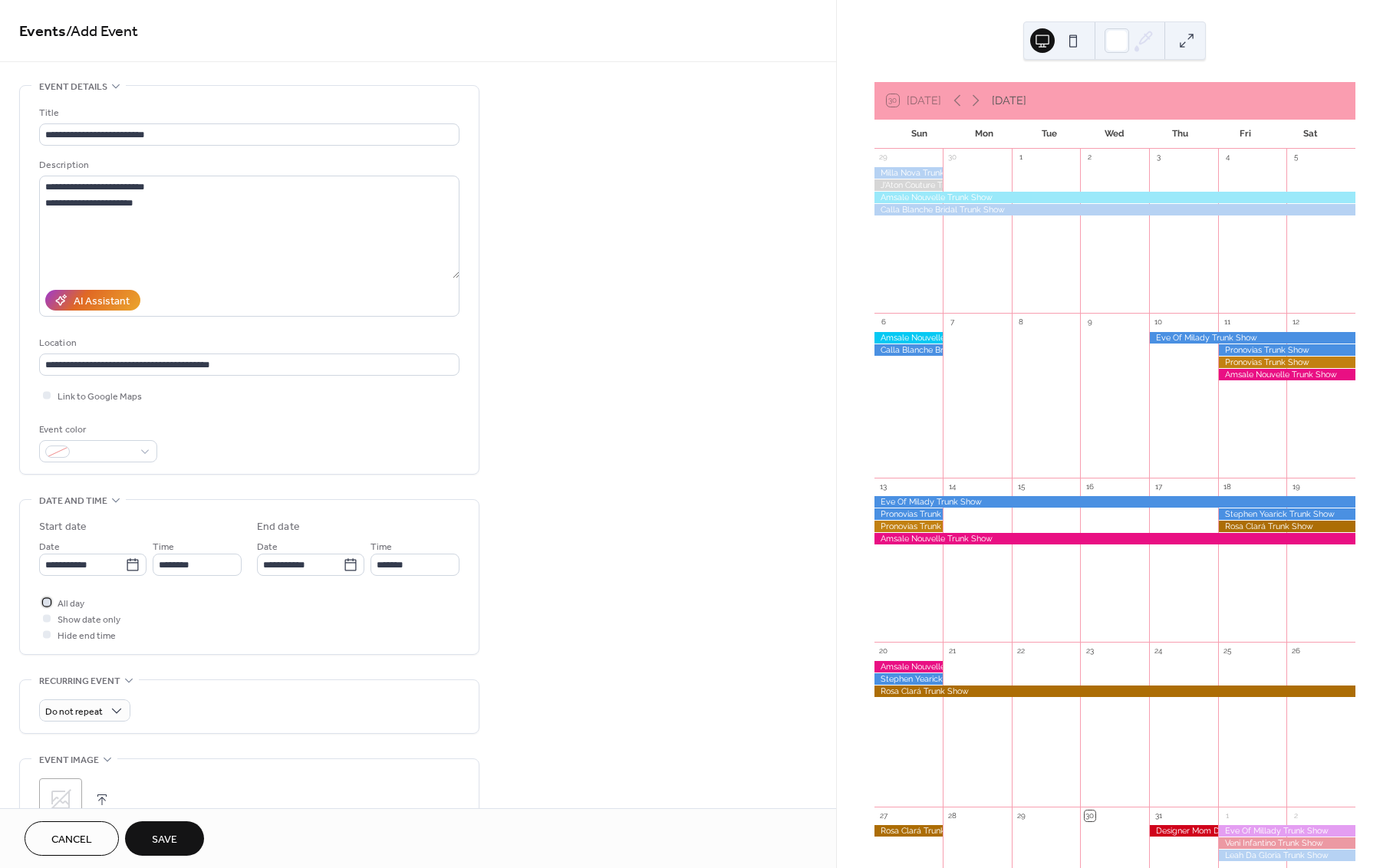 click at bounding box center [47, 602] 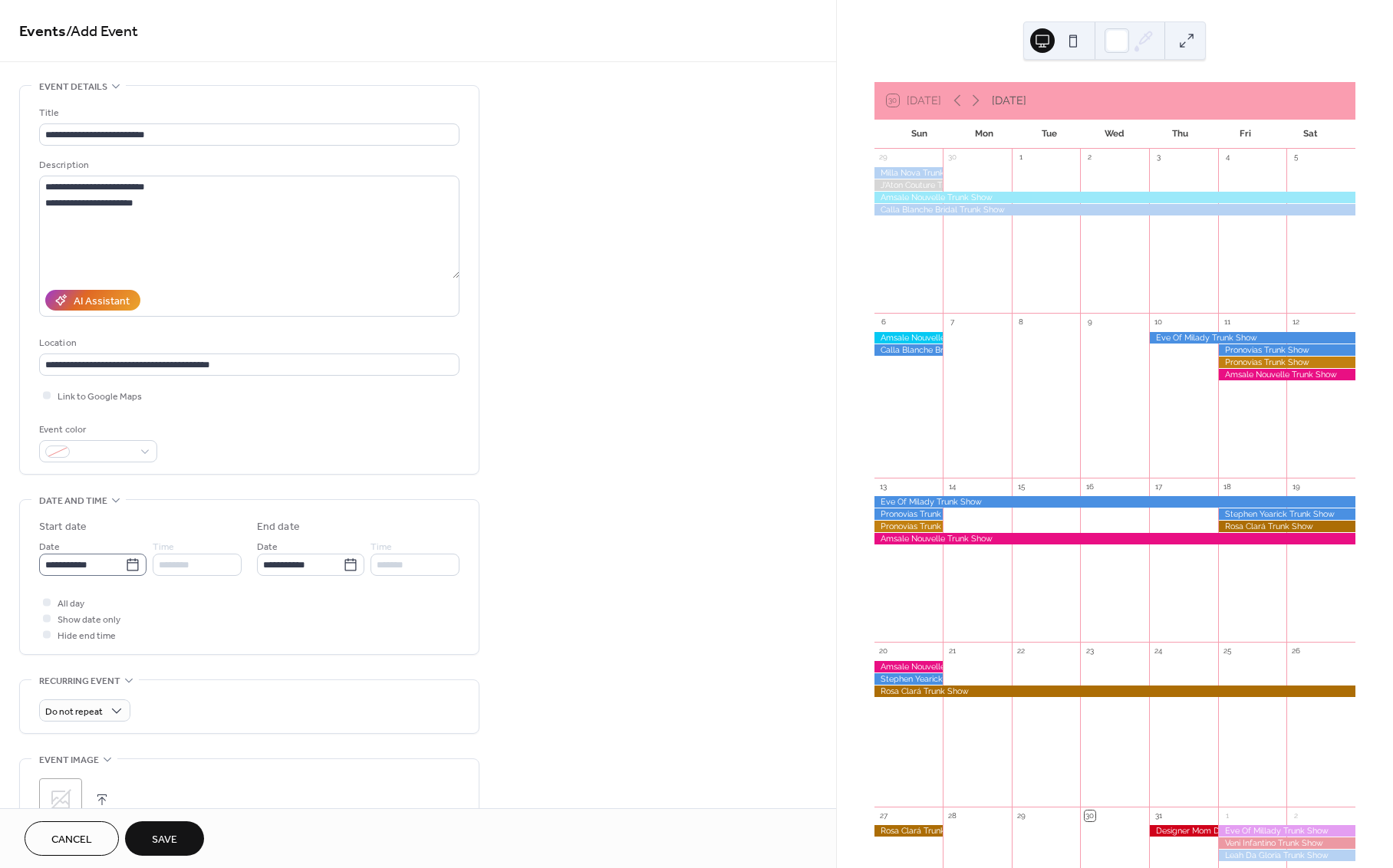 click 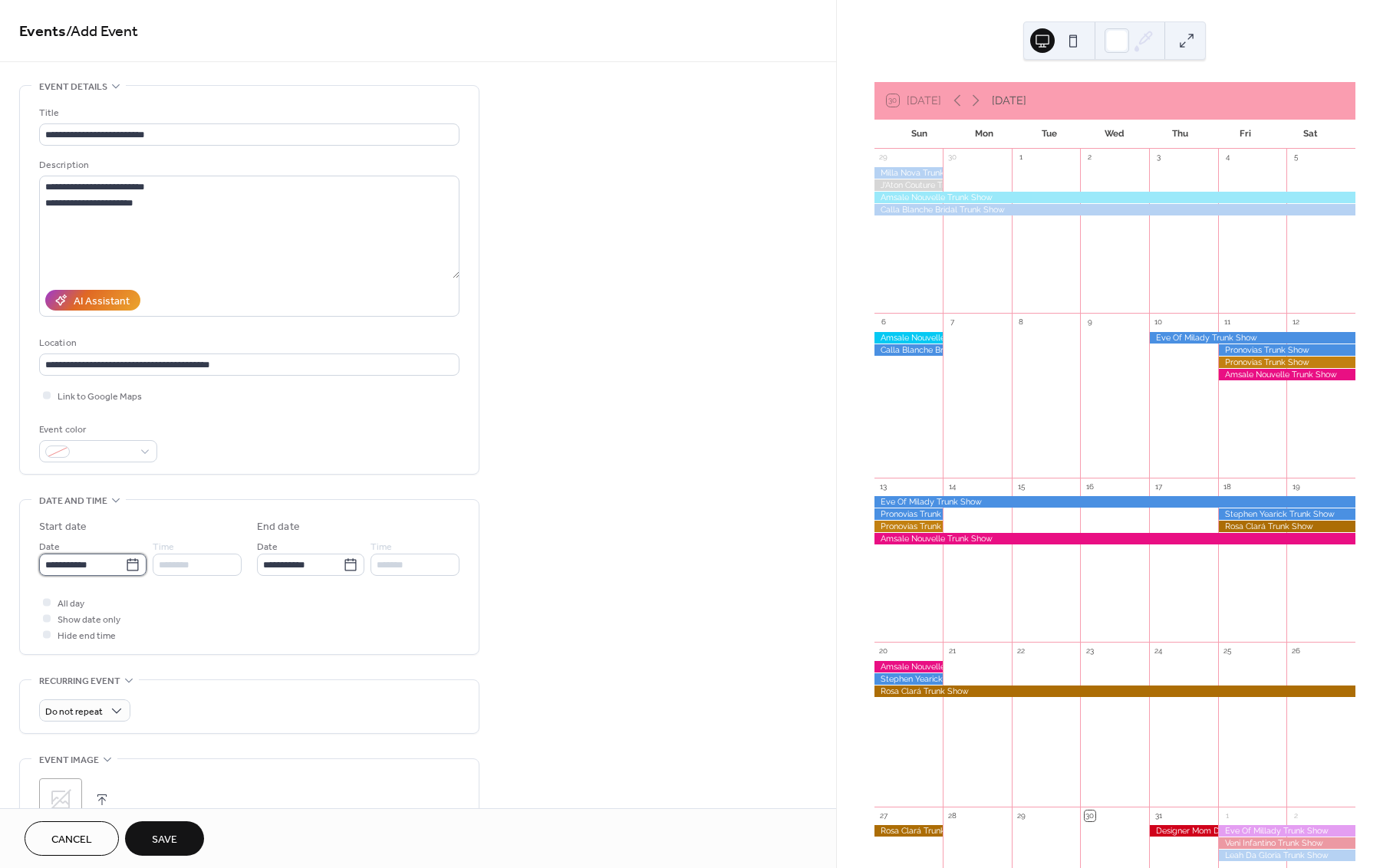 click on "**********" at bounding box center (82, 564) 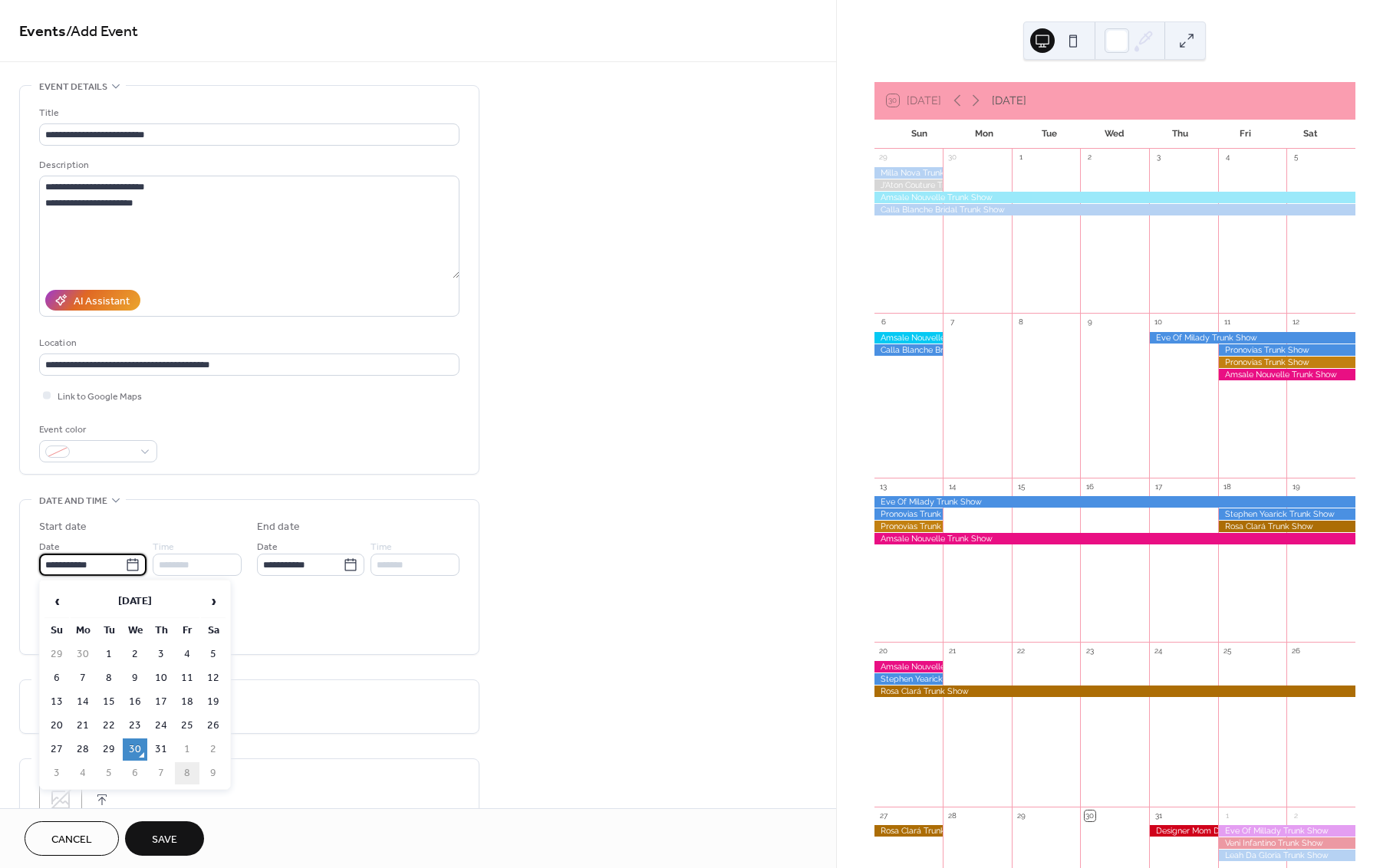 click on "8" at bounding box center (187, 773) 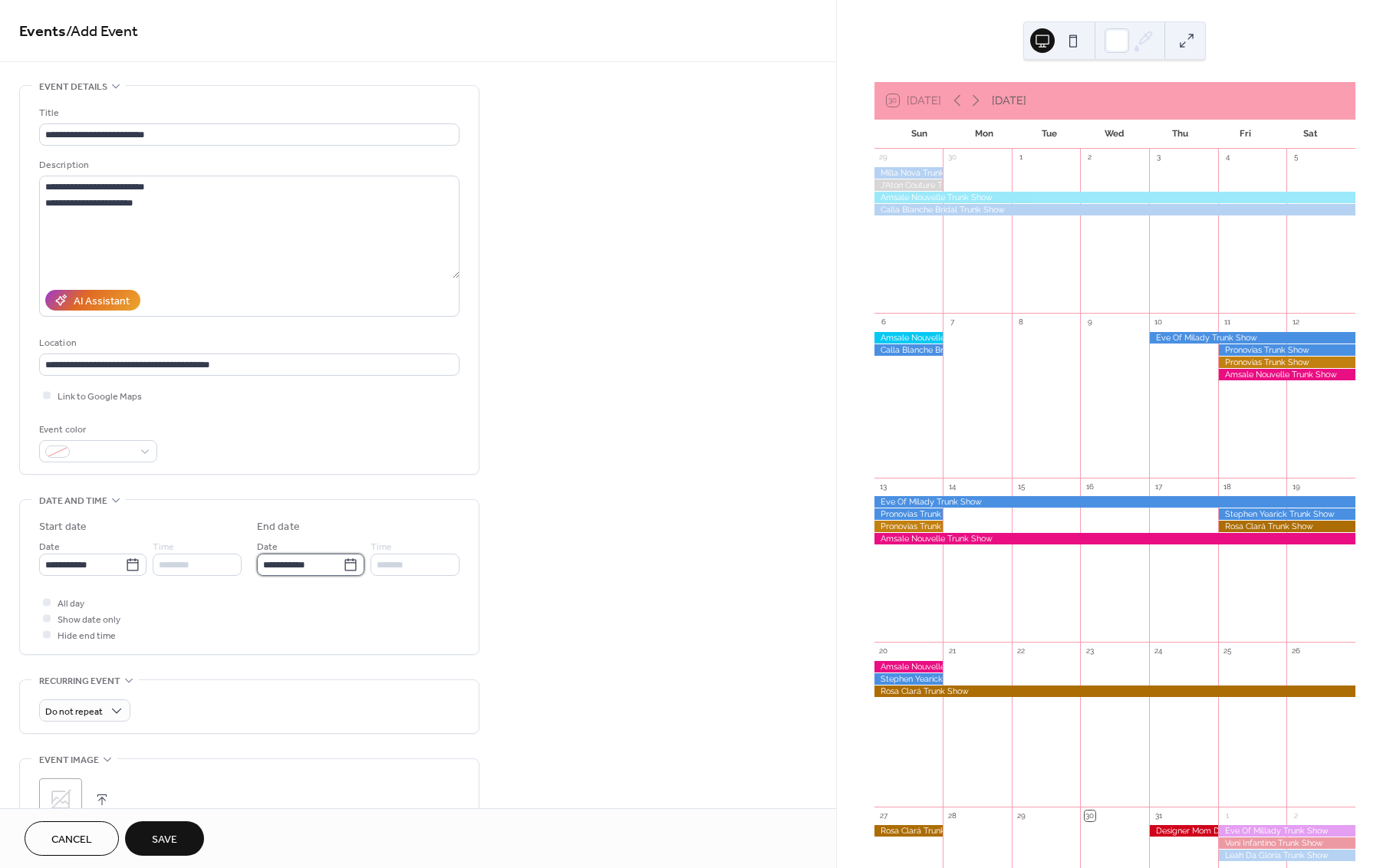 click on "**********" at bounding box center [300, 564] 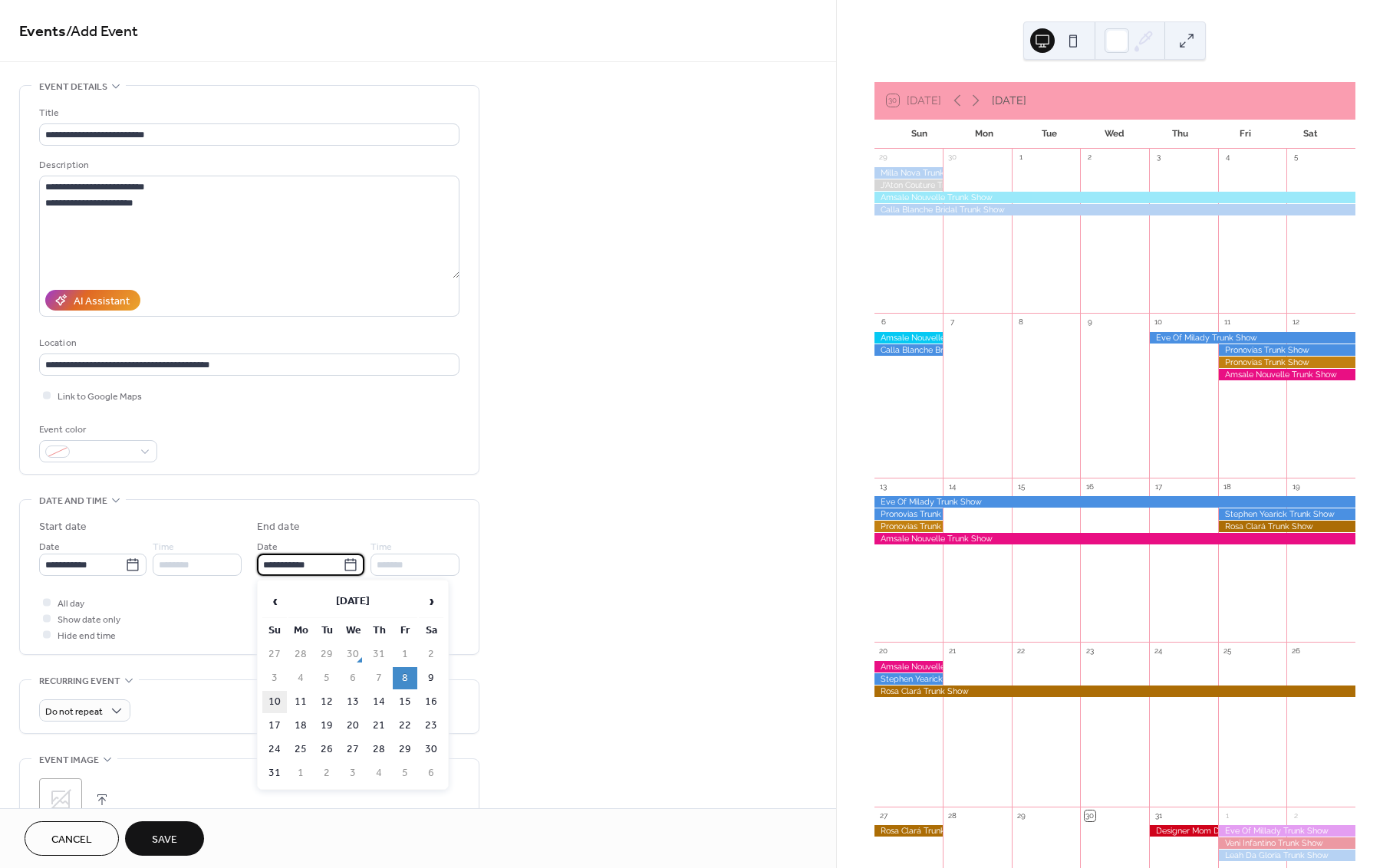 click on "10" at bounding box center (275, 702) 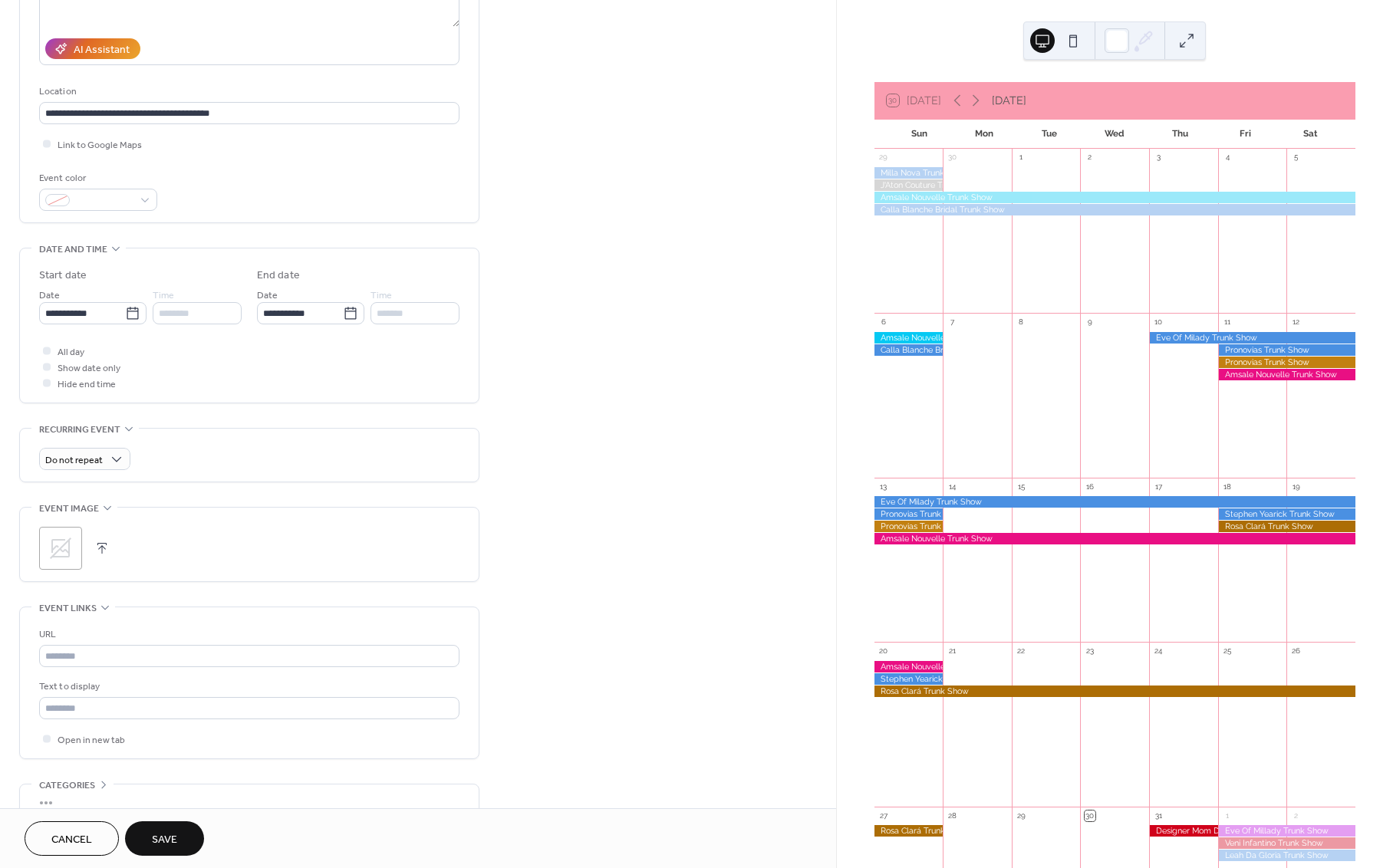 scroll, scrollTop: 331, scrollLeft: 0, axis: vertical 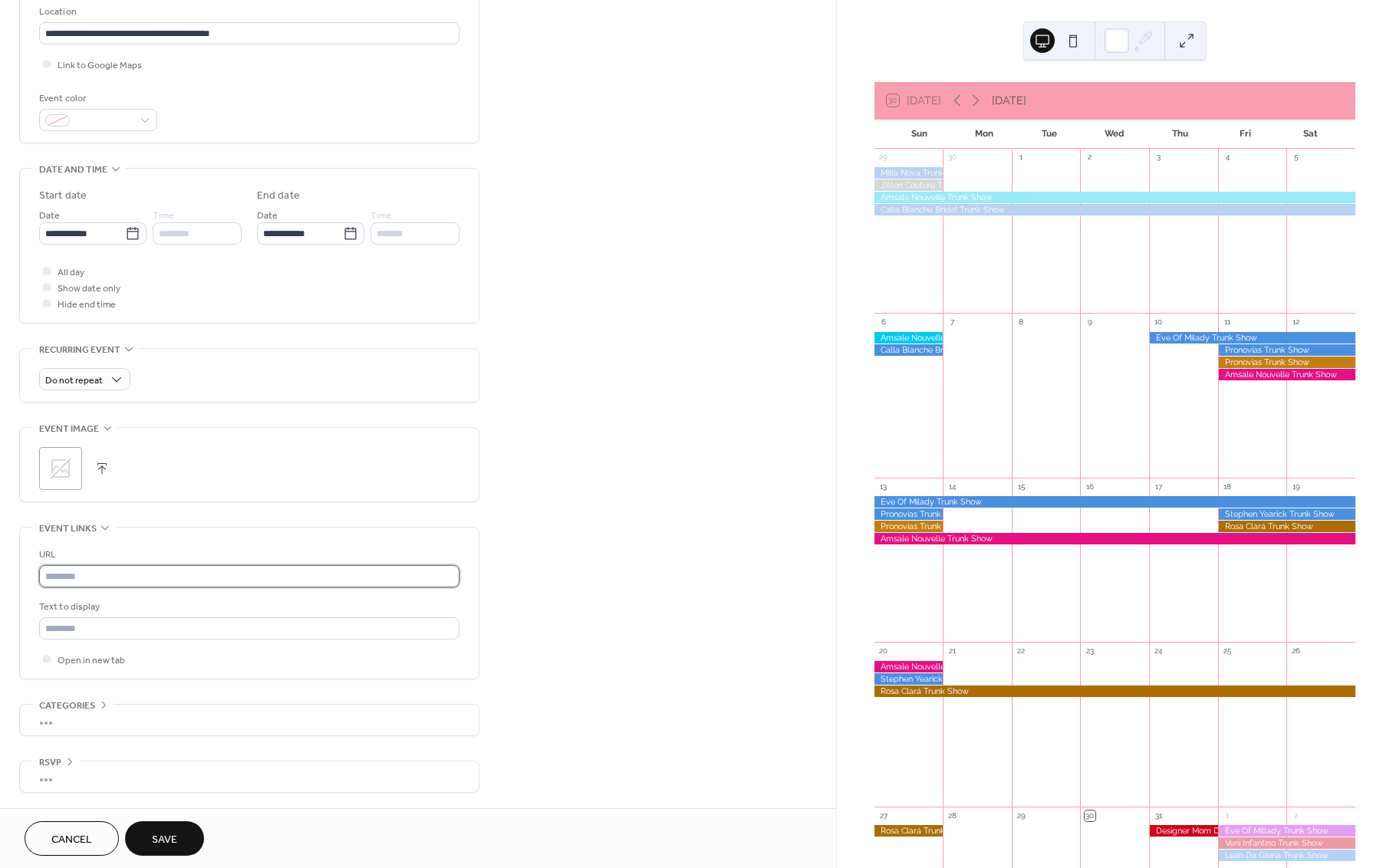 click at bounding box center [249, 576] 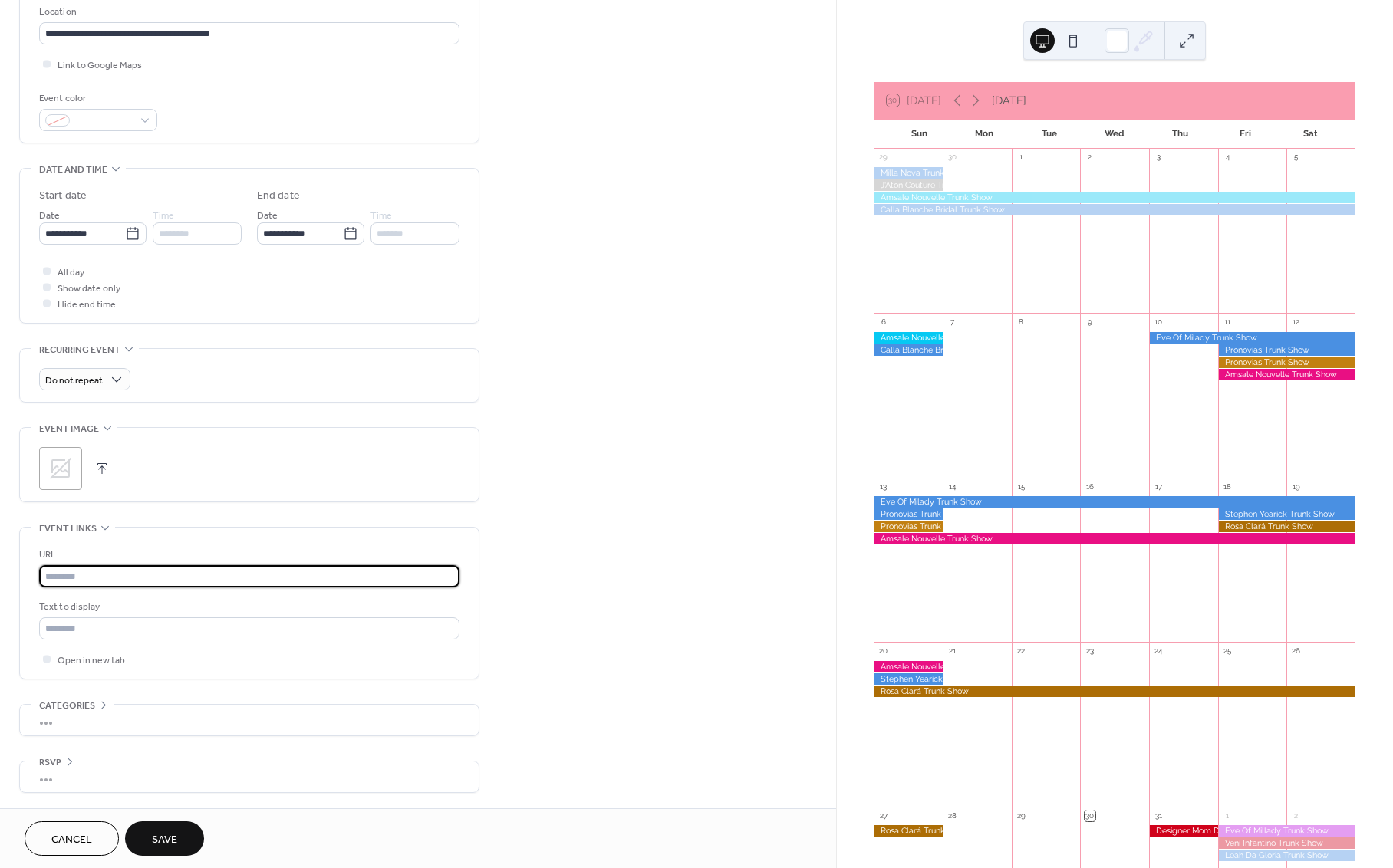 paste on "**********" 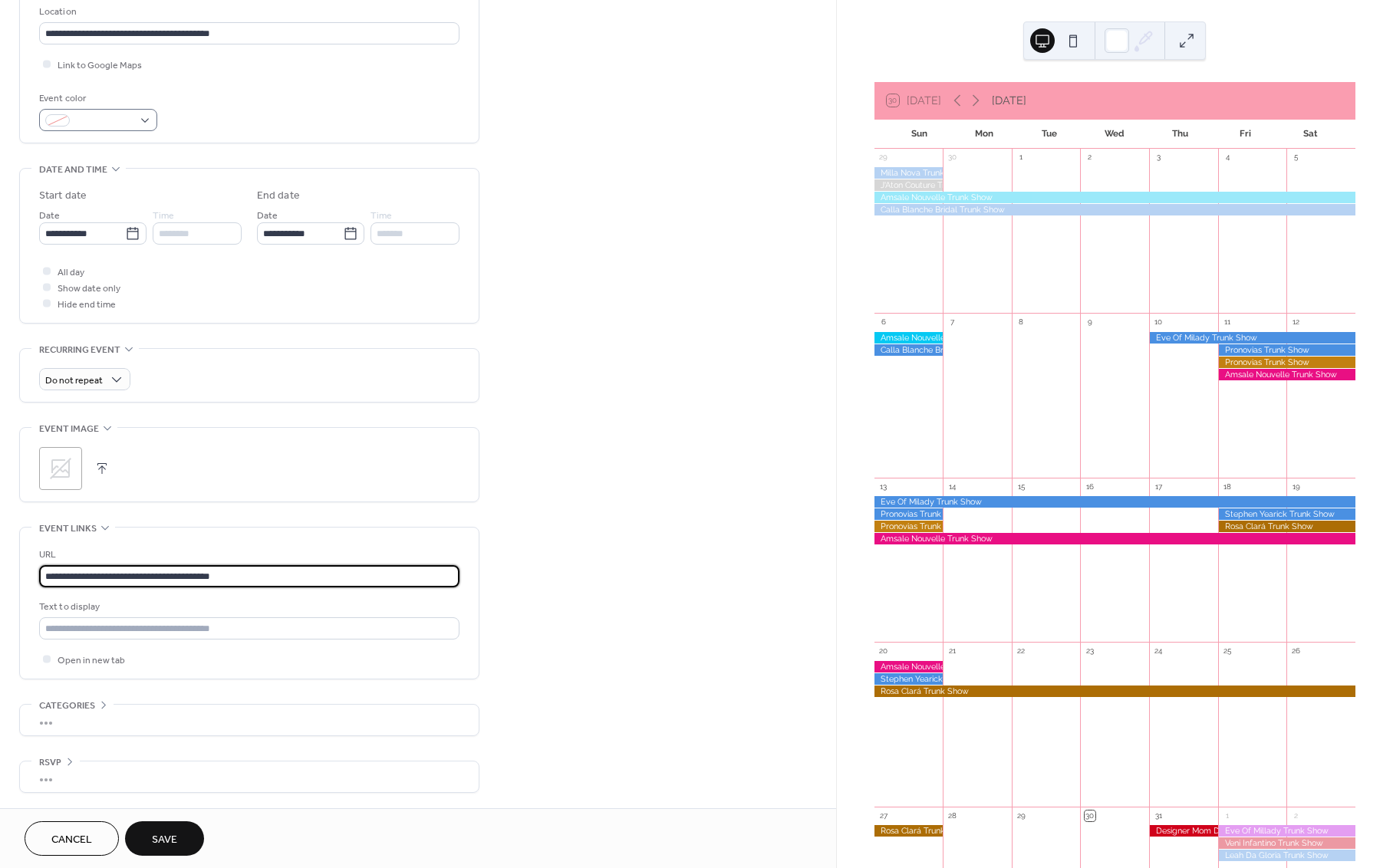 type on "**********" 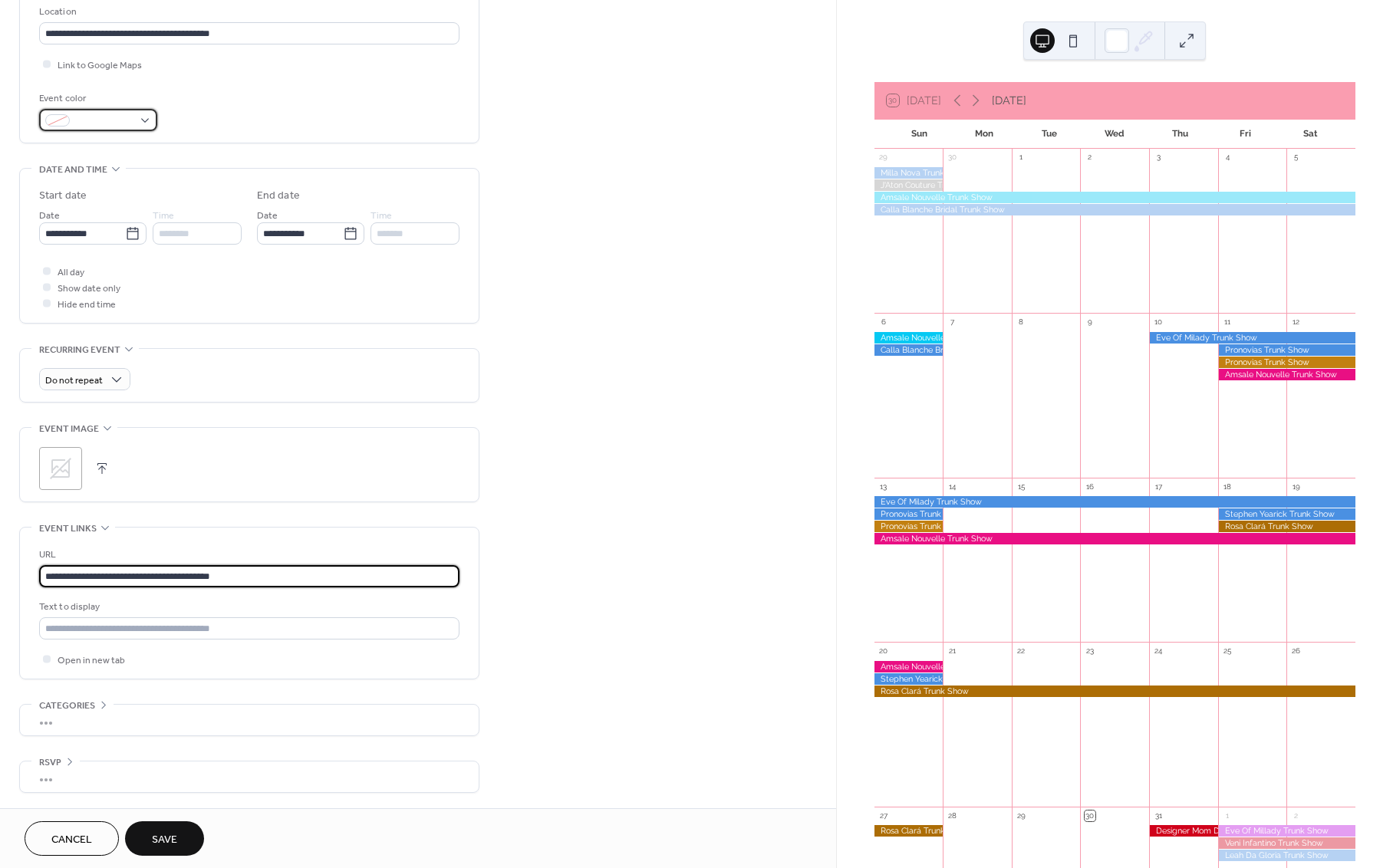 click at bounding box center (104, 121) 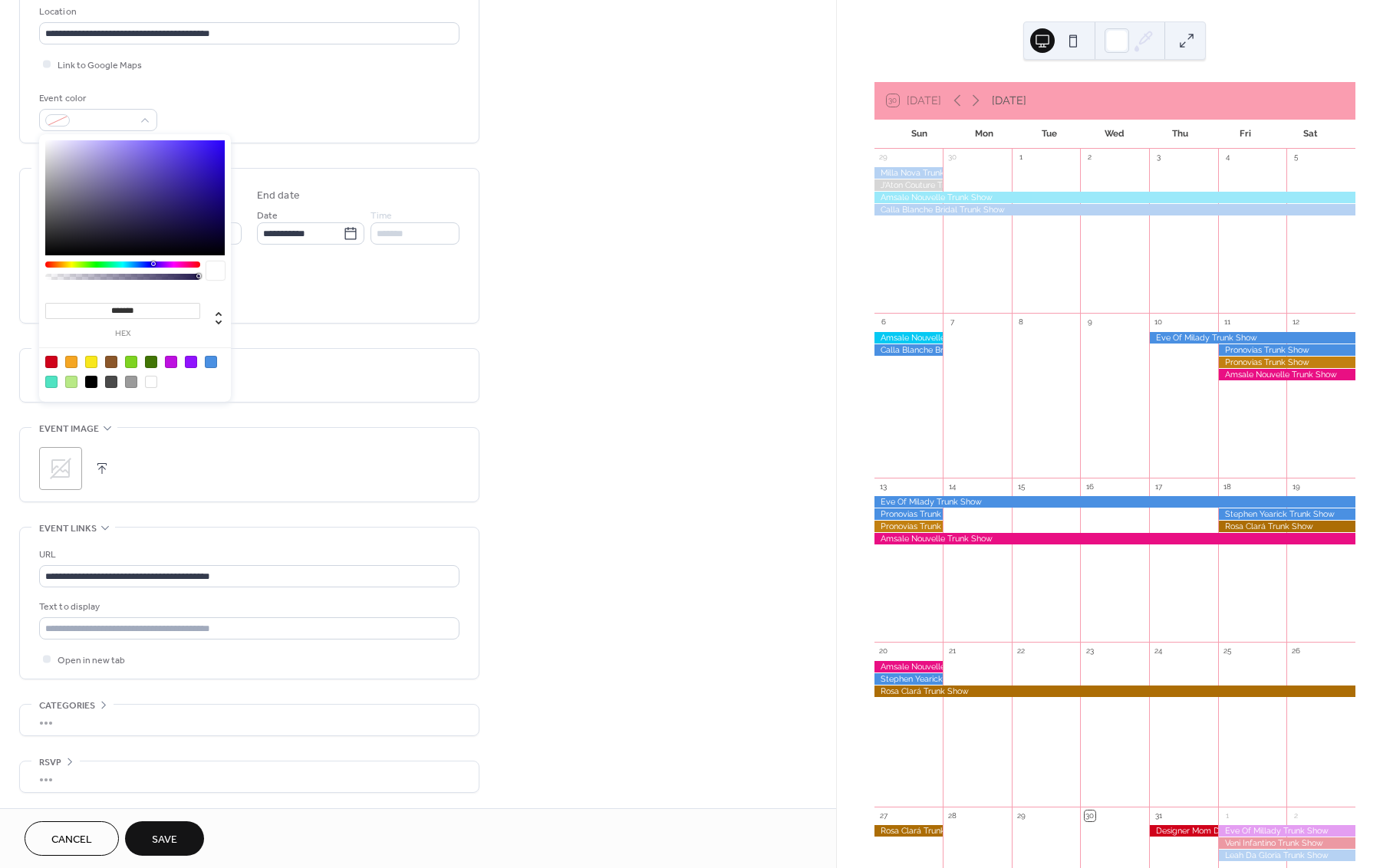 click at bounding box center (51, 362) 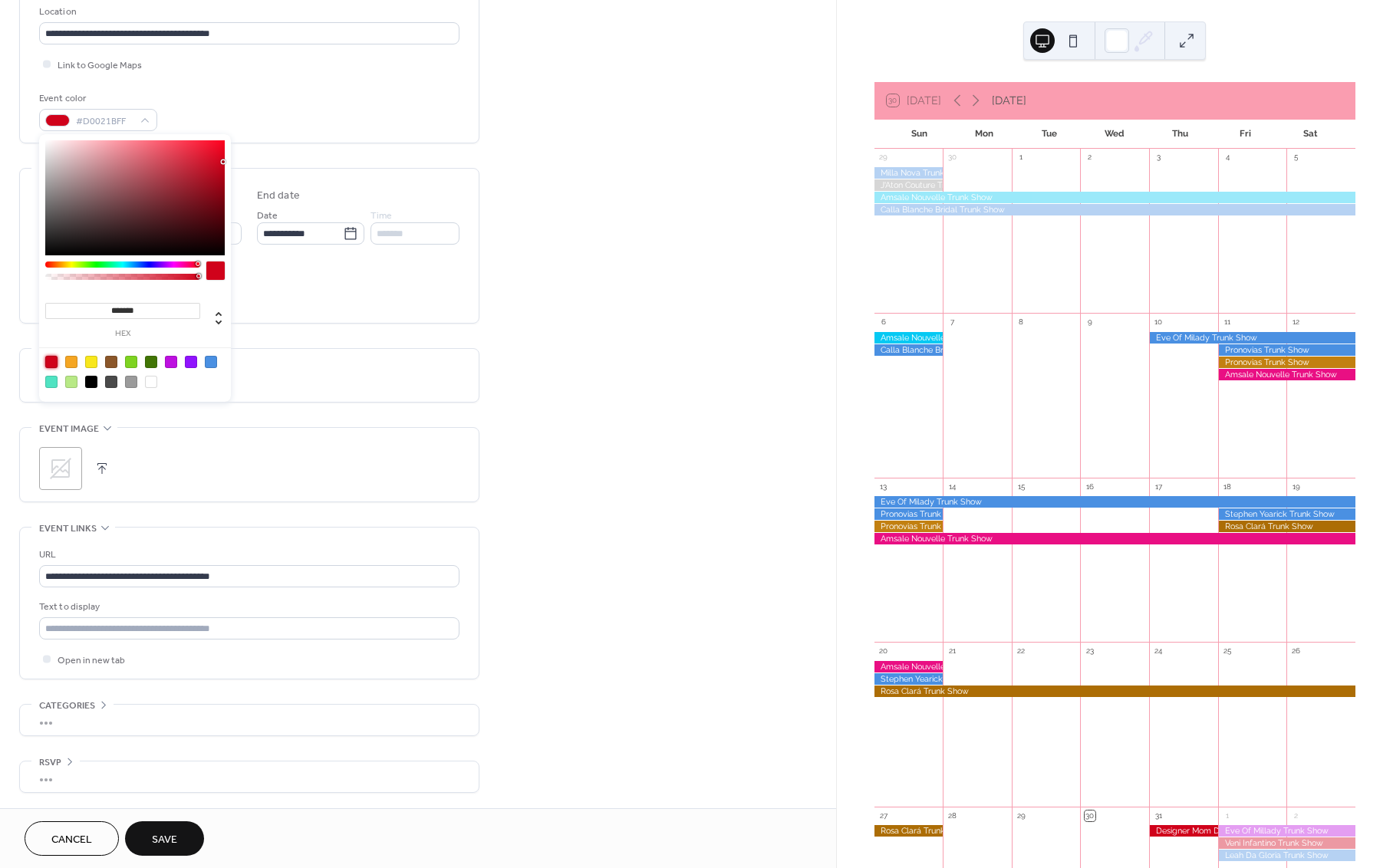 click on "Save" at bounding box center (164, 840) 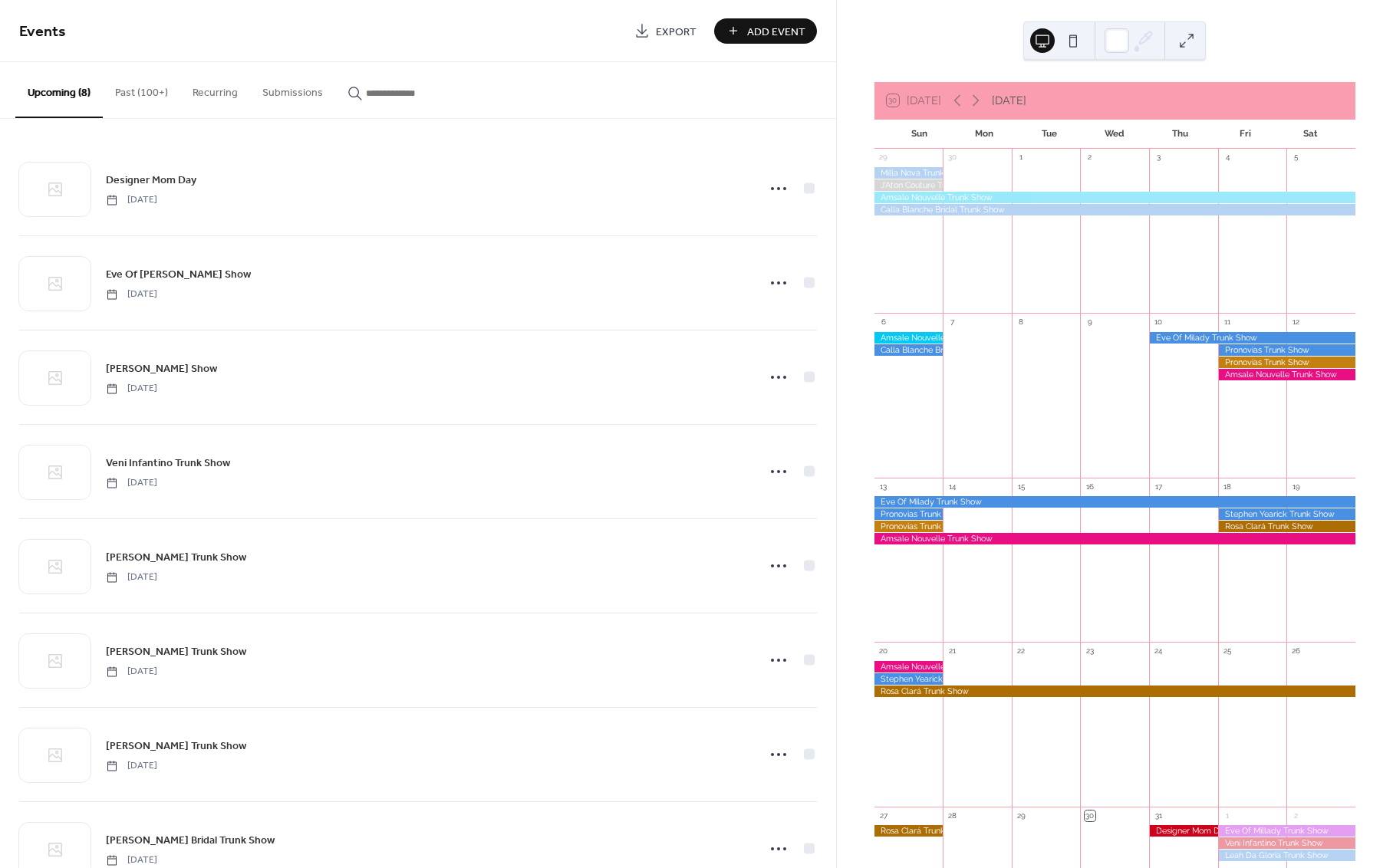 click on "Add Event" at bounding box center [776, 31] 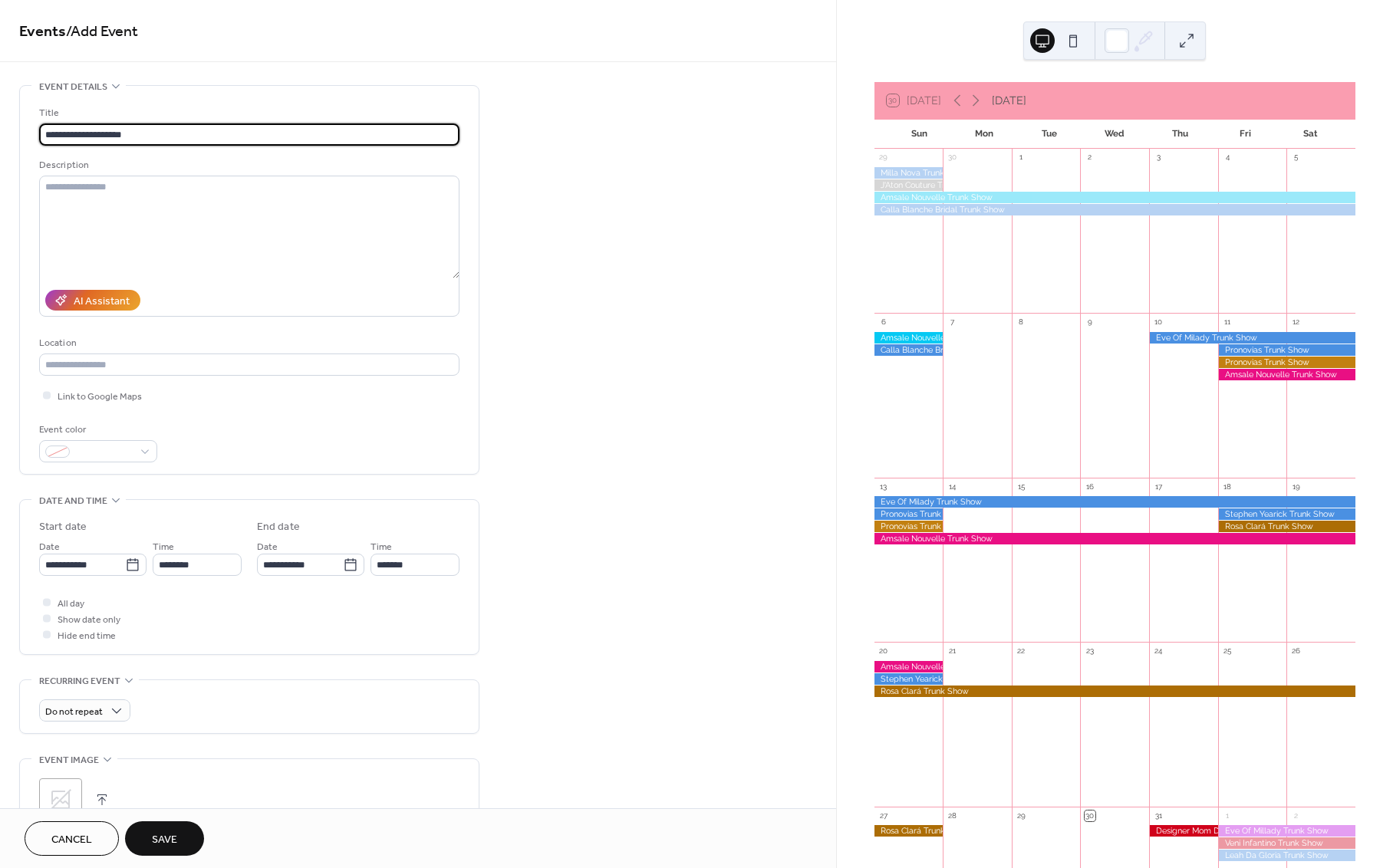 type on "**********" 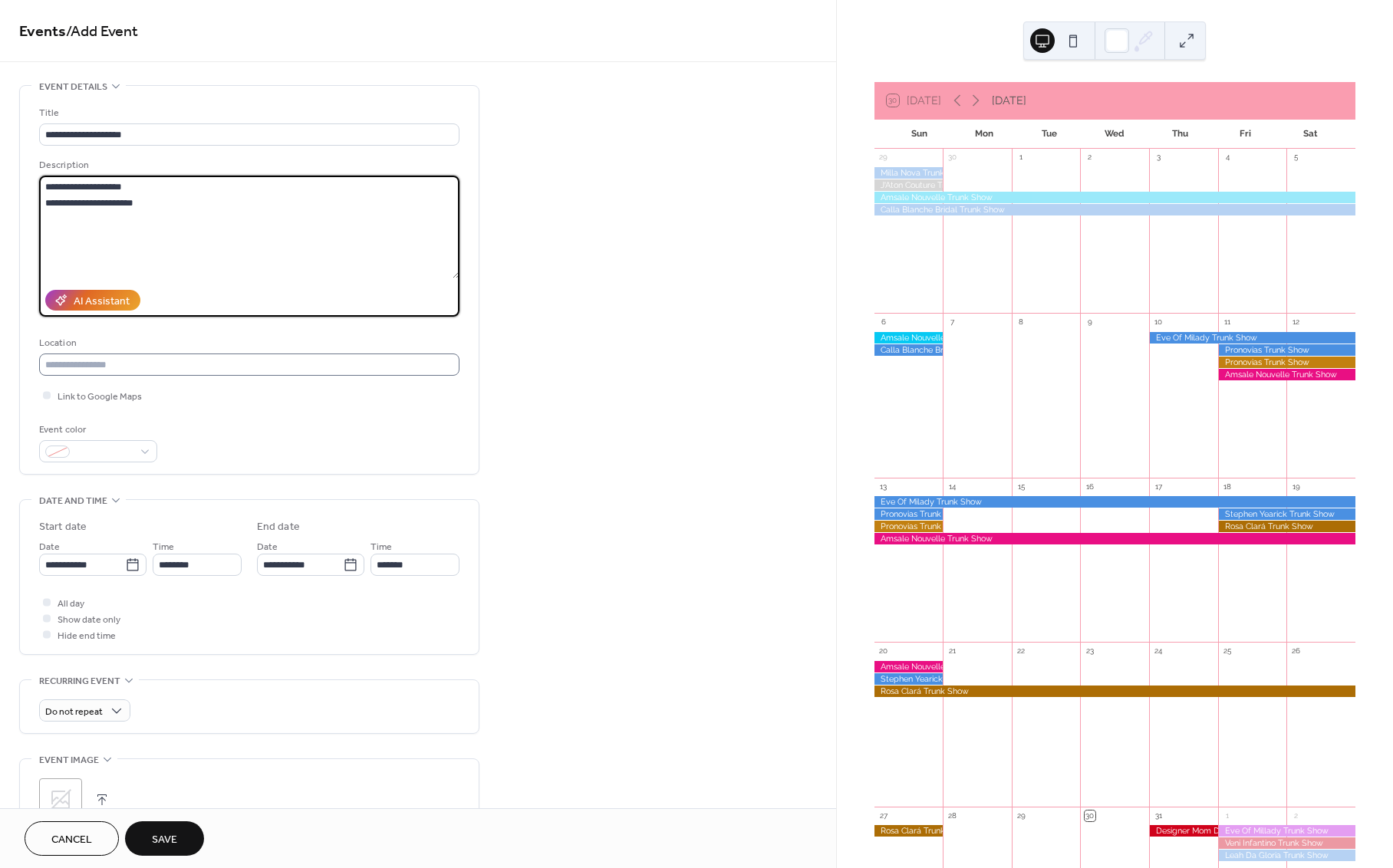 type on "**********" 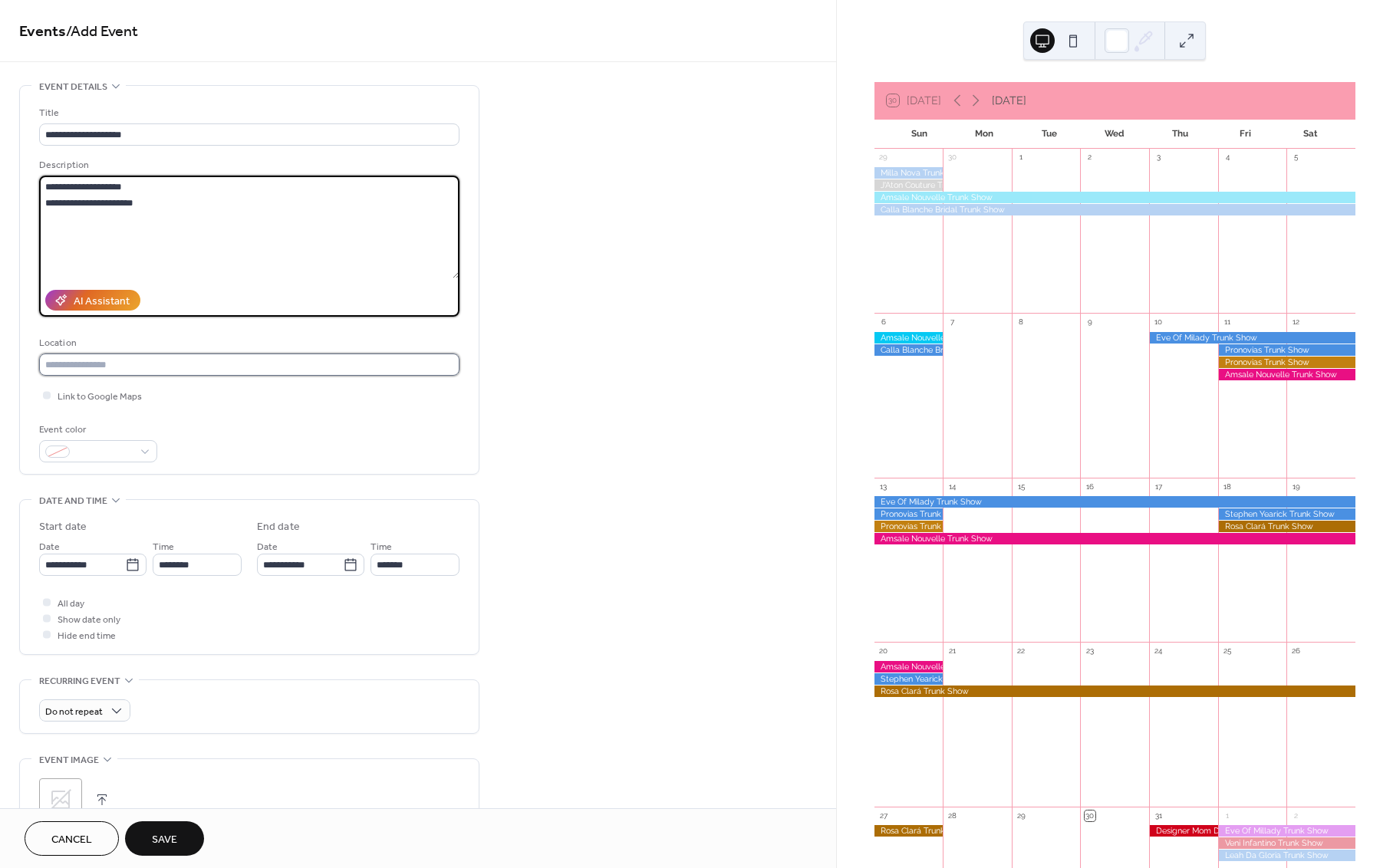 click at bounding box center (249, 364) 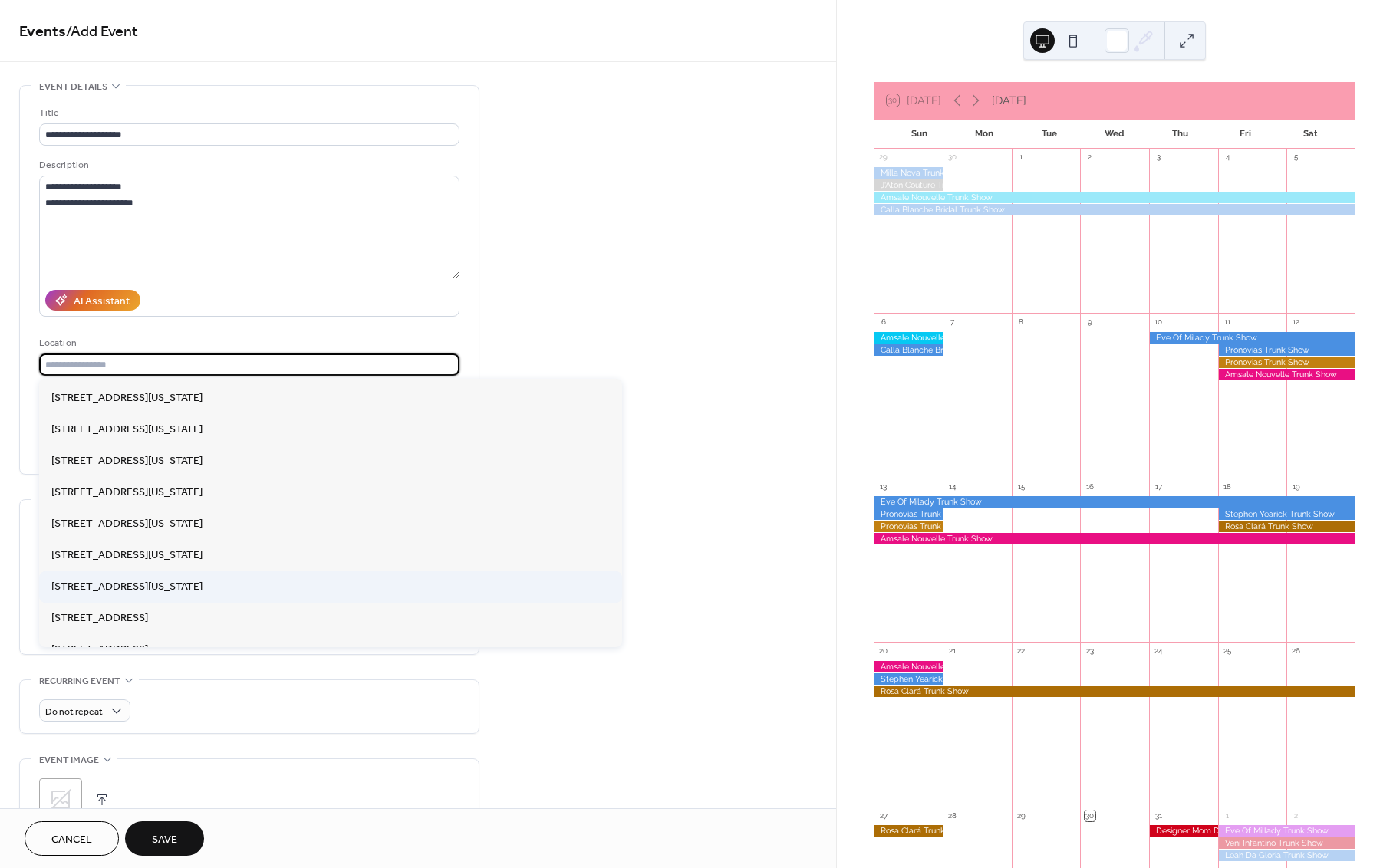 scroll, scrollTop: 407, scrollLeft: 0, axis: vertical 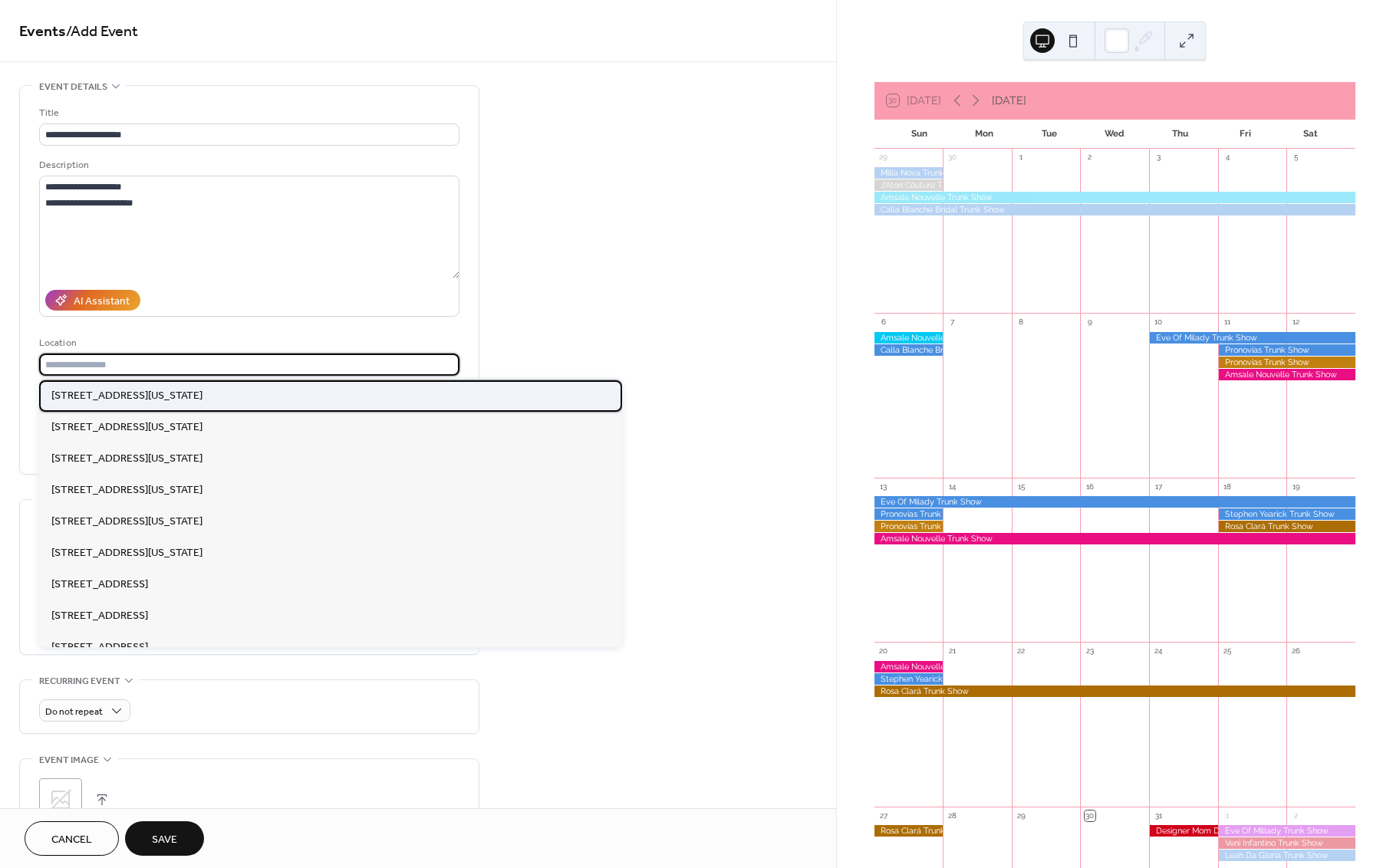 click on "[STREET_ADDRESS][US_STATE]" at bounding box center (127, 396) 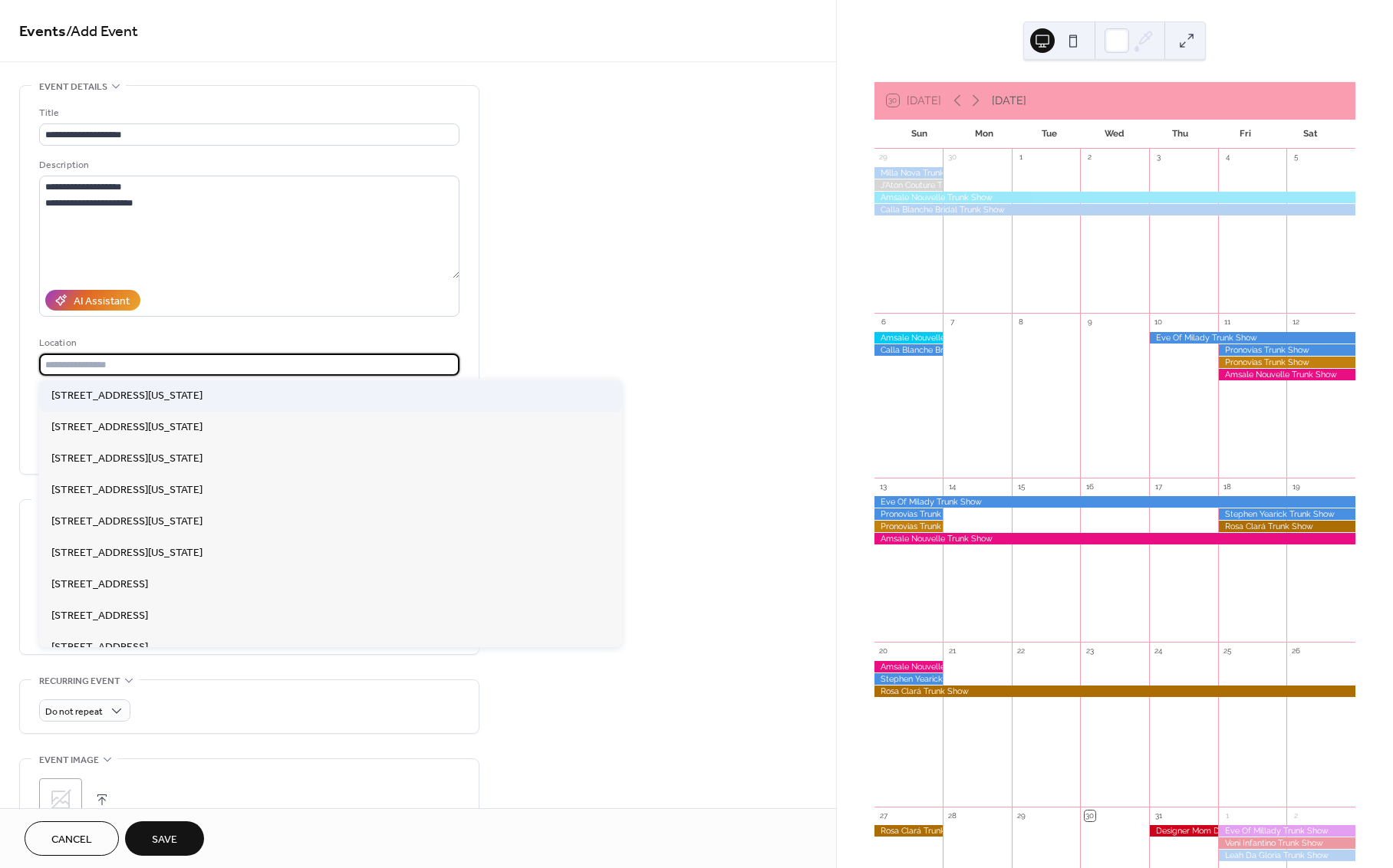 type on "**********" 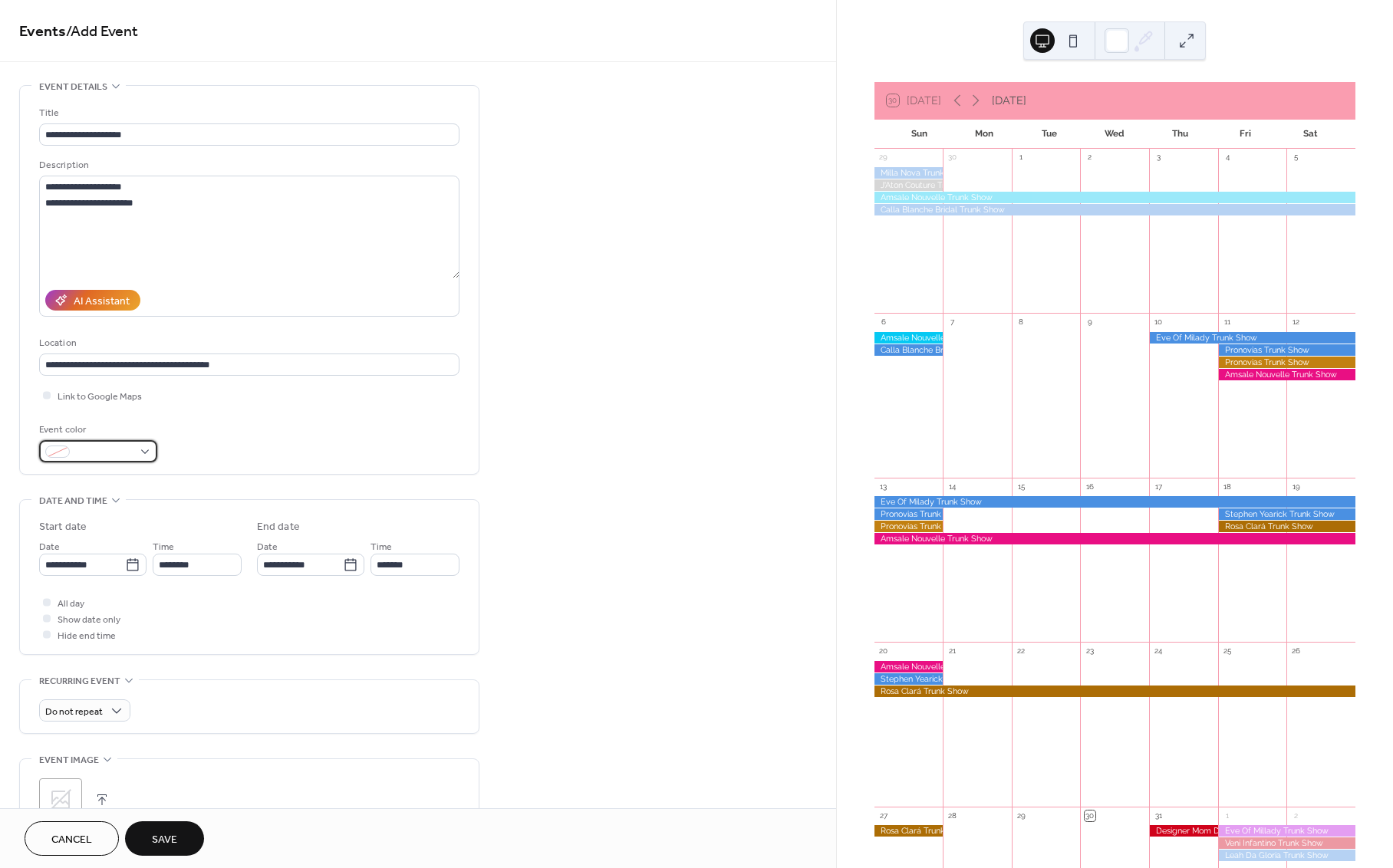click at bounding box center (104, 452) 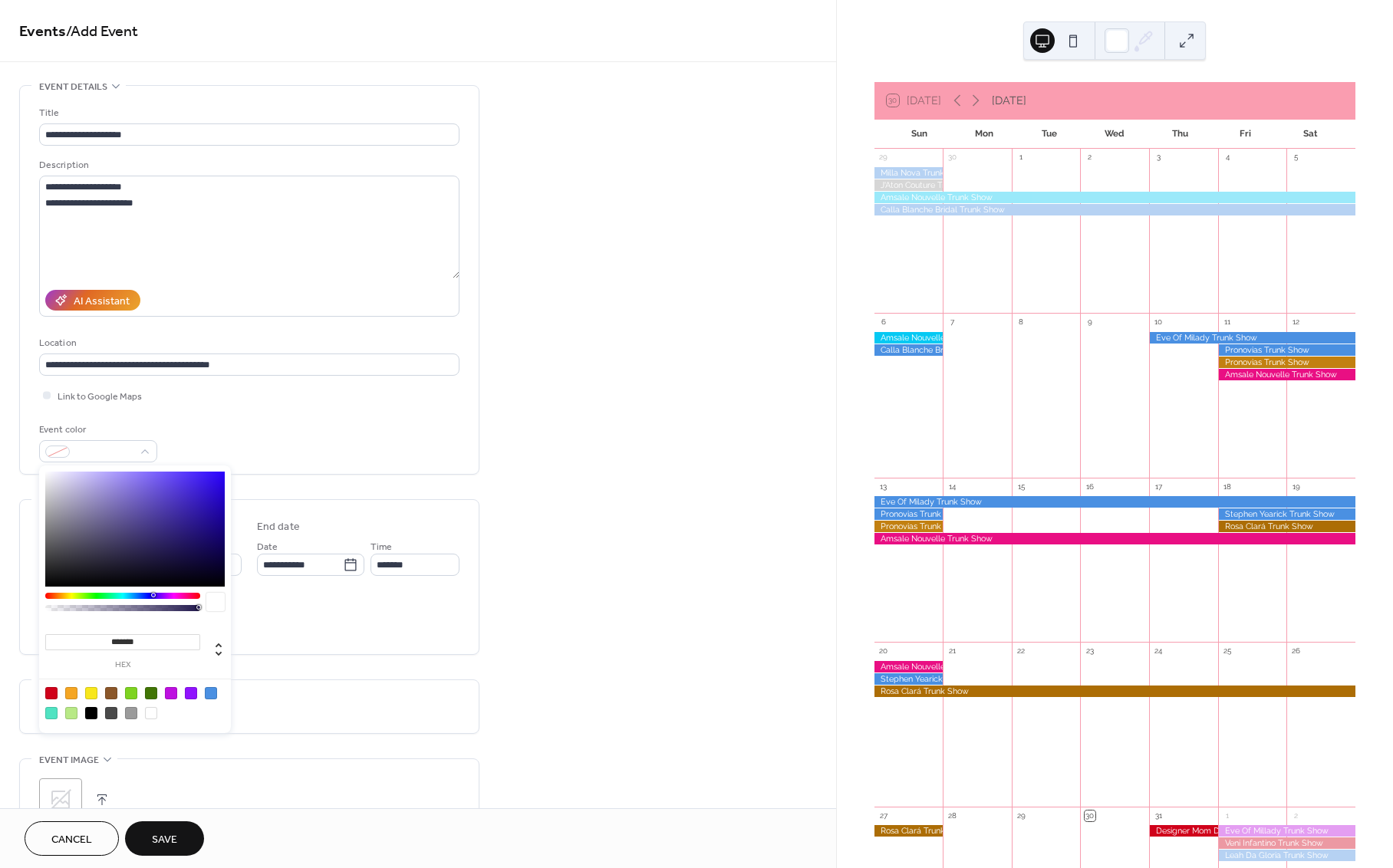click at bounding box center [51, 693] 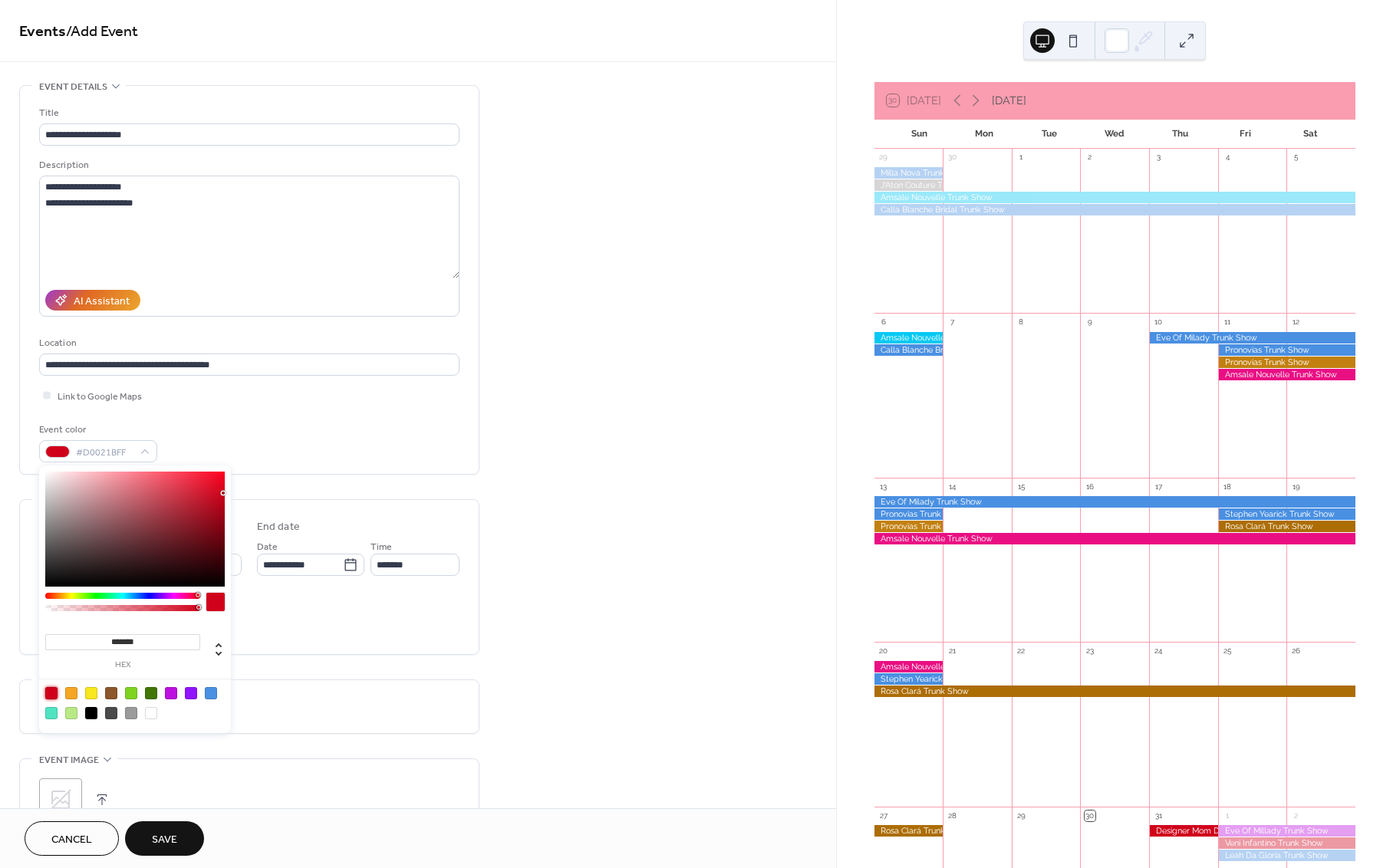 click on "Do not repeat" at bounding box center (249, 710) 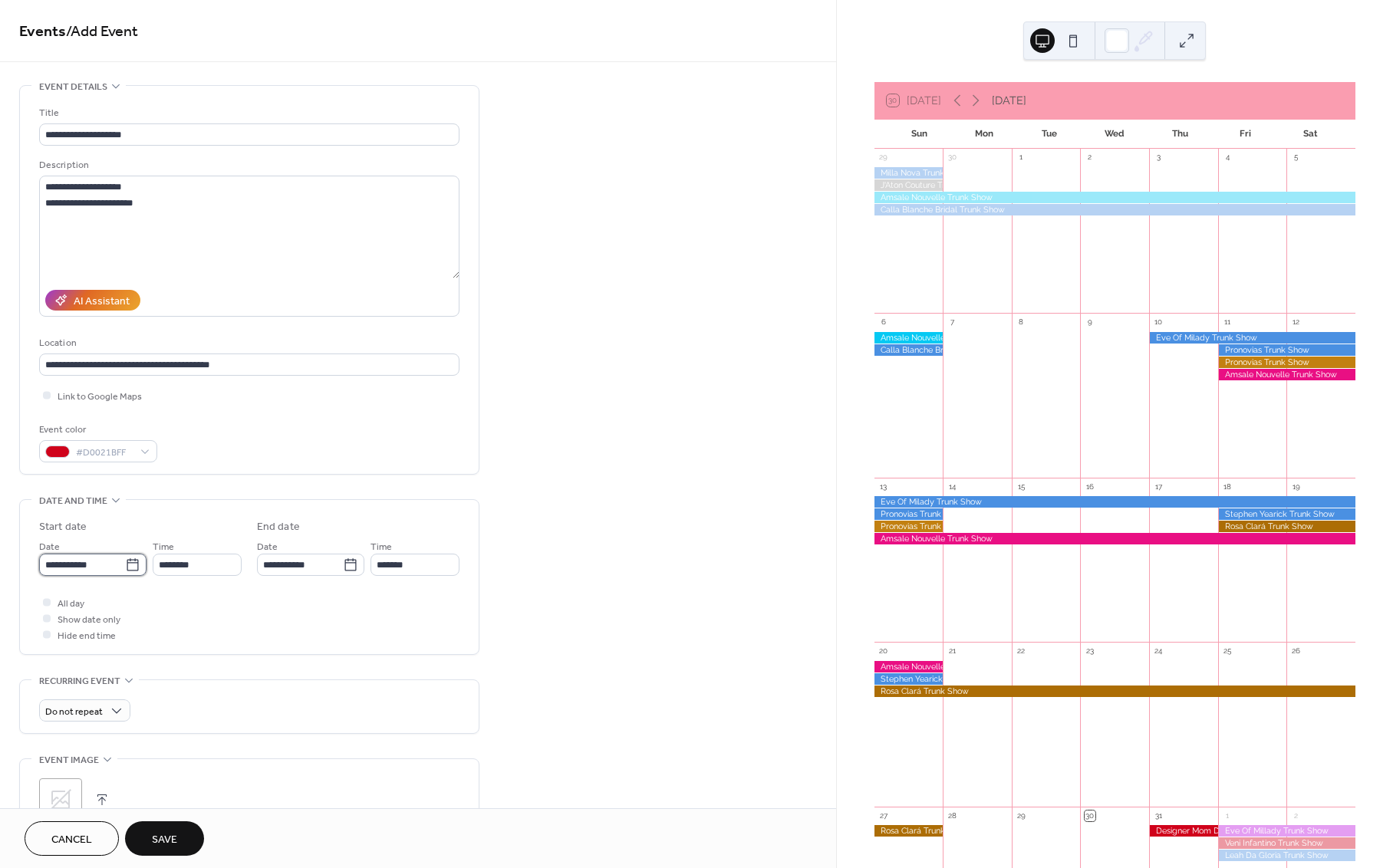 click on "**********" at bounding box center [82, 564] 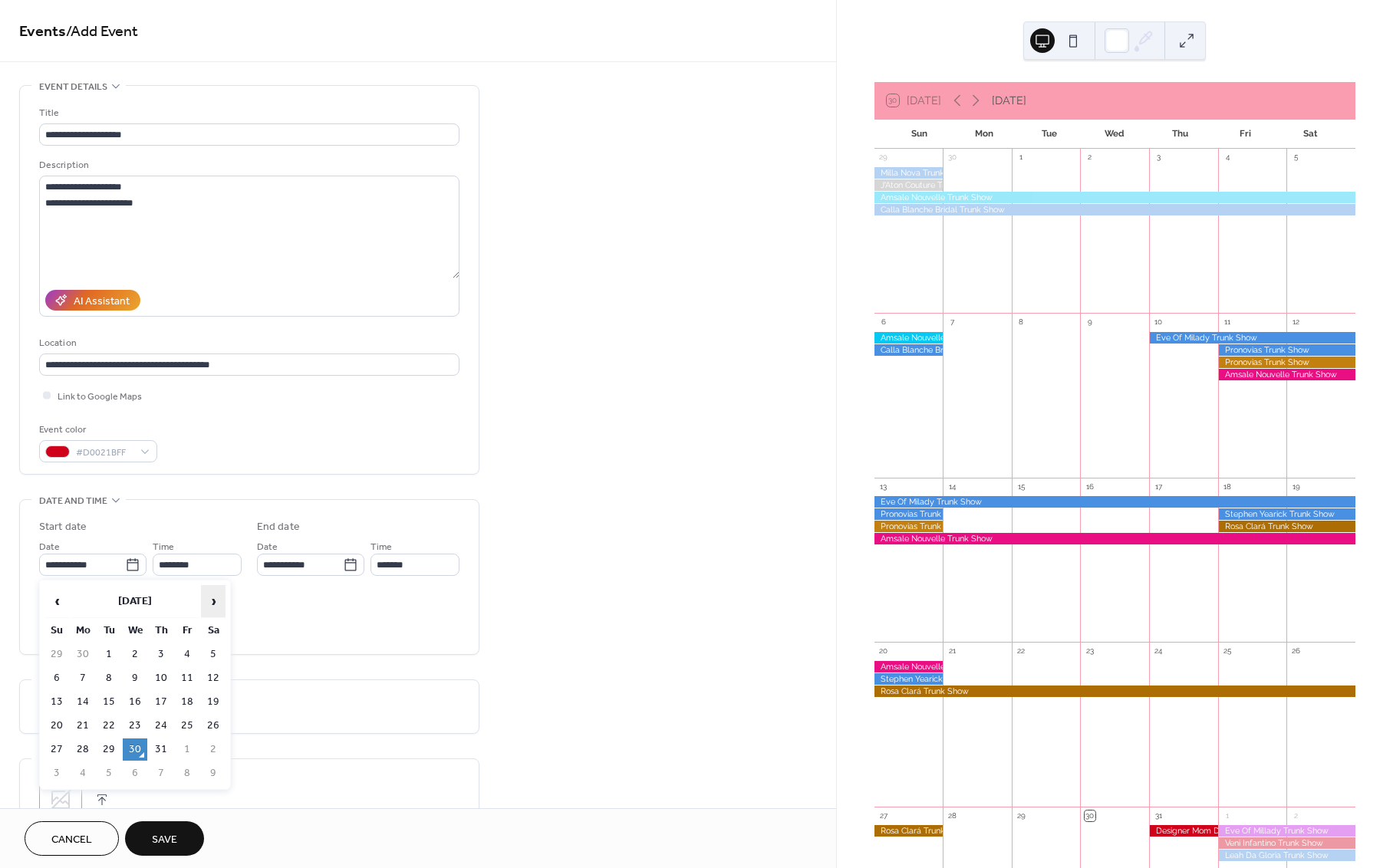 click on "›" at bounding box center (213, 601) 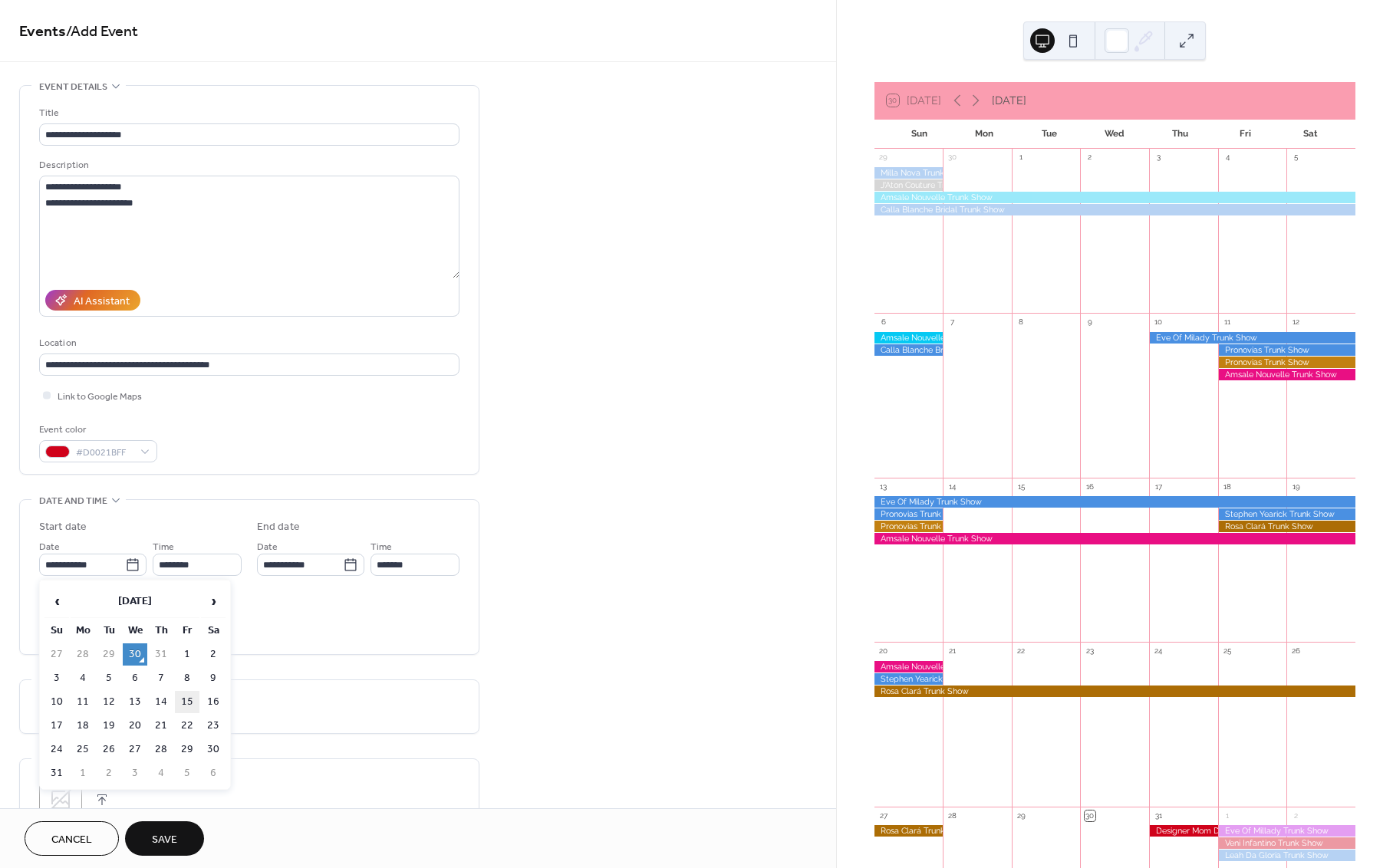 click on "15" at bounding box center (187, 702) 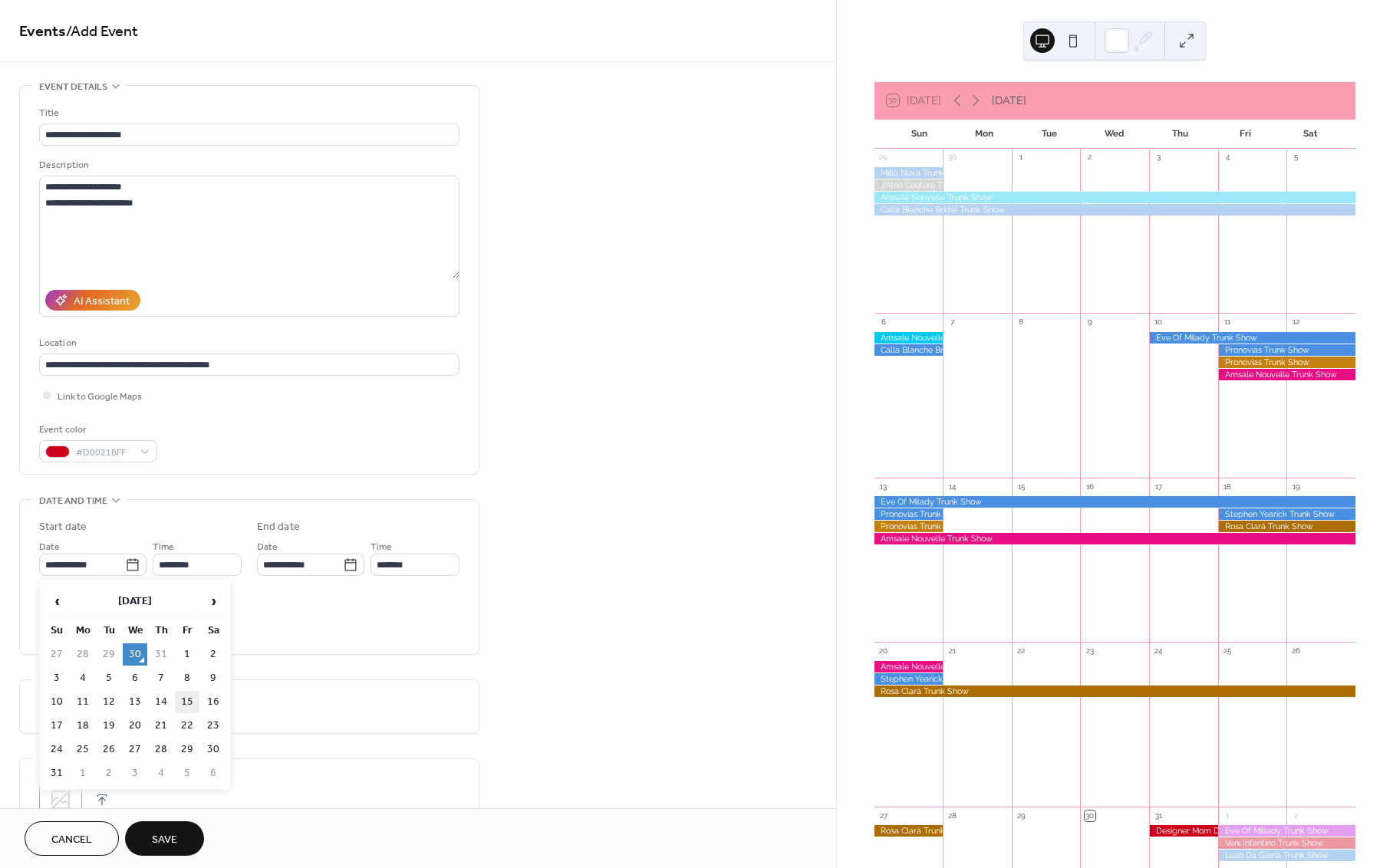 type on "**********" 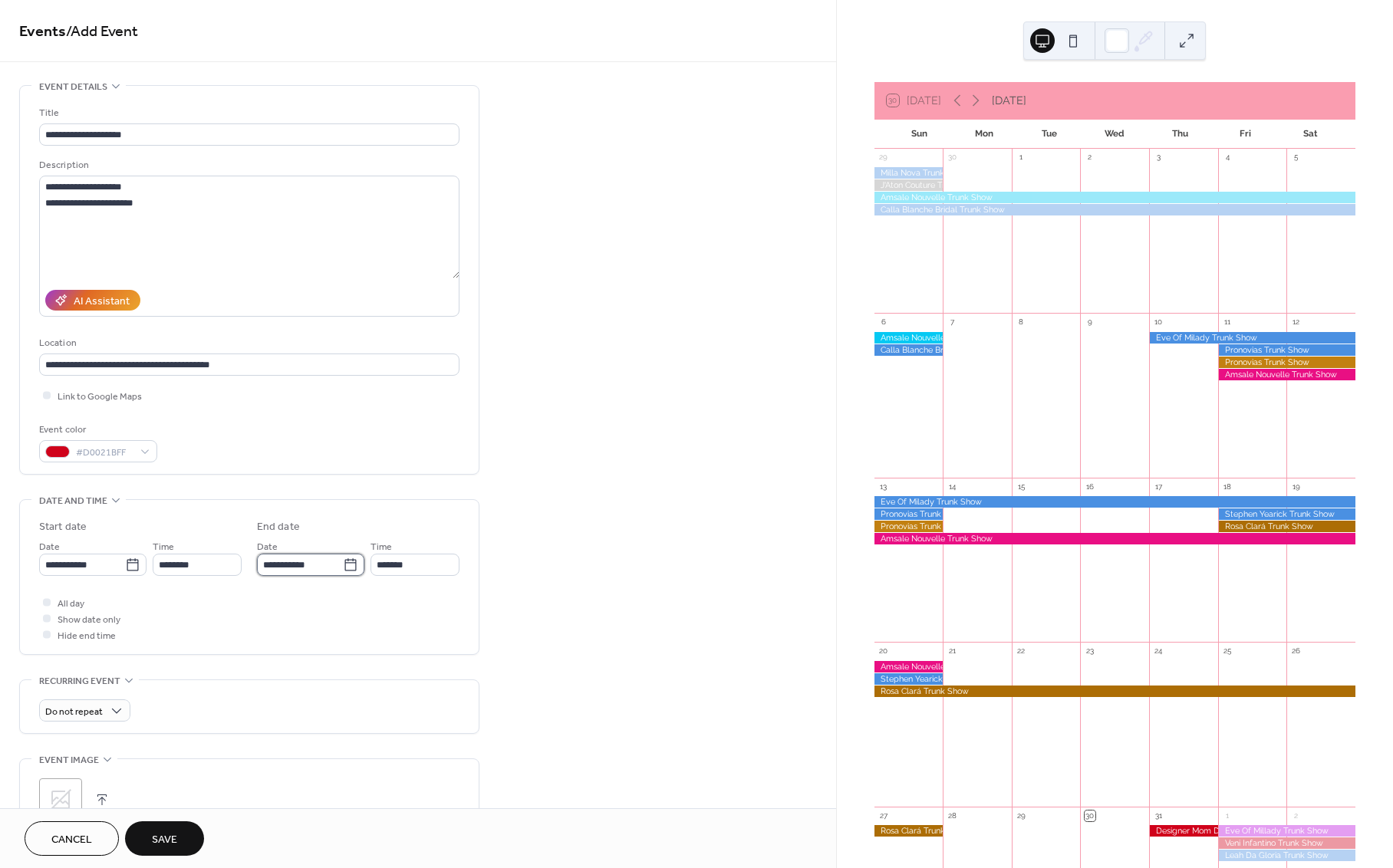 click on "**********" at bounding box center (300, 564) 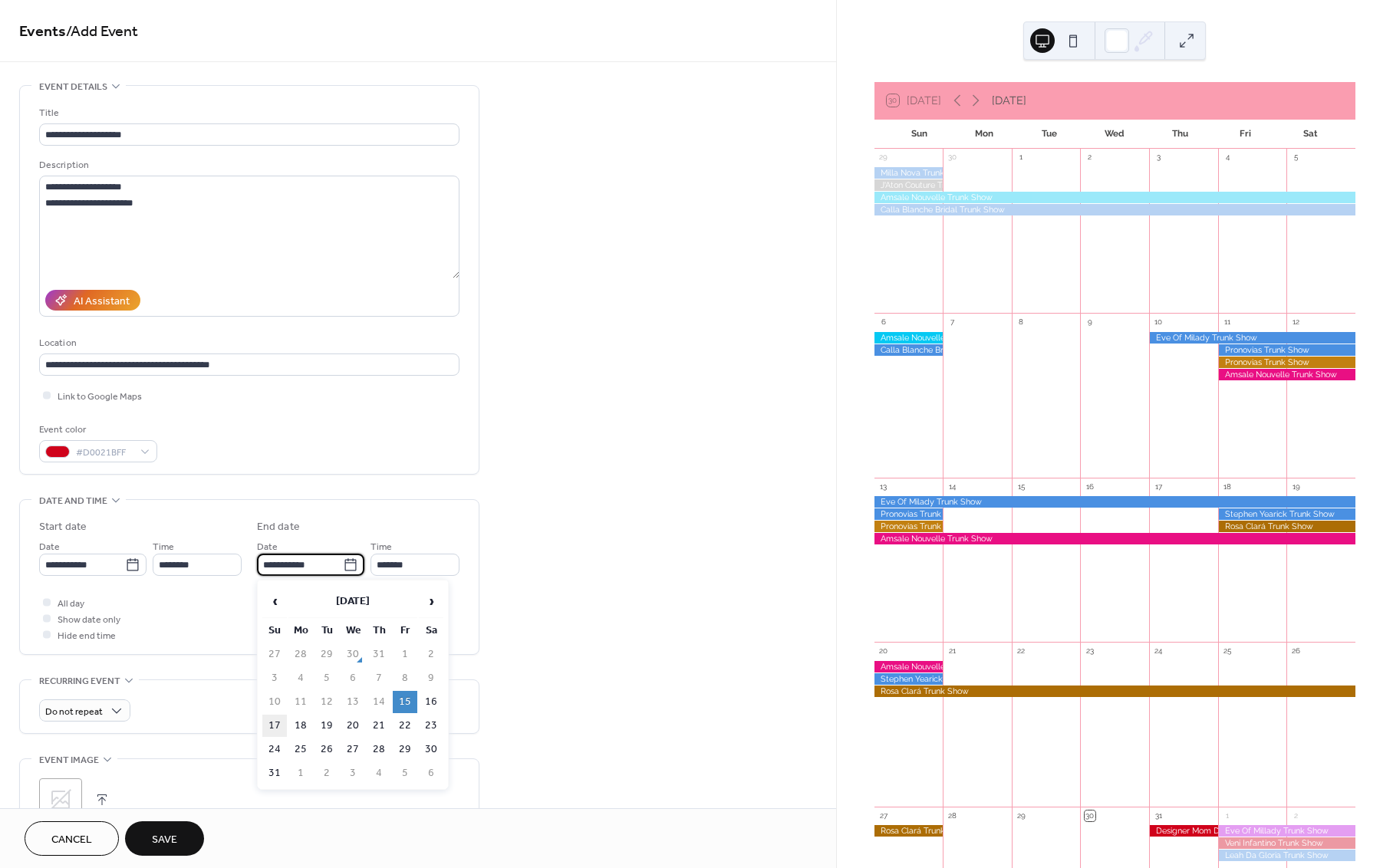 click on "17" at bounding box center [275, 725] 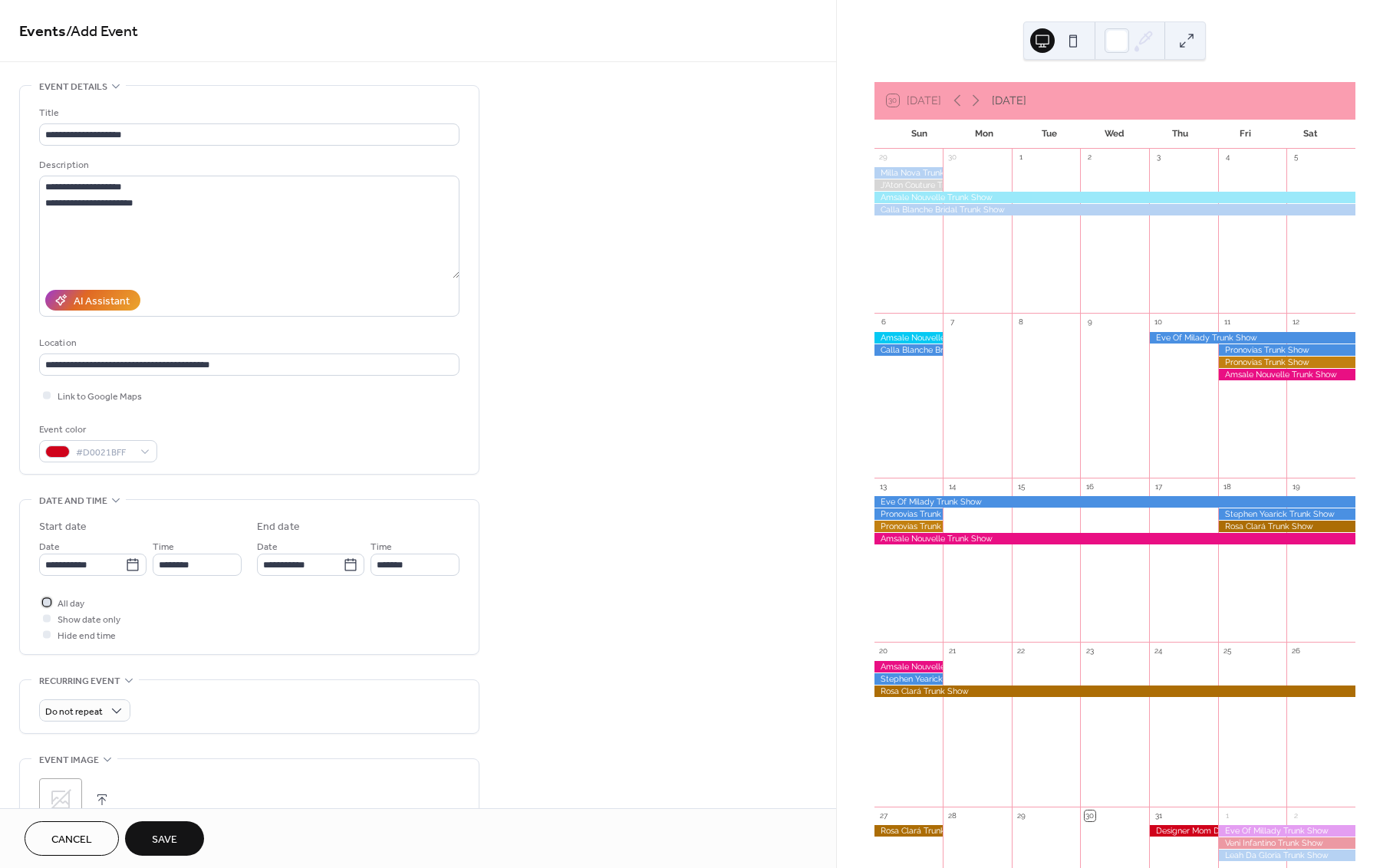 click at bounding box center [47, 602] 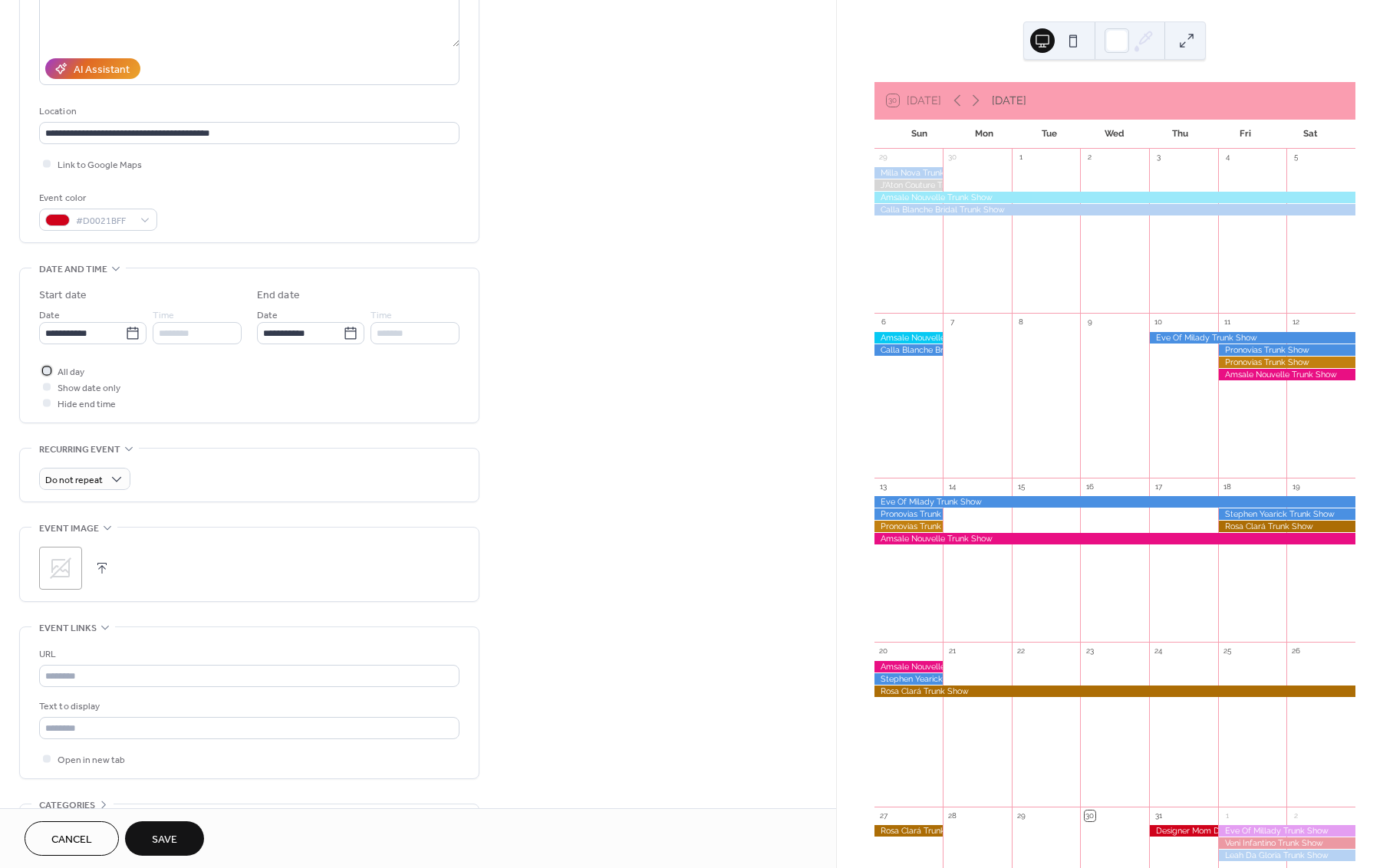 scroll, scrollTop: 245, scrollLeft: 0, axis: vertical 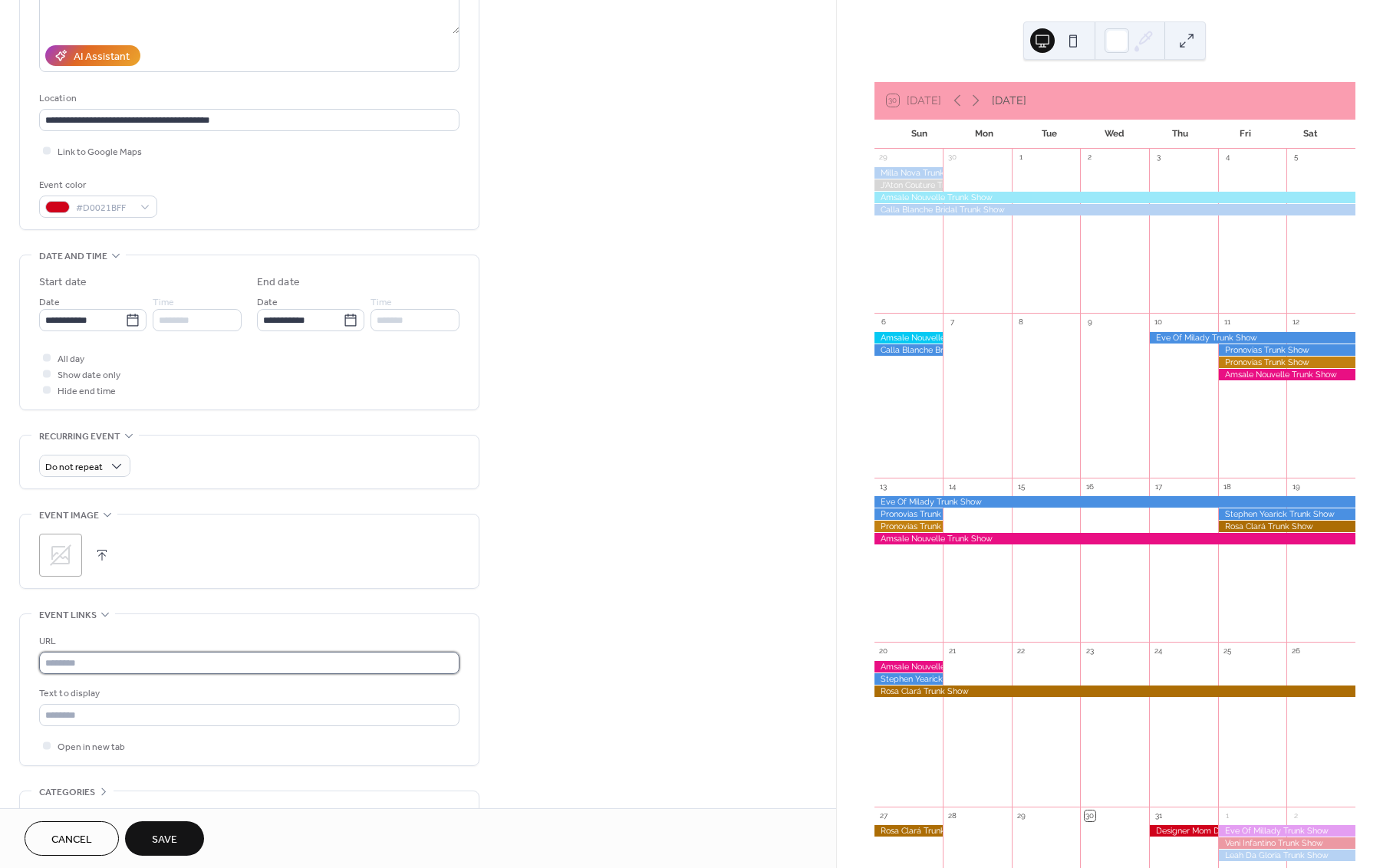 click at bounding box center [249, 663] 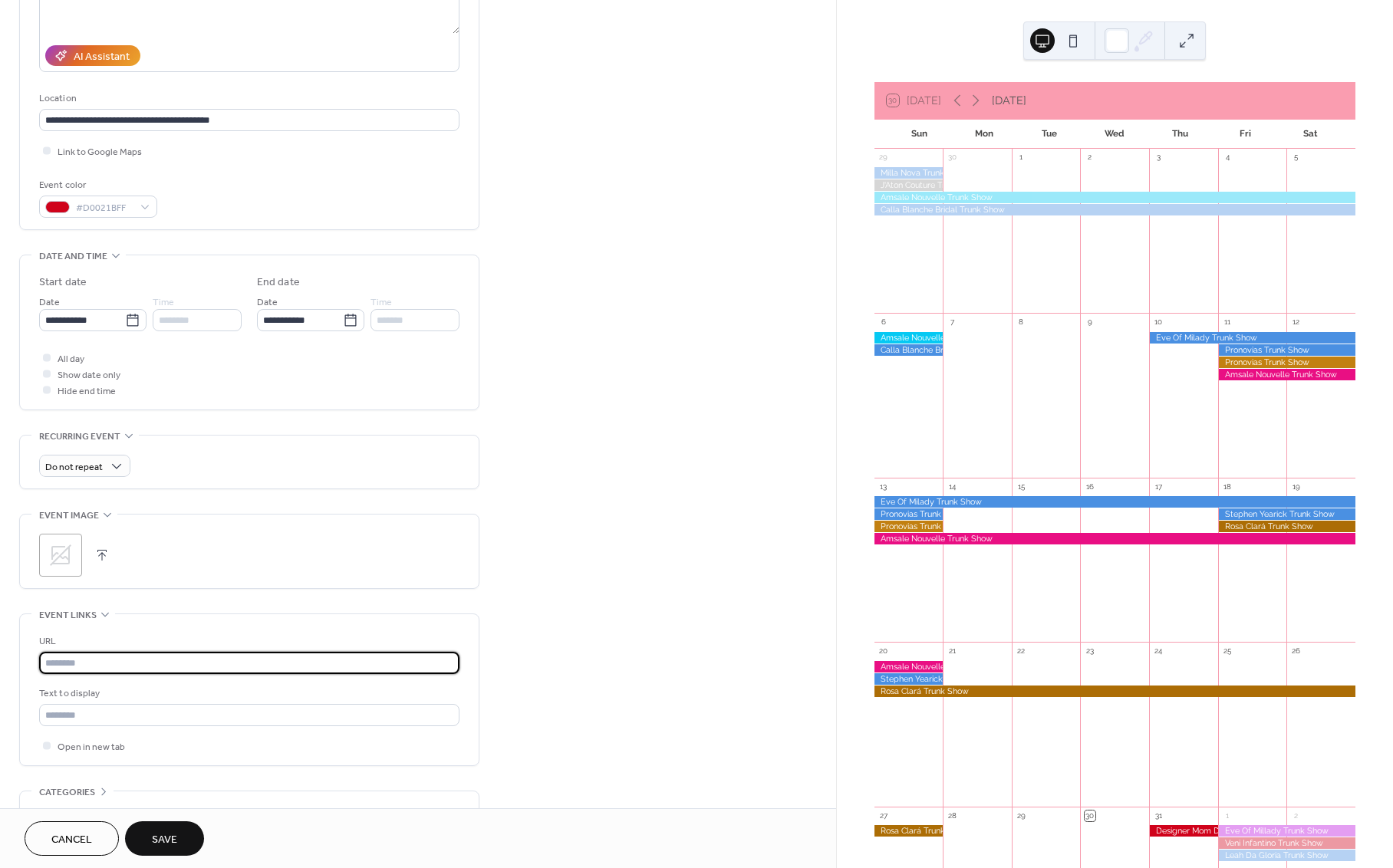 paste on "**********" 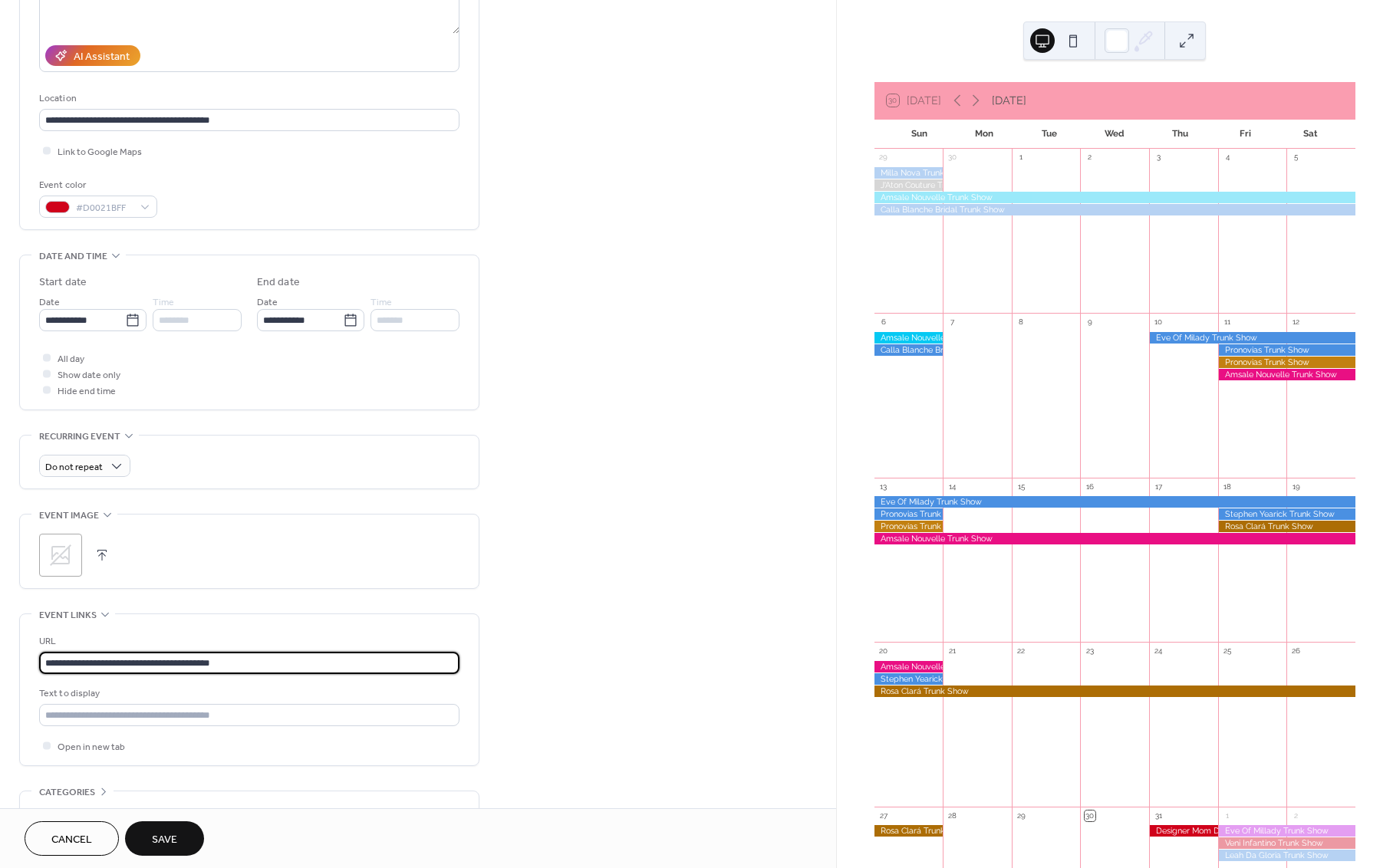 scroll, scrollTop: 331, scrollLeft: 0, axis: vertical 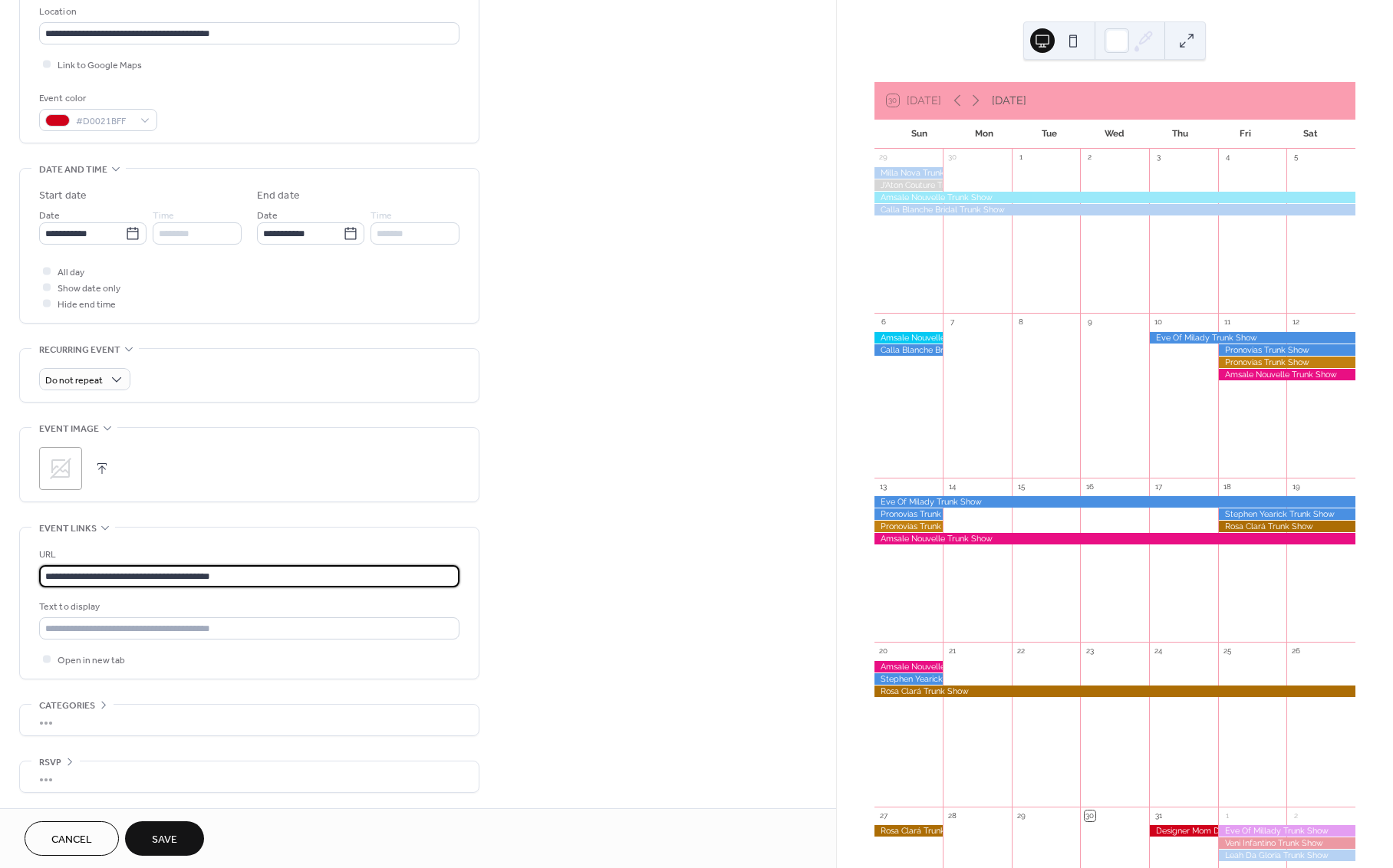 type on "**********" 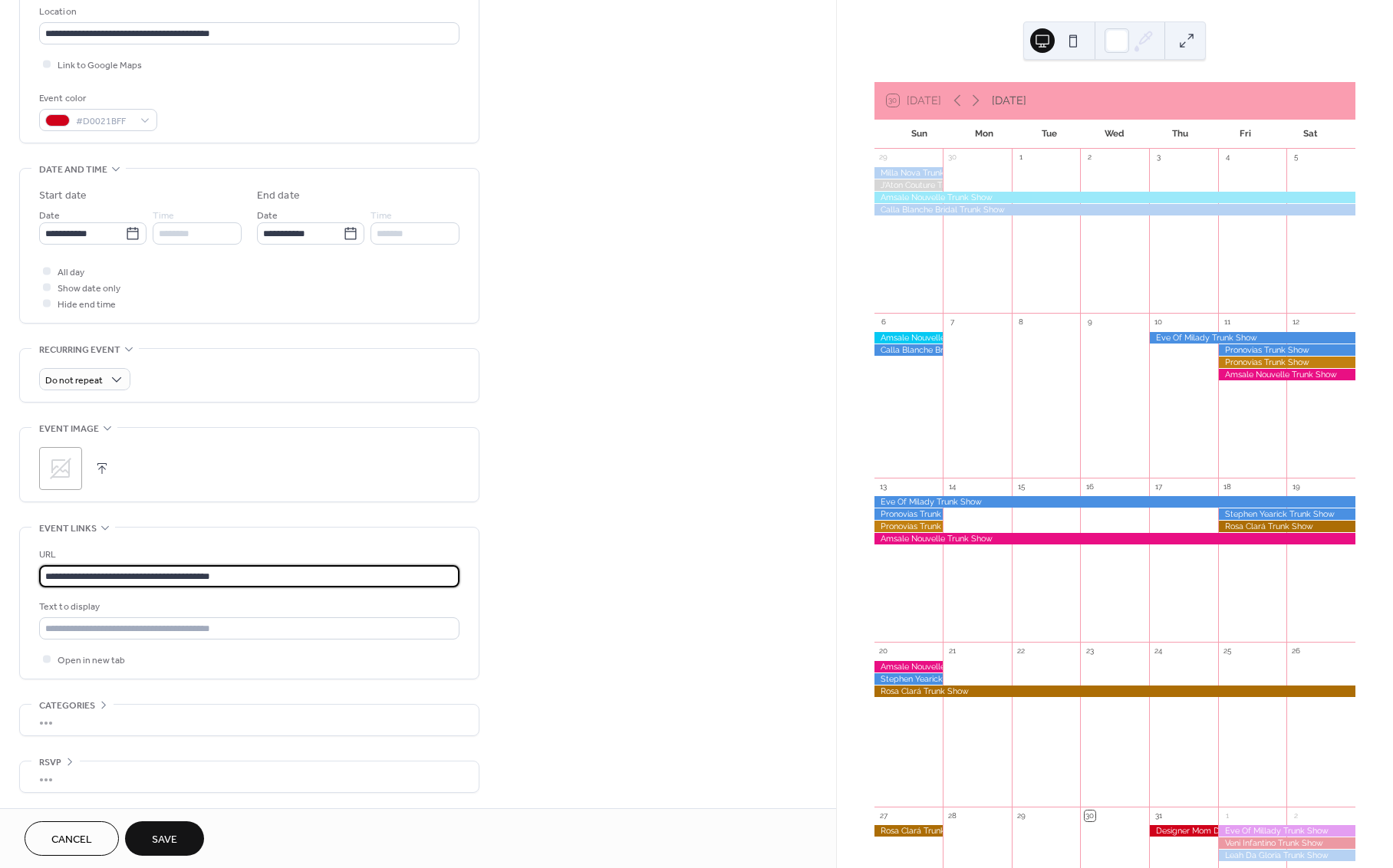 click on "Save" at bounding box center (164, 840) 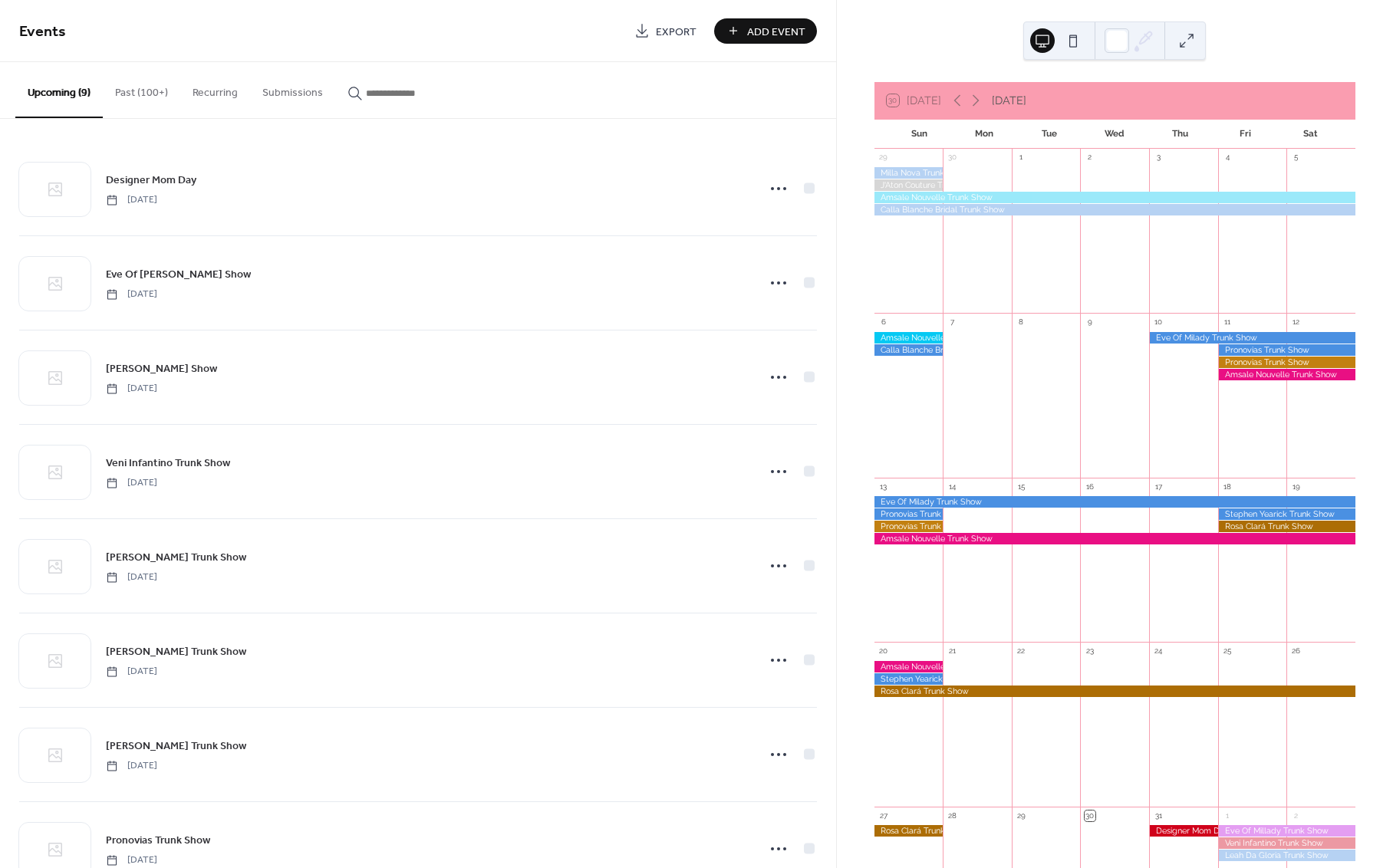 click on "Add Event" at bounding box center (776, 31) 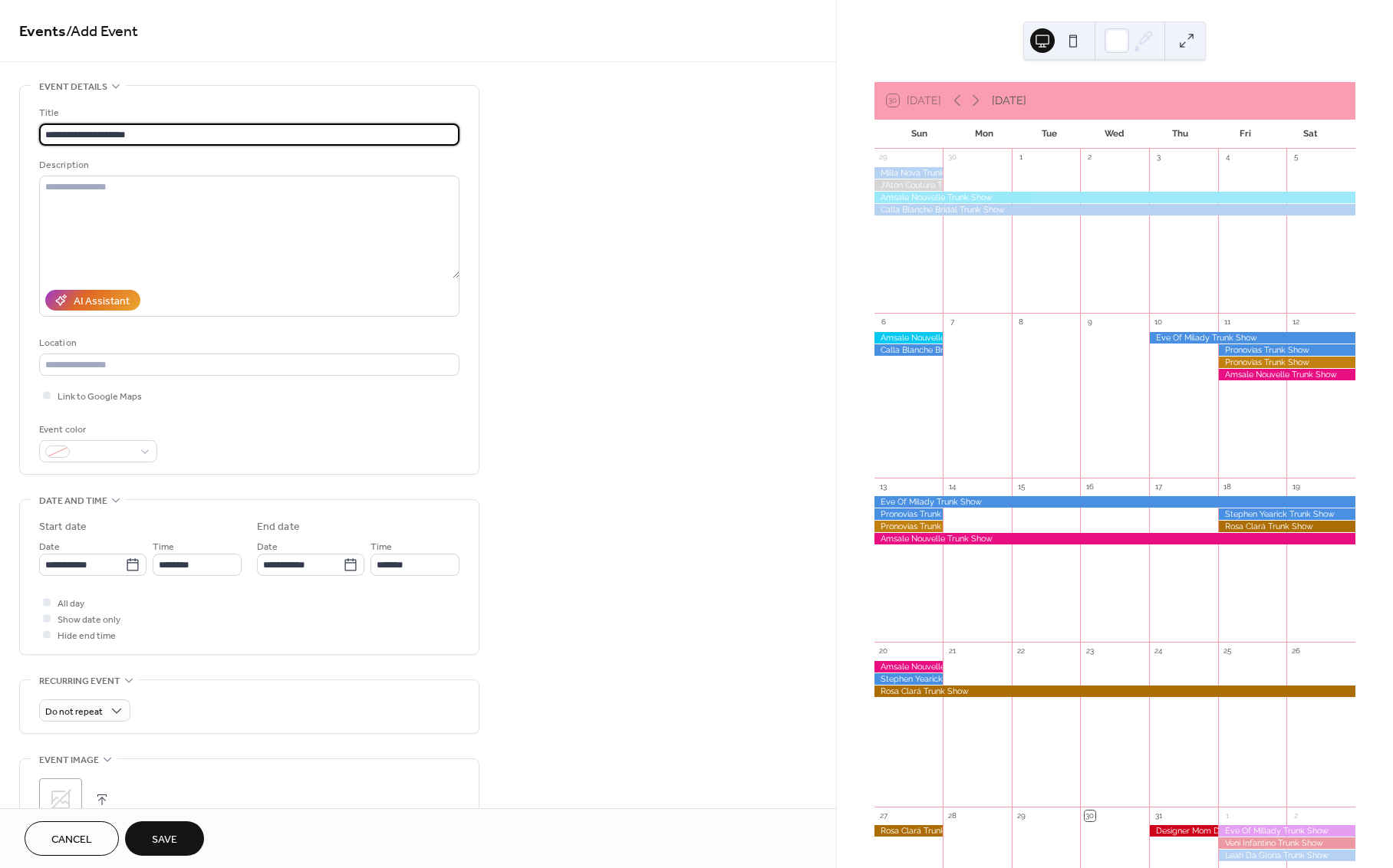 type on "**********" 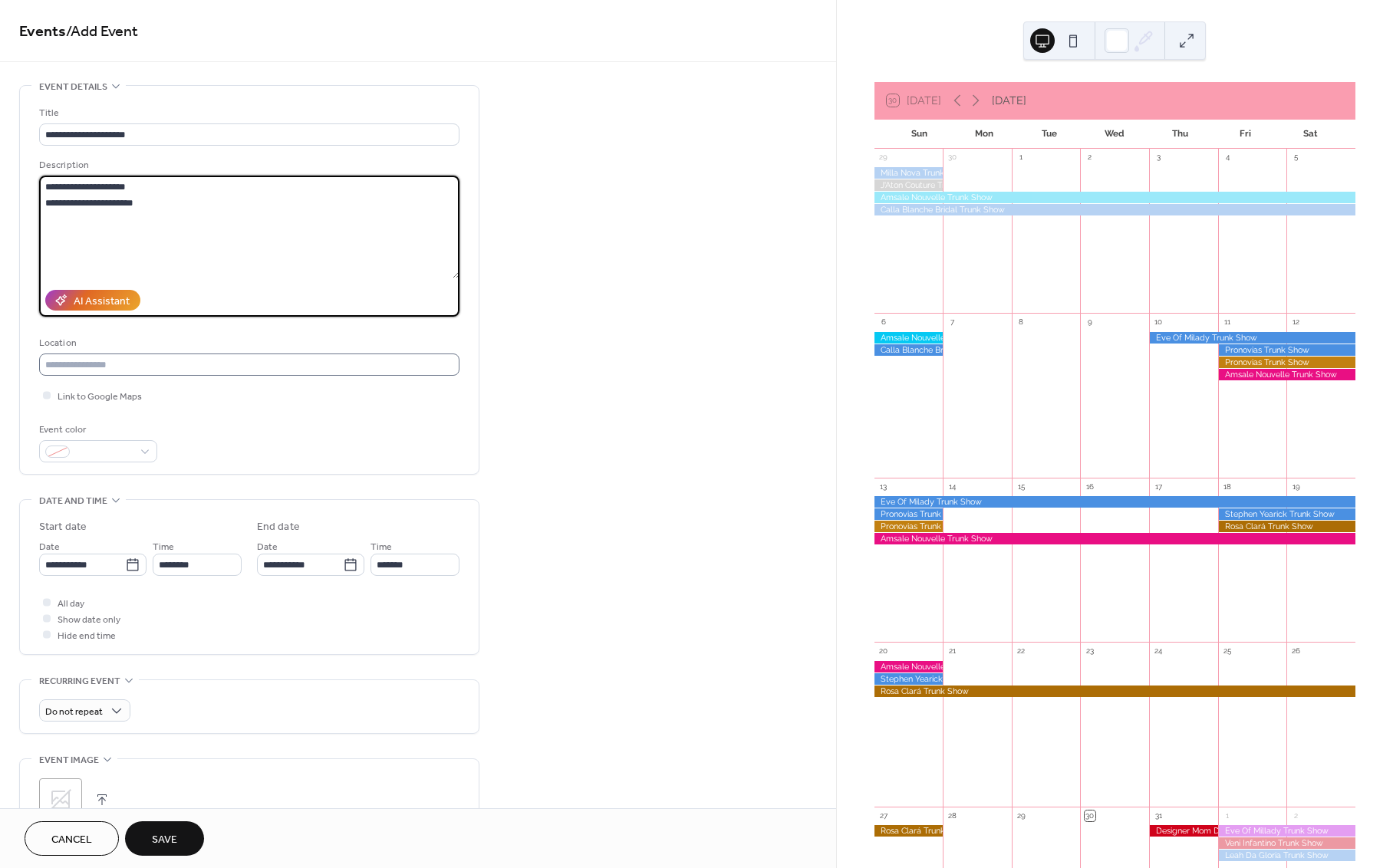 type on "**********" 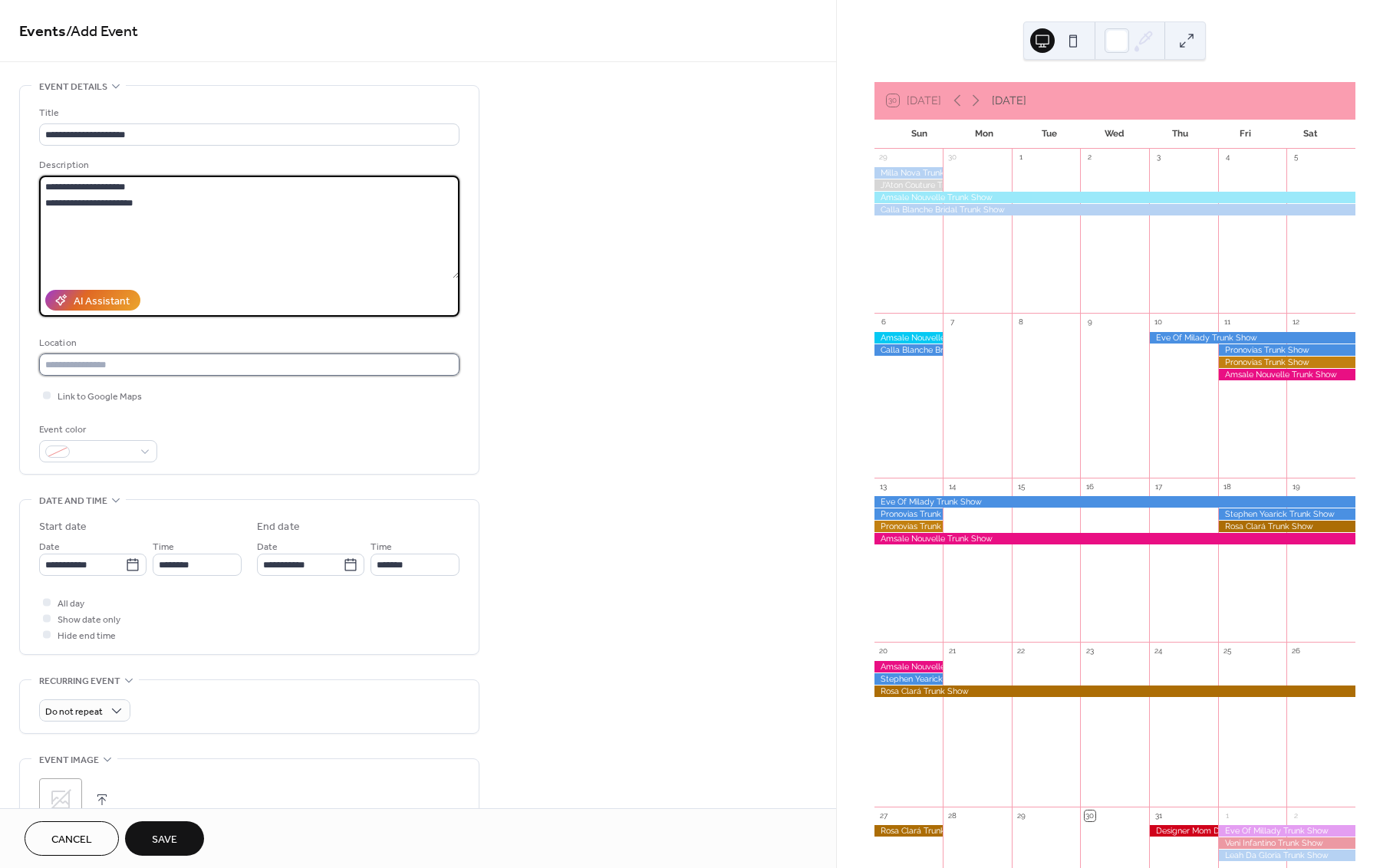 click at bounding box center [249, 364] 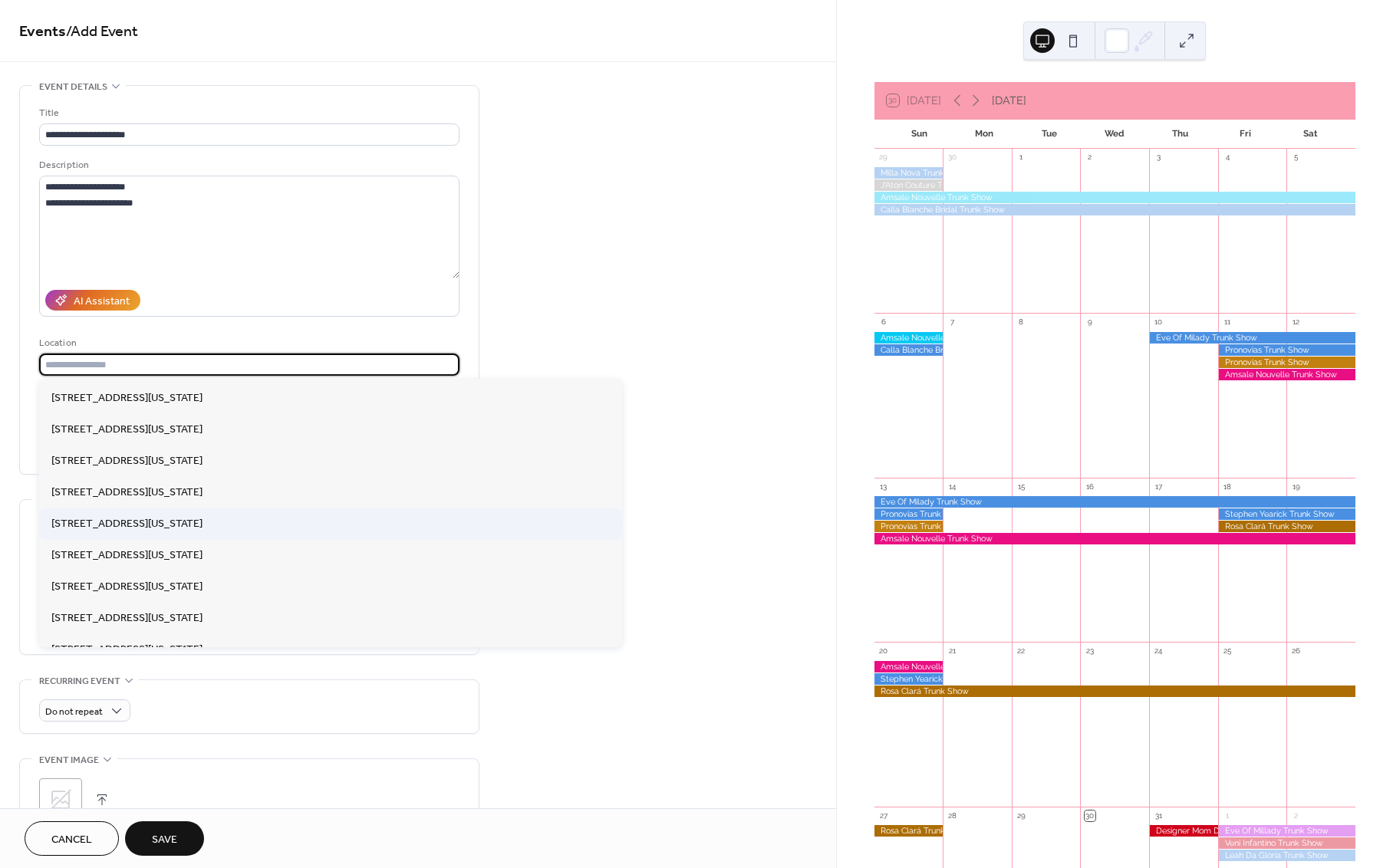 scroll, scrollTop: 311, scrollLeft: 0, axis: vertical 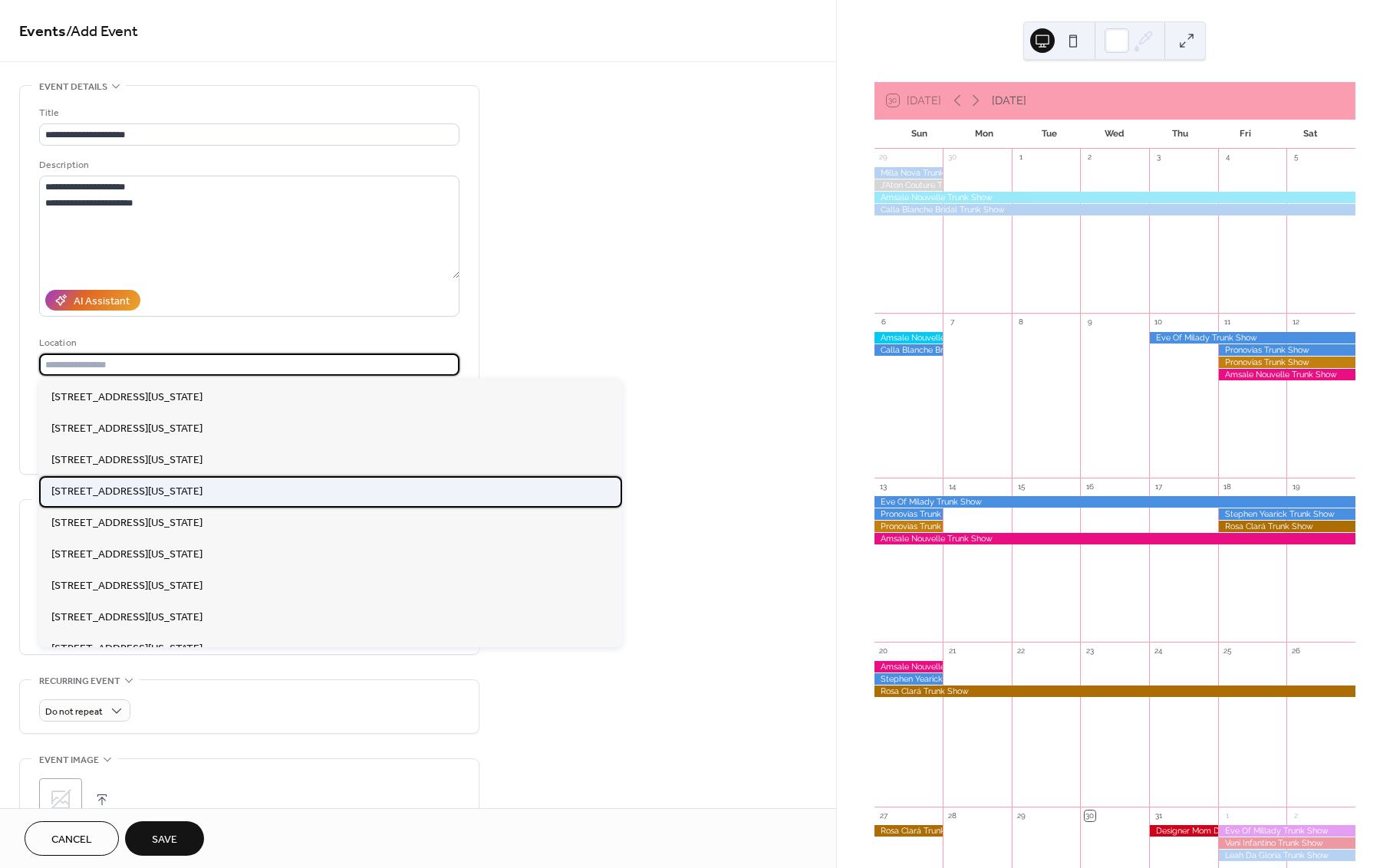 click on "[STREET_ADDRESS][US_STATE]" at bounding box center [127, 492] 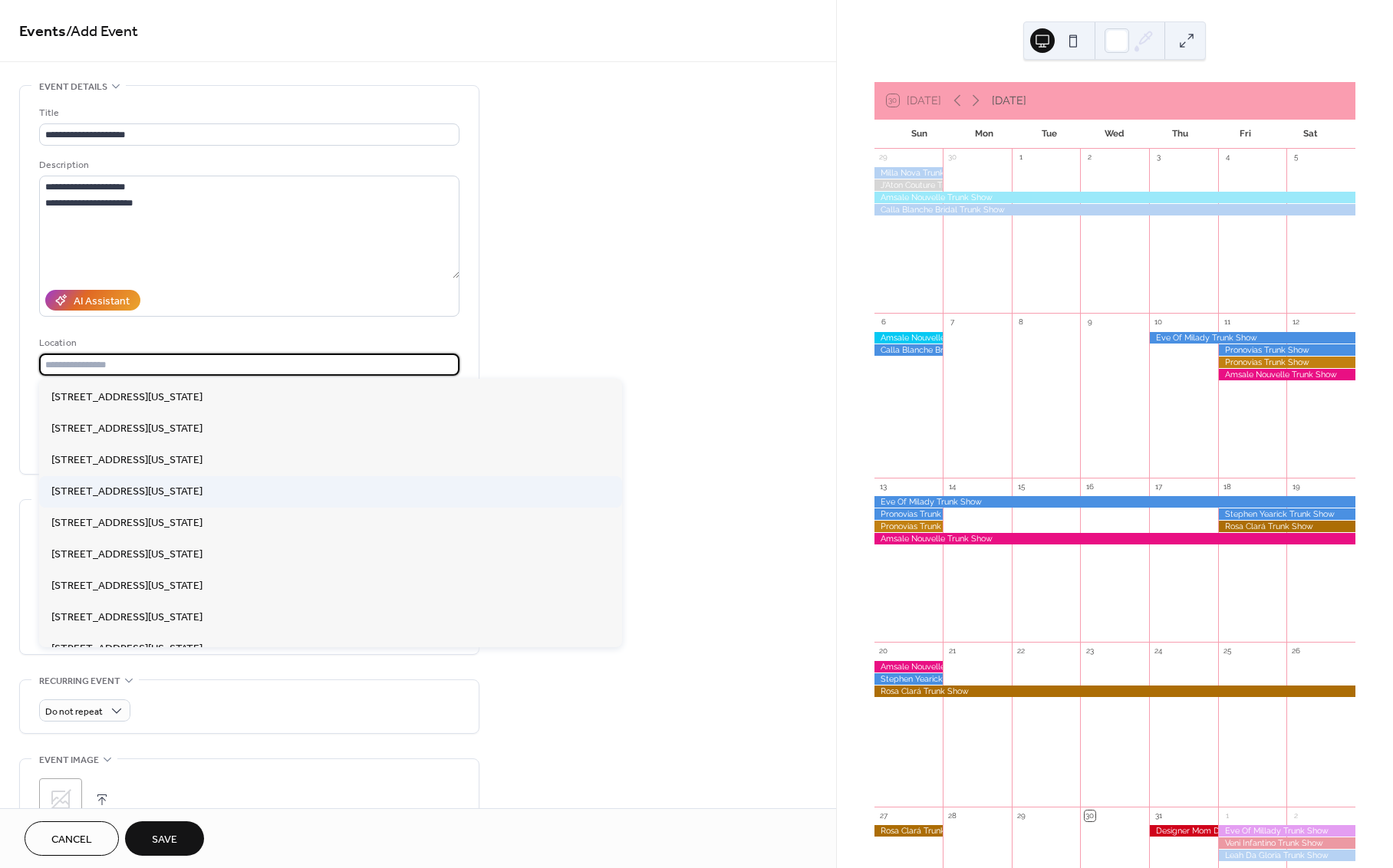 type on "**********" 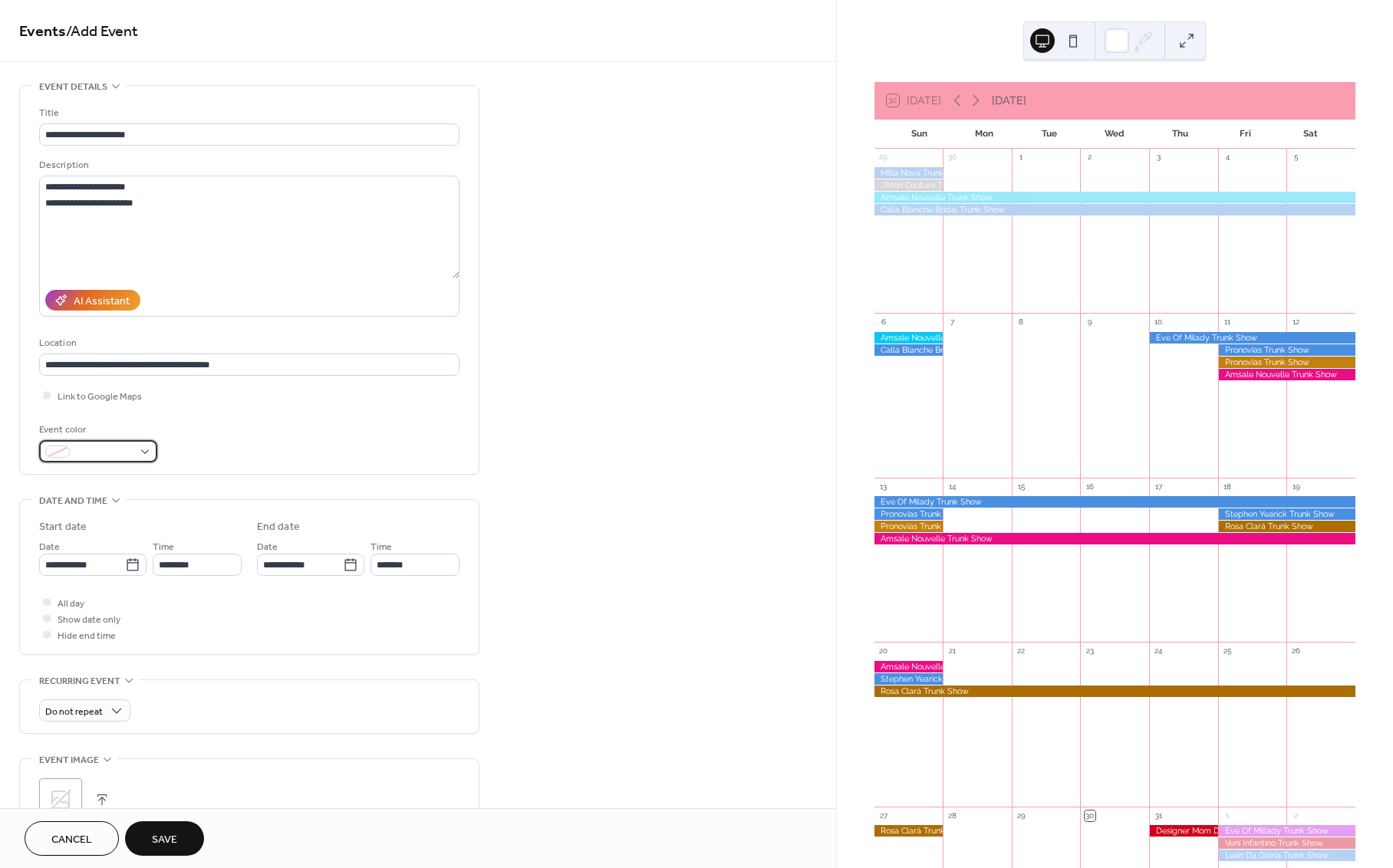 click at bounding box center (98, 451) 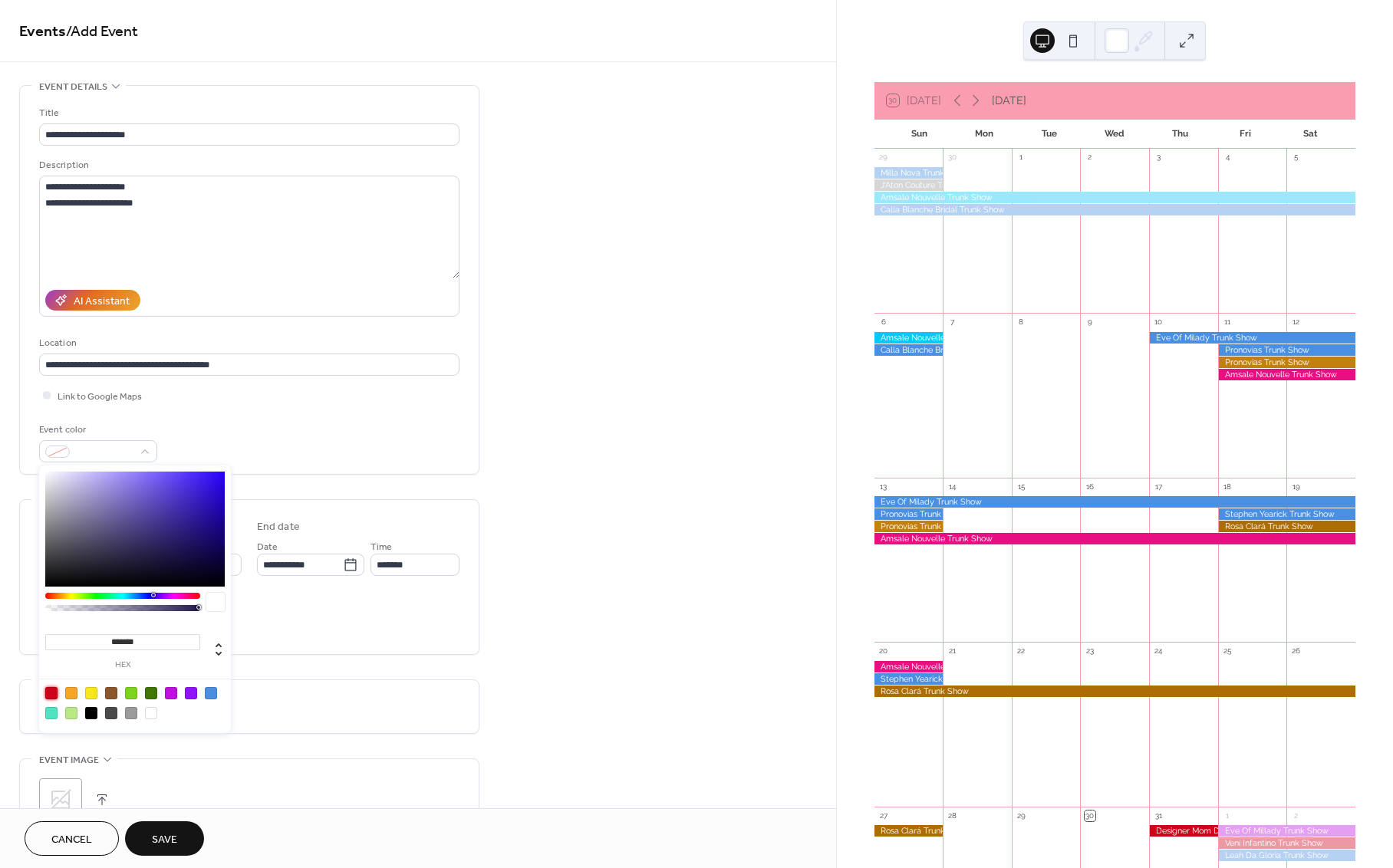 click at bounding box center (51, 693) 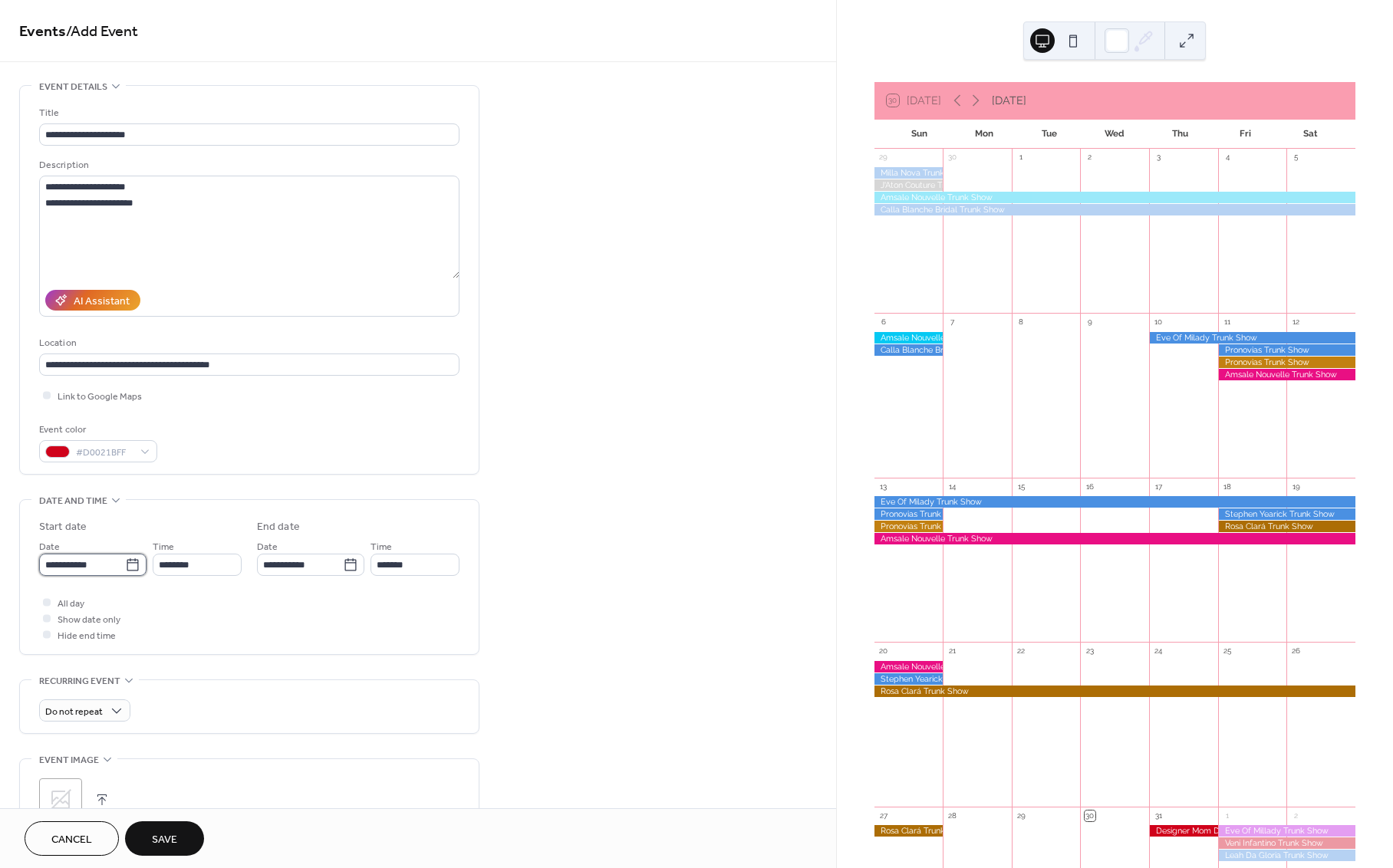 click on "**********" at bounding box center (82, 564) 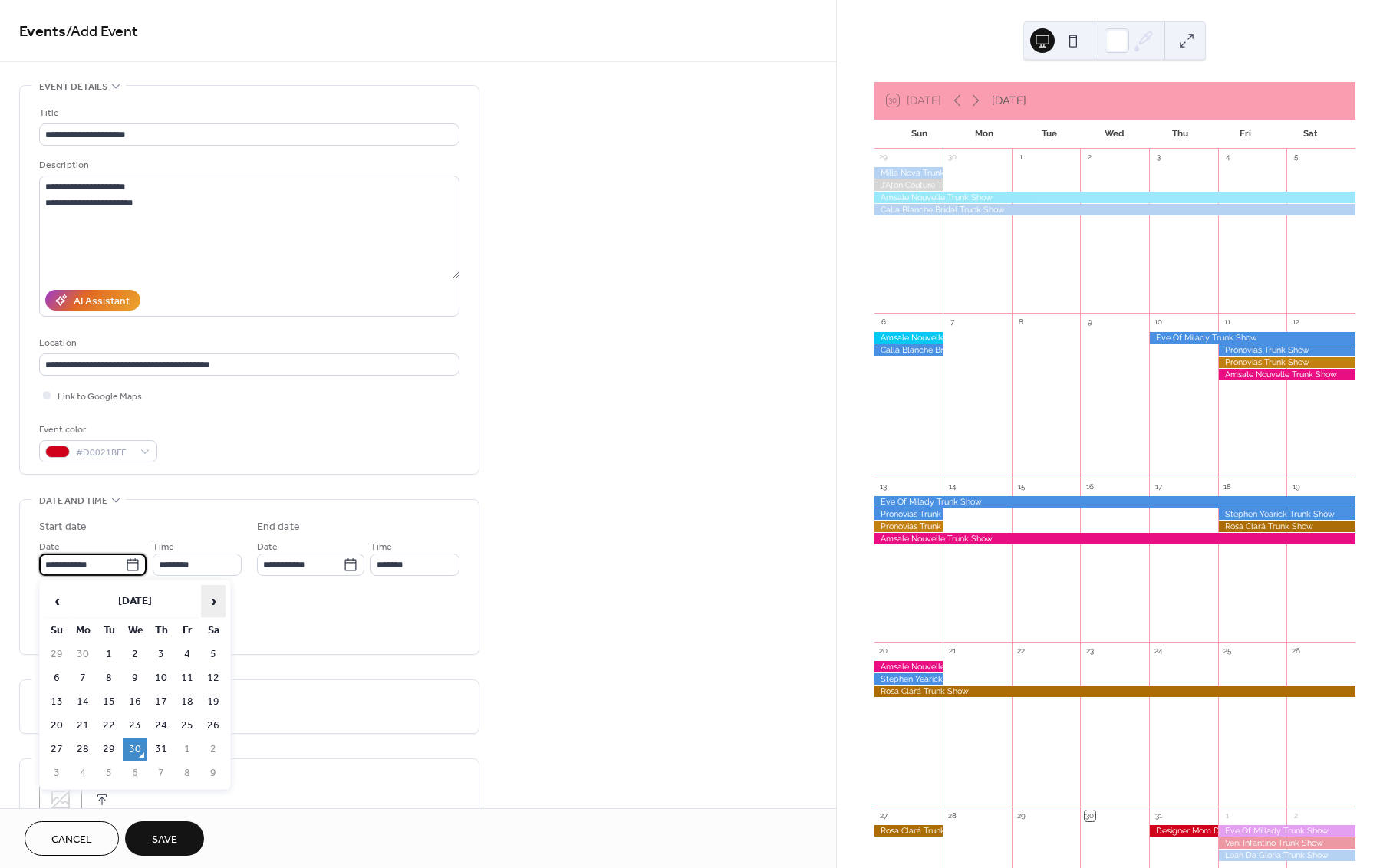 click on "›" at bounding box center (213, 601) 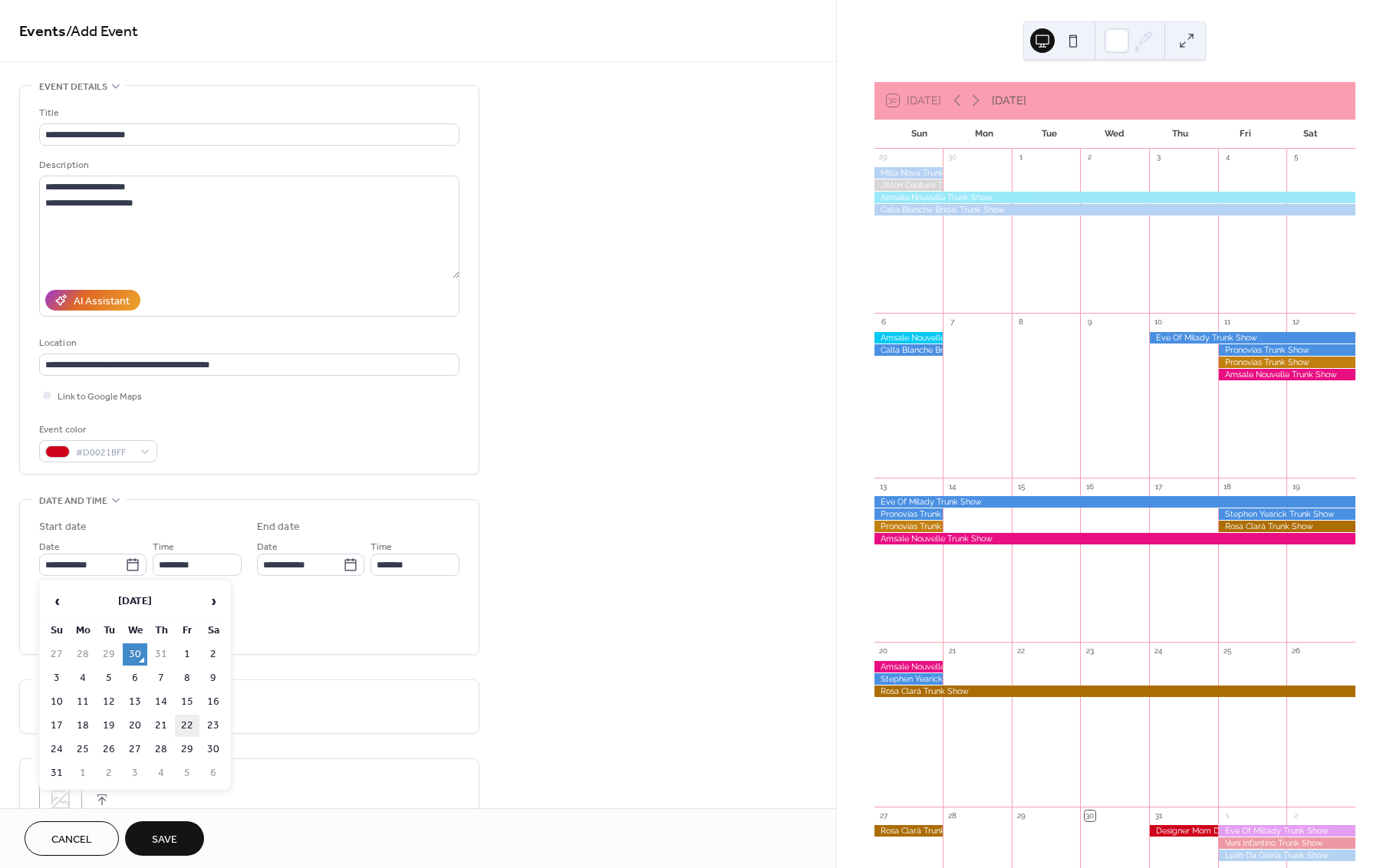 click on "22" at bounding box center [187, 725] 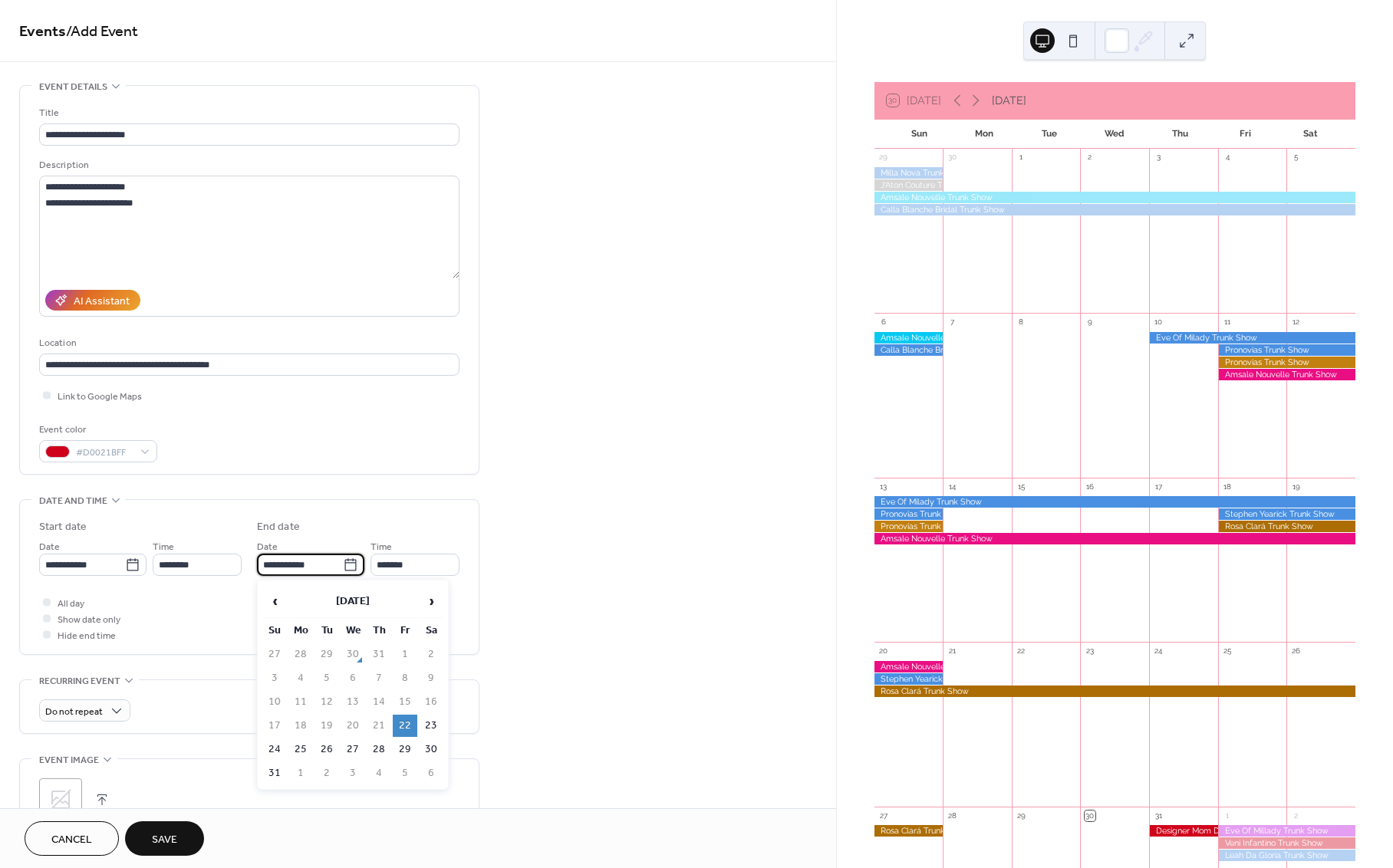 click on "**********" at bounding box center (300, 564) 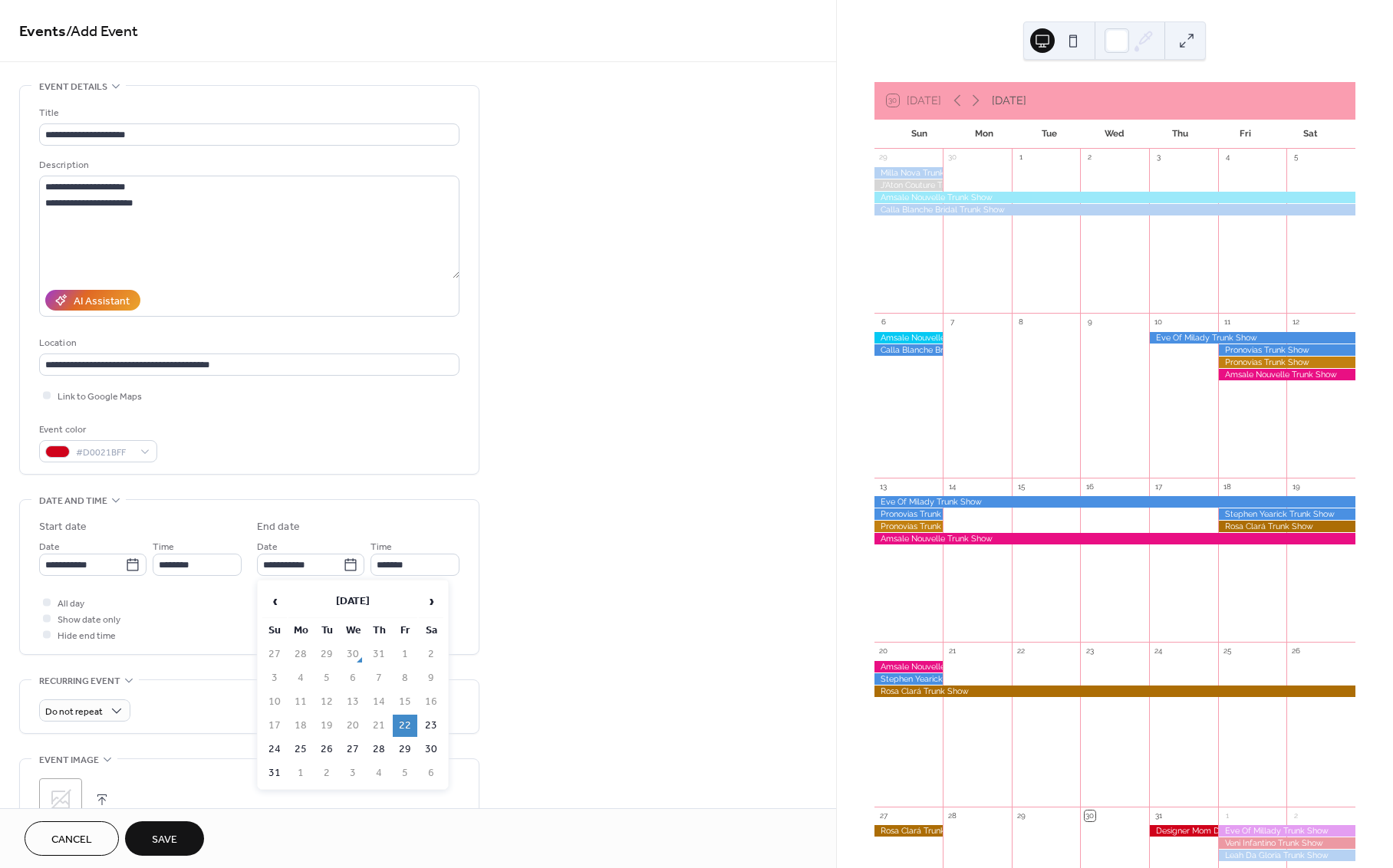 click on "31" at bounding box center (275, 773) 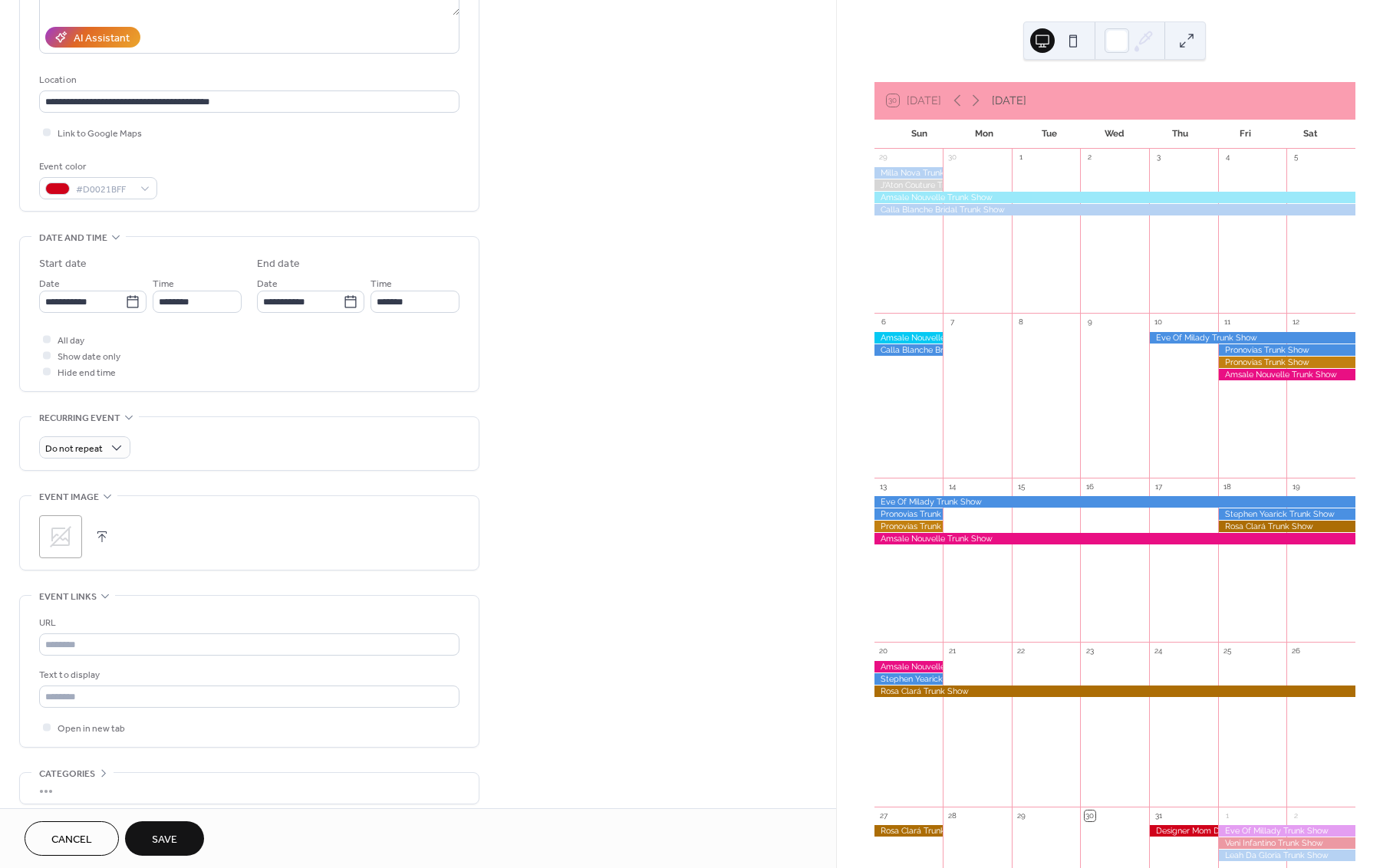 scroll, scrollTop: 304, scrollLeft: 0, axis: vertical 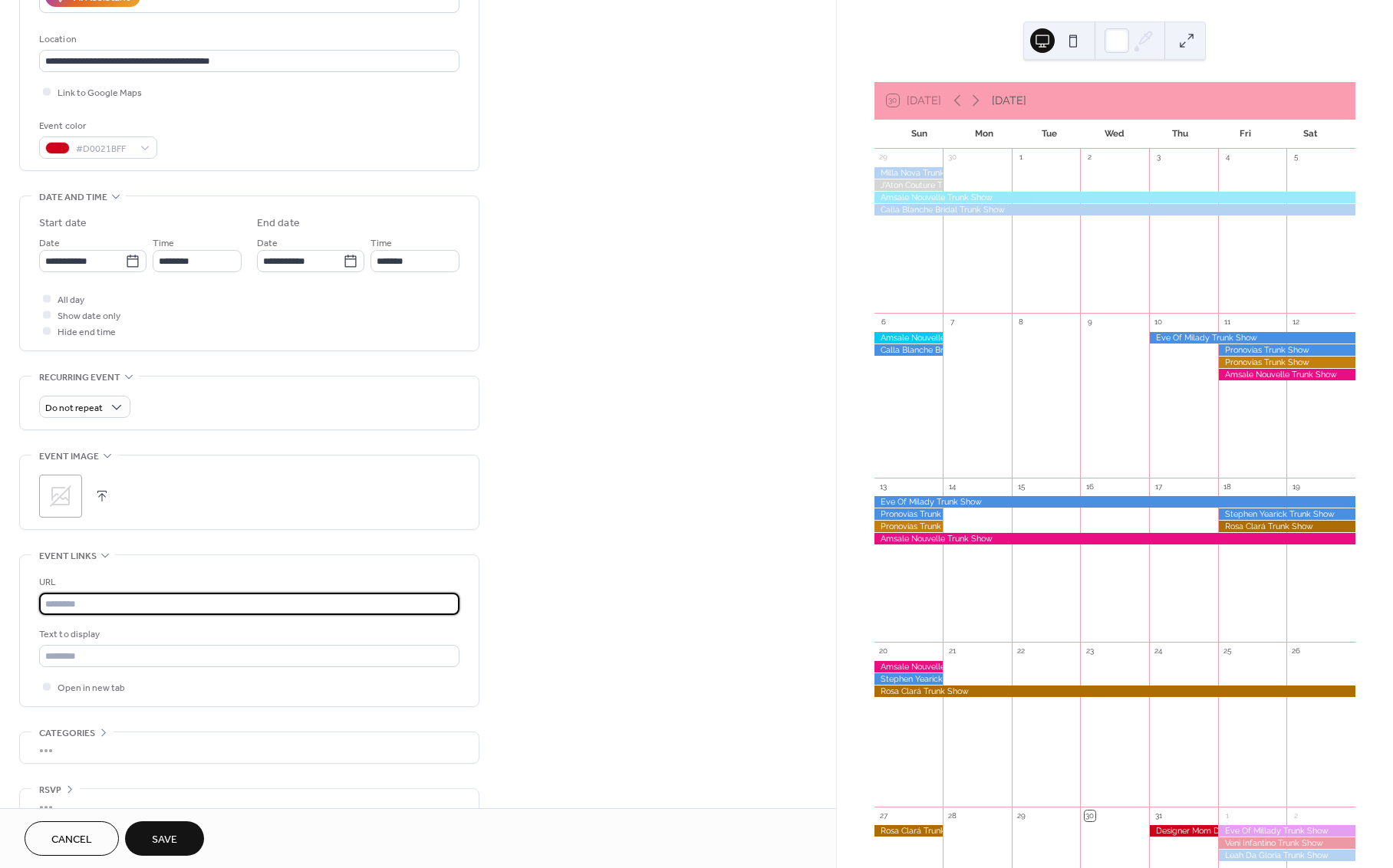click at bounding box center (249, 603) 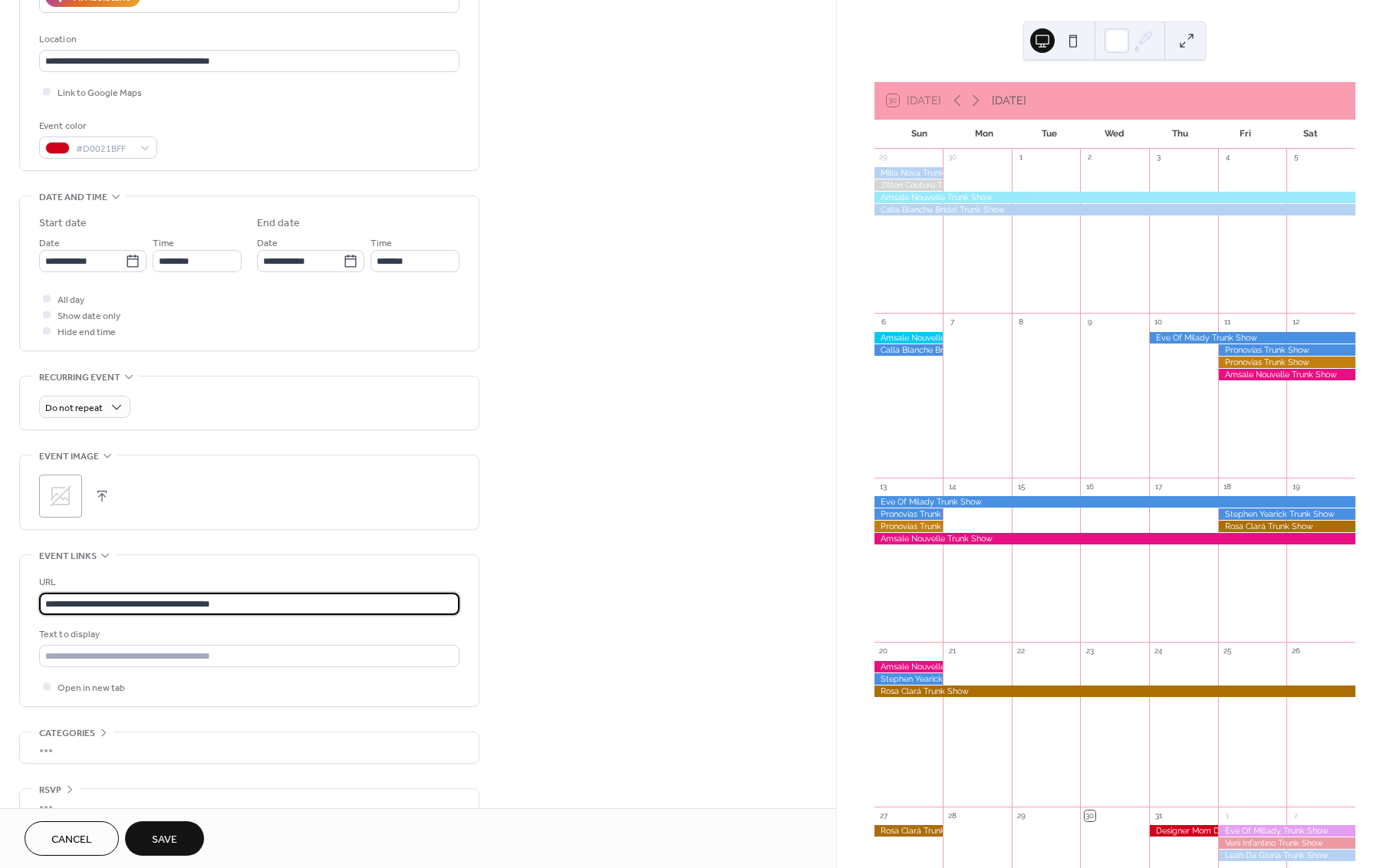 type on "**********" 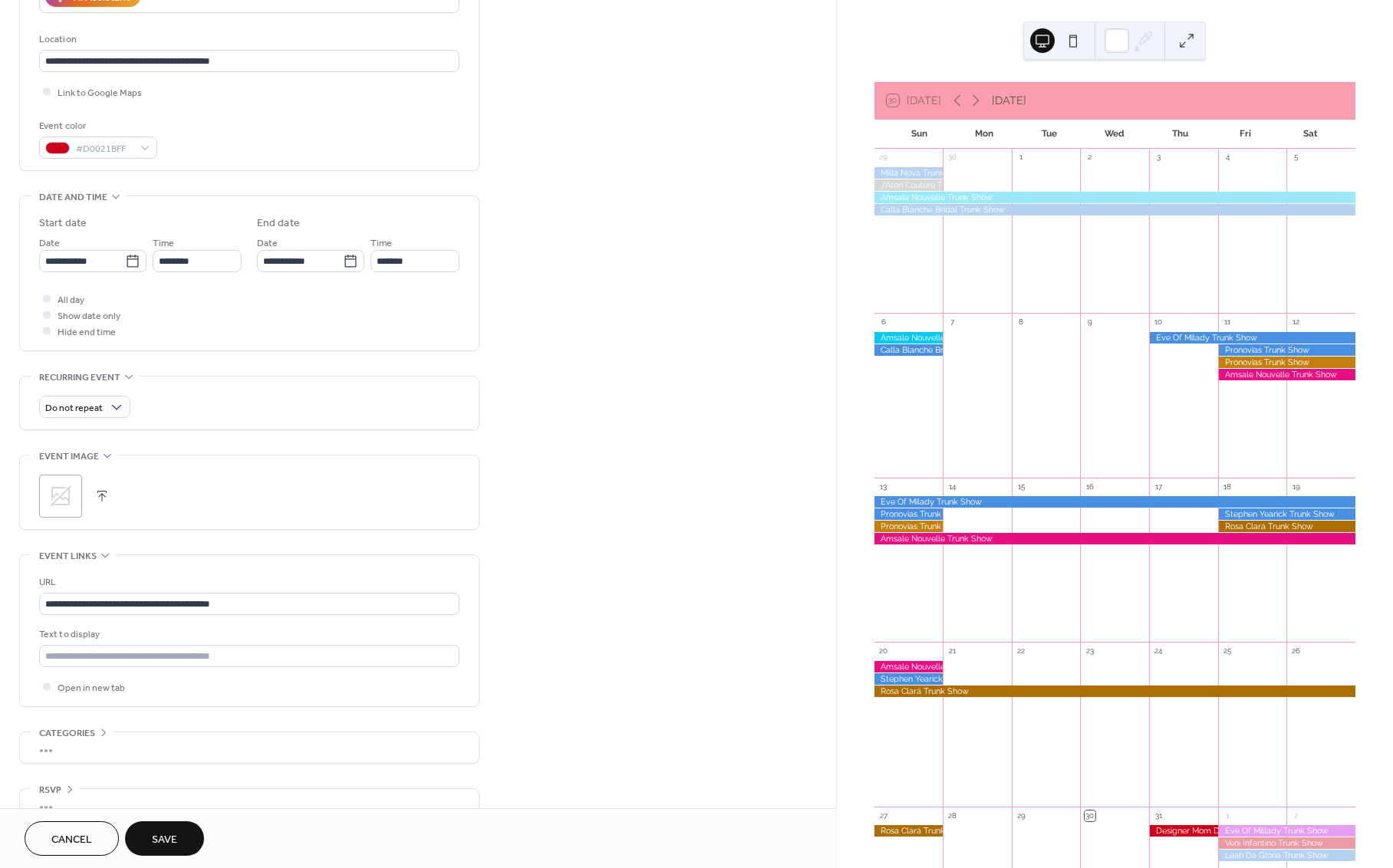 click on "Save" at bounding box center (164, 838) 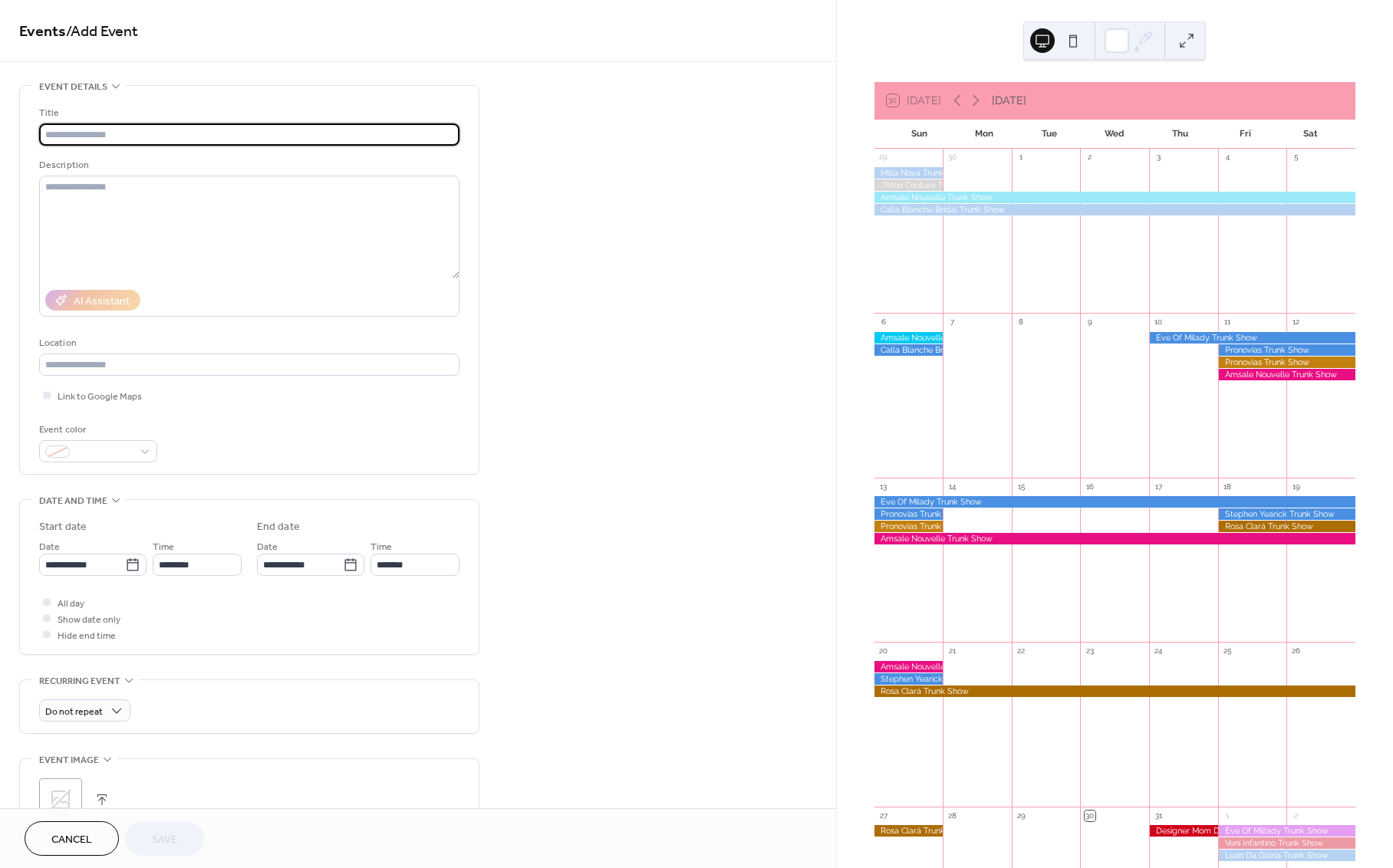 scroll, scrollTop: 0, scrollLeft: 0, axis: both 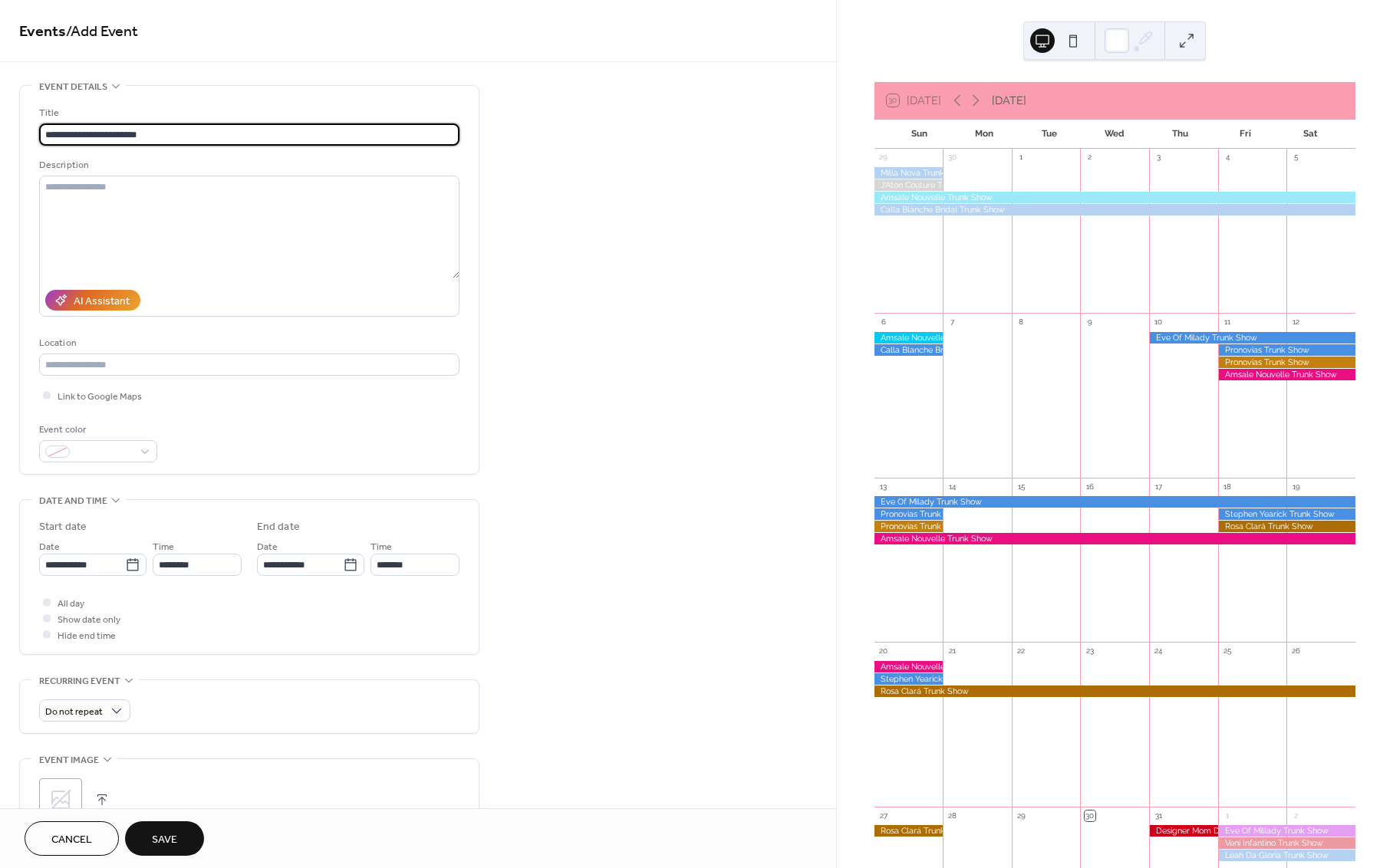 drag, startPoint x: 170, startPoint y: 131, endPoint x: 36, endPoint y: 157, distance: 136.49908 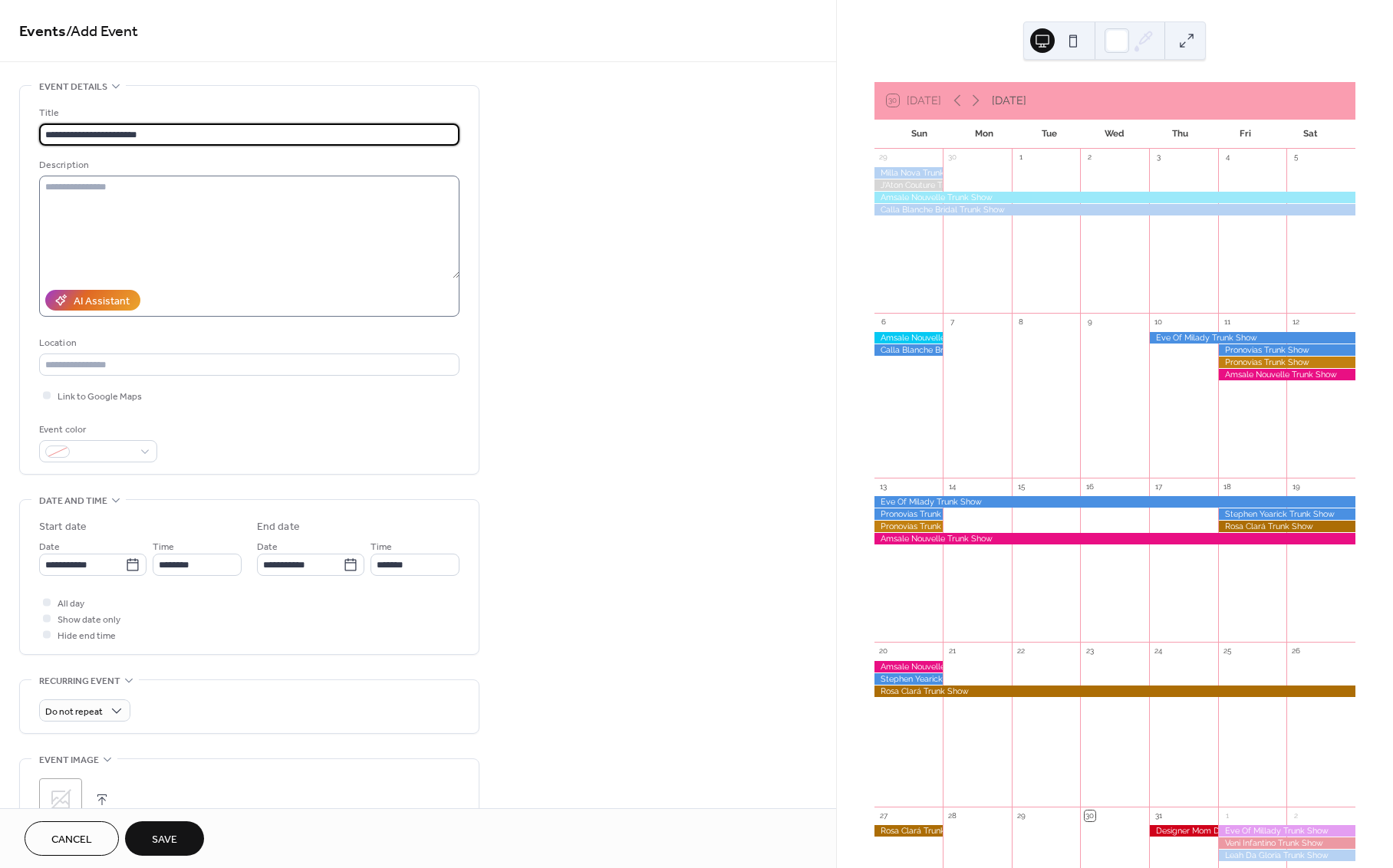 type on "**********" 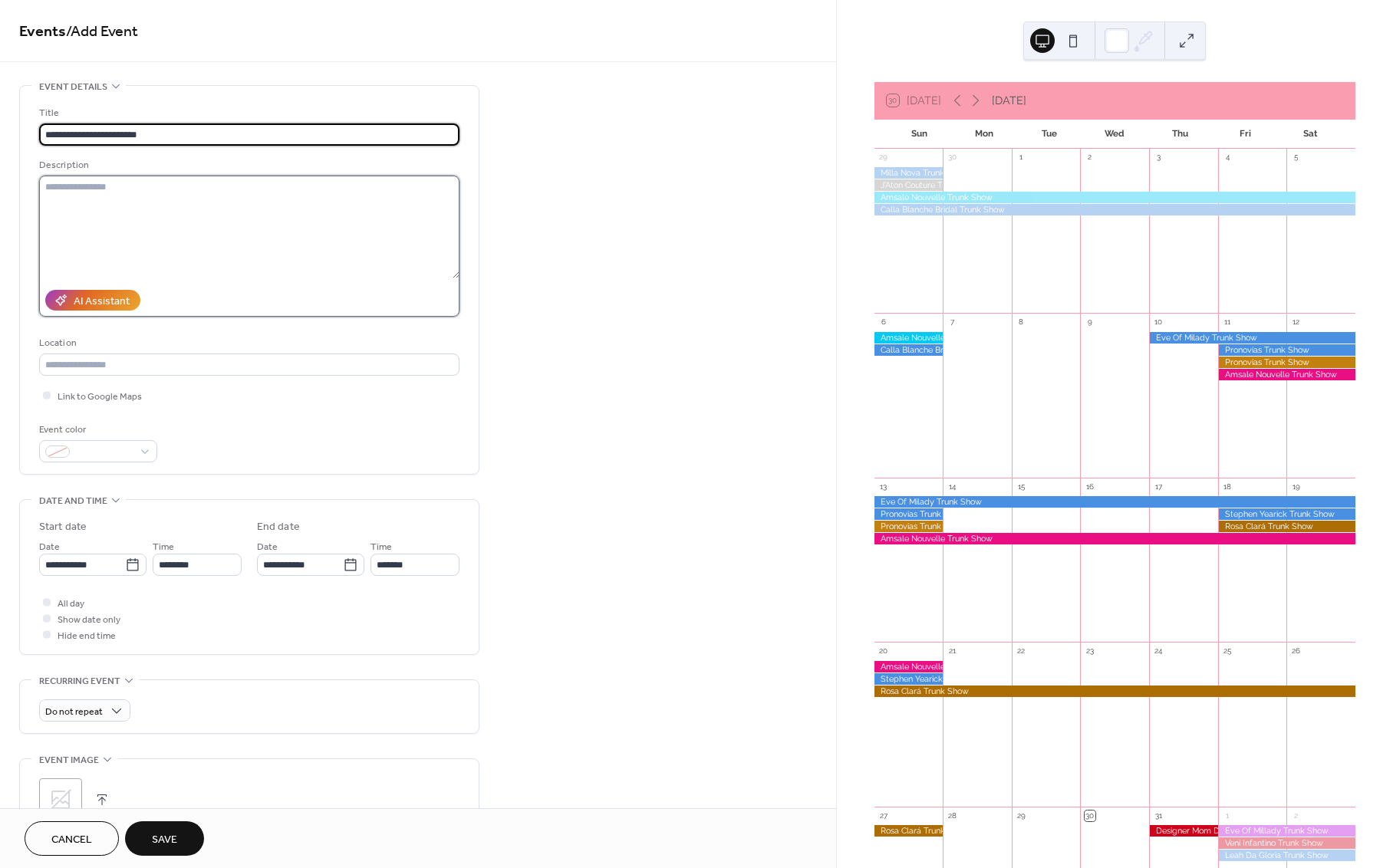 click at bounding box center [249, 227] 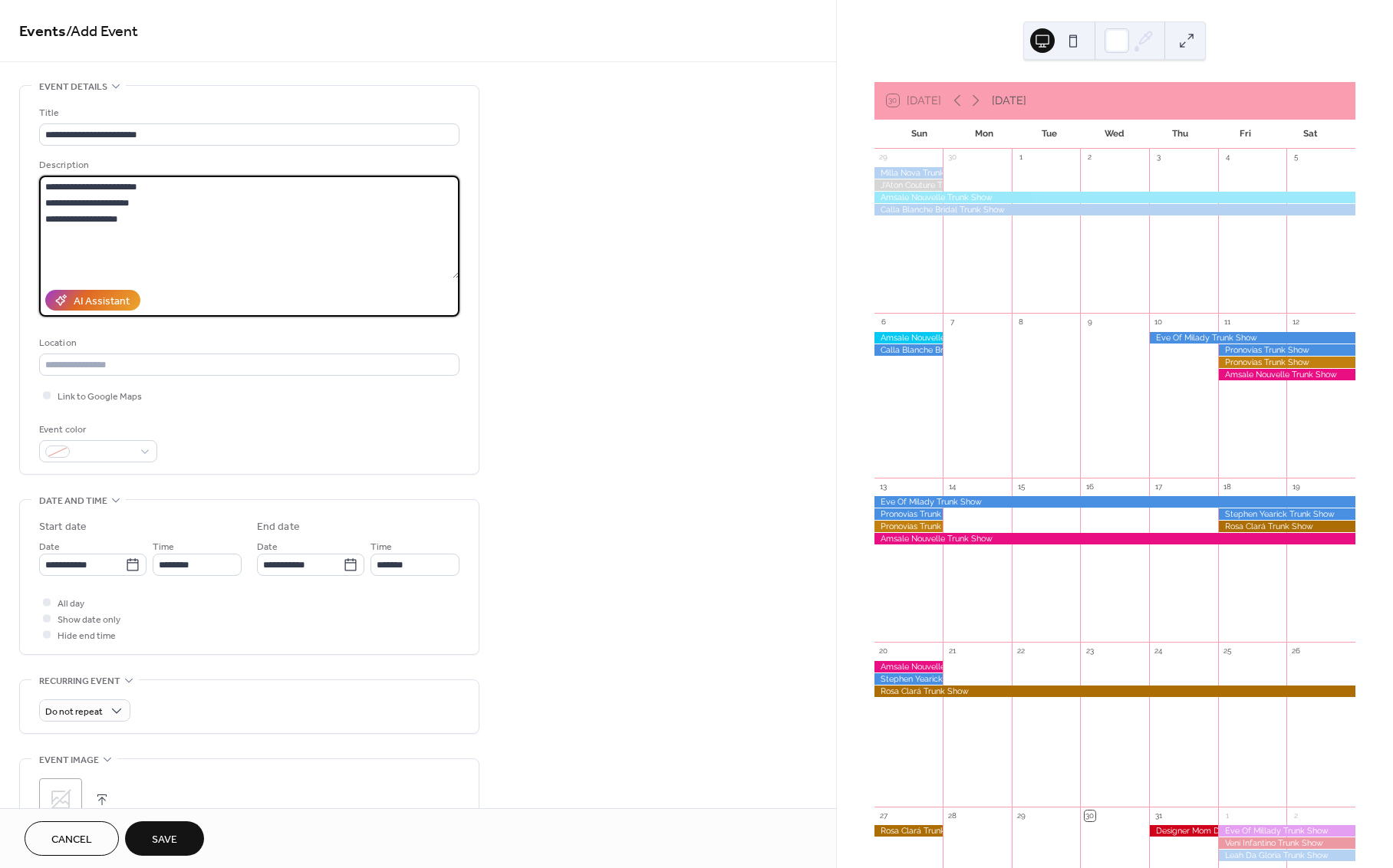 scroll, scrollTop: 1, scrollLeft: 0, axis: vertical 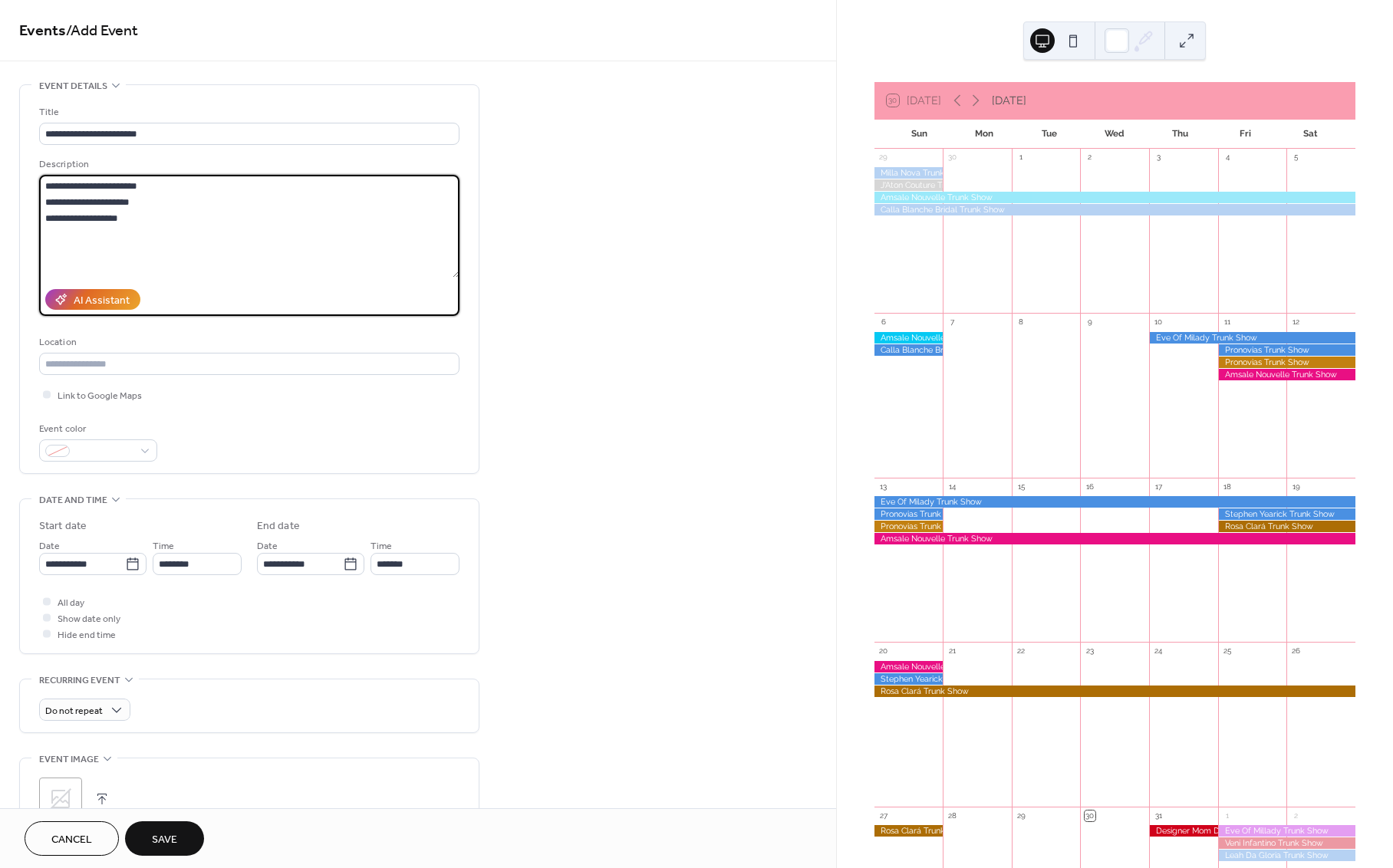 type on "**********" 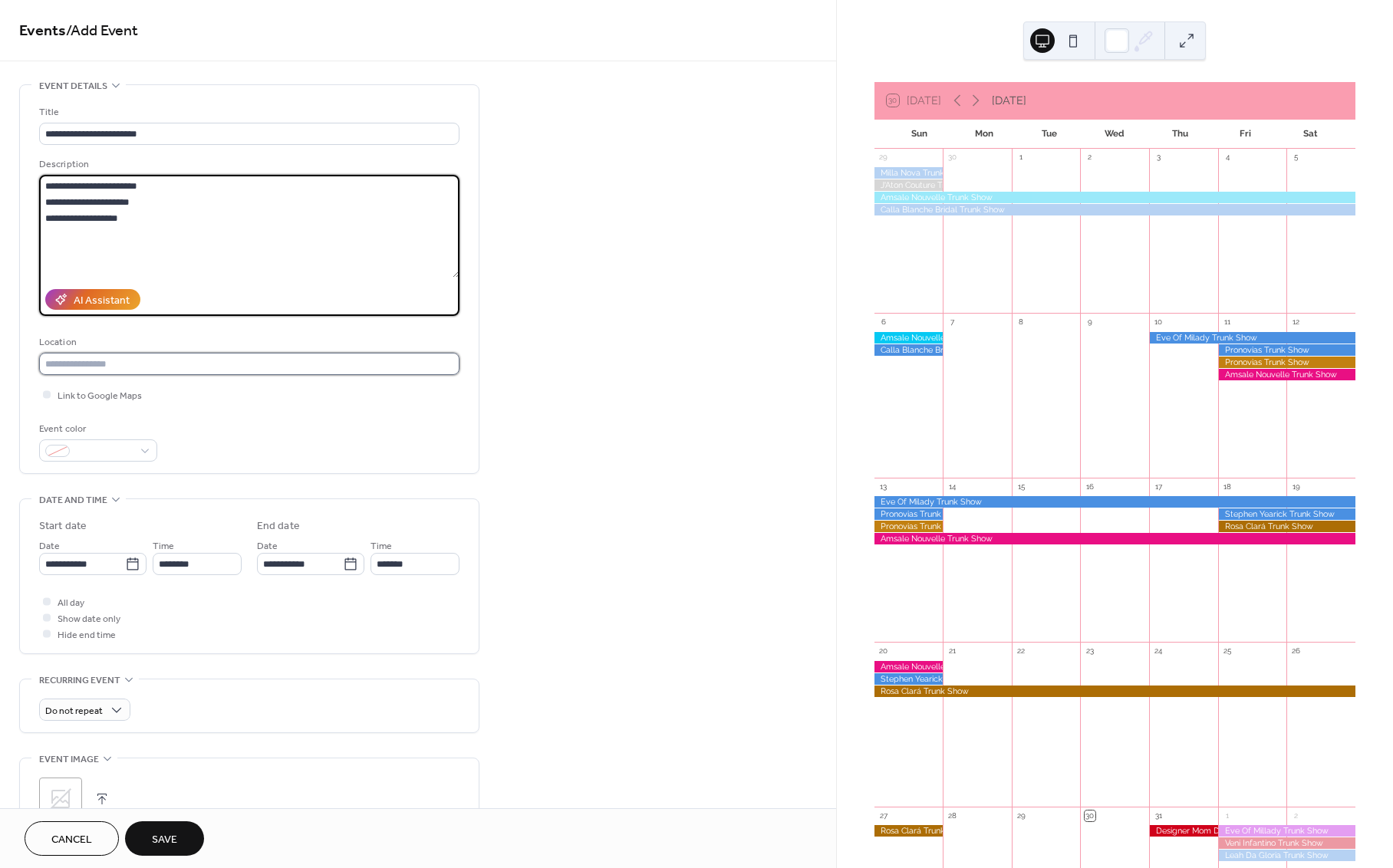 click at bounding box center [249, 363] 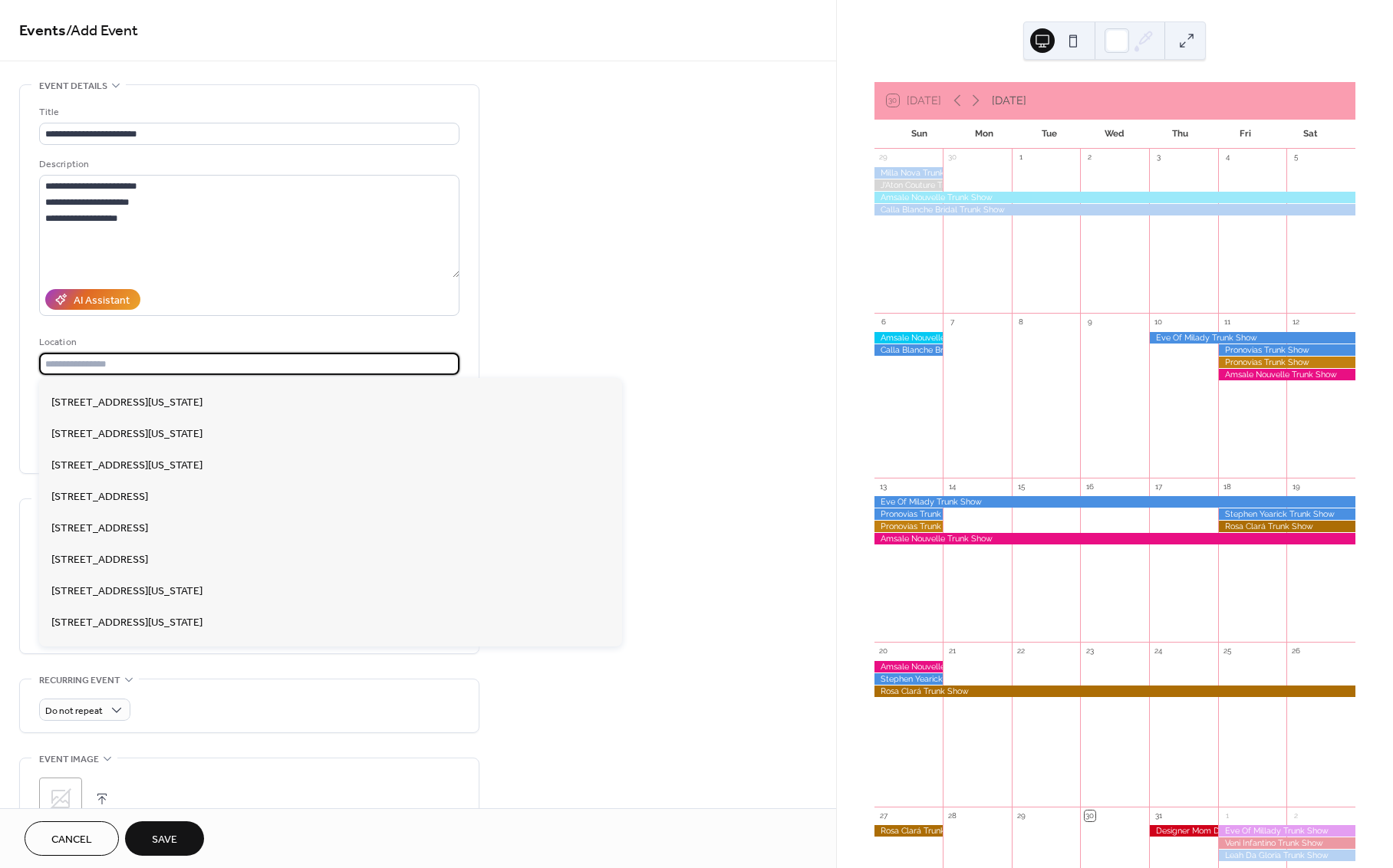 scroll, scrollTop: 508, scrollLeft: 0, axis: vertical 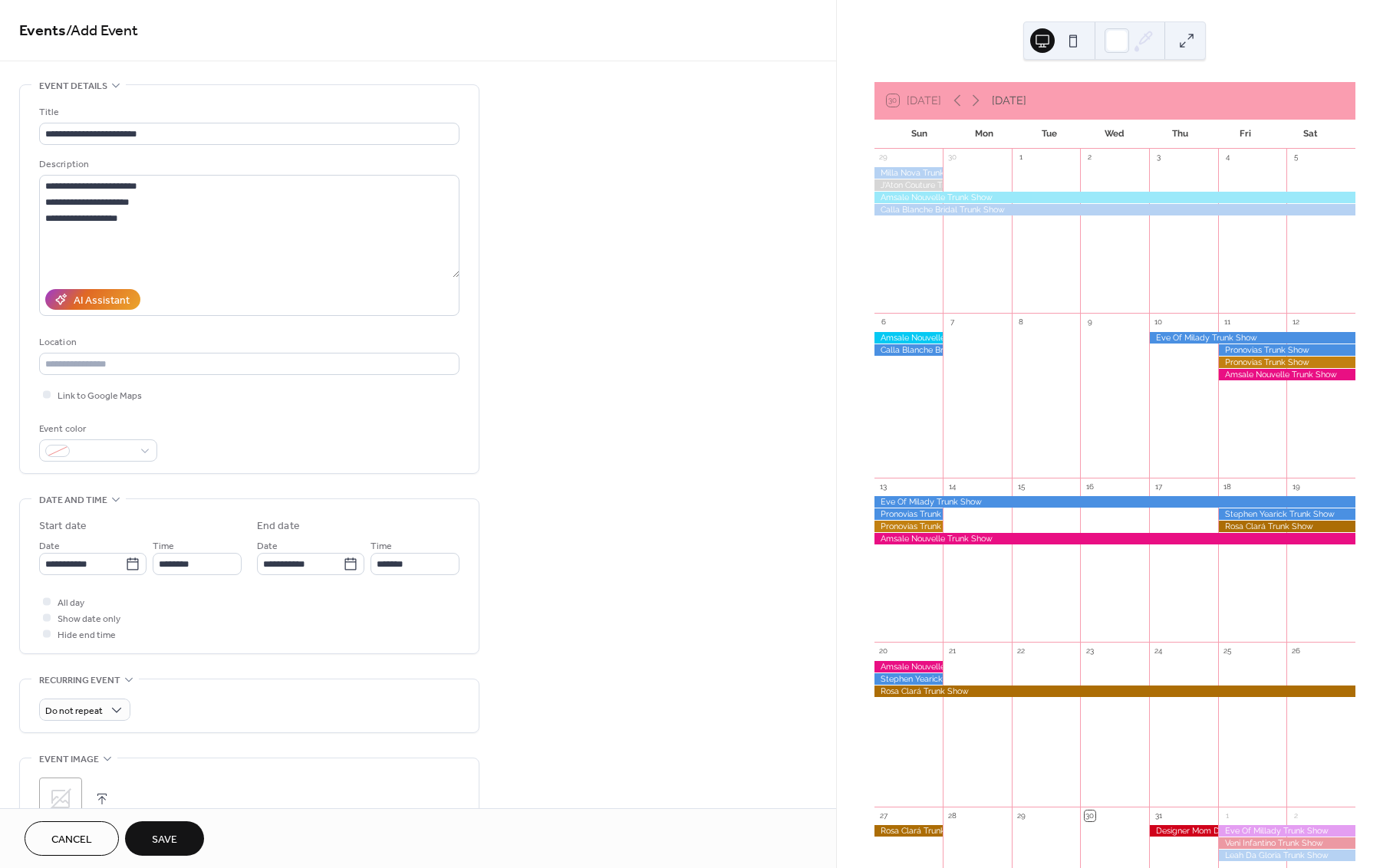 click on "**********" at bounding box center (418, 611) 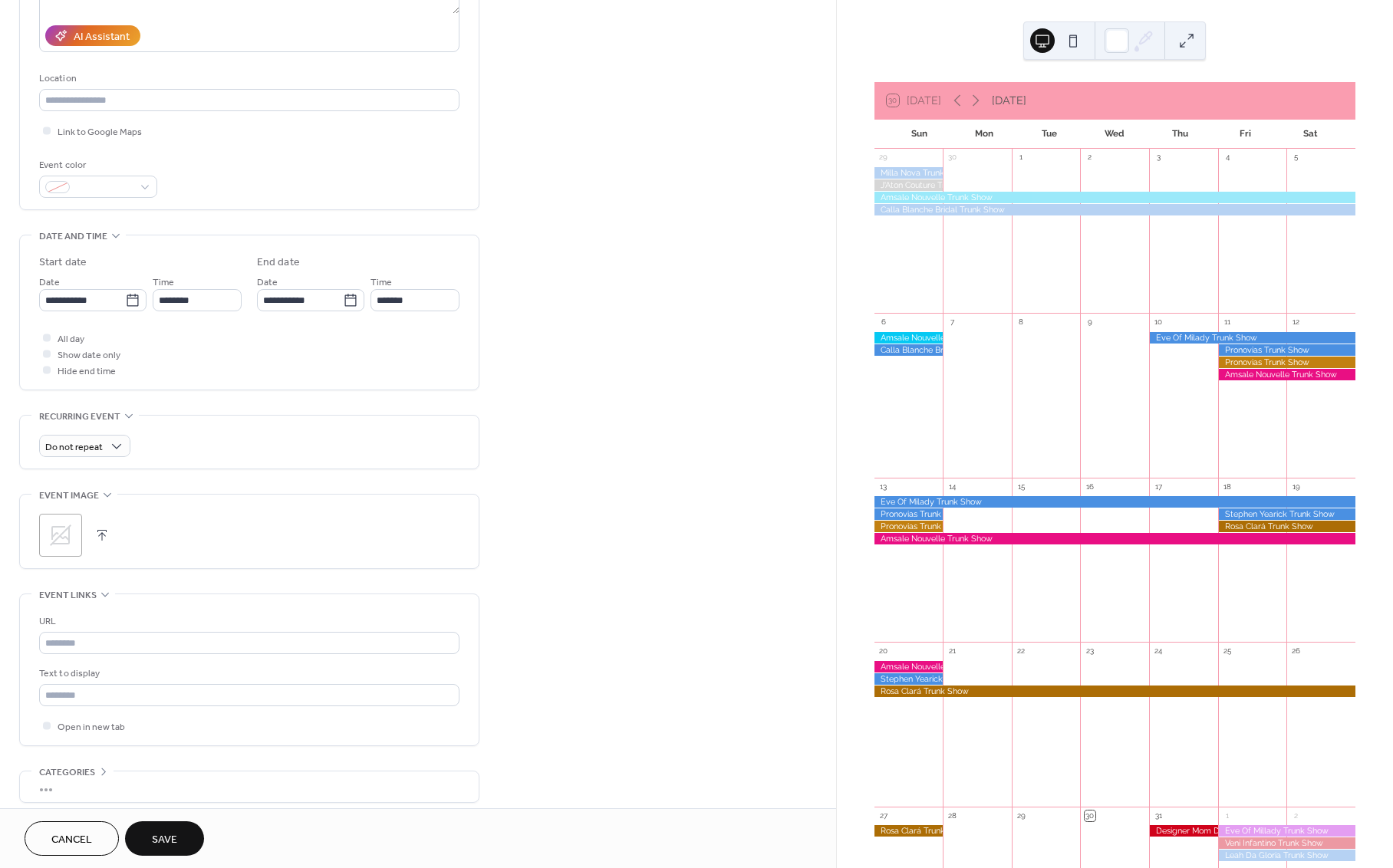 scroll, scrollTop: 327, scrollLeft: 0, axis: vertical 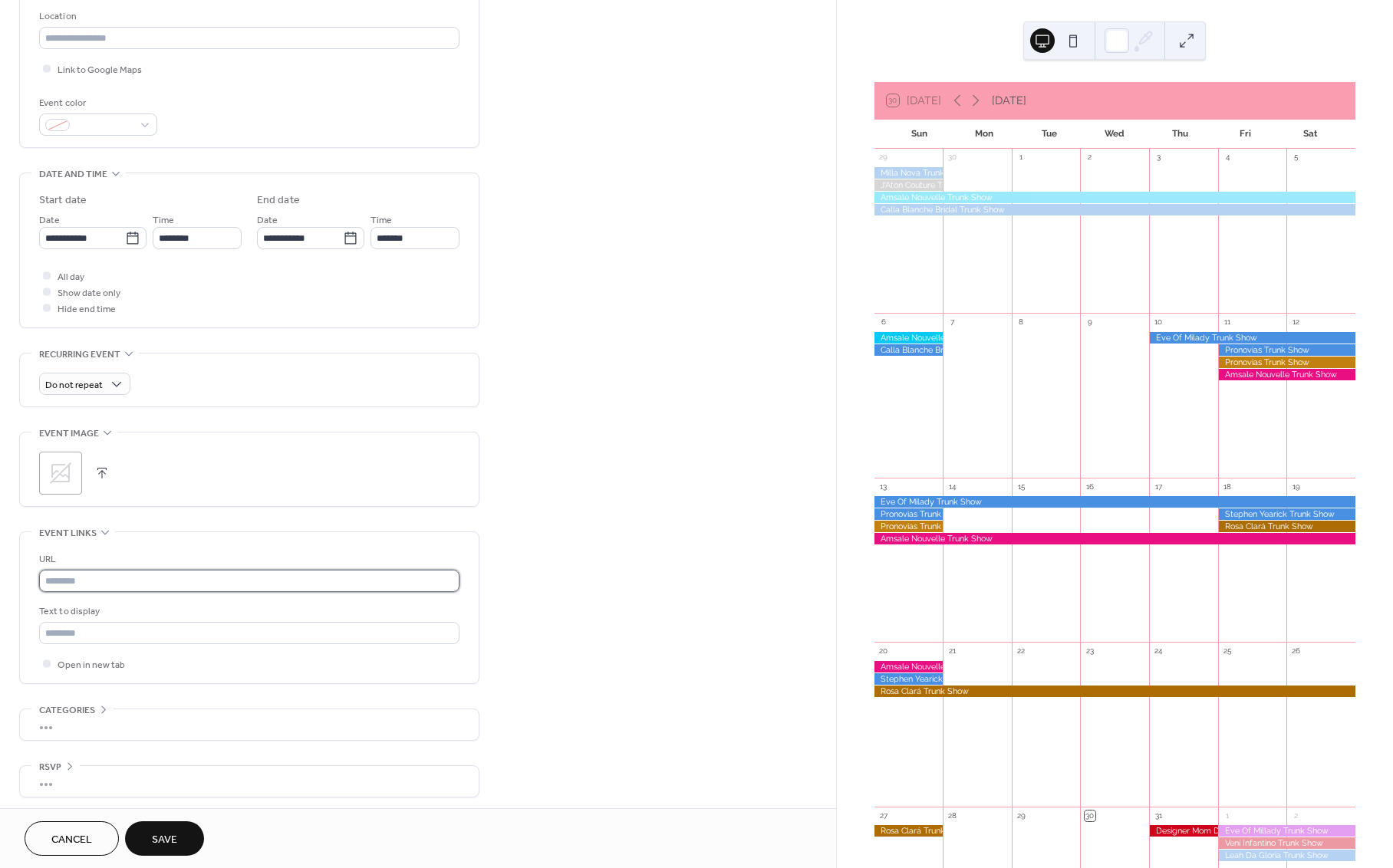click at bounding box center (249, 580) 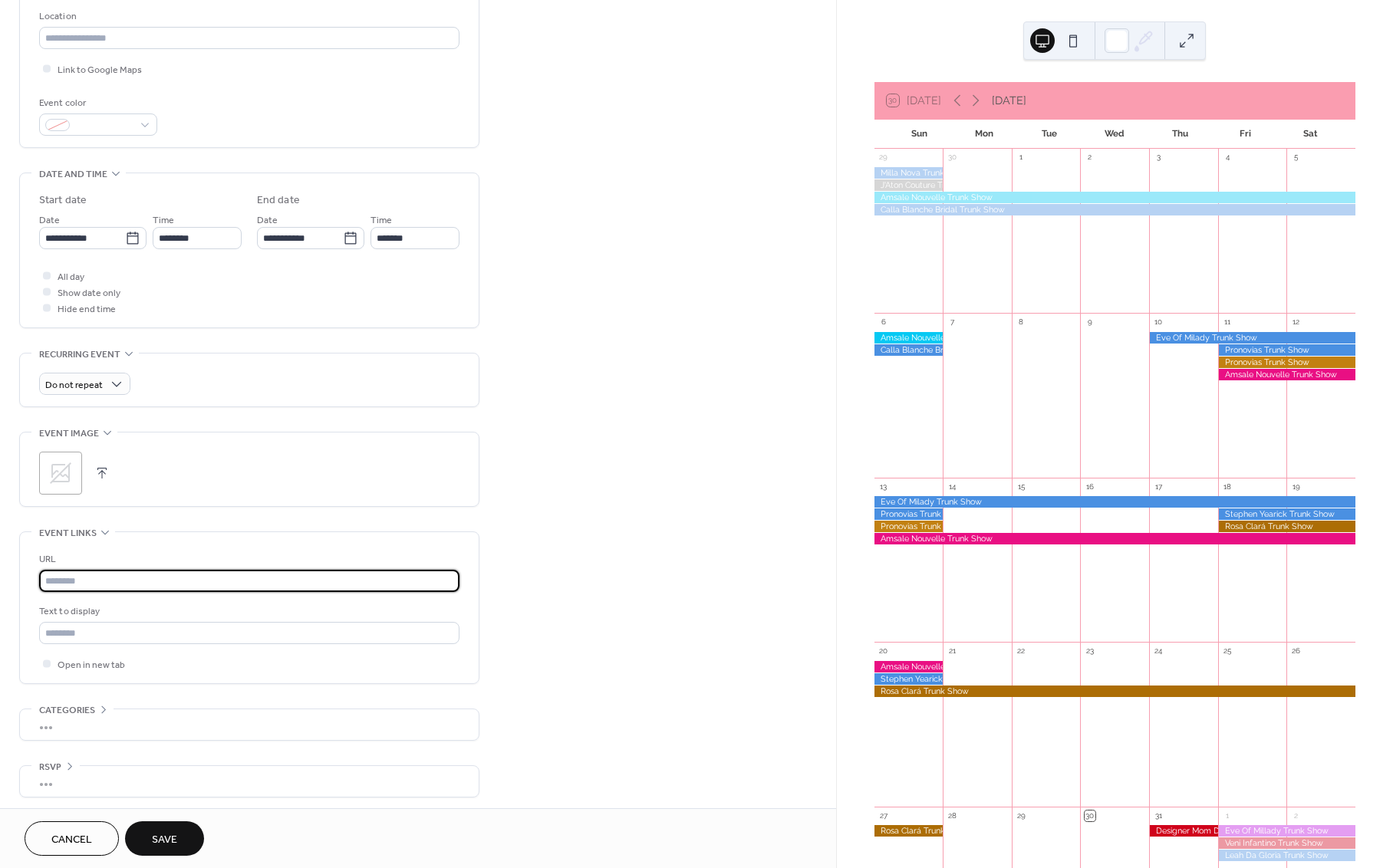 paste on "**********" 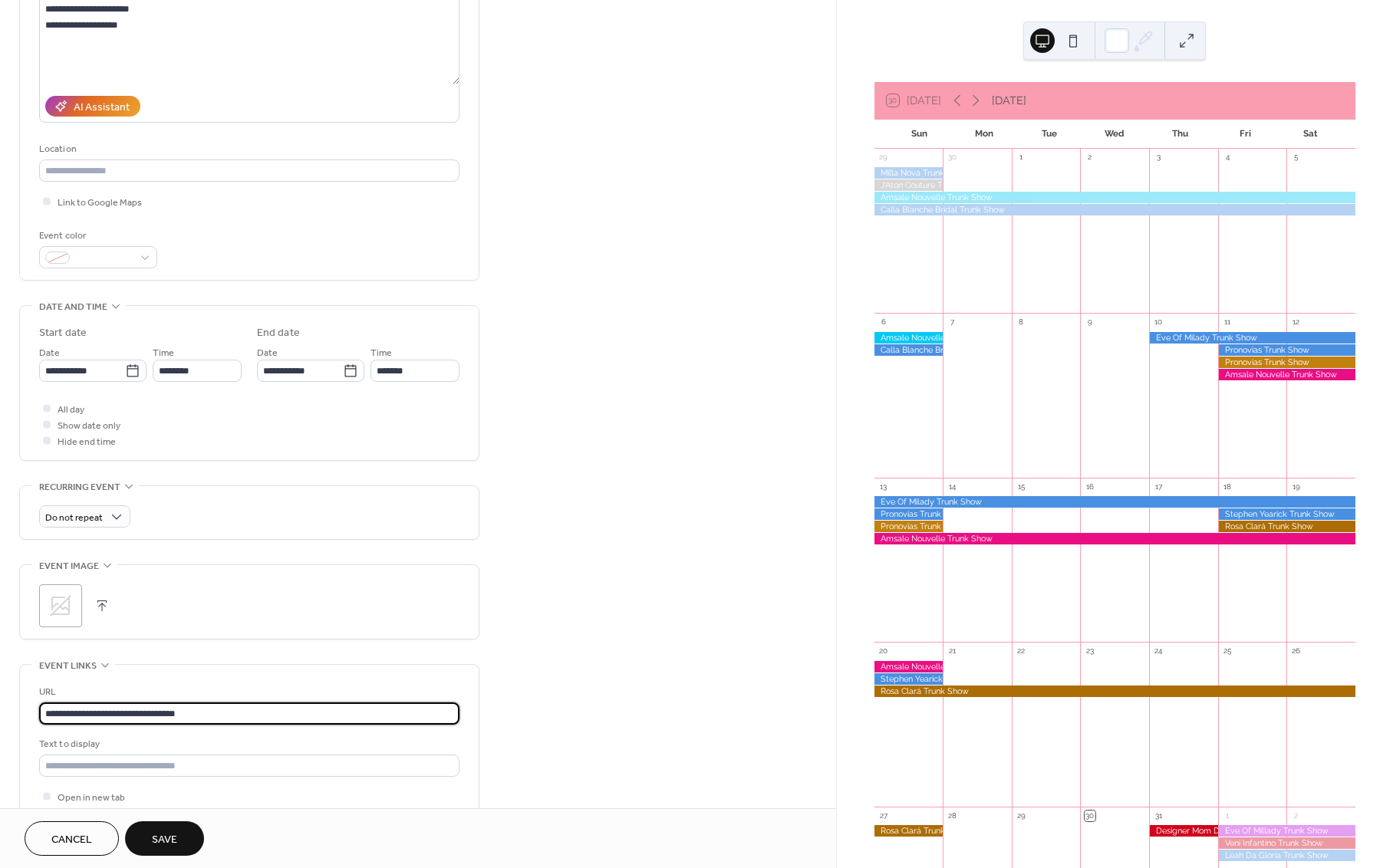scroll, scrollTop: 183, scrollLeft: 0, axis: vertical 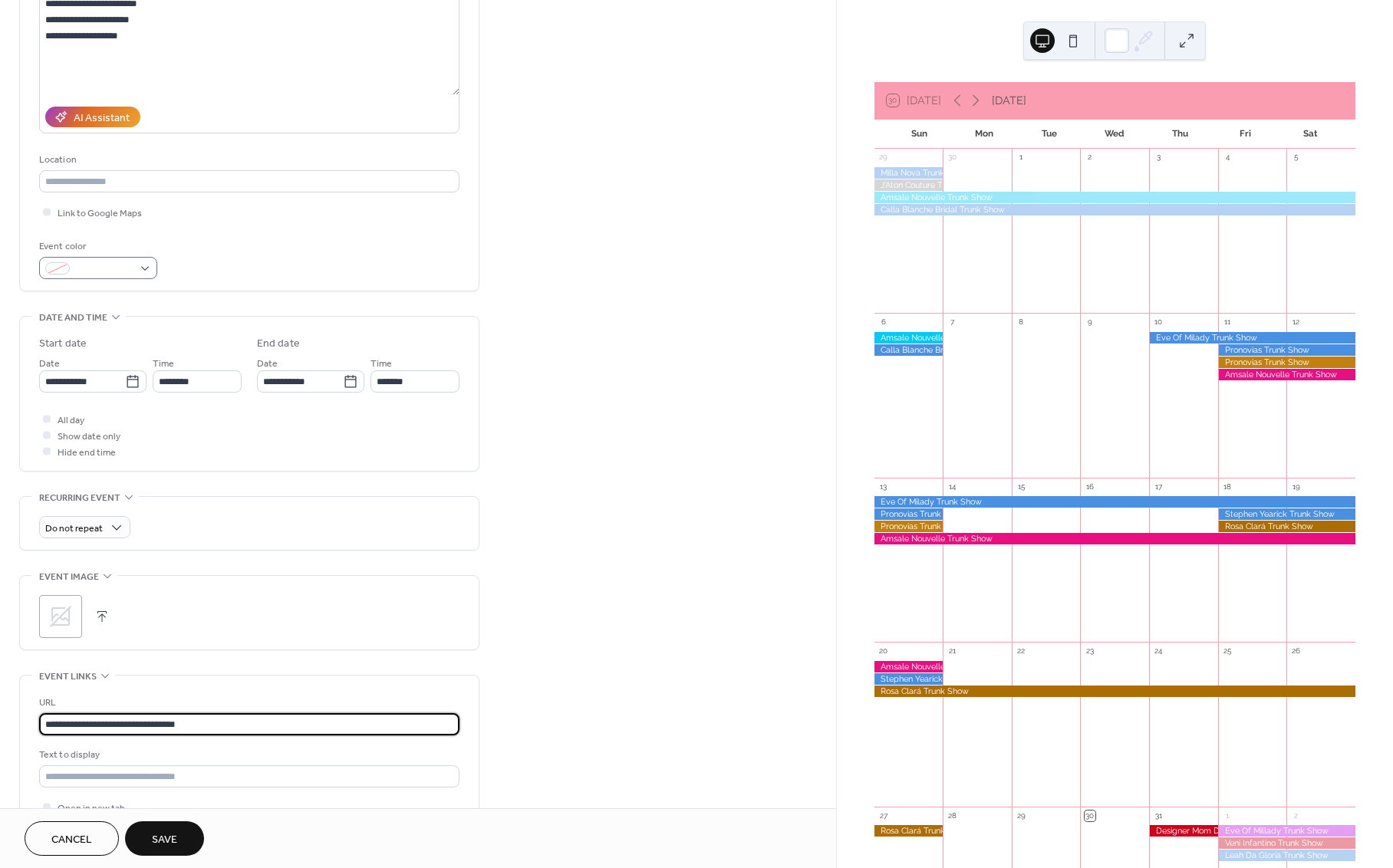 type on "**********" 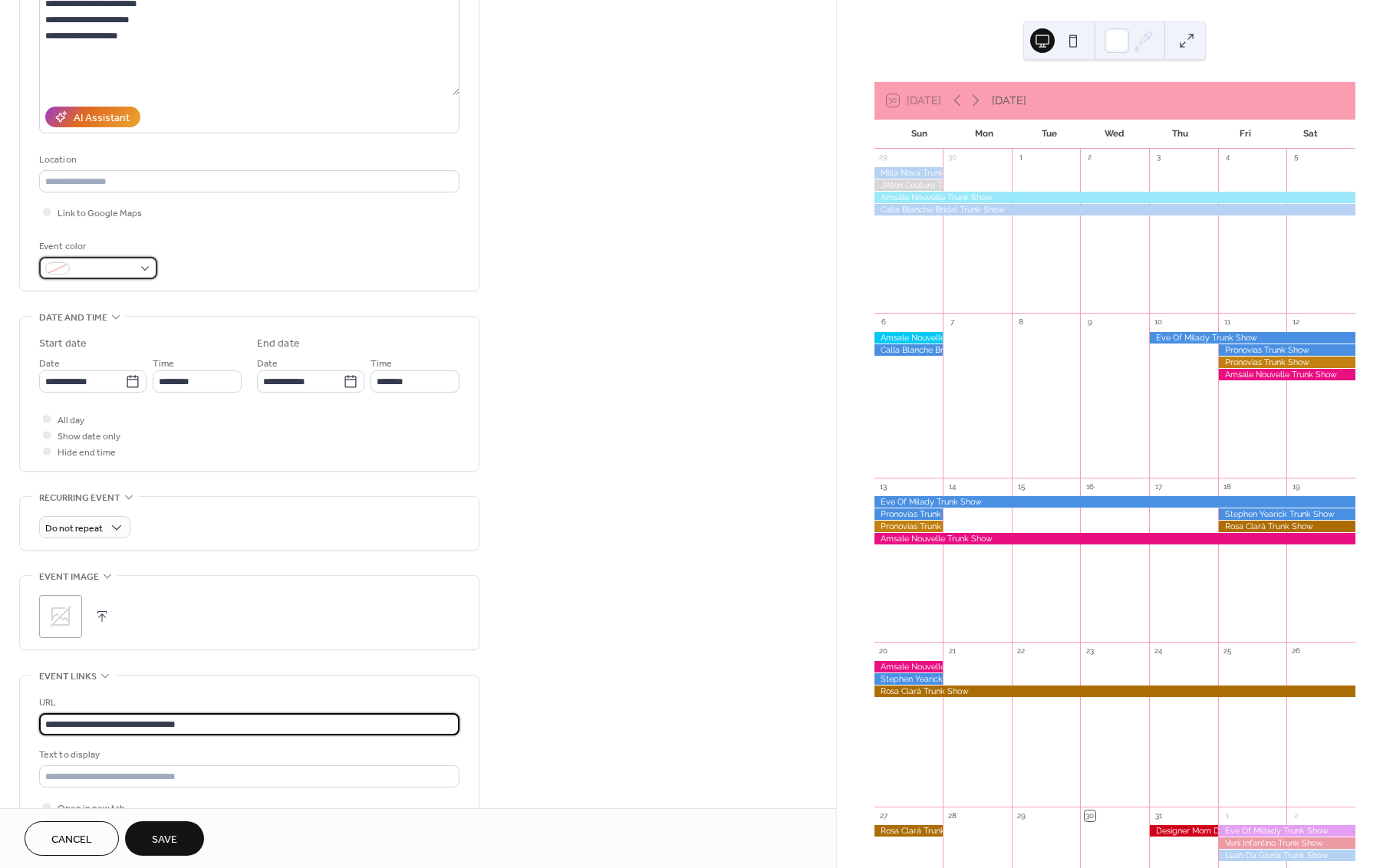 click at bounding box center [104, 269] 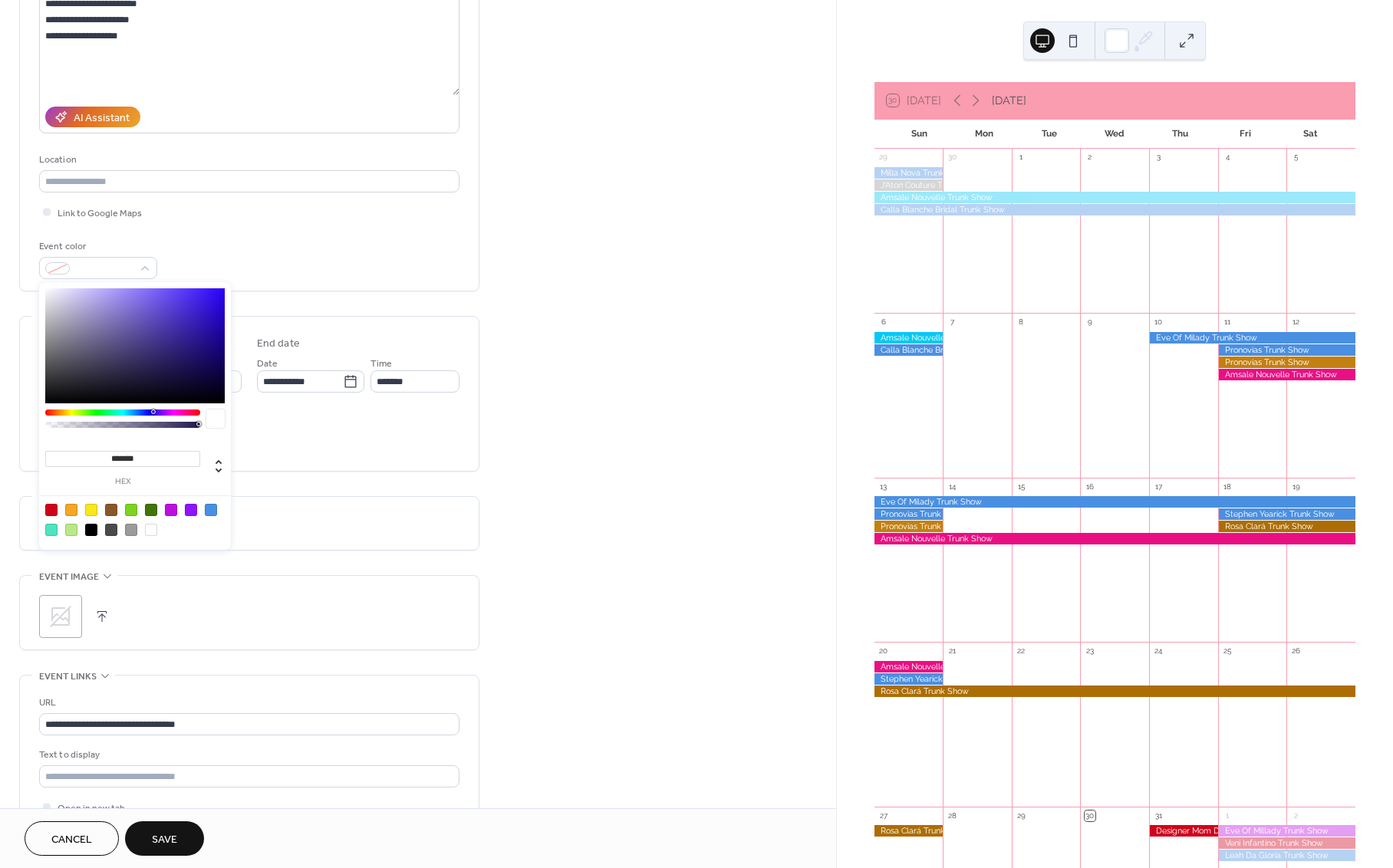 click at bounding box center [71, 510] 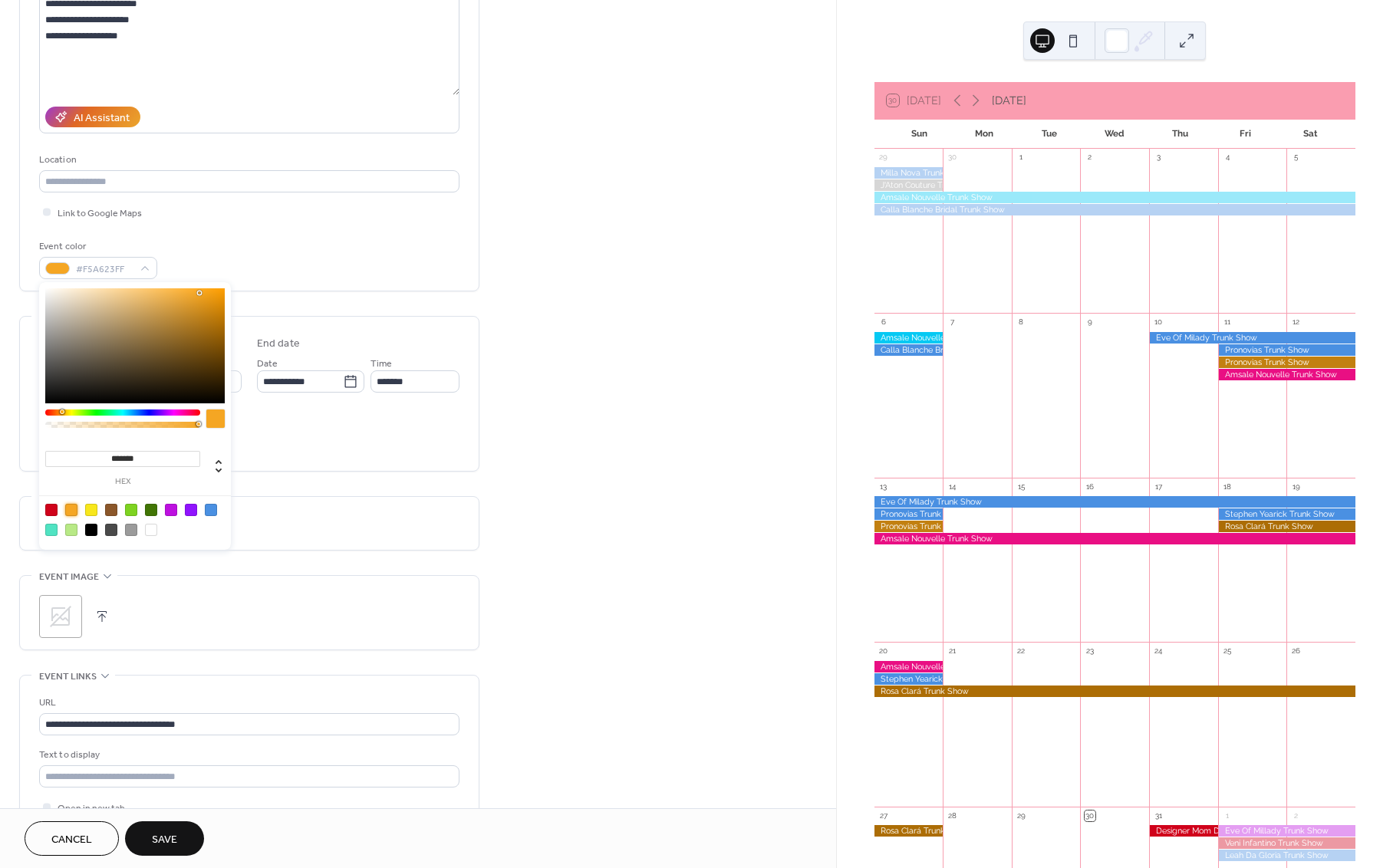 click on "**********" at bounding box center (418, 429) 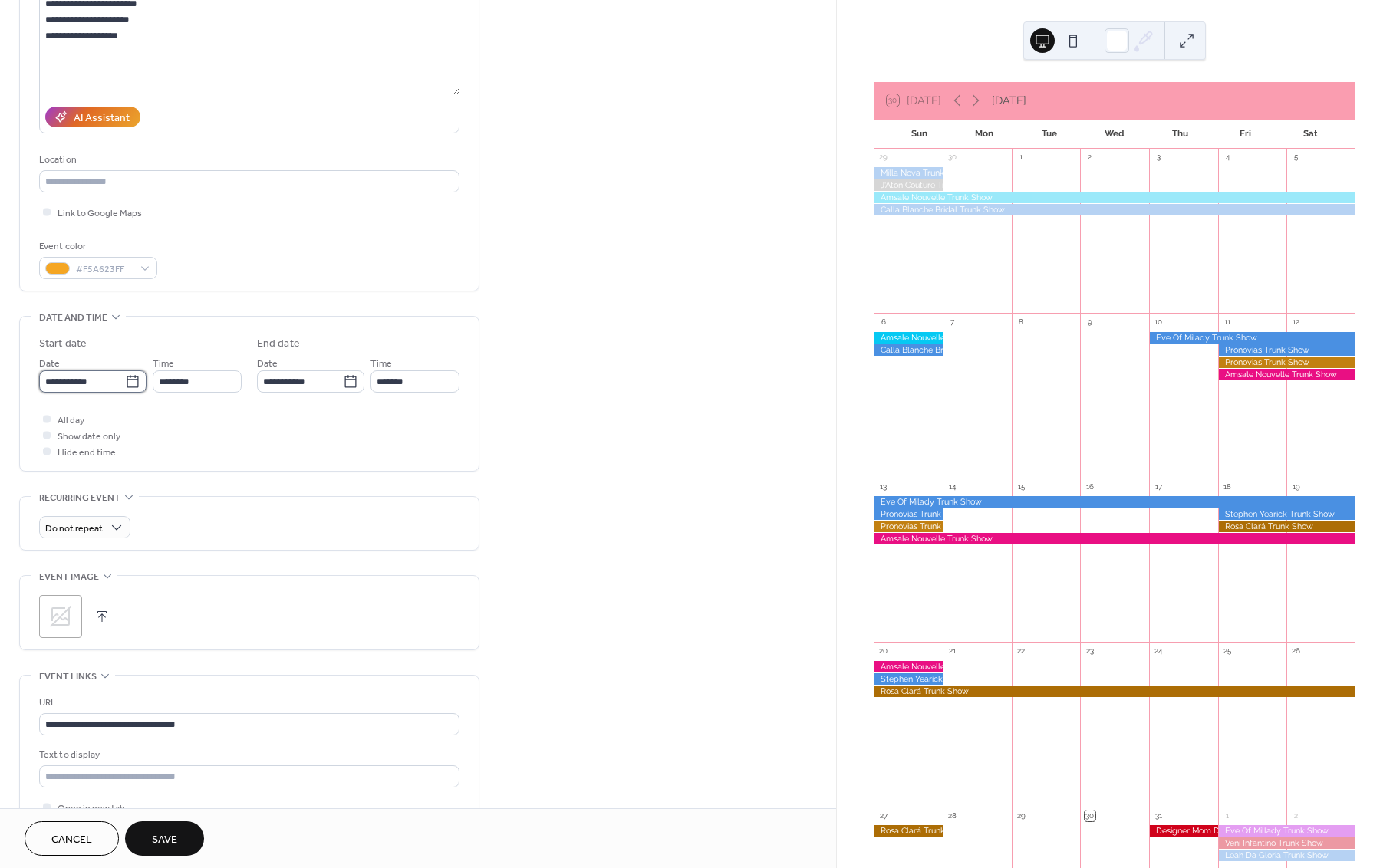 click on "**********" at bounding box center [82, 381] 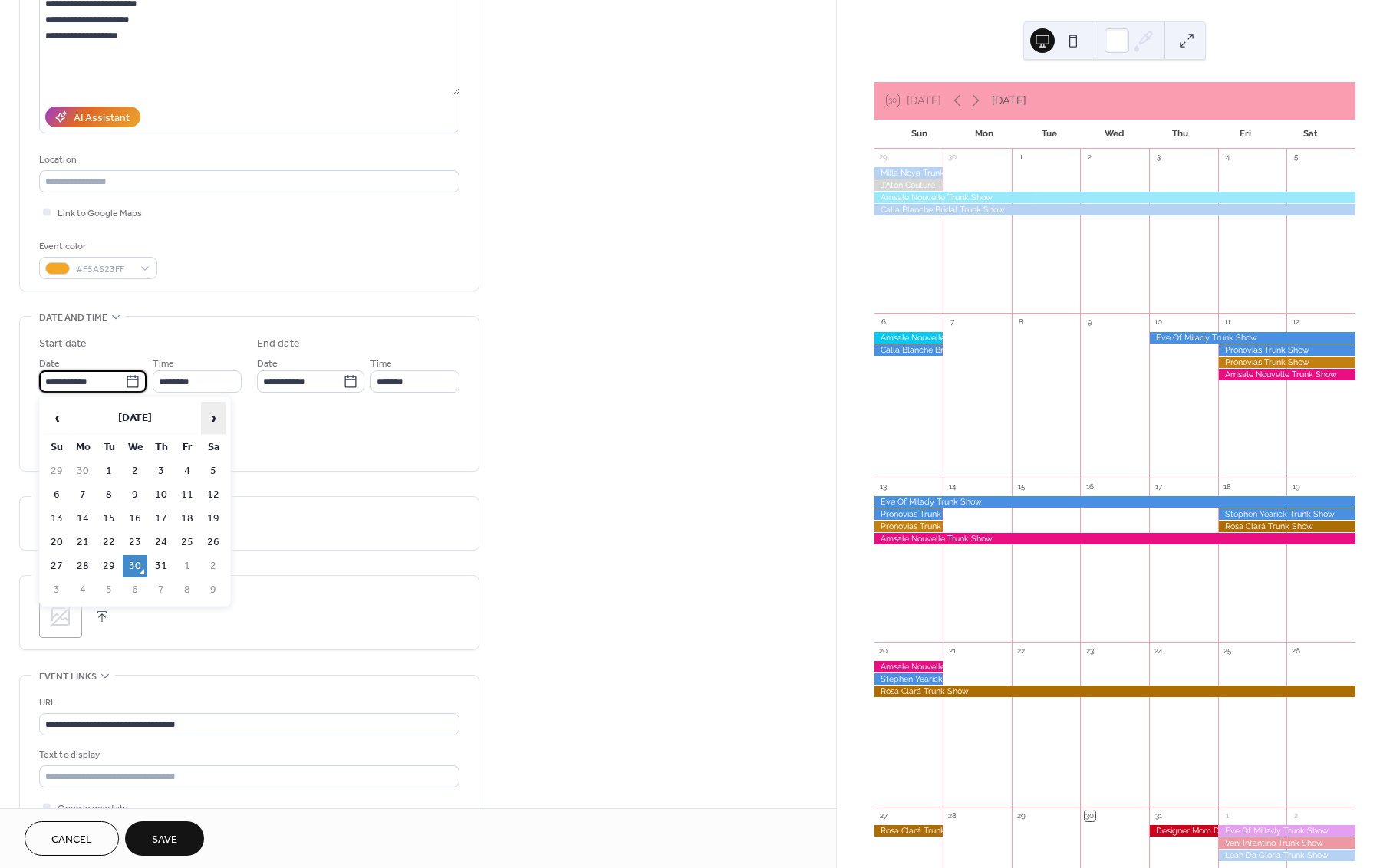 click on "›" at bounding box center [213, 418] 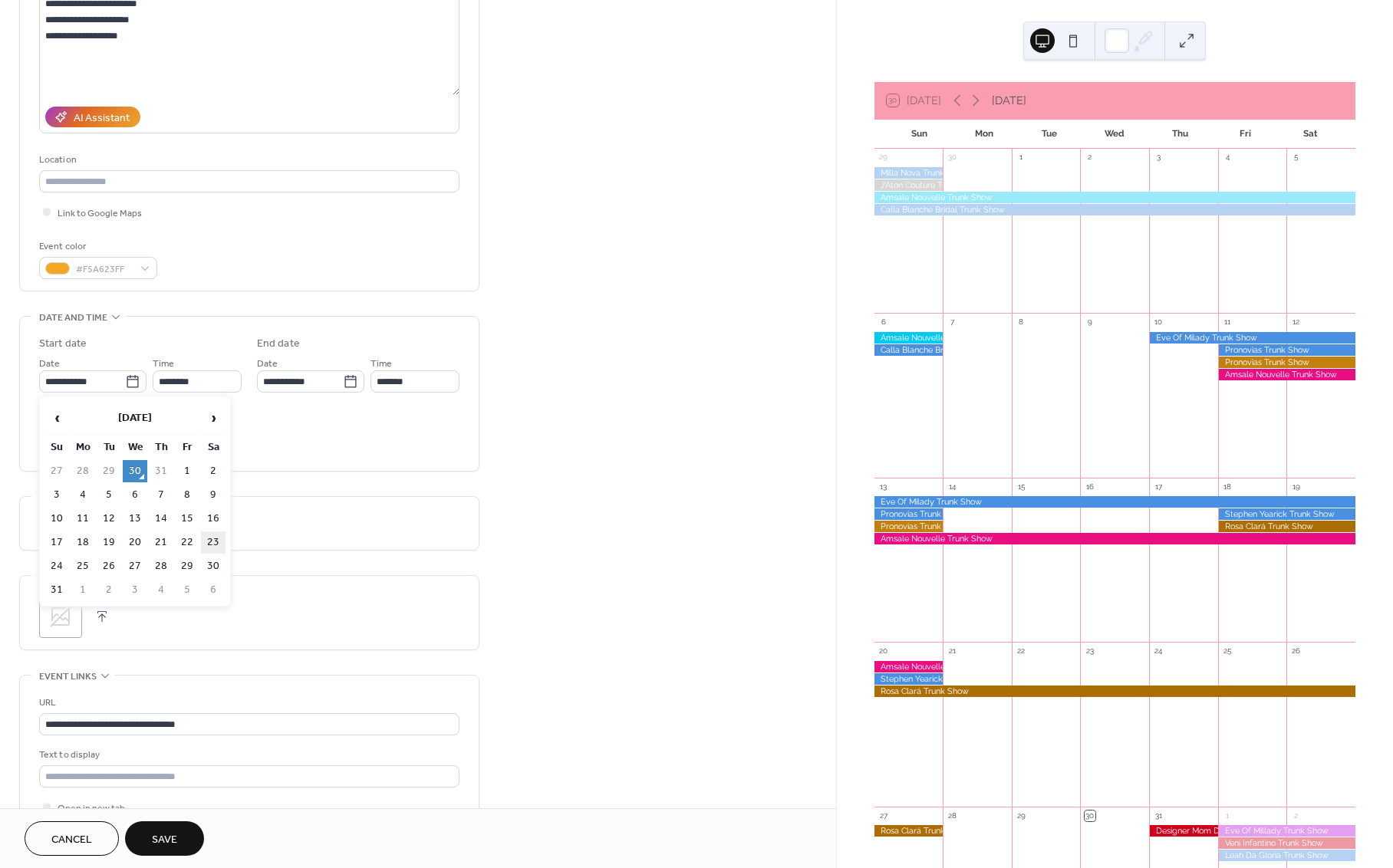click on "23" at bounding box center (213, 542) 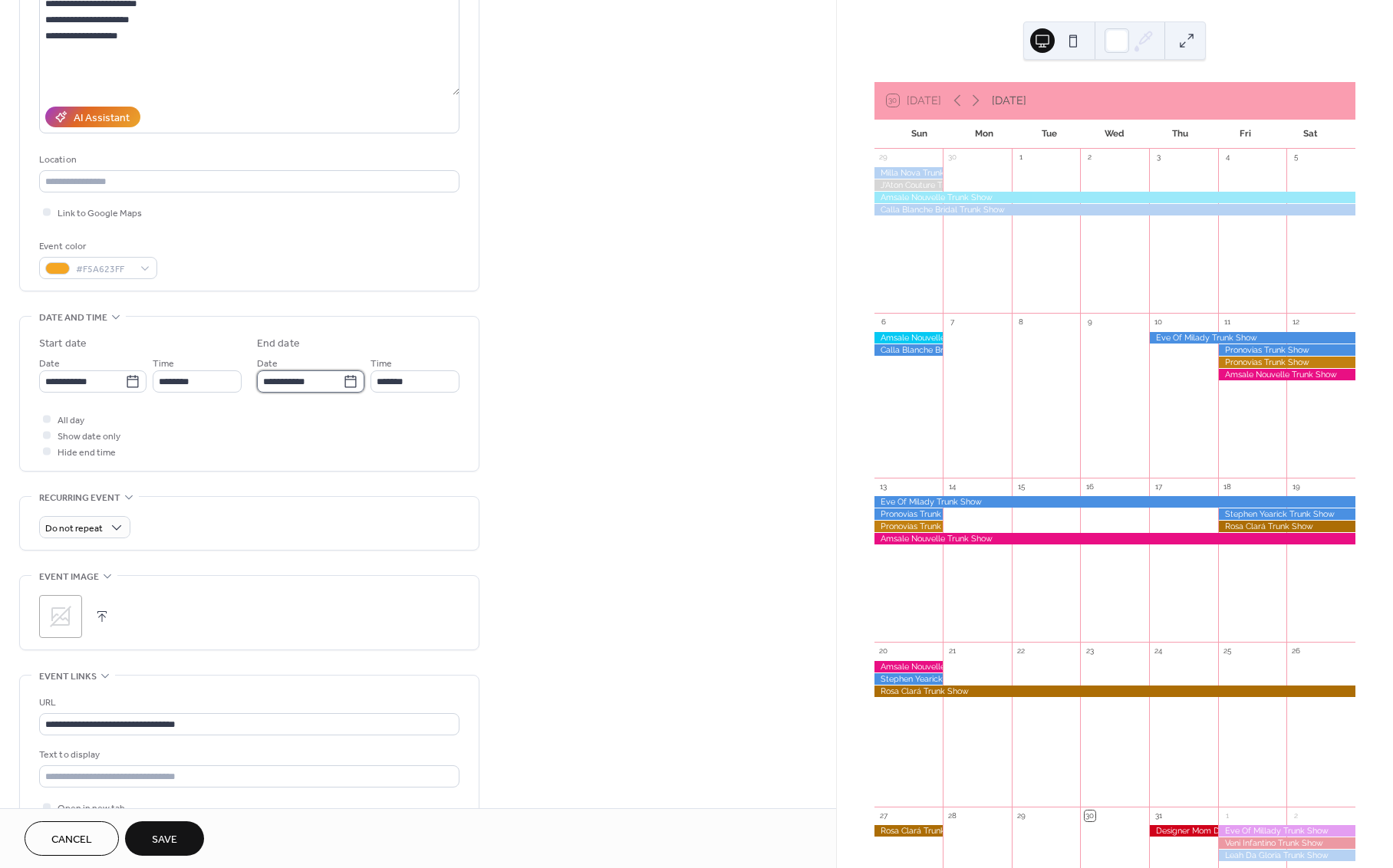 click on "**********" at bounding box center (300, 381) 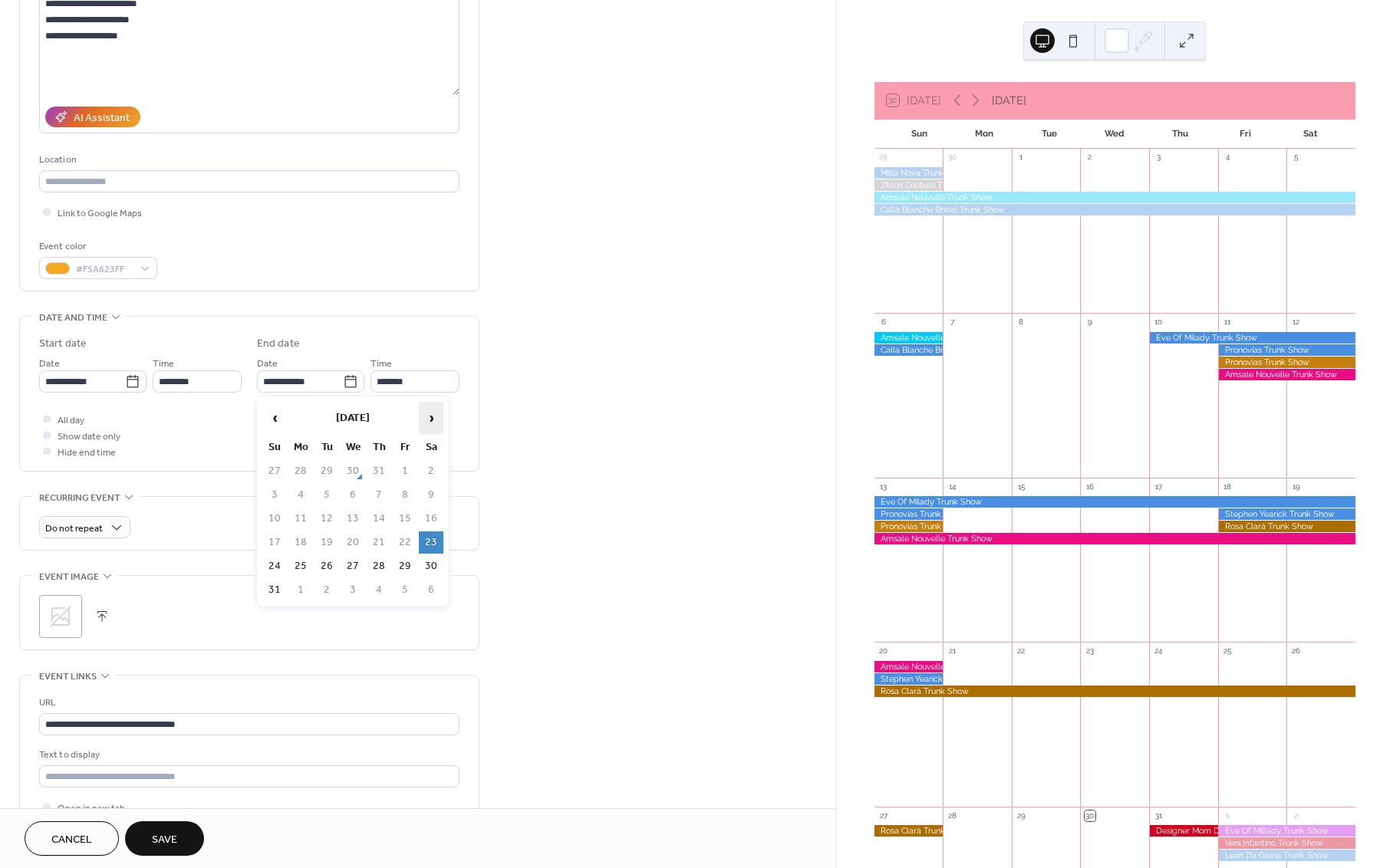 click on "›" at bounding box center (431, 418) 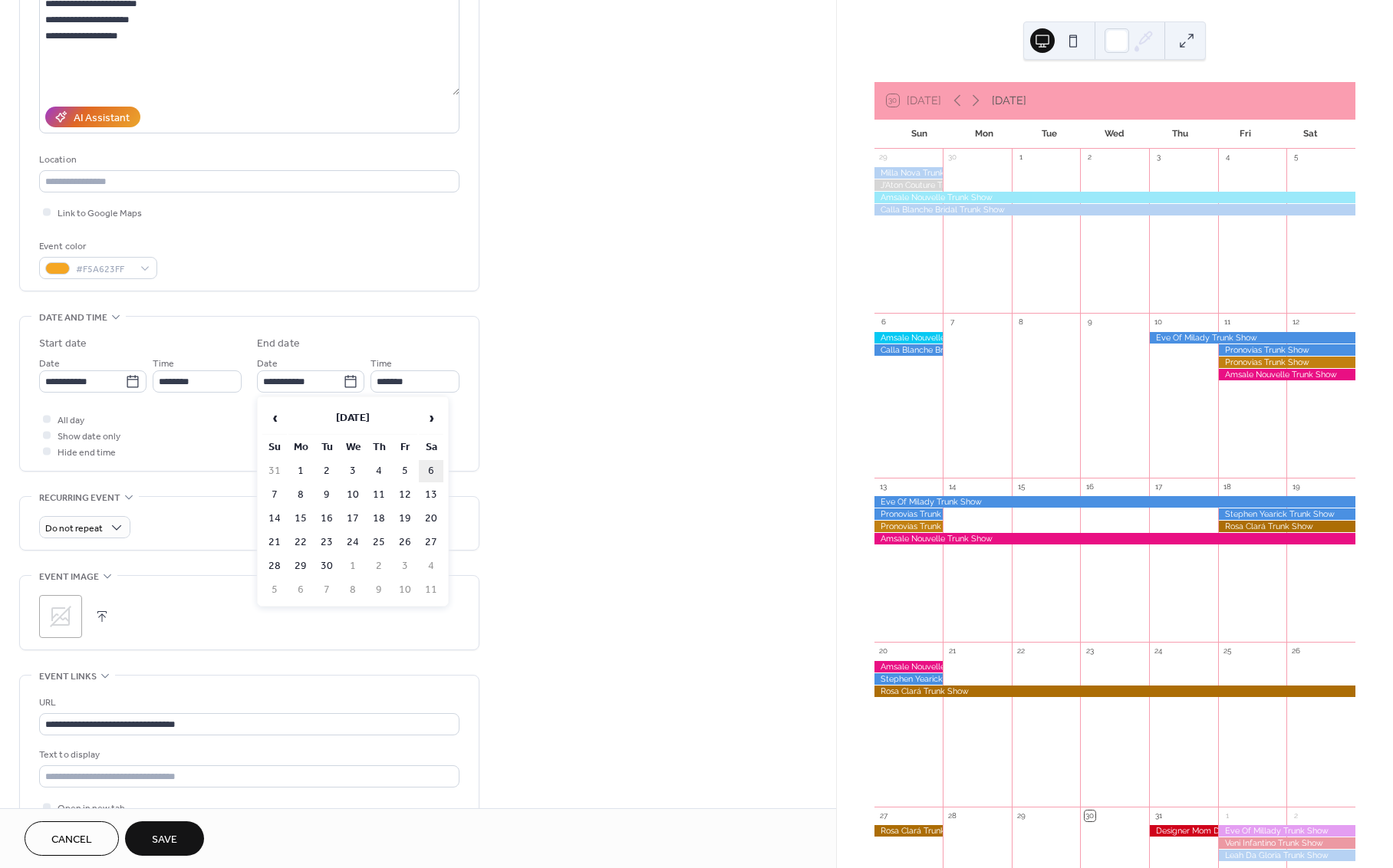 click on "6" at bounding box center (431, 471) 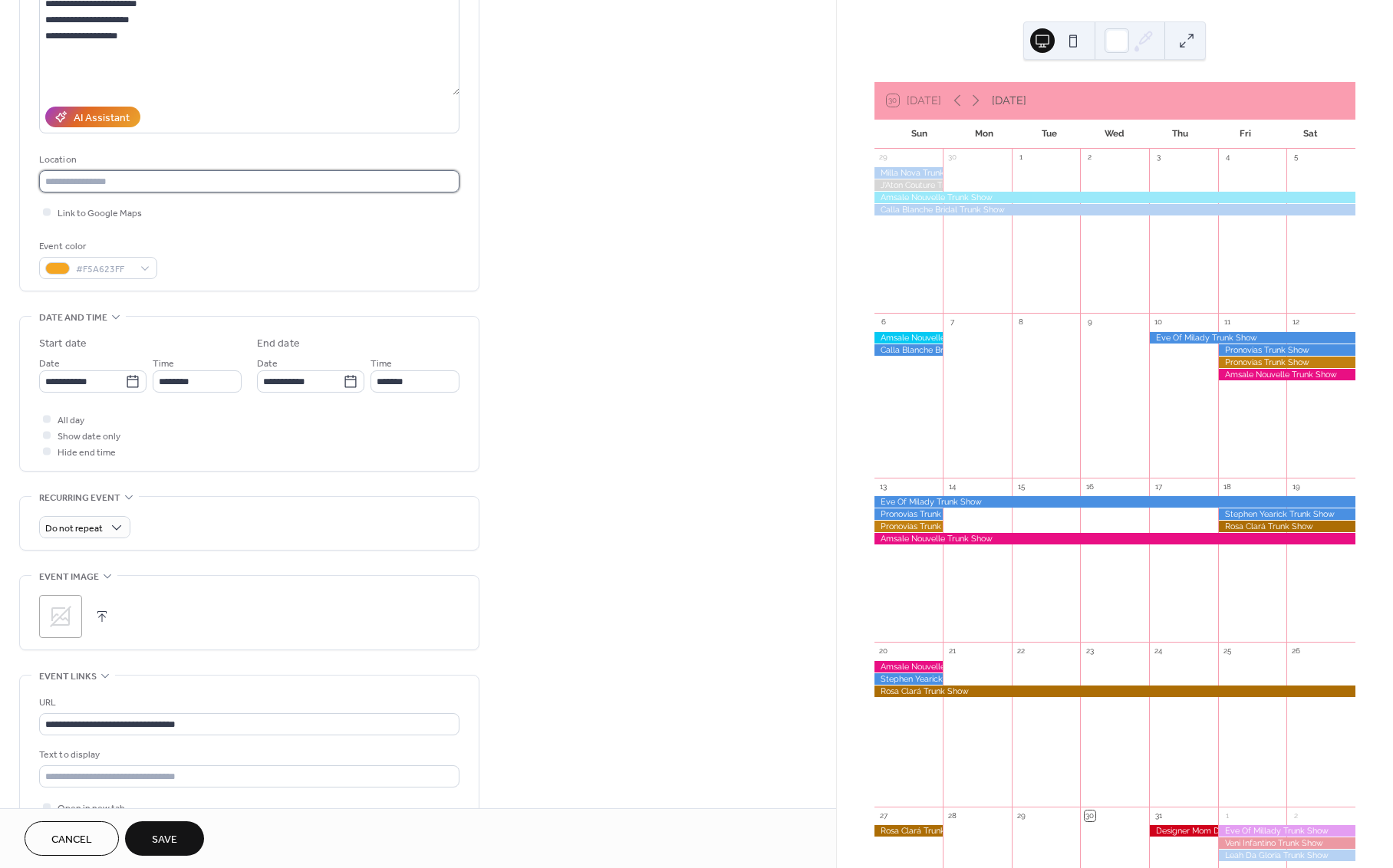 click at bounding box center [249, 181] 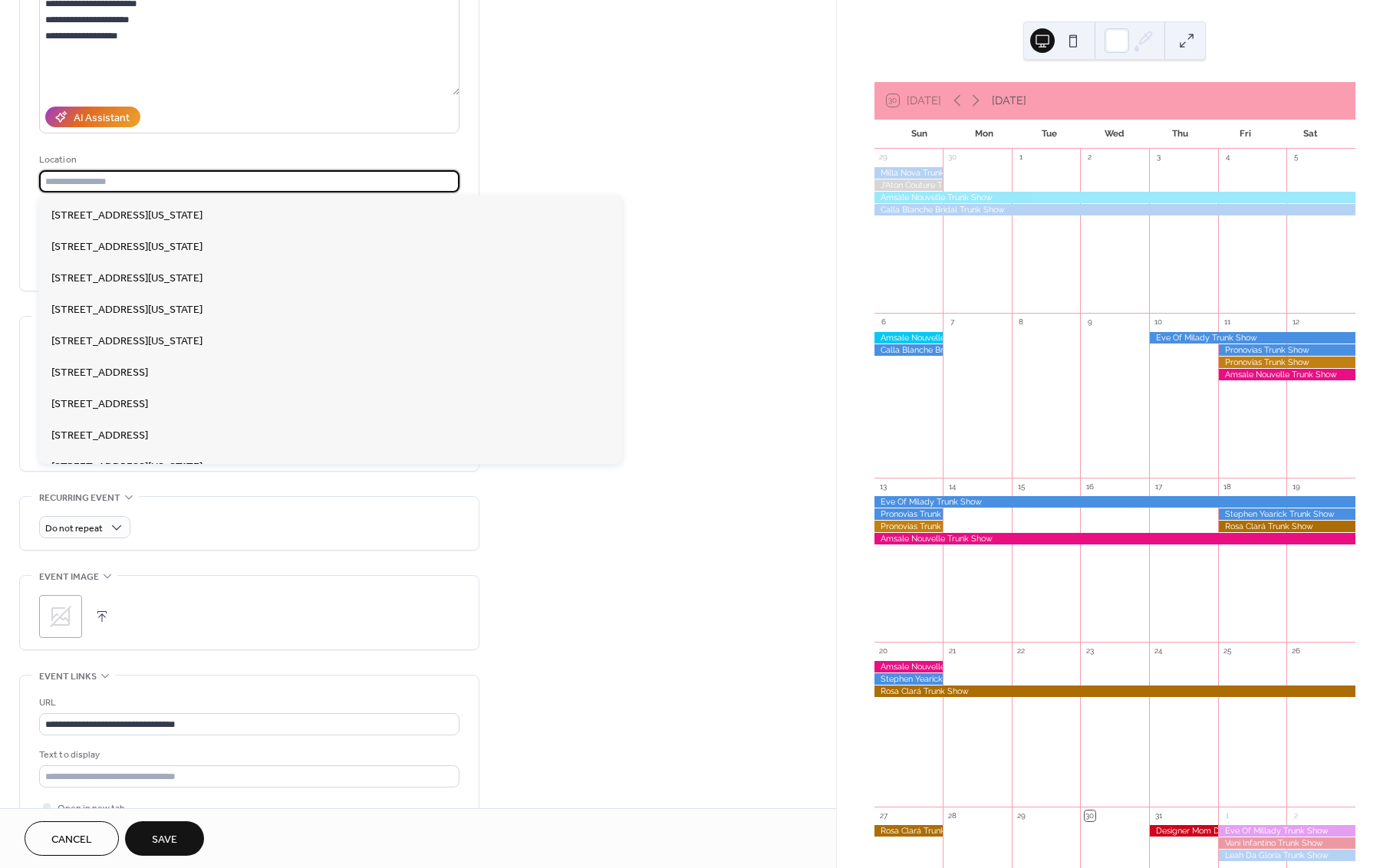 scroll, scrollTop: 438, scrollLeft: 0, axis: vertical 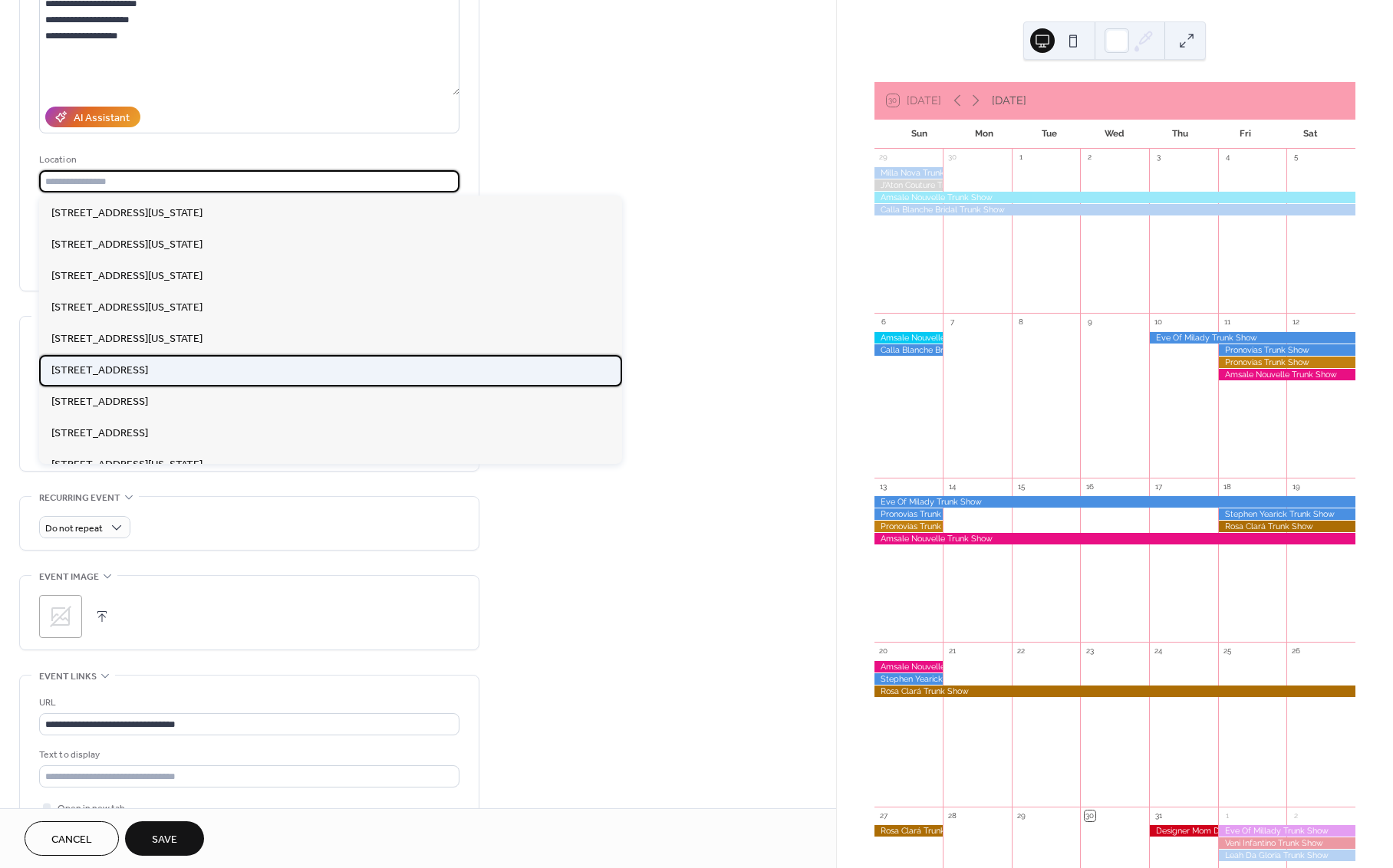 click on "[STREET_ADDRESS]" at bounding box center [100, 370] 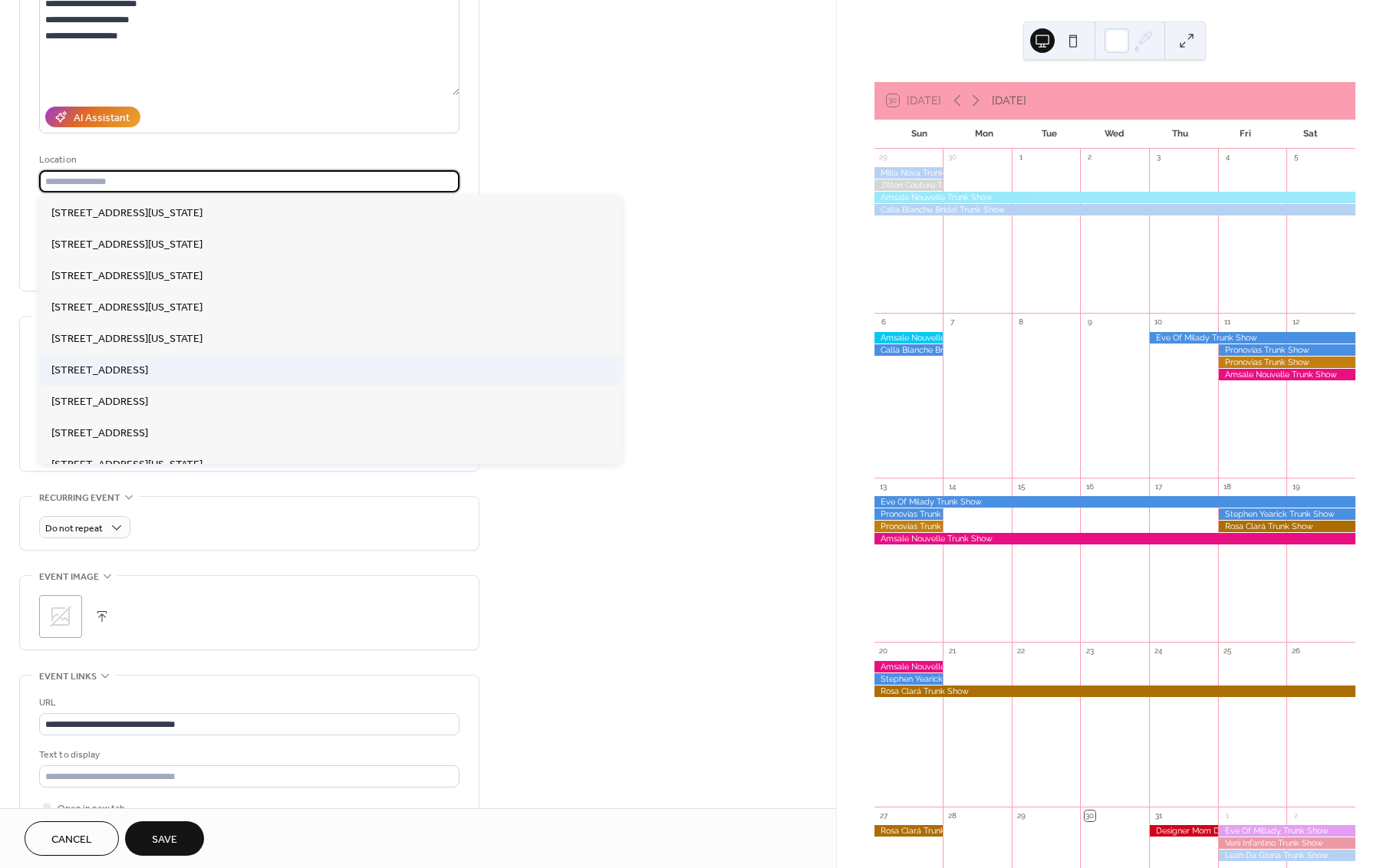 type on "**********" 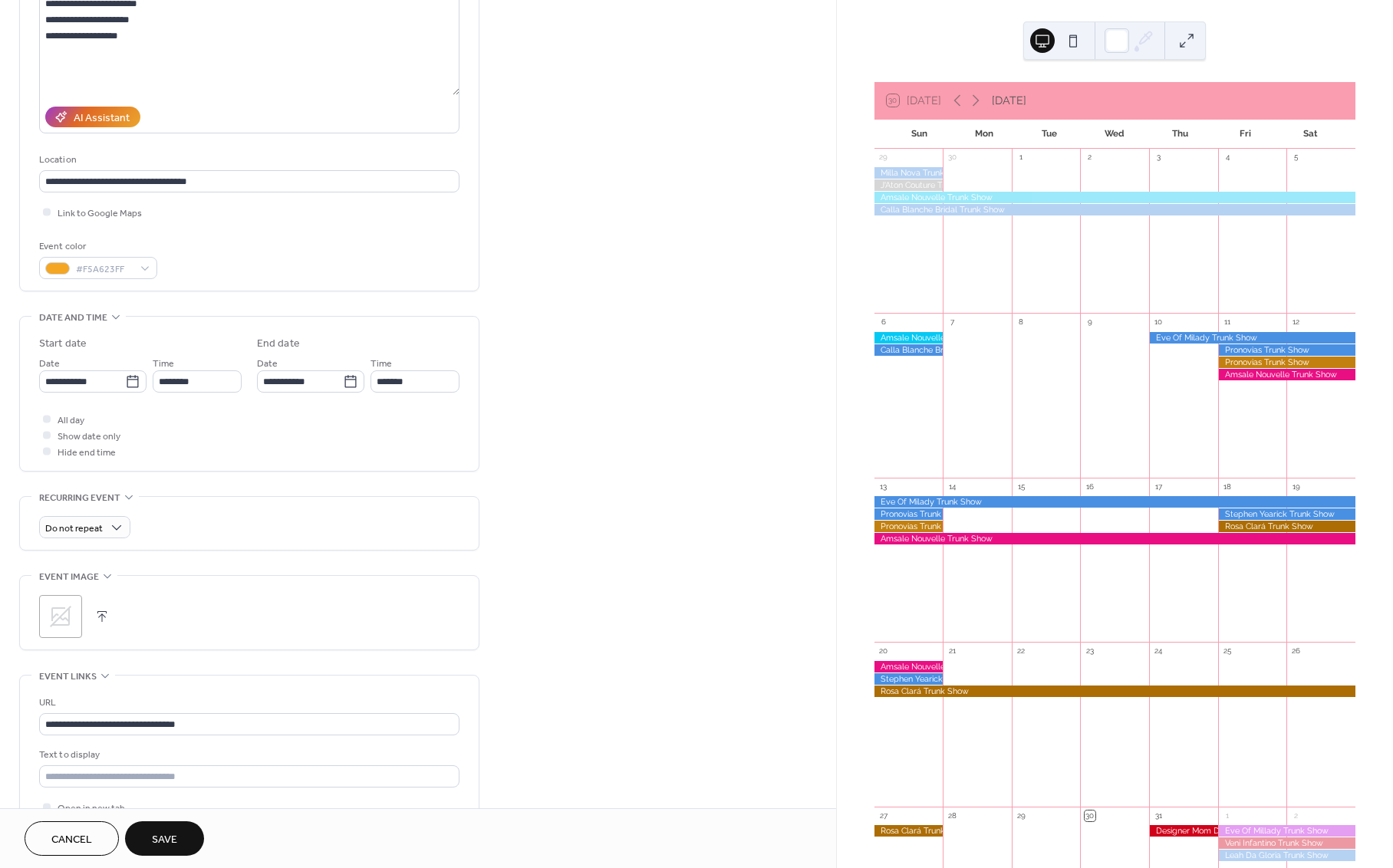 click on "Save" at bounding box center [164, 840] 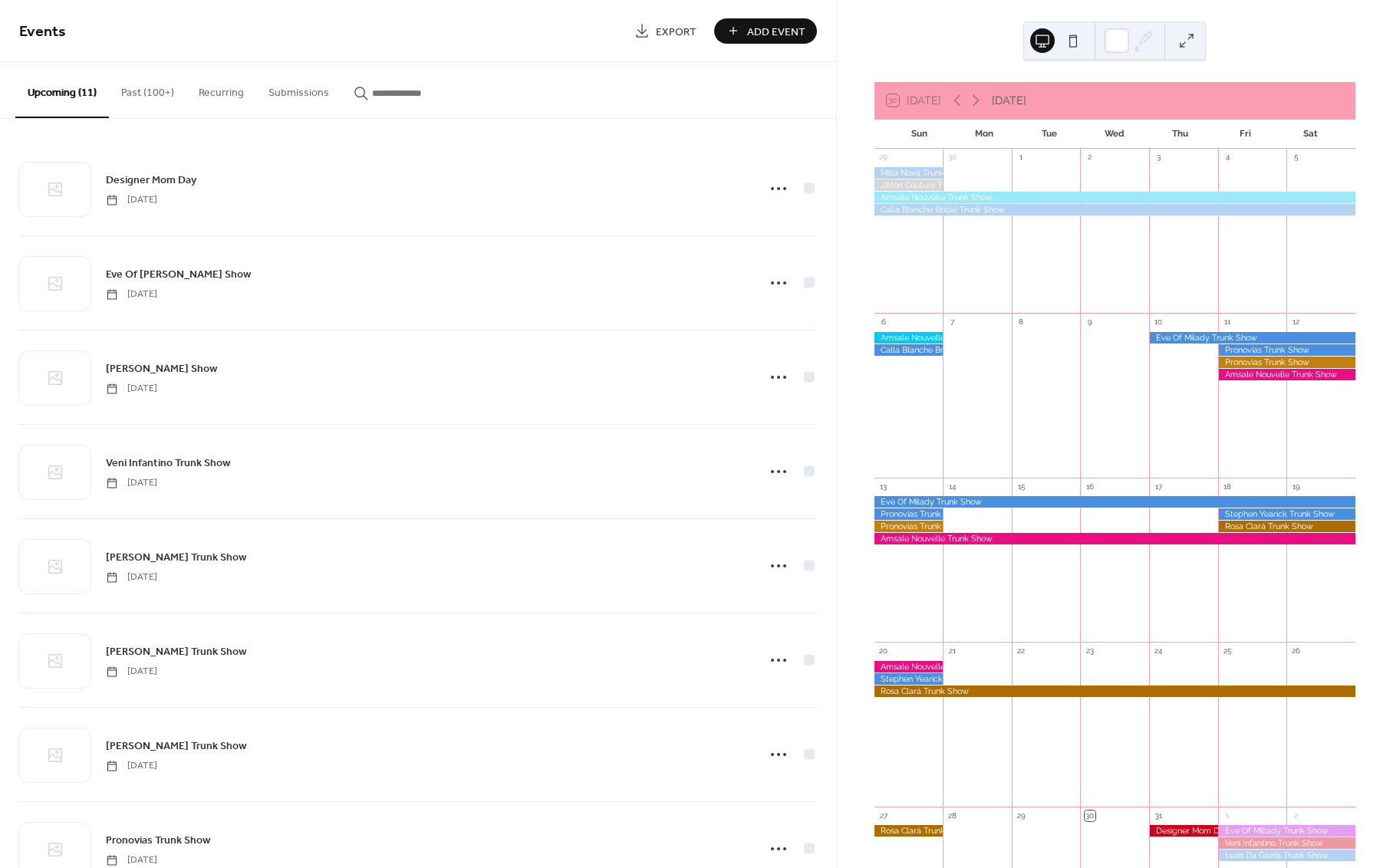 click on "Add Event" at bounding box center [776, 31] 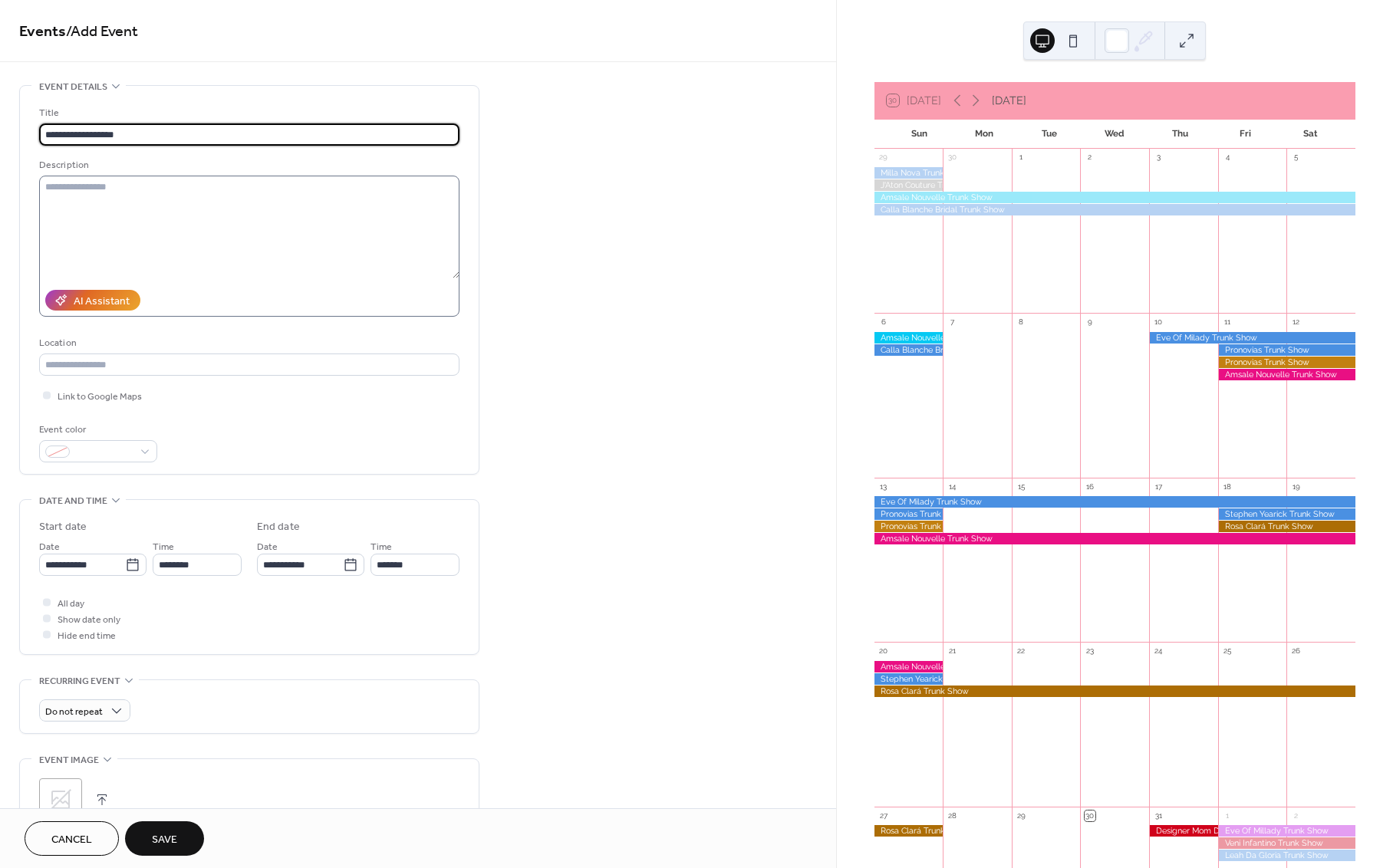 type on "**********" 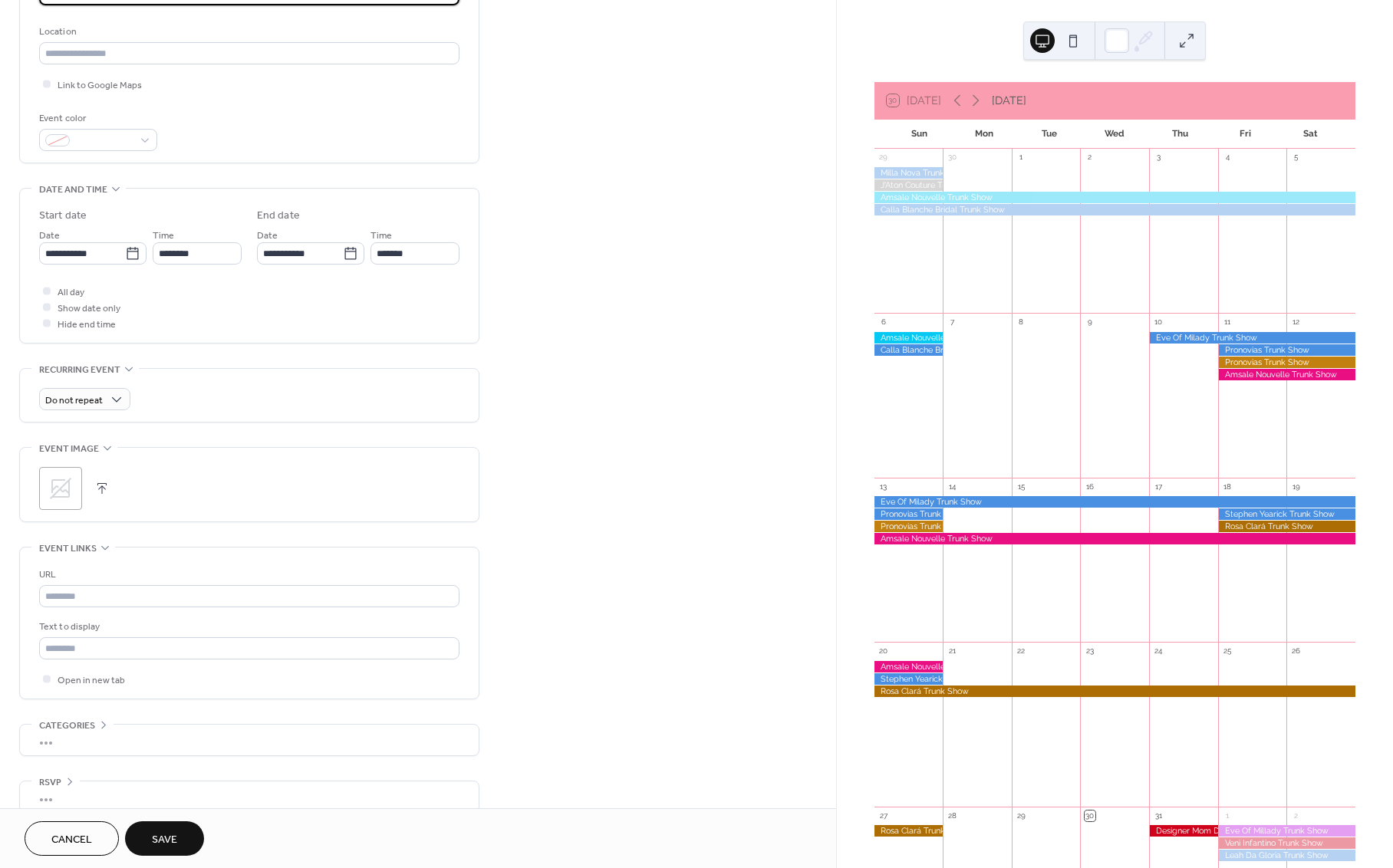 scroll, scrollTop: 331, scrollLeft: 0, axis: vertical 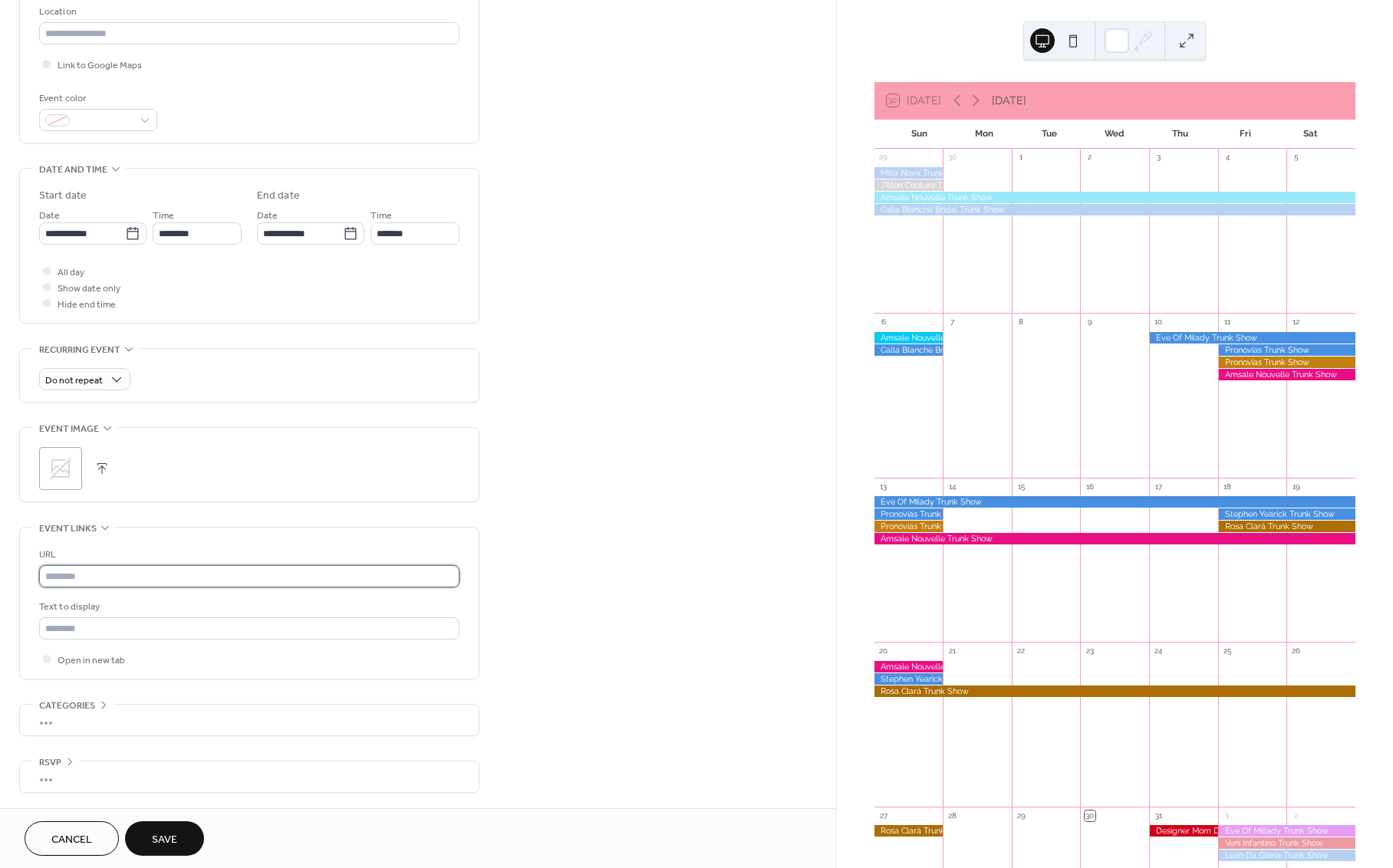 click at bounding box center [249, 576] 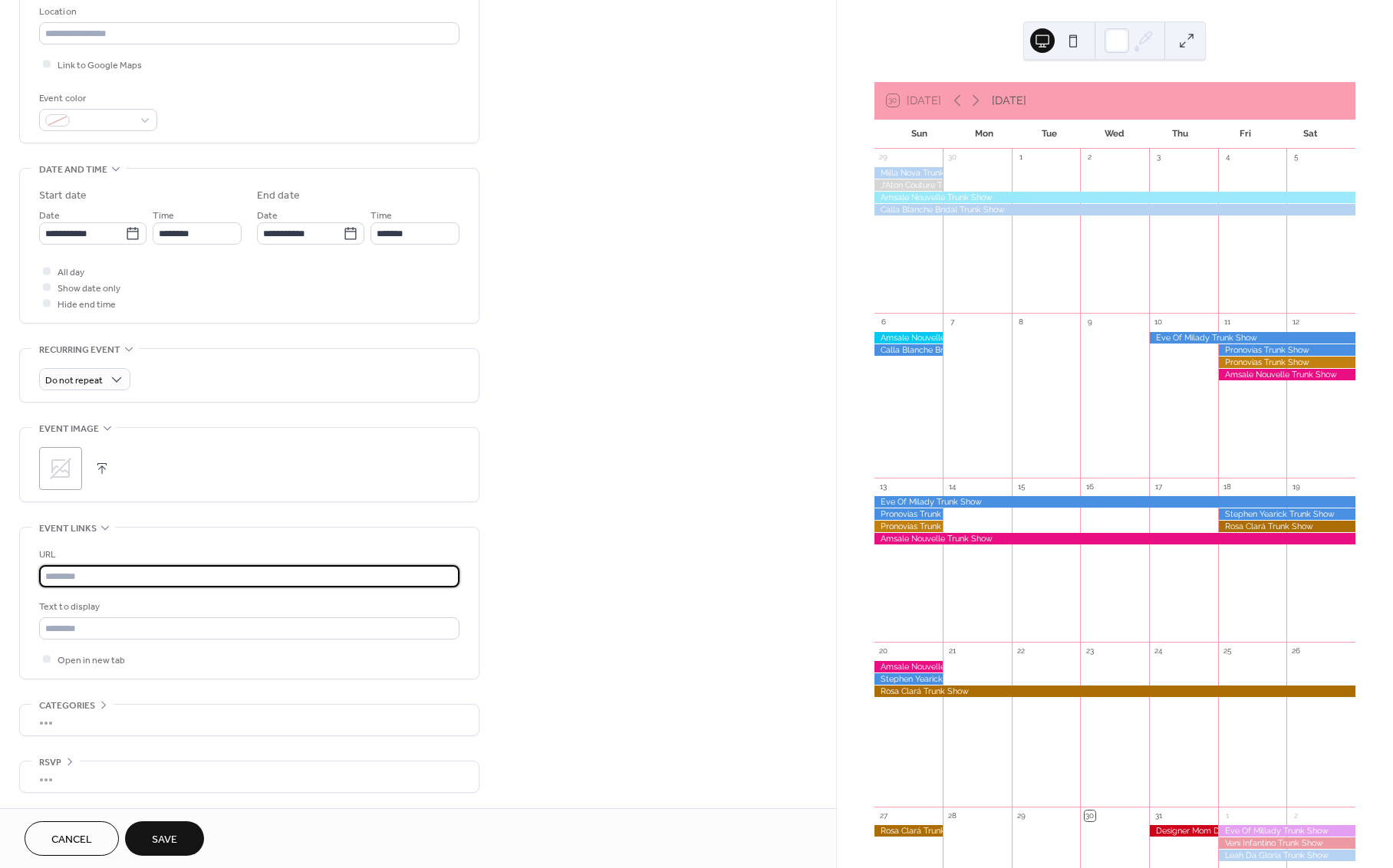 paste on "**********" 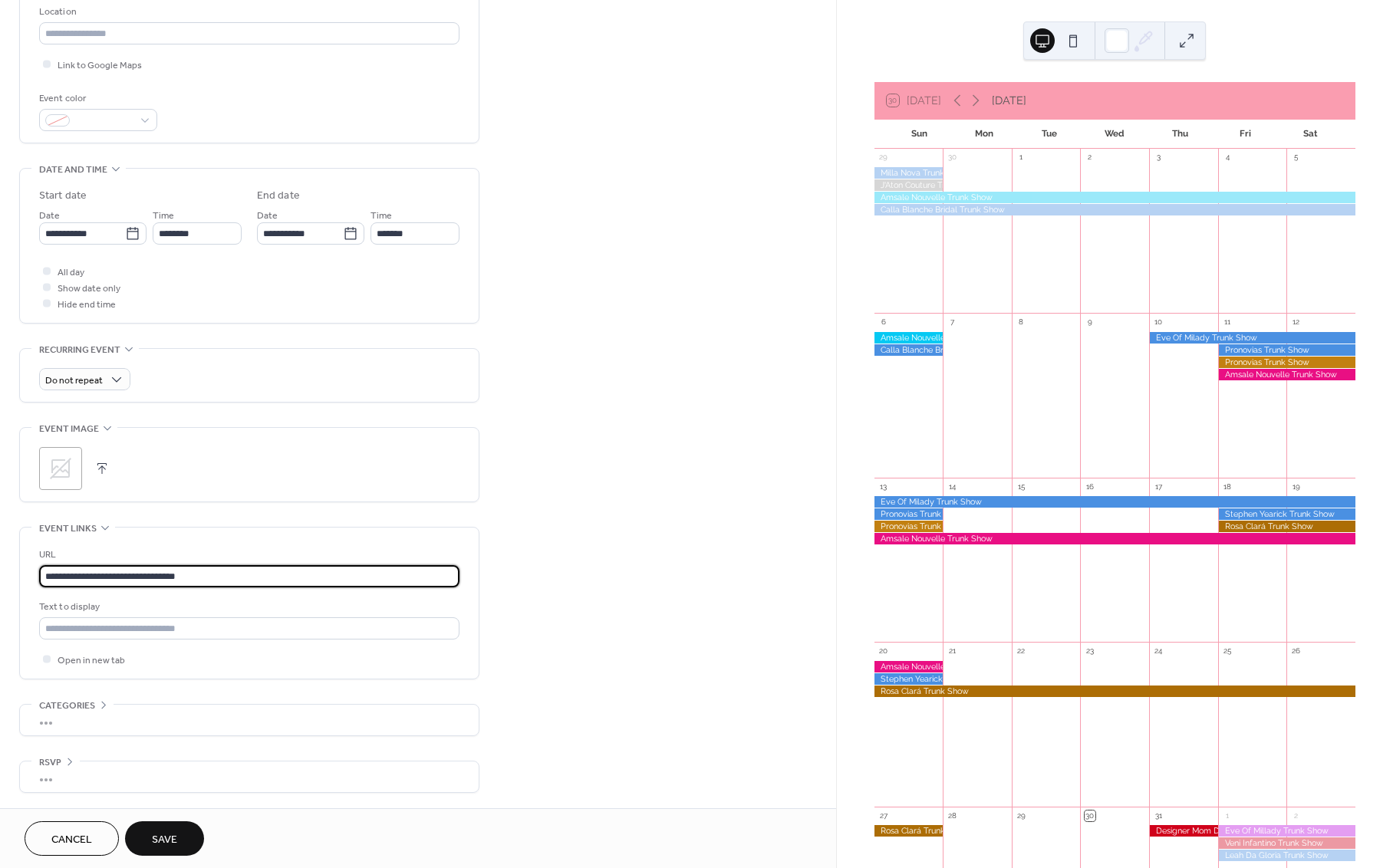 scroll, scrollTop: 0, scrollLeft: 0, axis: both 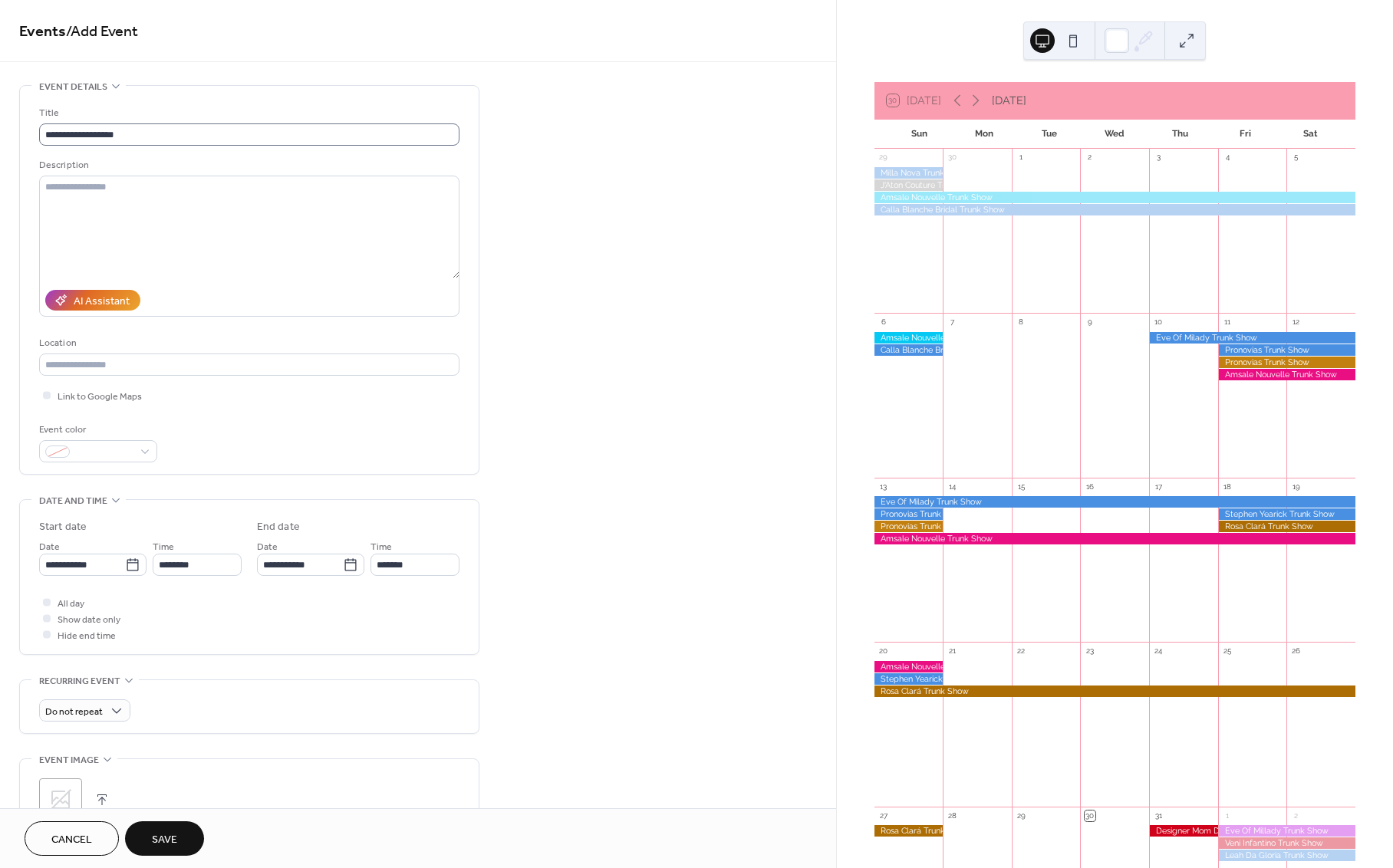 type on "**********" 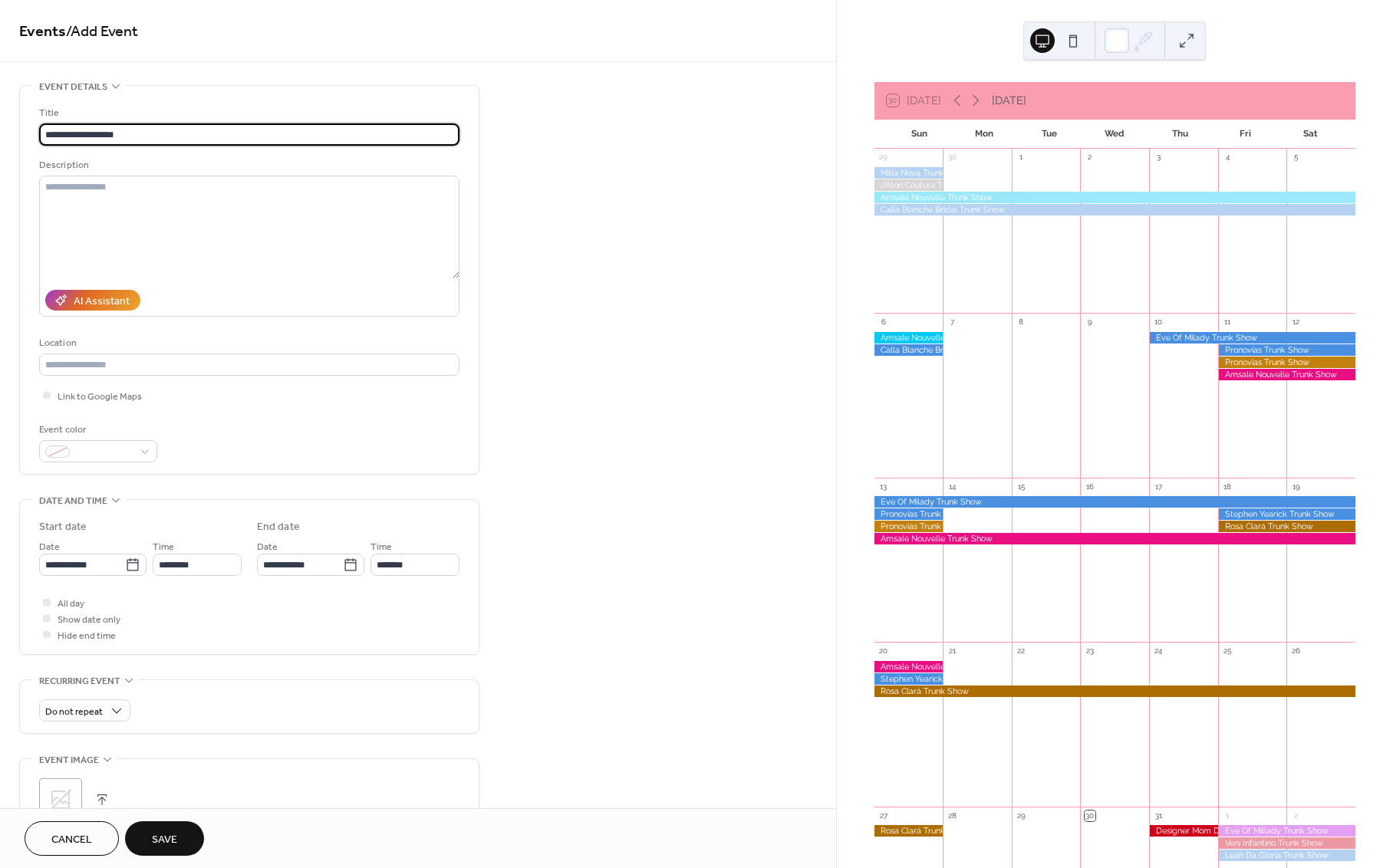 drag, startPoint x: 133, startPoint y: 134, endPoint x: 31, endPoint y: 140, distance: 102.17632 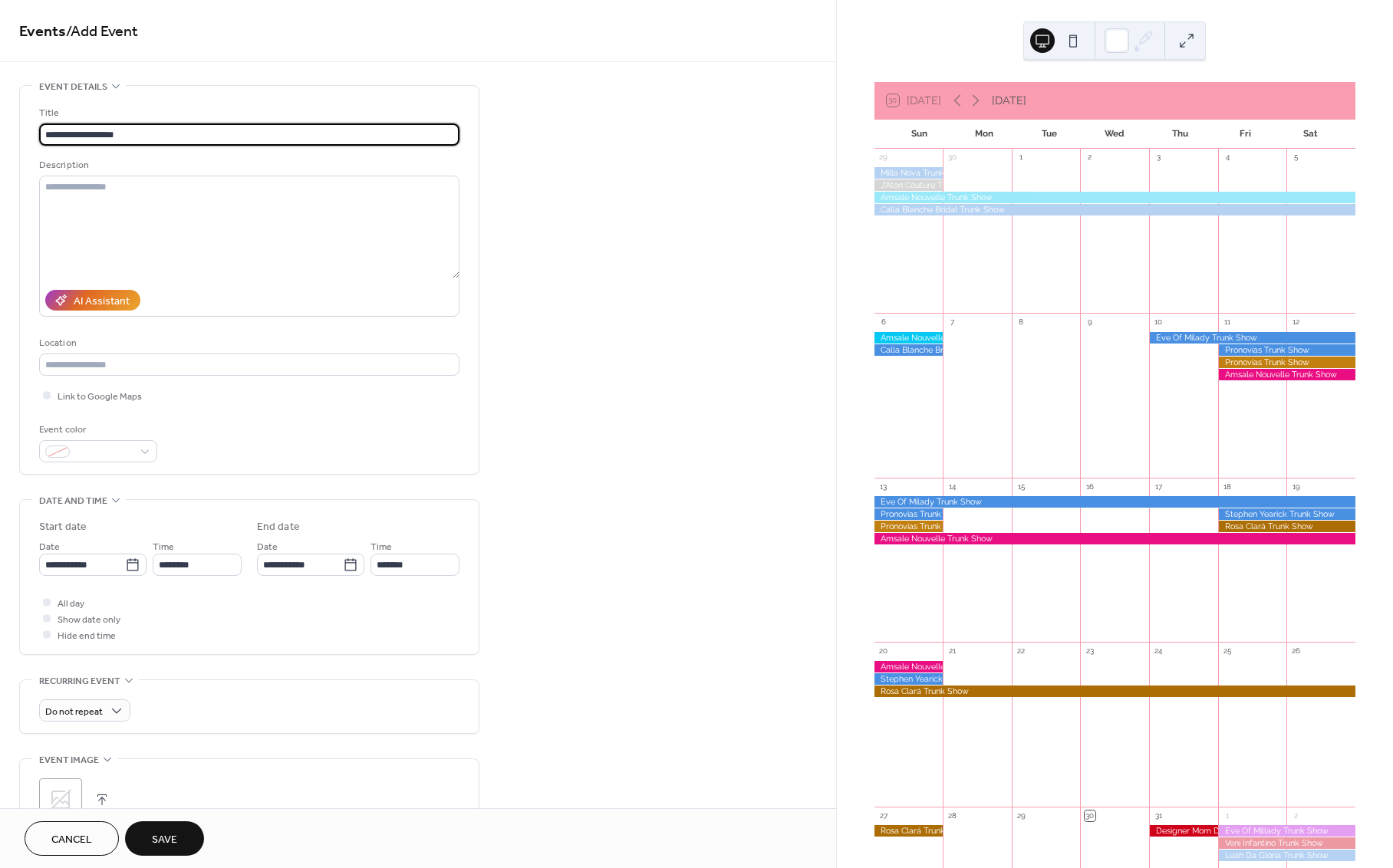 click on "**********" at bounding box center (249, 280) 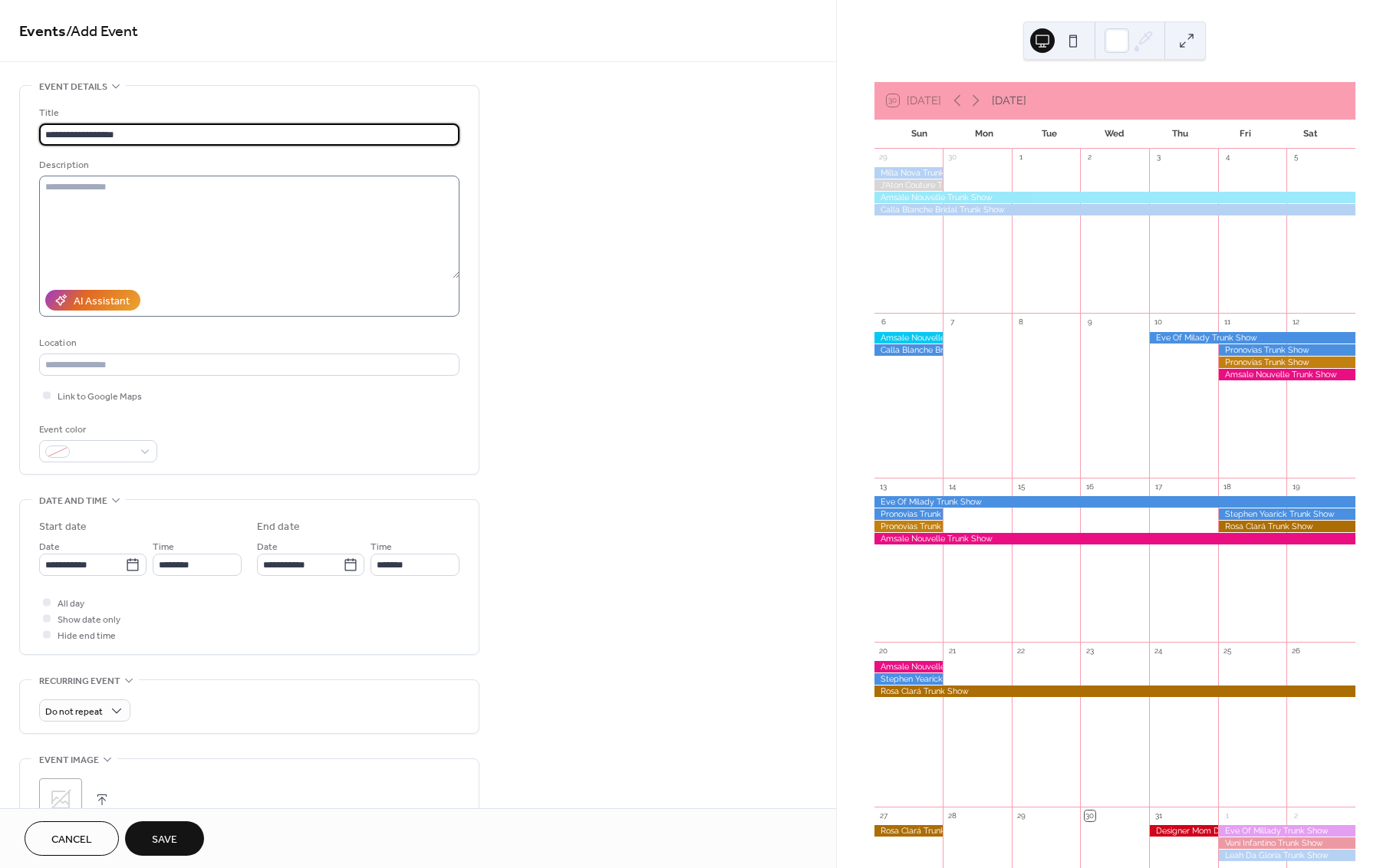scroll, scrollTop: 1, scrollLeft: 0, axis: vertical 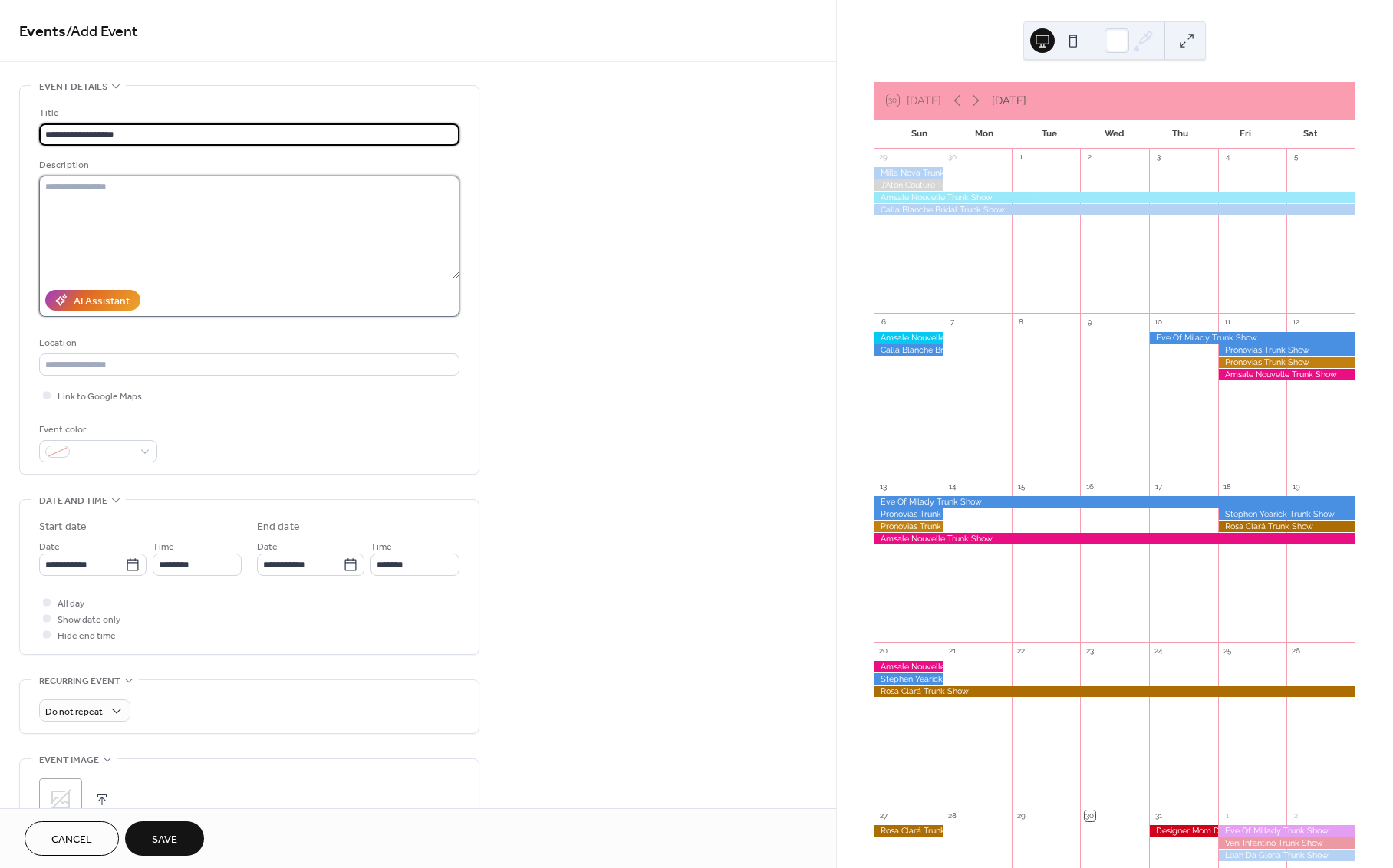 click at bounding box center (249, 227) 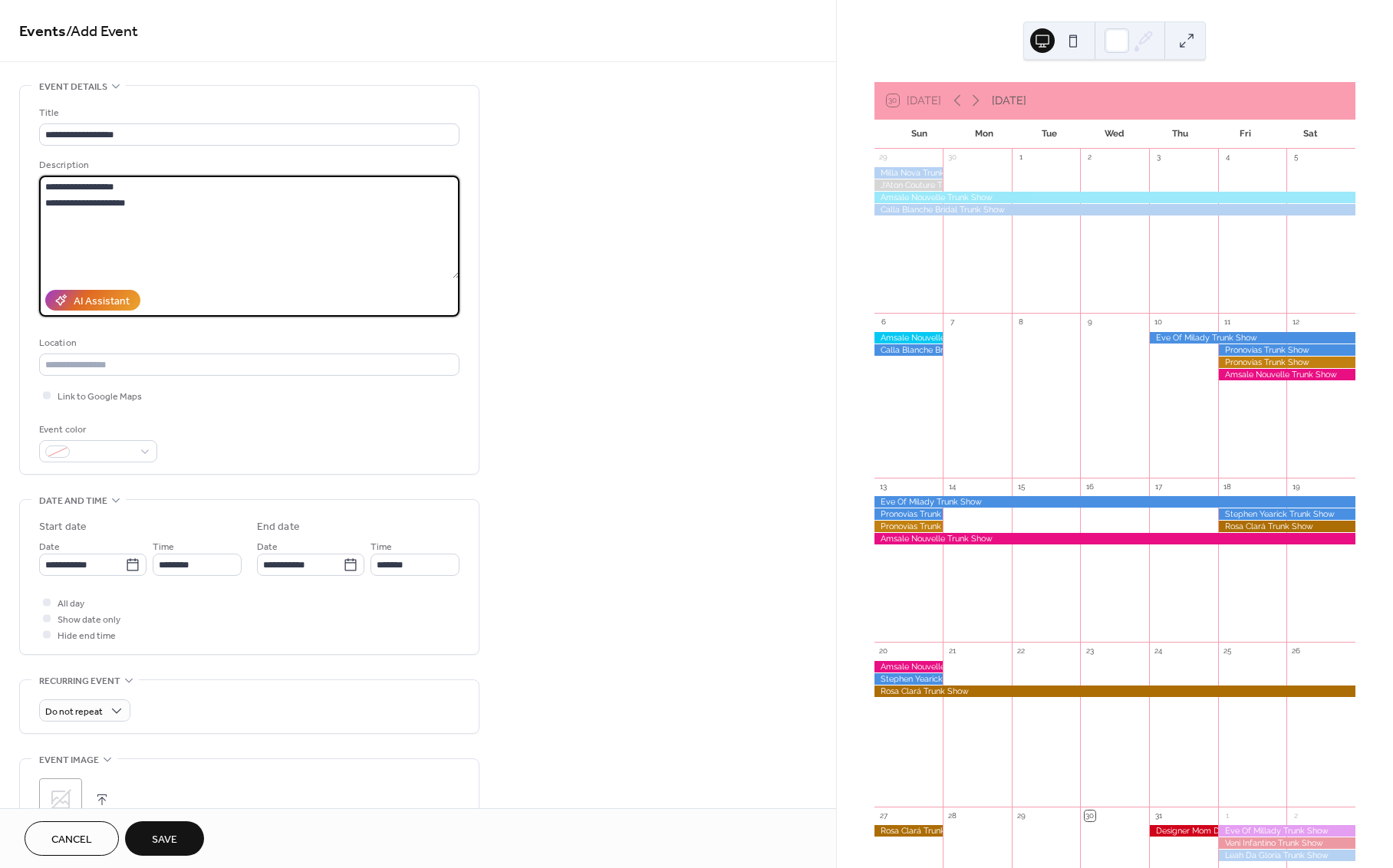 click on "**********" at bounding box center [249, 227] 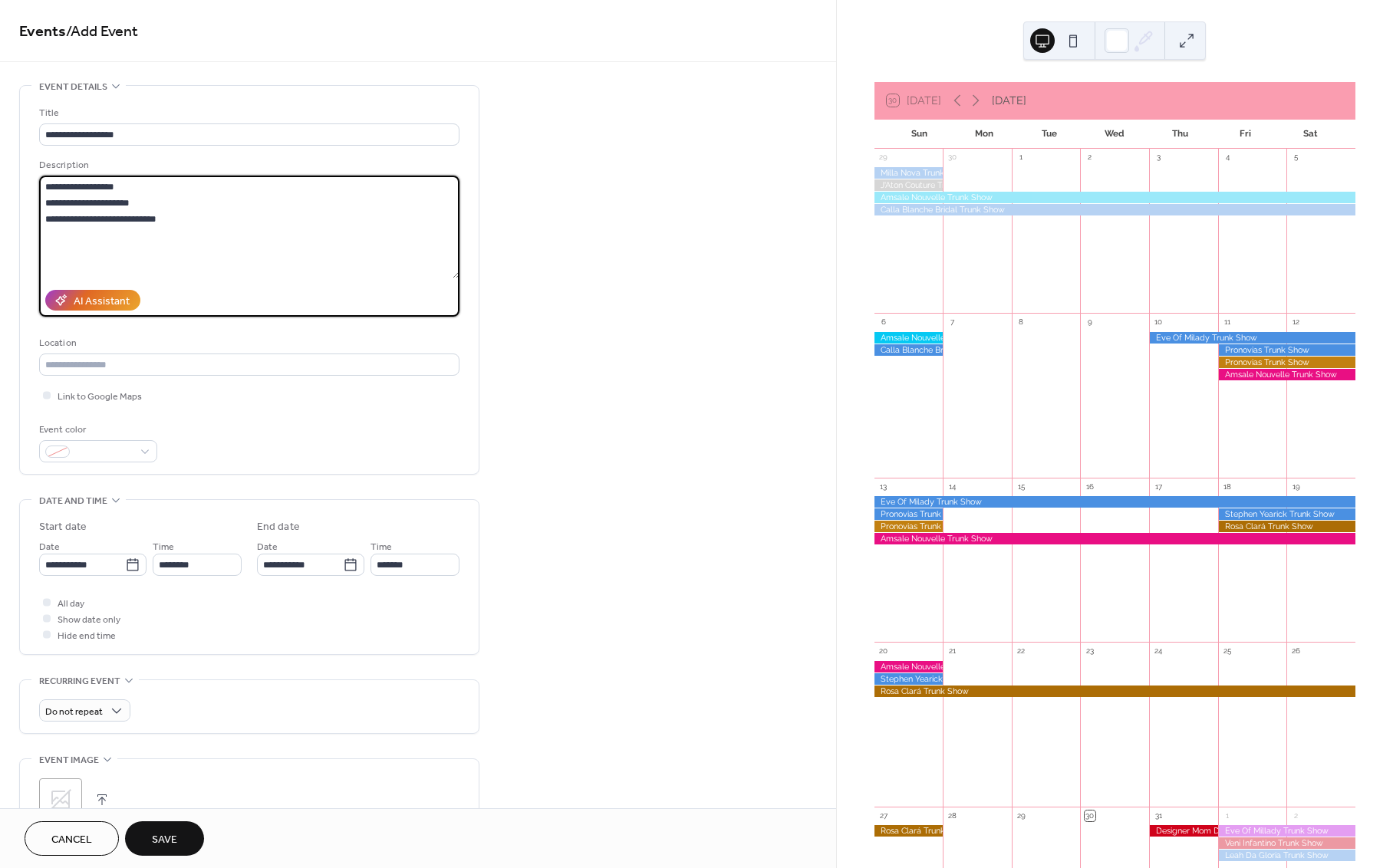 click on "**********" at bounding box center [249, 227] 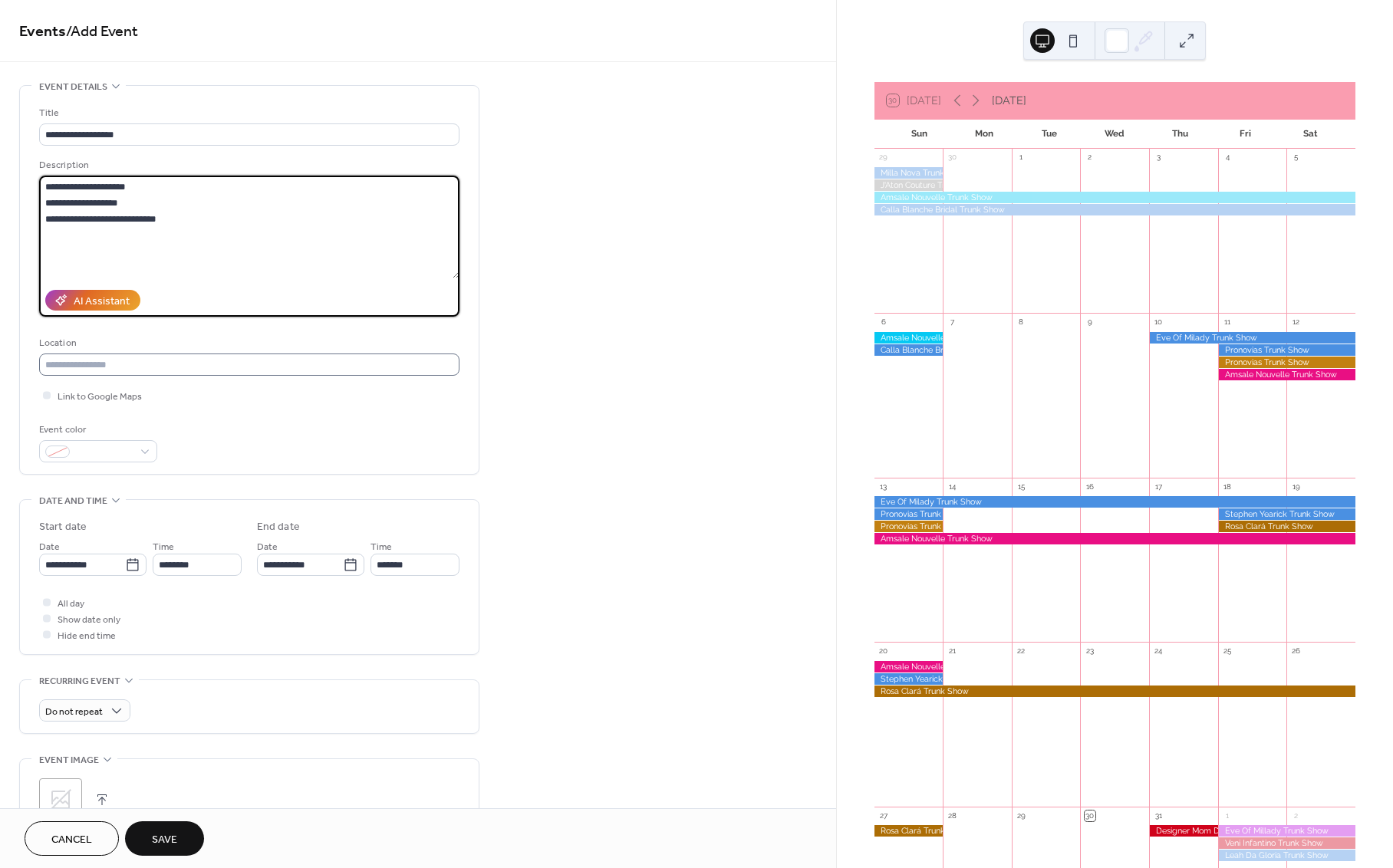 type on "**********" 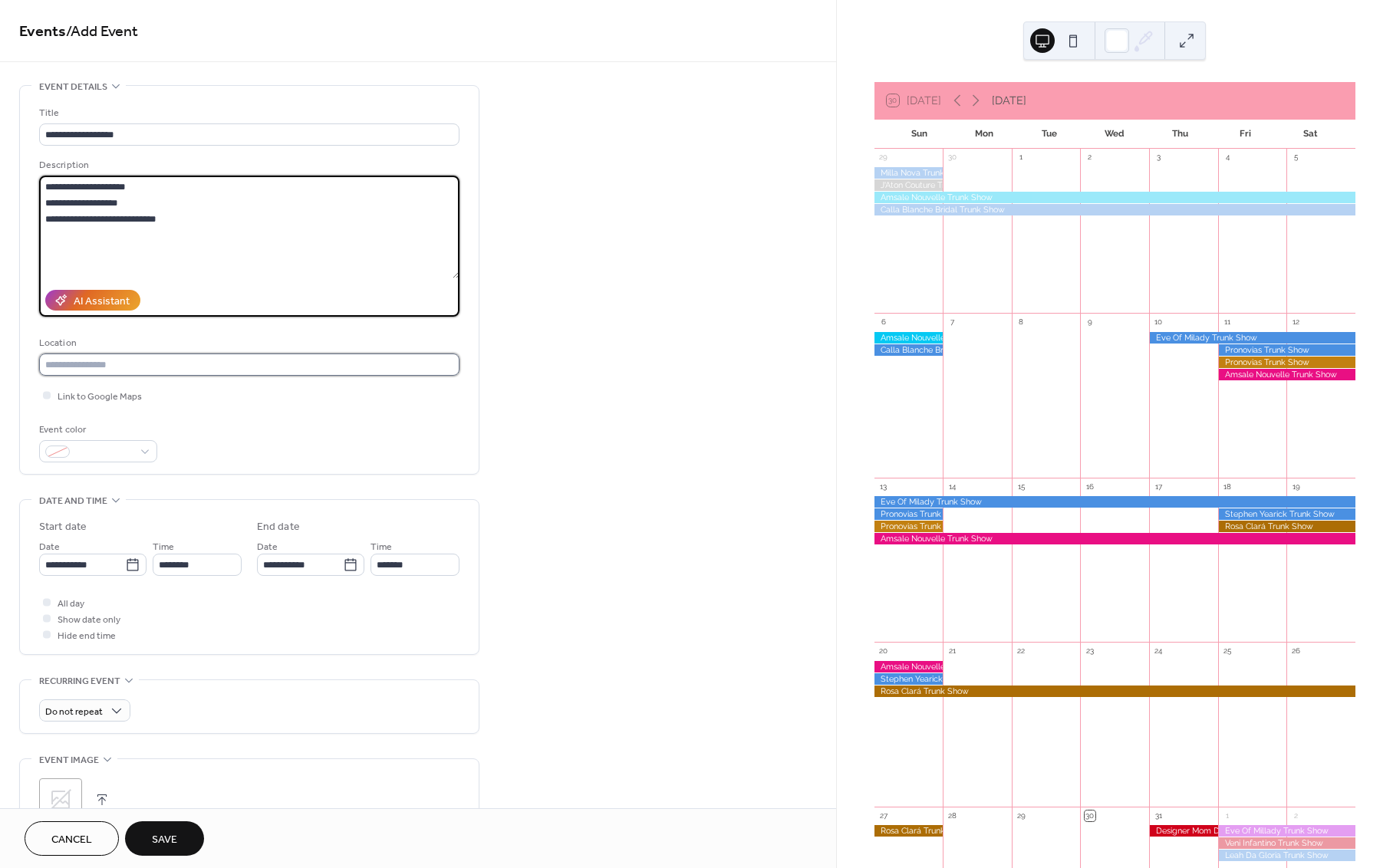 click at bounding box center [249, 364] 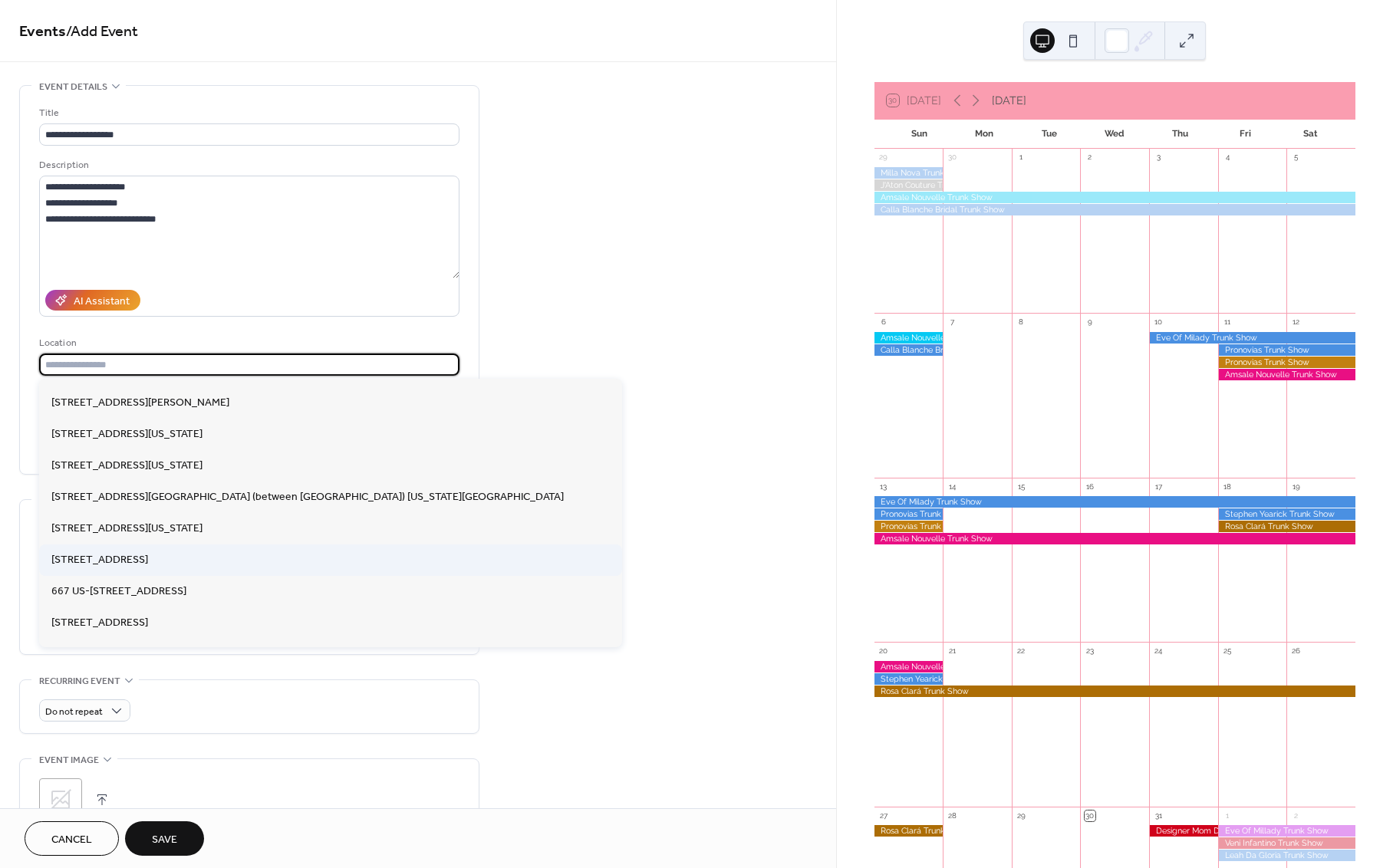scroll, scrollTop: 905, scrollLeft: 0, axis: vertical 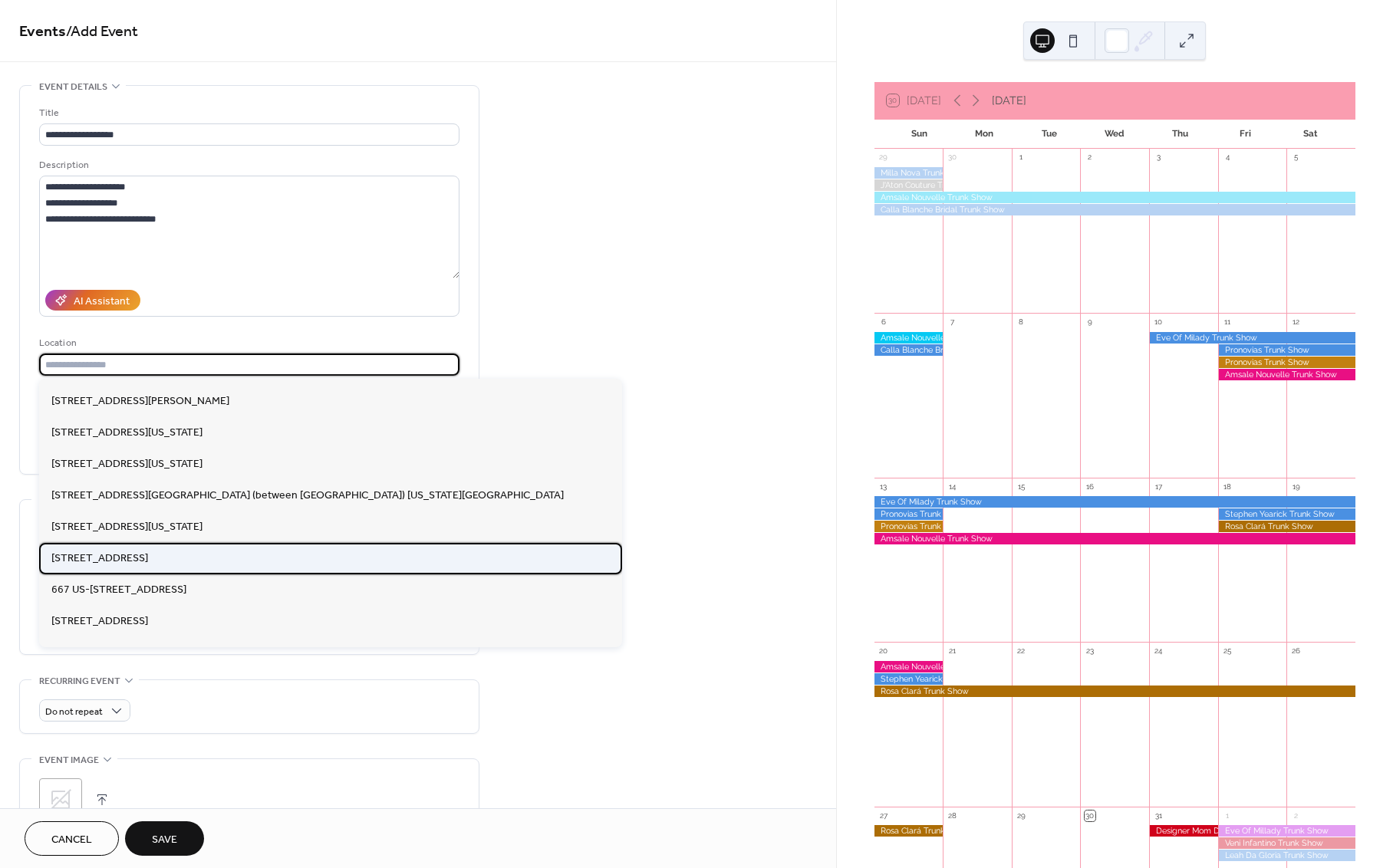 click on "[STREET_ADDRESS]" at bounding box center (100, 558) 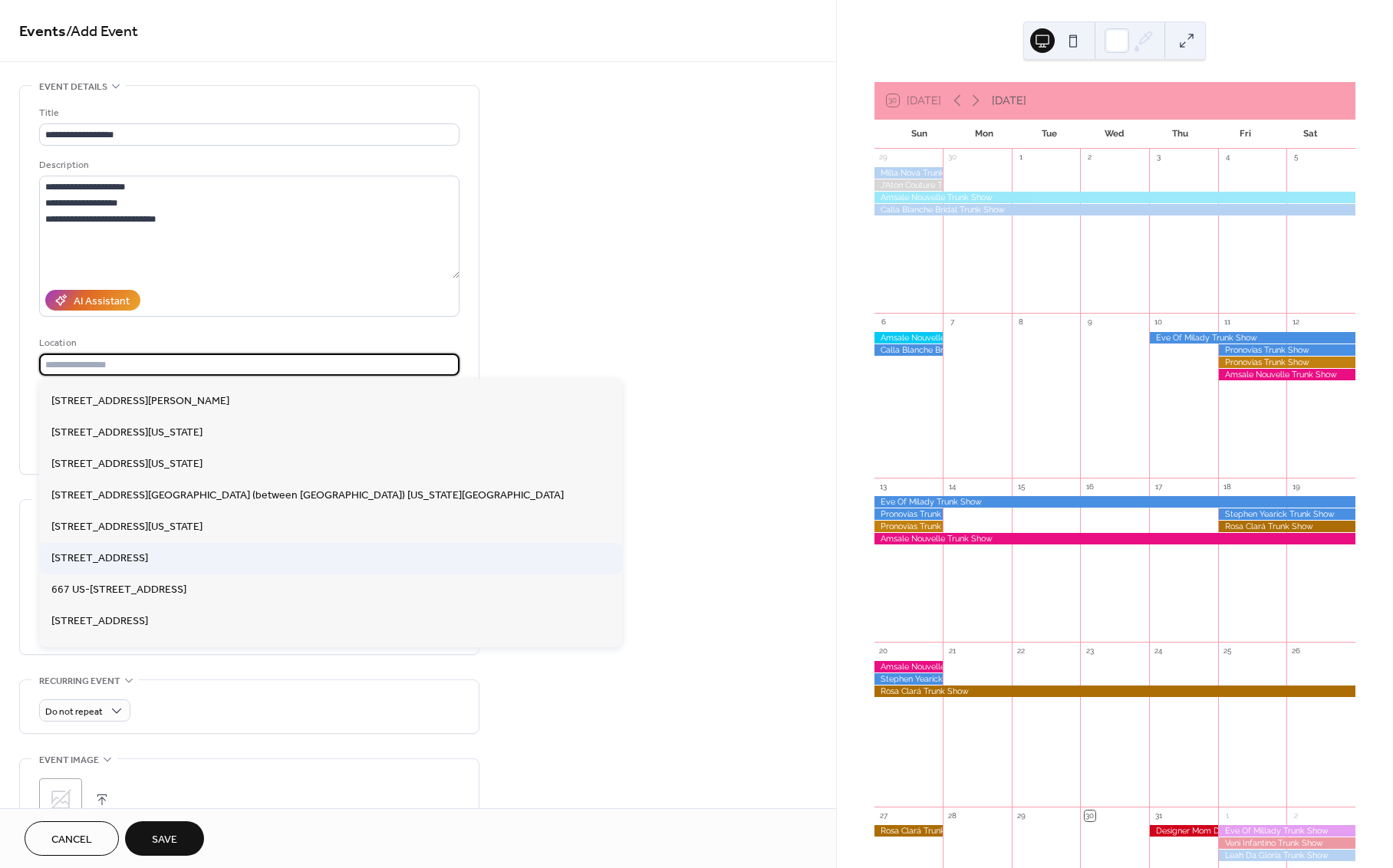 type on "**********" 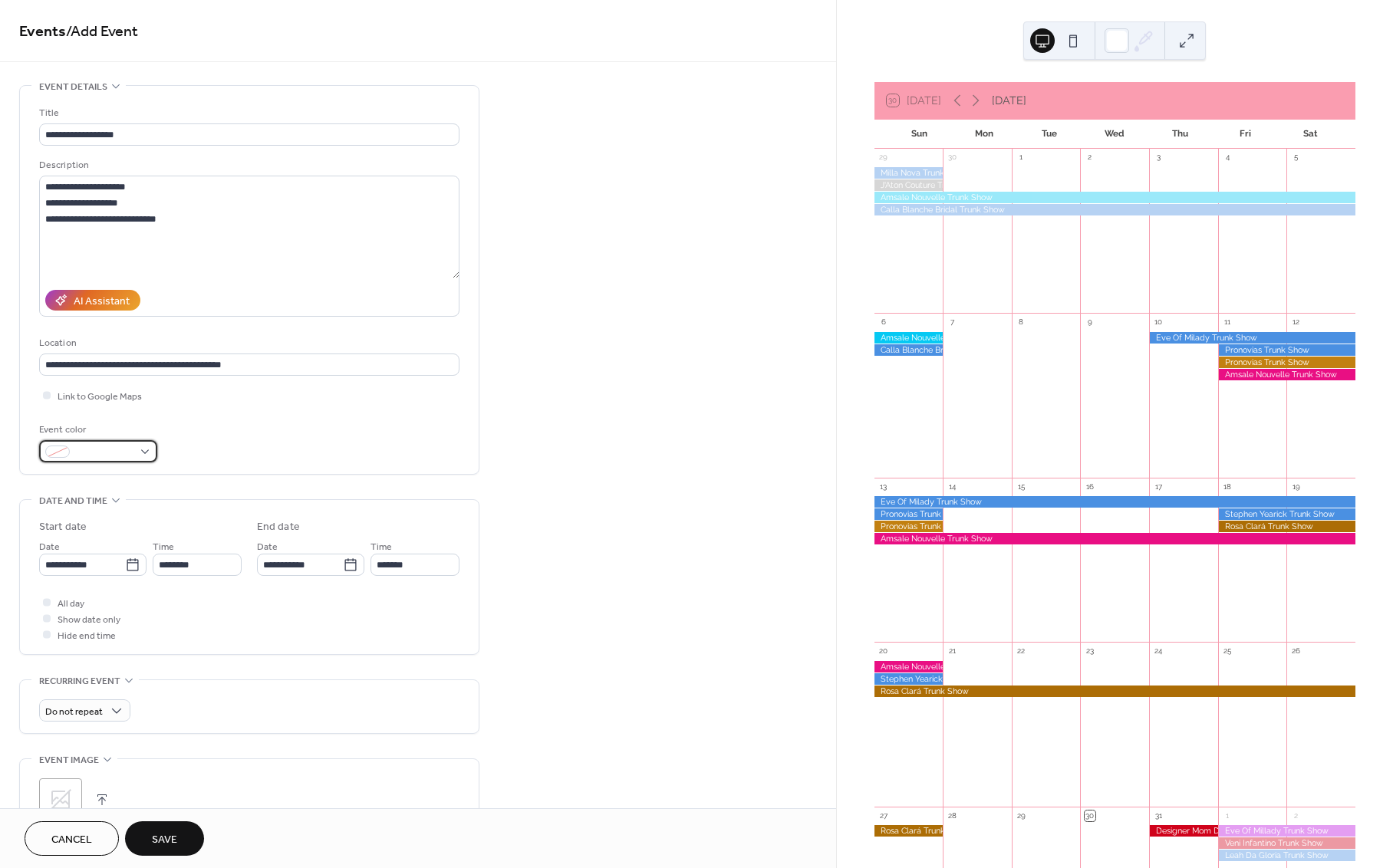 click at bounding box center [104, 452] 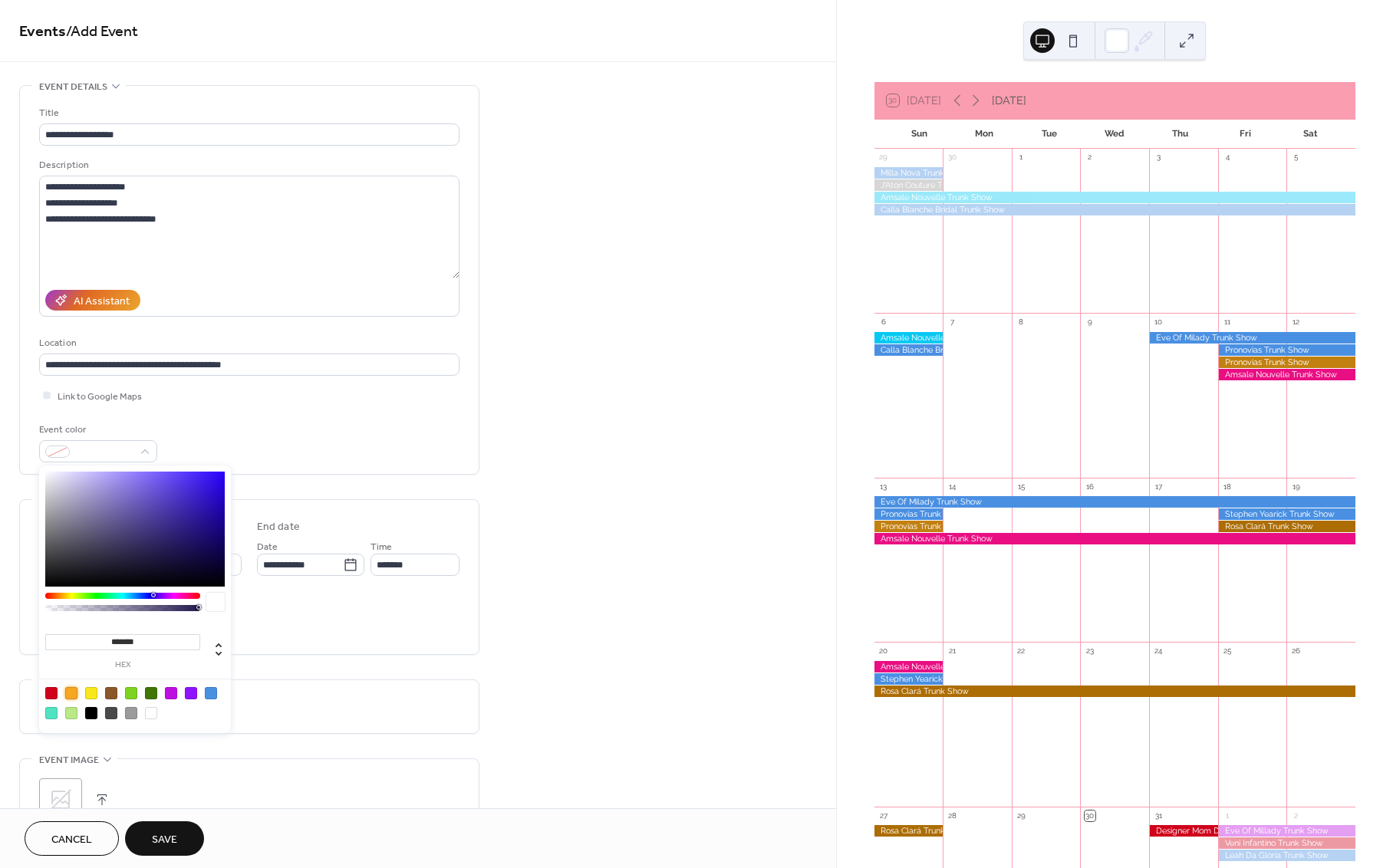 click at bounding box center [71, 693] 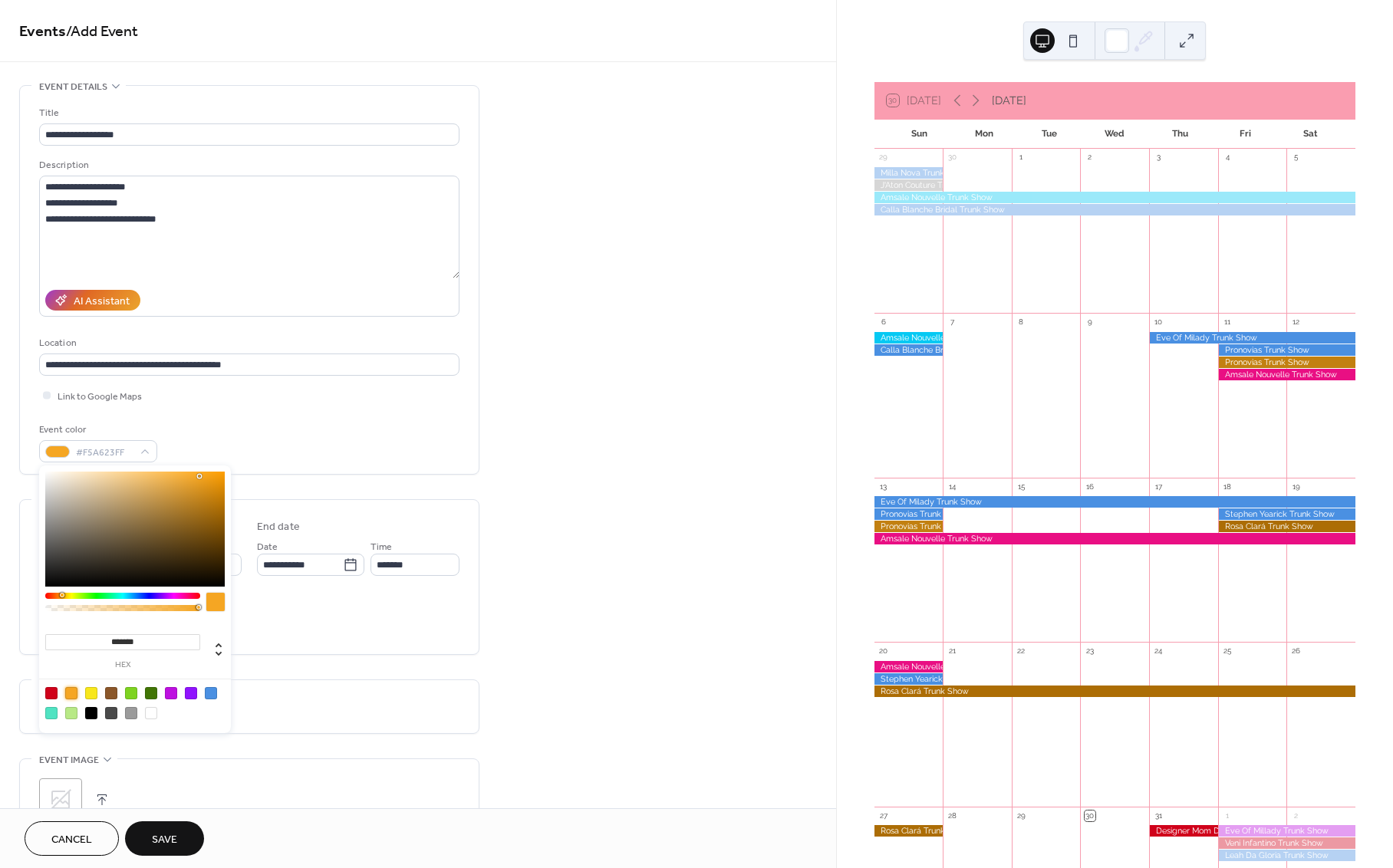 click on "**********" at bounding box center [418, 612] 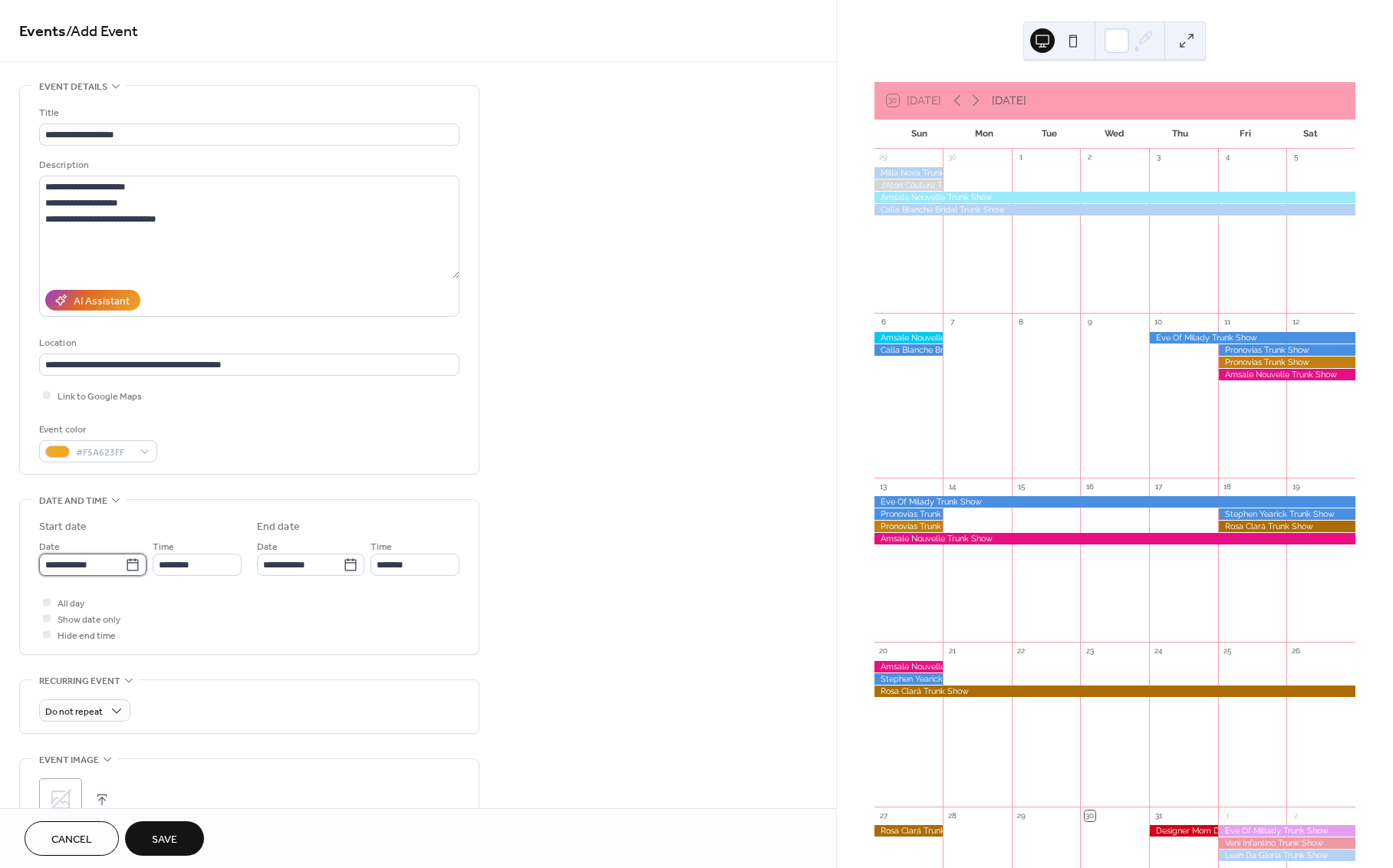 click on "**********" at bounding box center [82, 564] 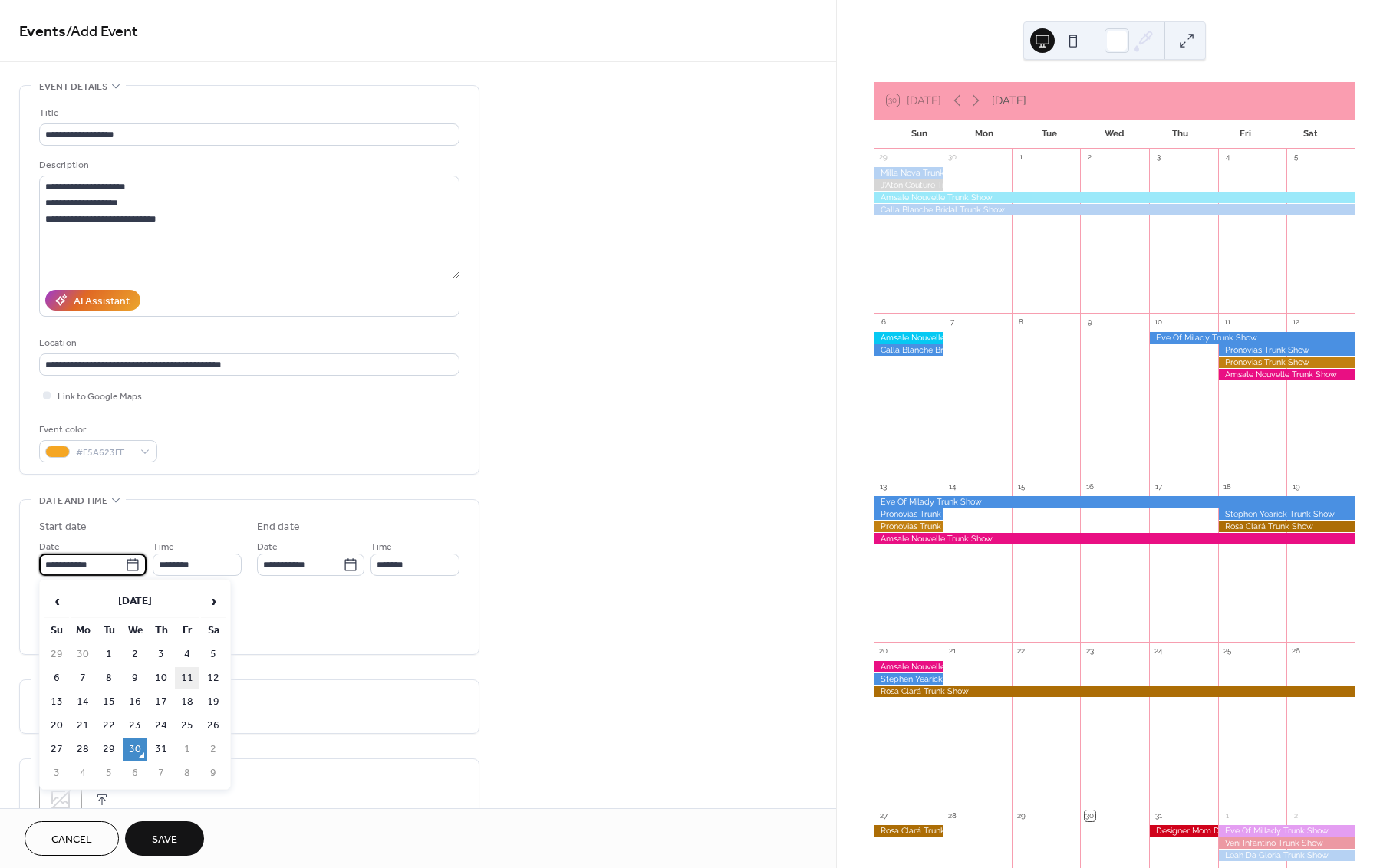 click on "11" at bounding box center [187, 678] 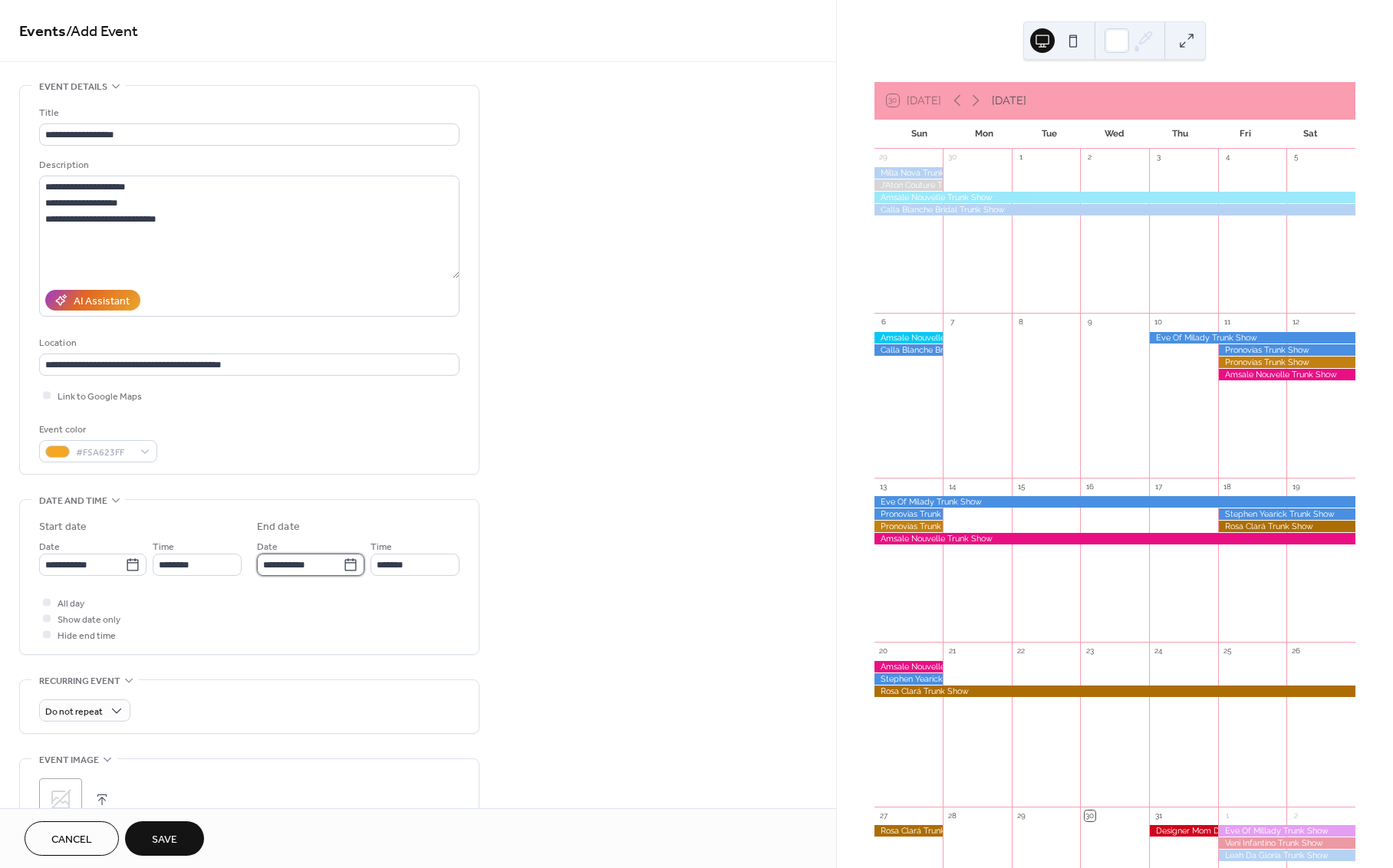 click on "**********" at bounding box center (300, 564) 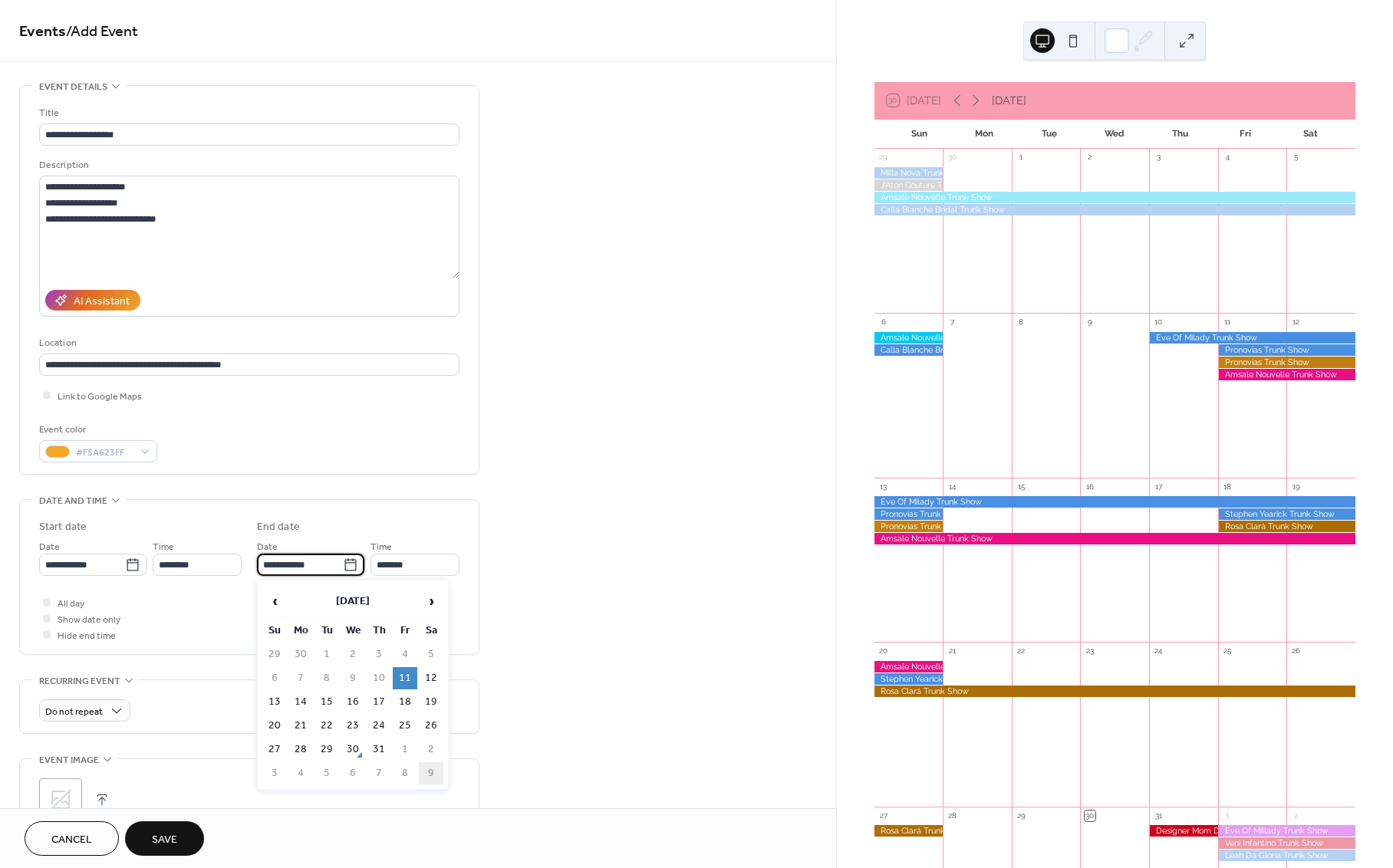 click on "9" at bounding box center (431, 773) 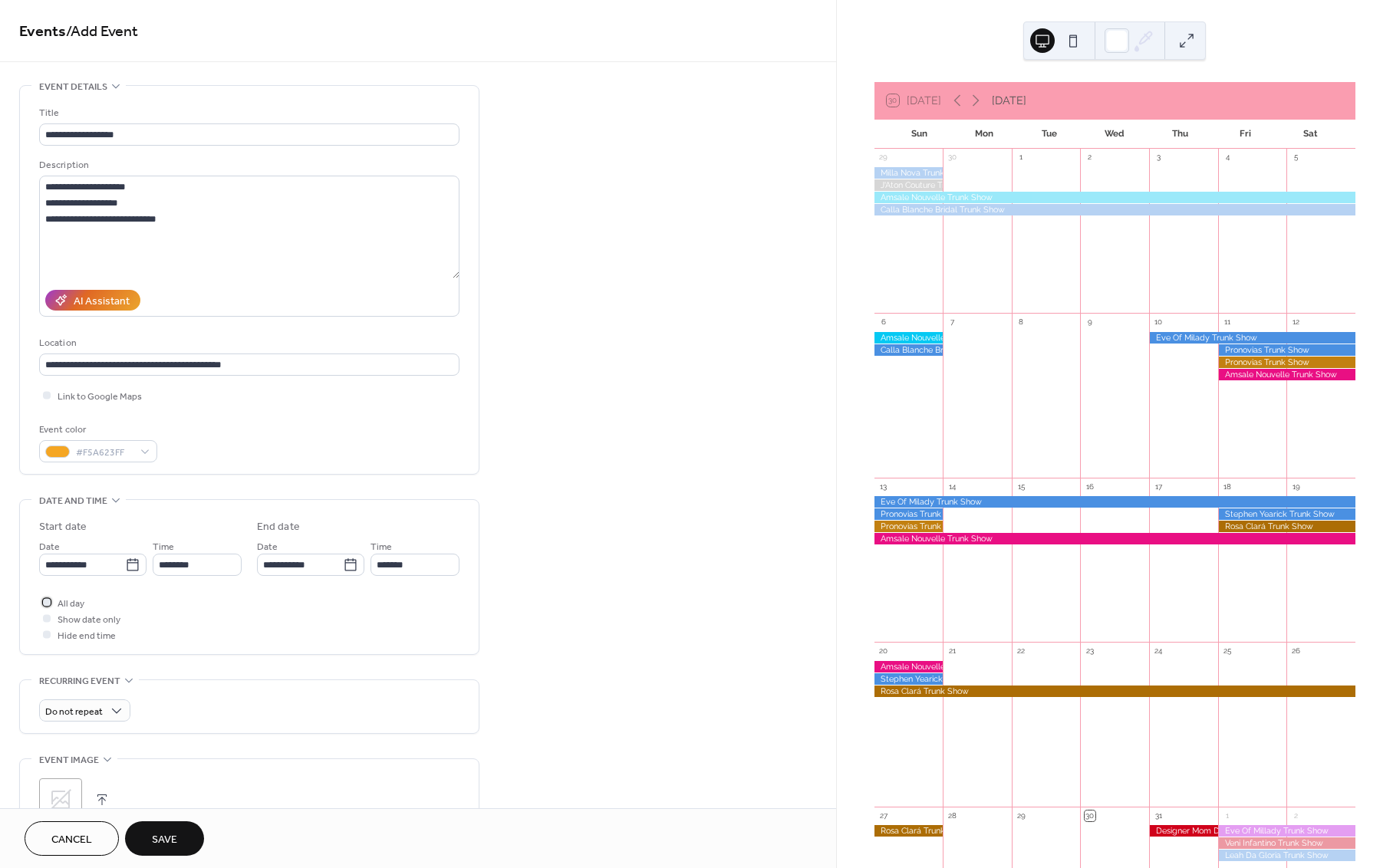 drag, startPoint x: 44, startPoint y: 596, endPoint x: 138, endPoint y: 627, distance: 98.9798 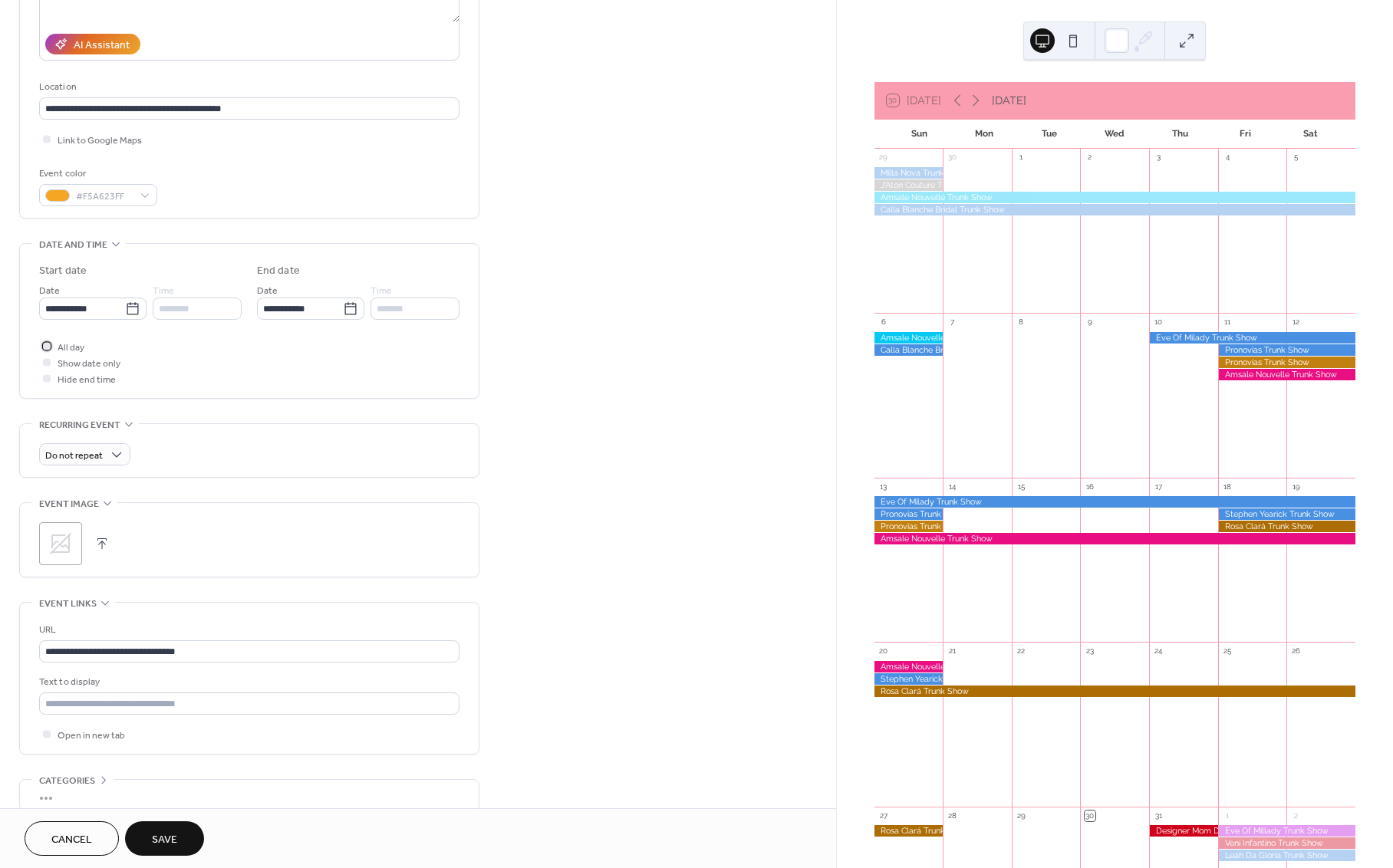 scroll, scrollTop: 292, scrollLeft: 0, axis: vertical 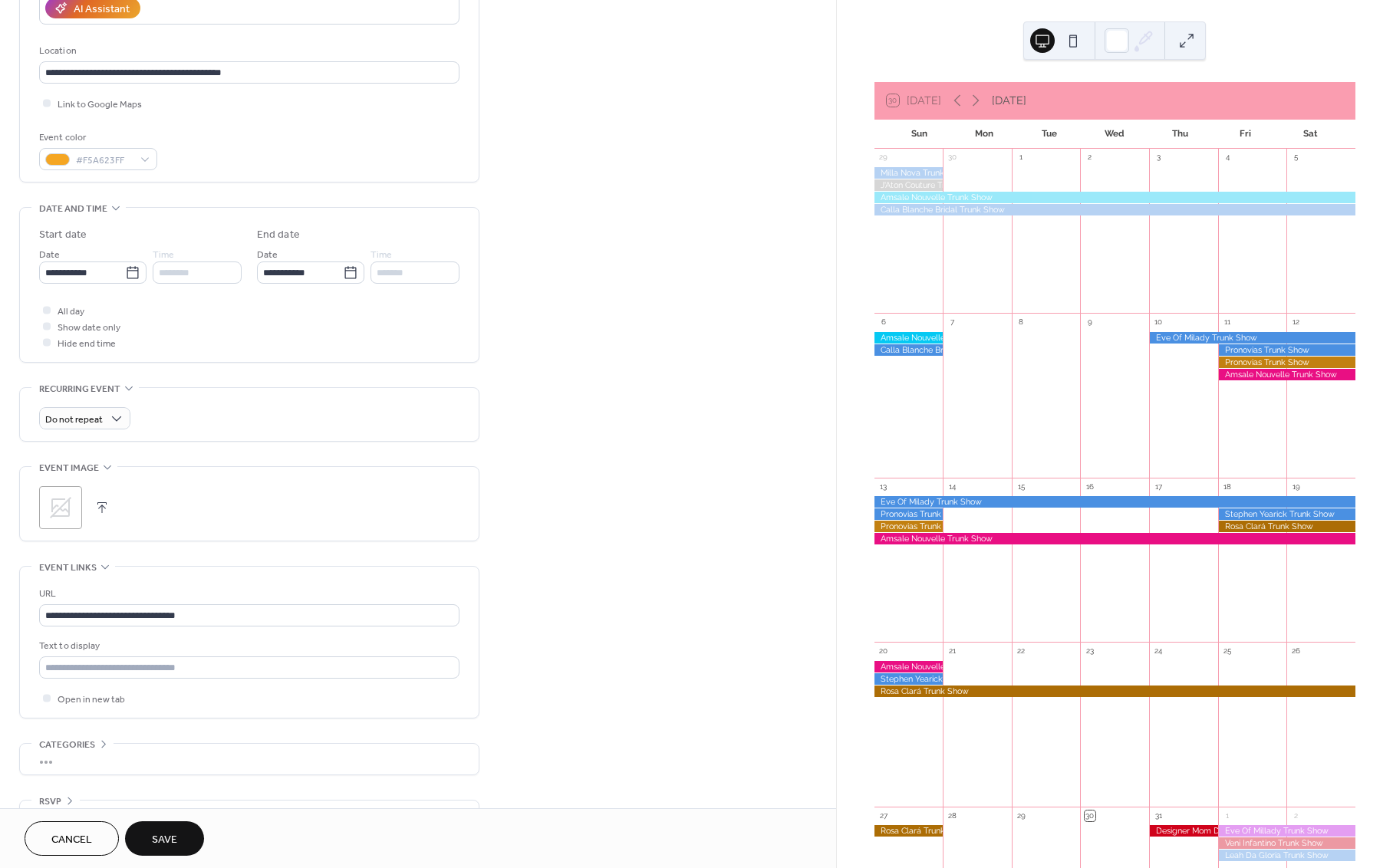 click on "Save" at bounding box center [164, 840] 